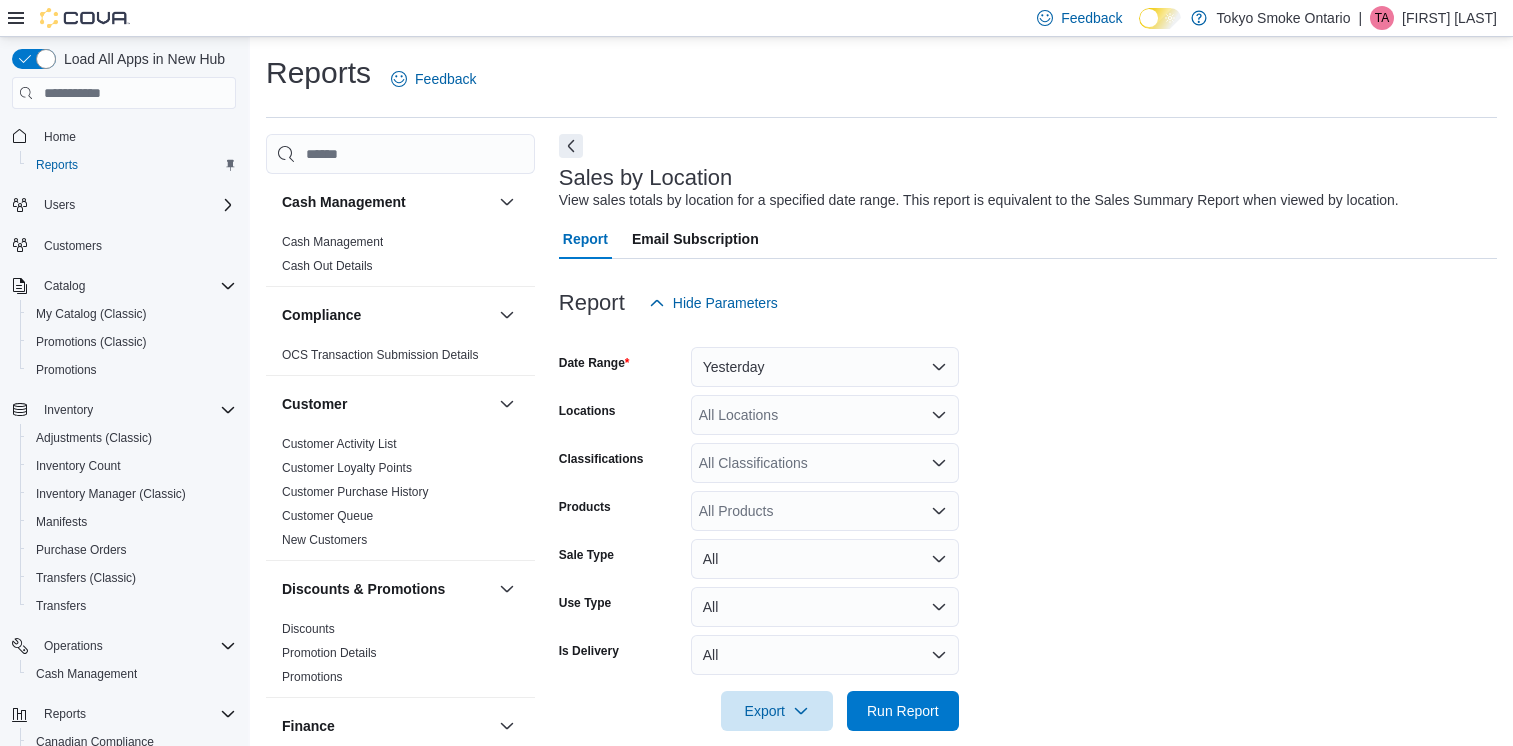 scroll, scrollTop: 24, scrollLeft: 0, axis: vertical 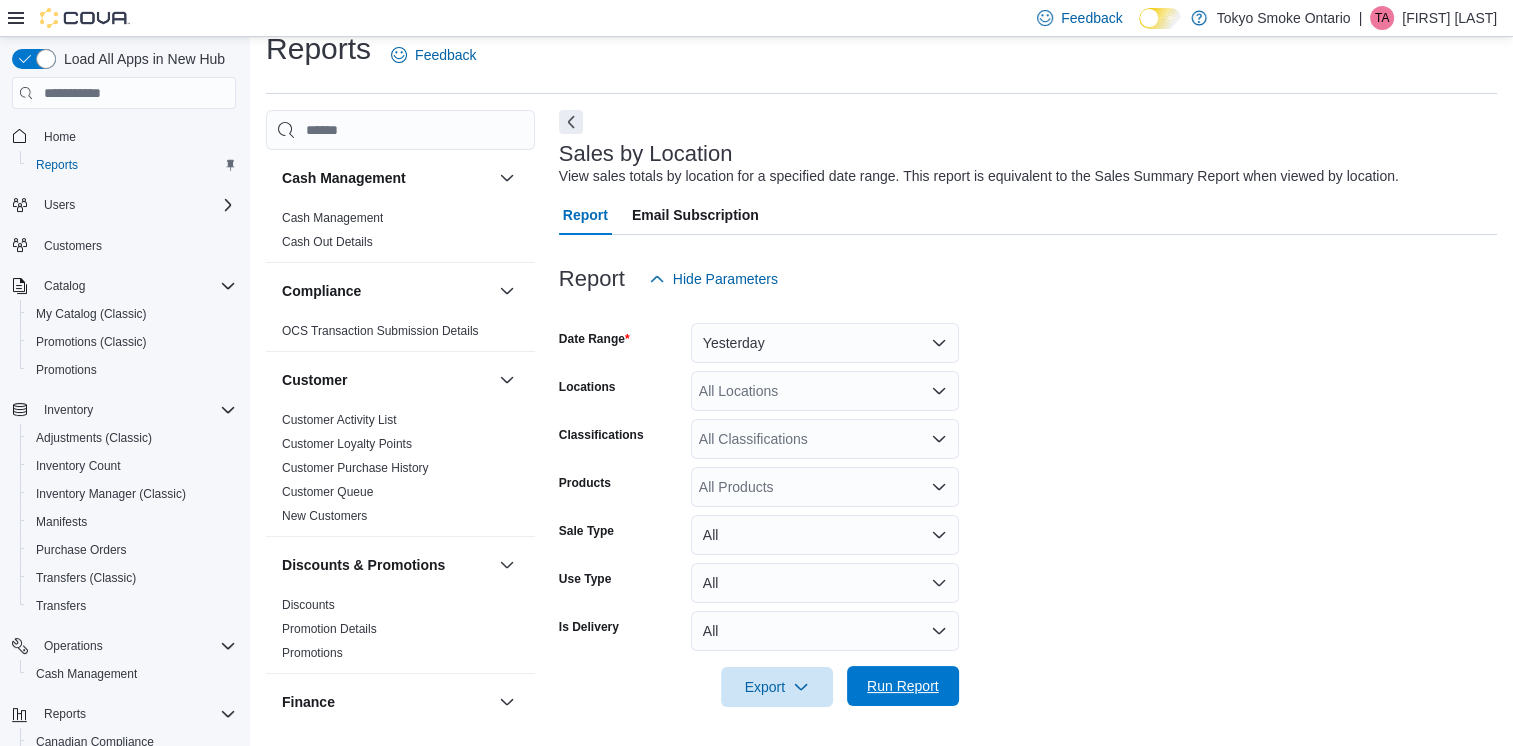 click on "Run Report" at bounding box center (903, 686) 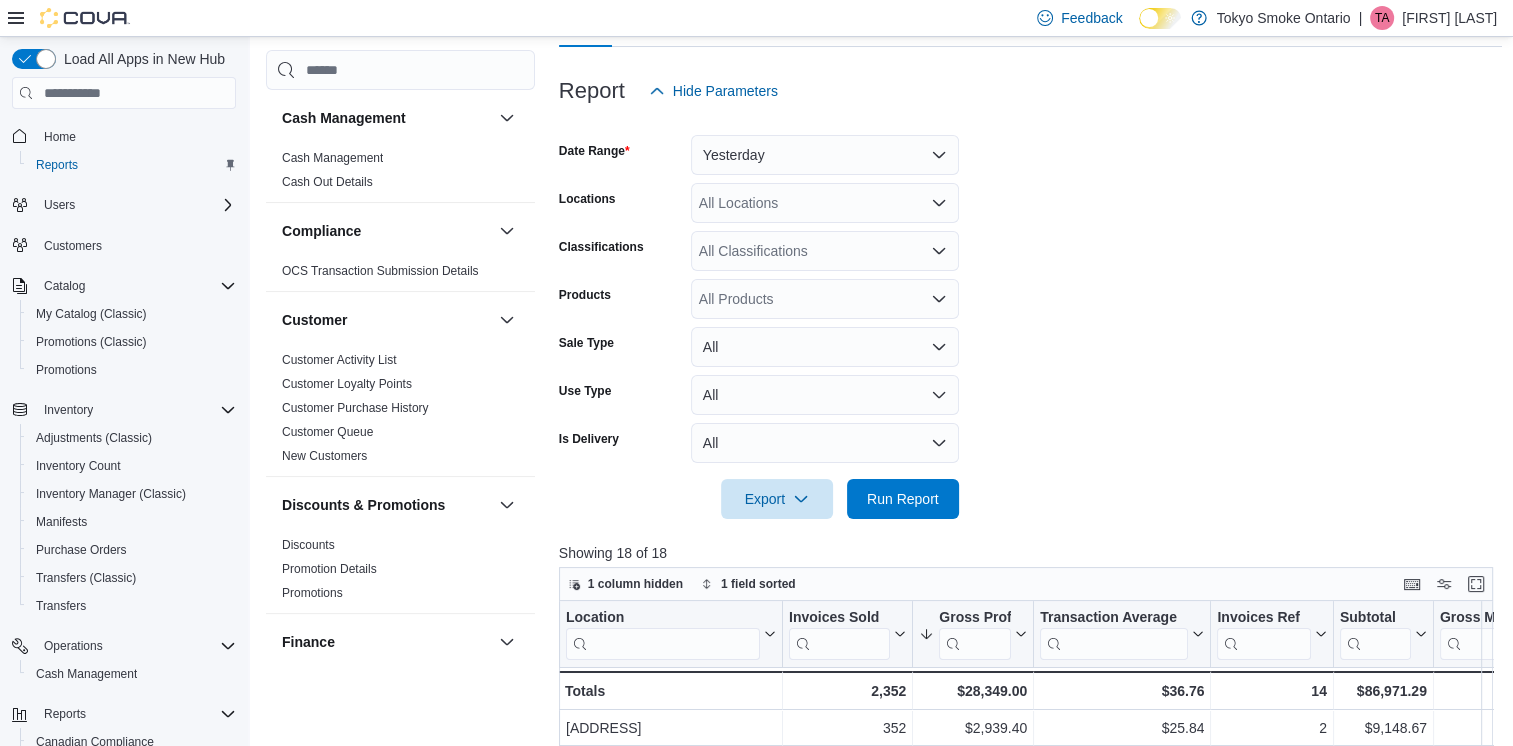 scroll, scrollTop: 202, scrollLeft: 0, axis: vertical 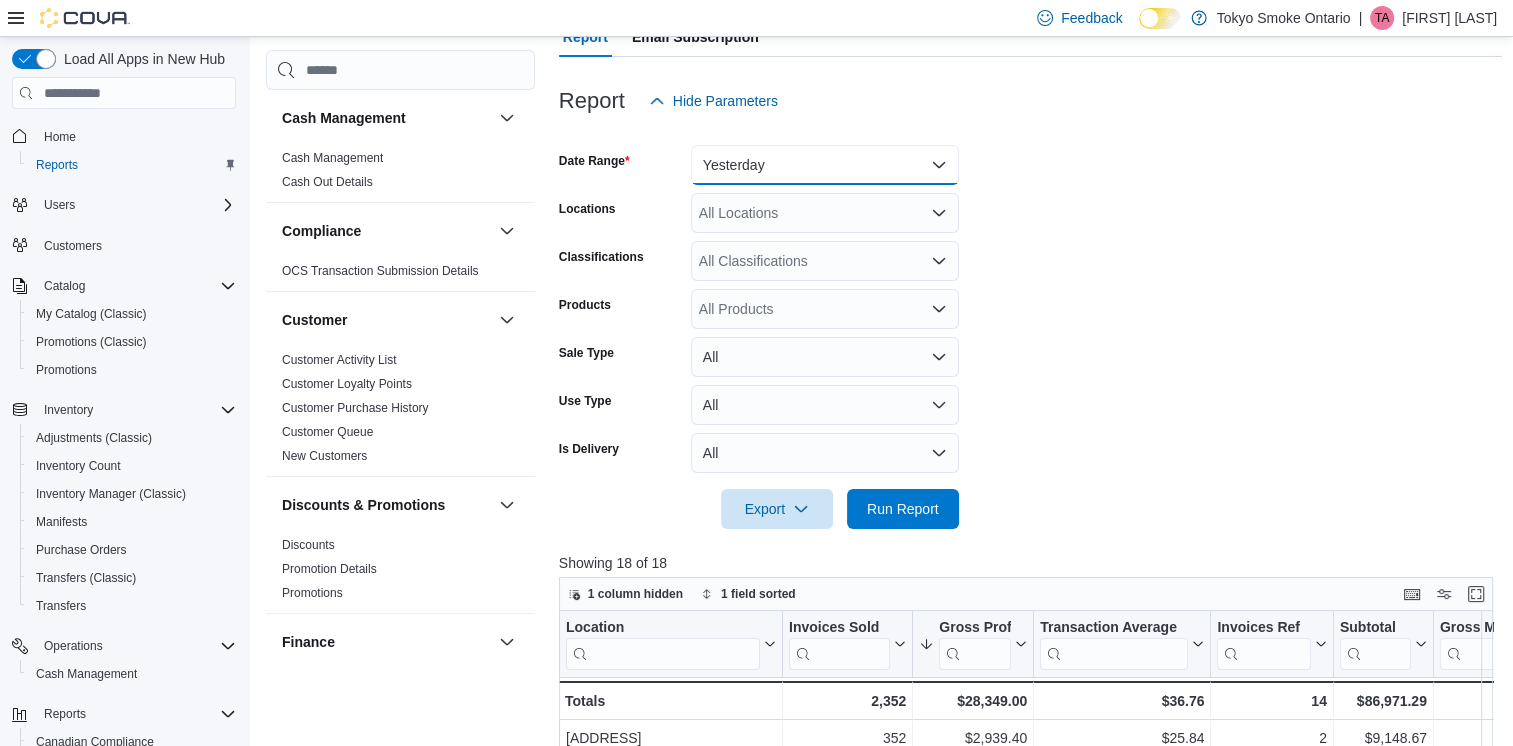 click on "Yesterday" at bounding box center (825, 165) 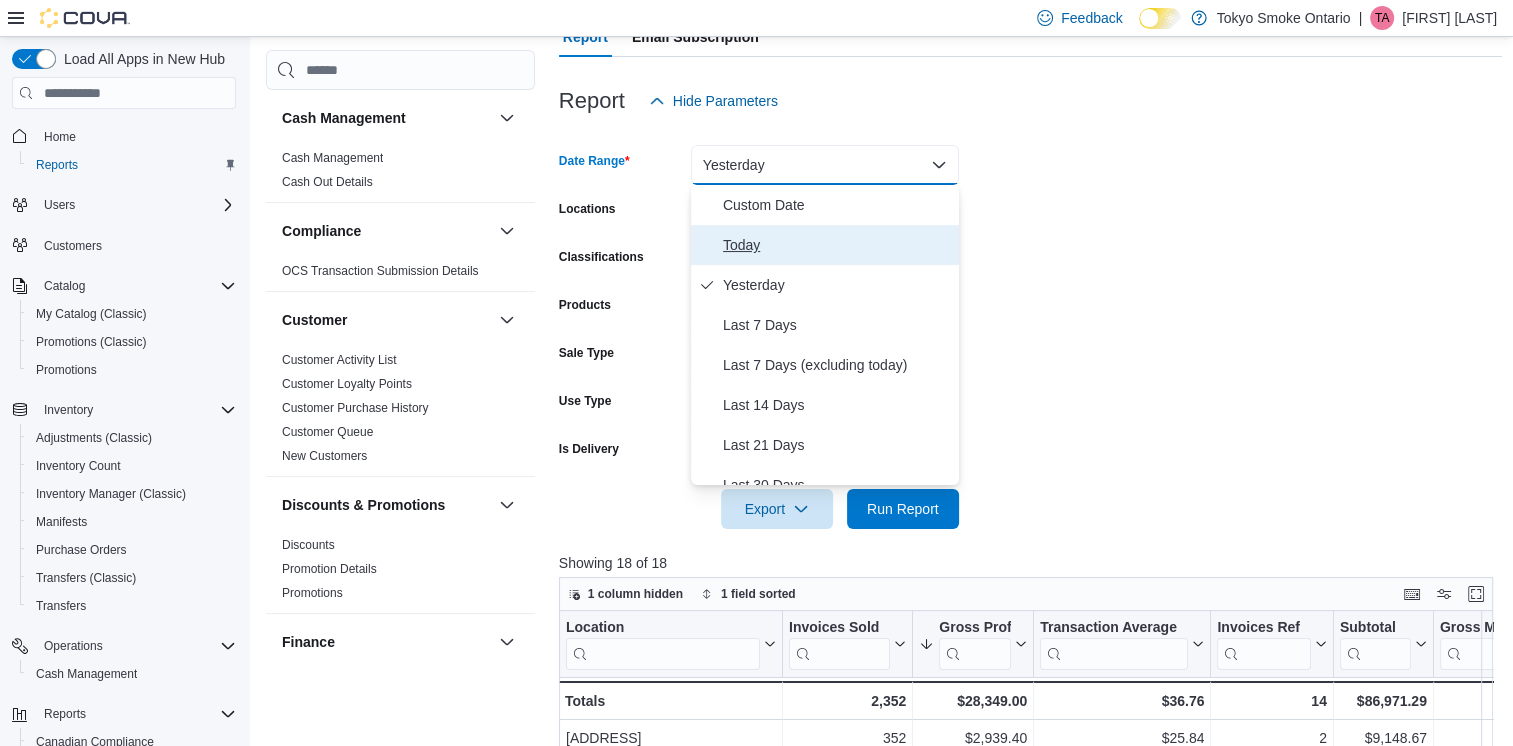 click on "Today" at bounding box center [837, 245] 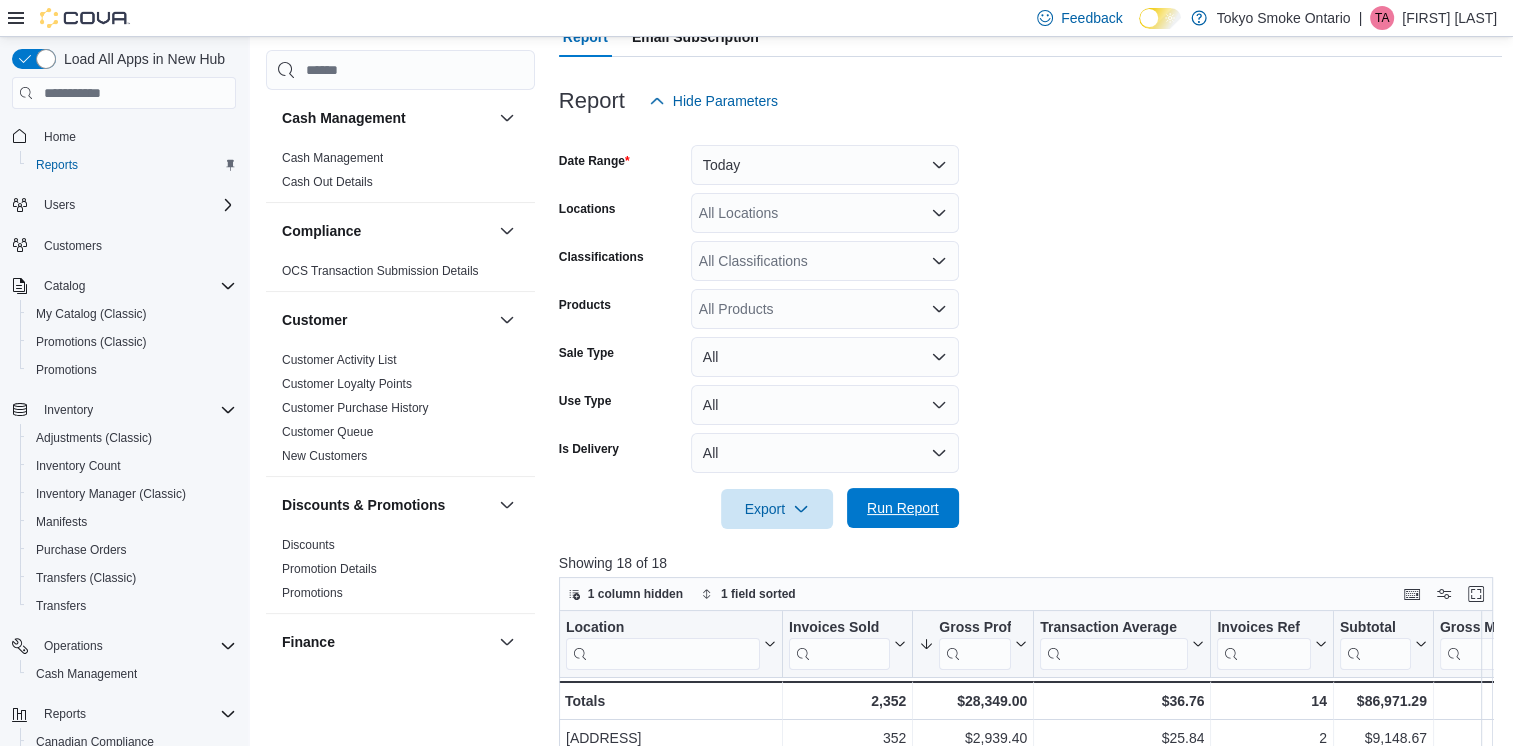 click on "Run Report" at bounding box center (903, 508) 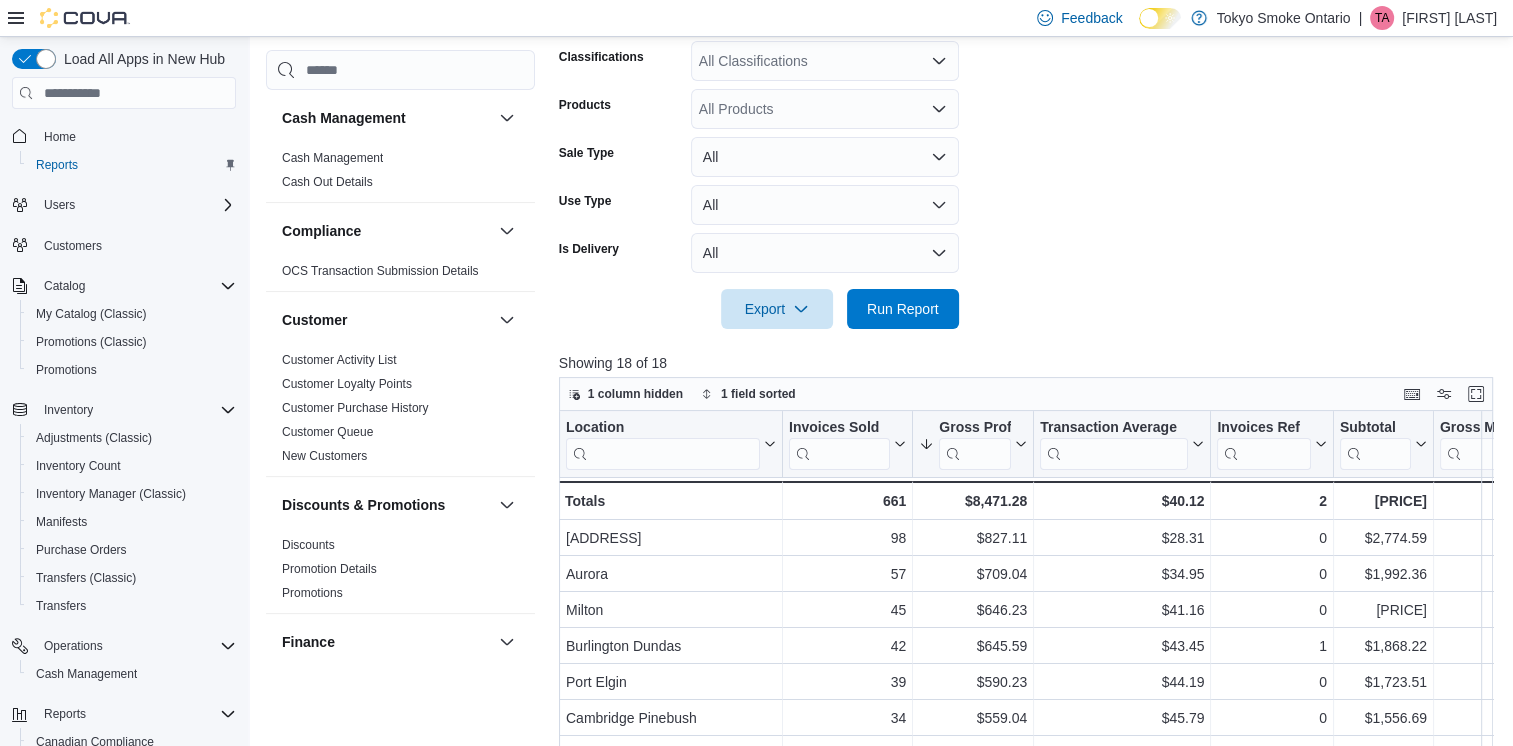 scroll, scrollTop: 405, scrollLeft: 0, axis: vertical 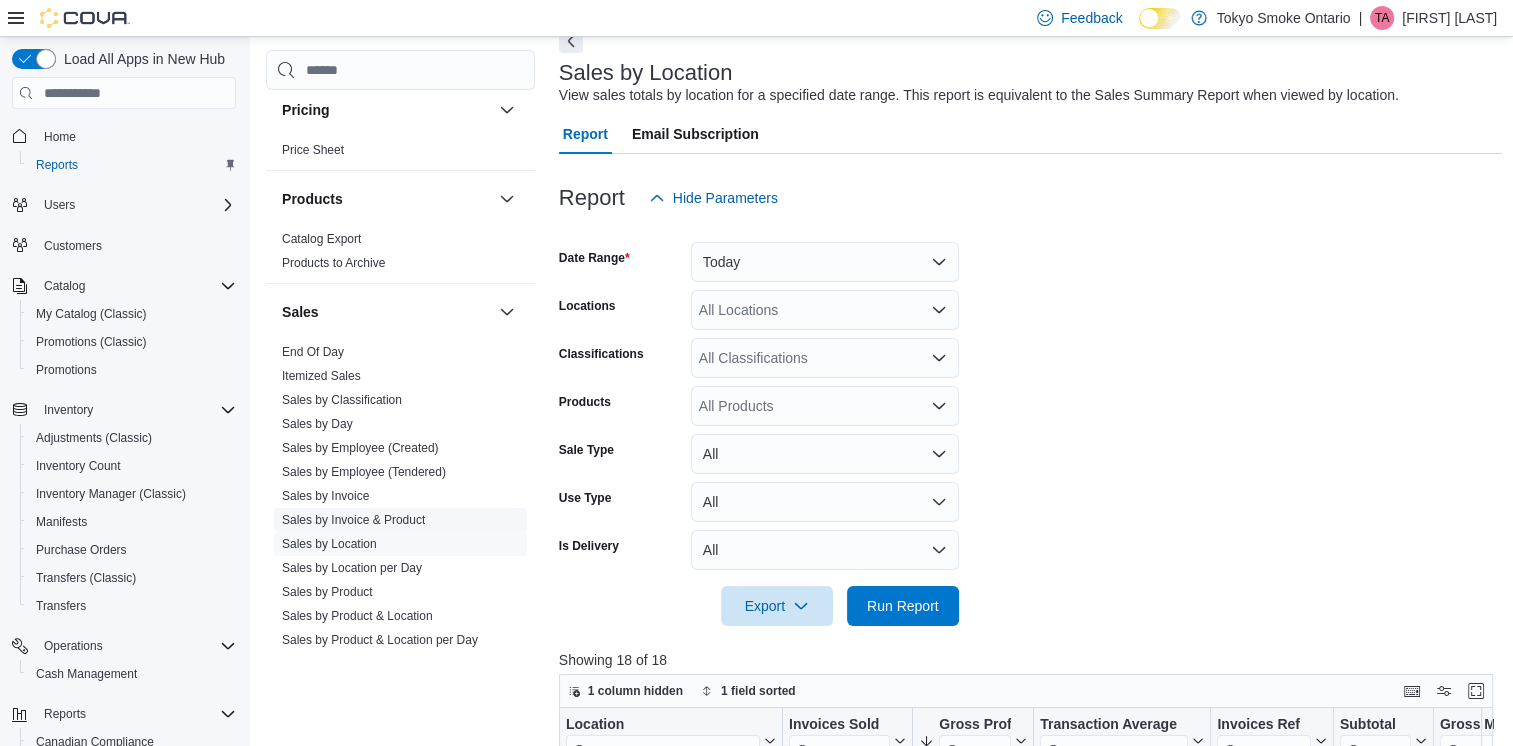 click on "Sales by Invoice & Product" at bounding box center (353, 520) 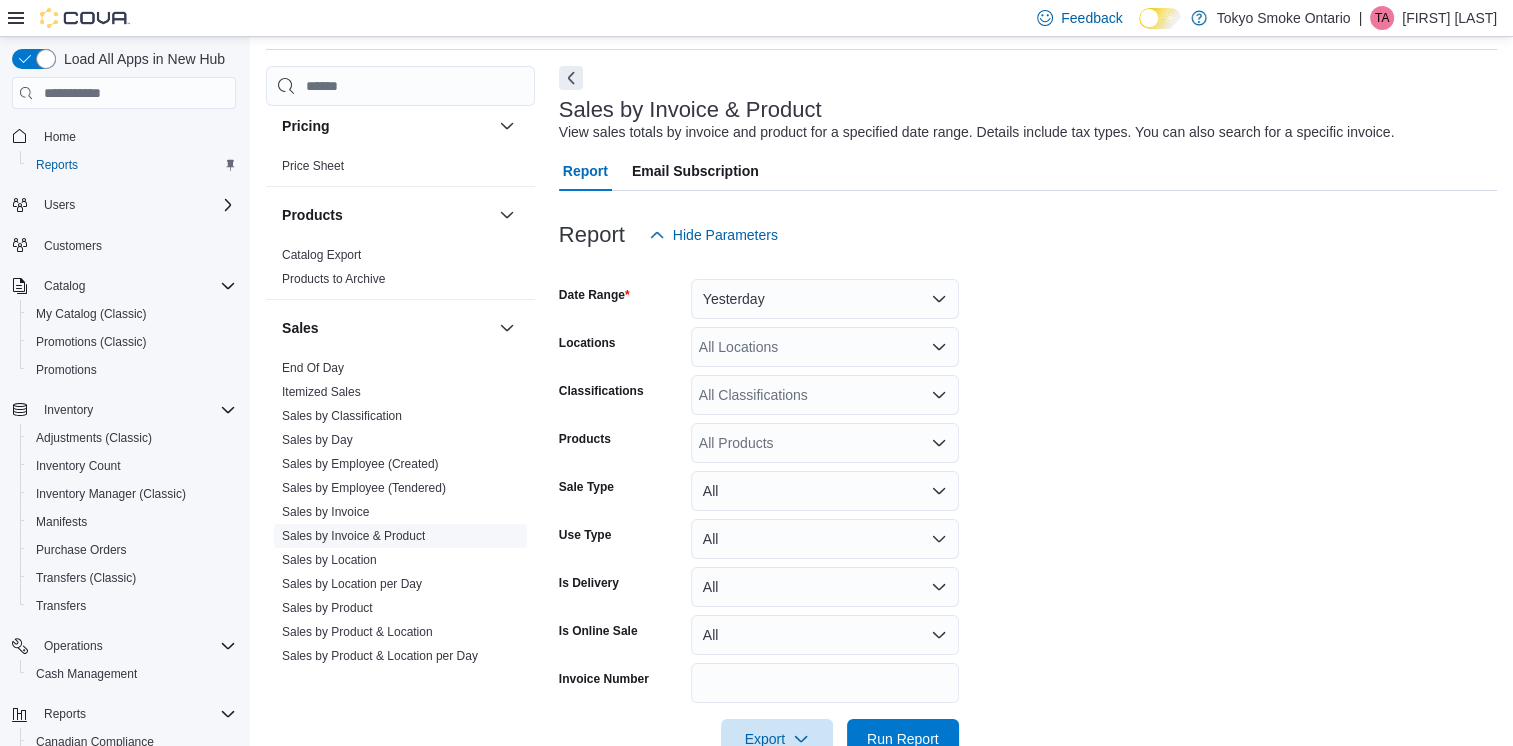 scroll, scrollTop: 46, scrollLeft: 0, axis: vertical 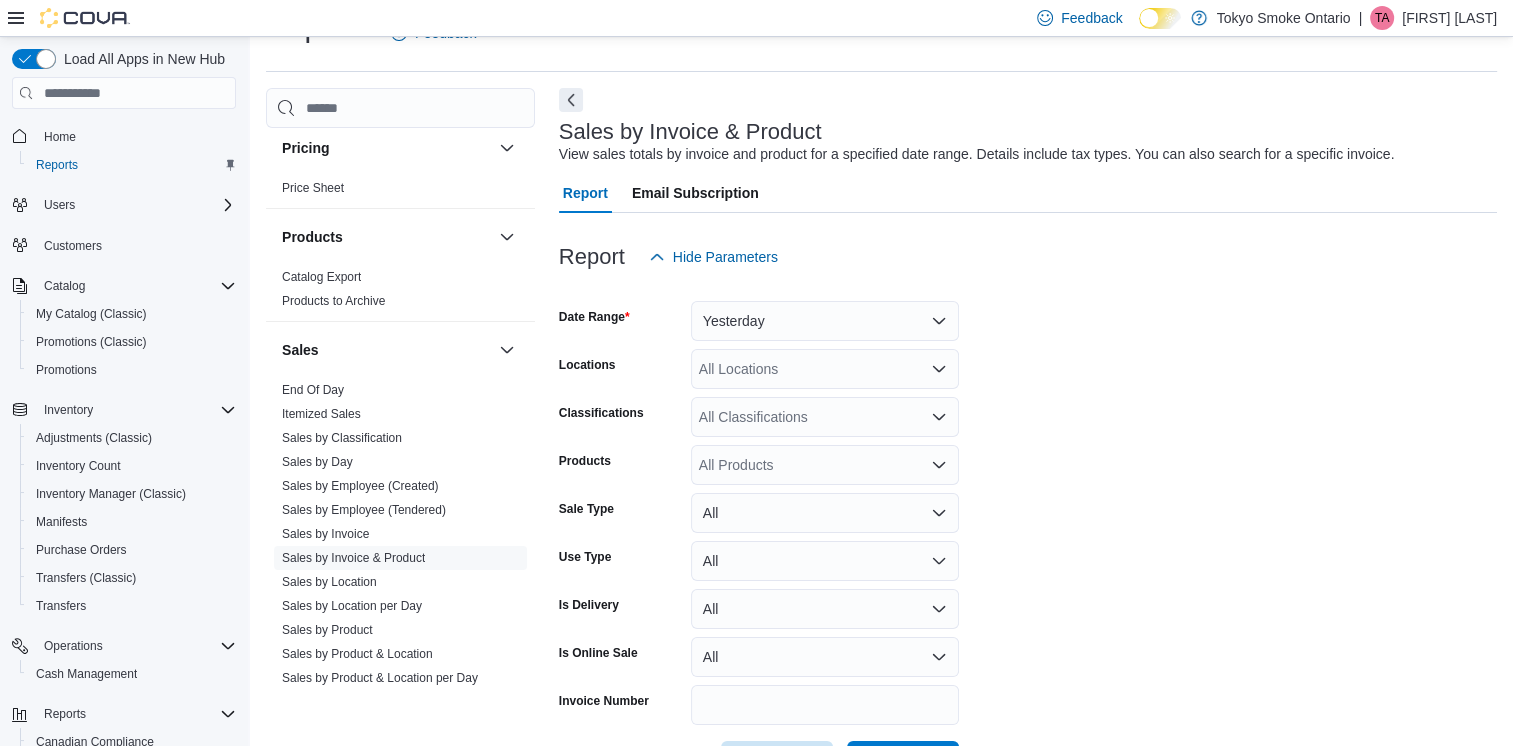 click 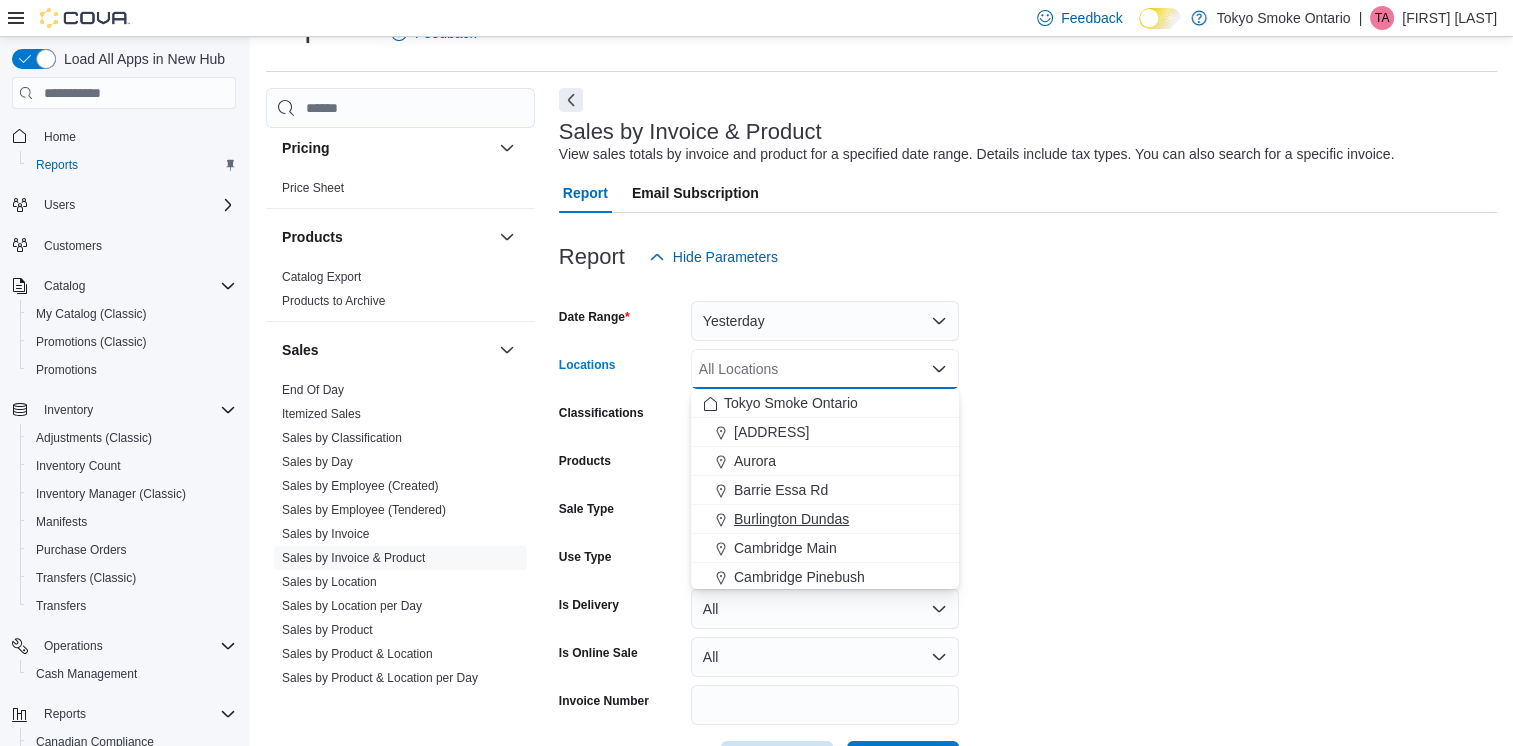 click on "Burlington Dundas" at bounding box center (791, 519) 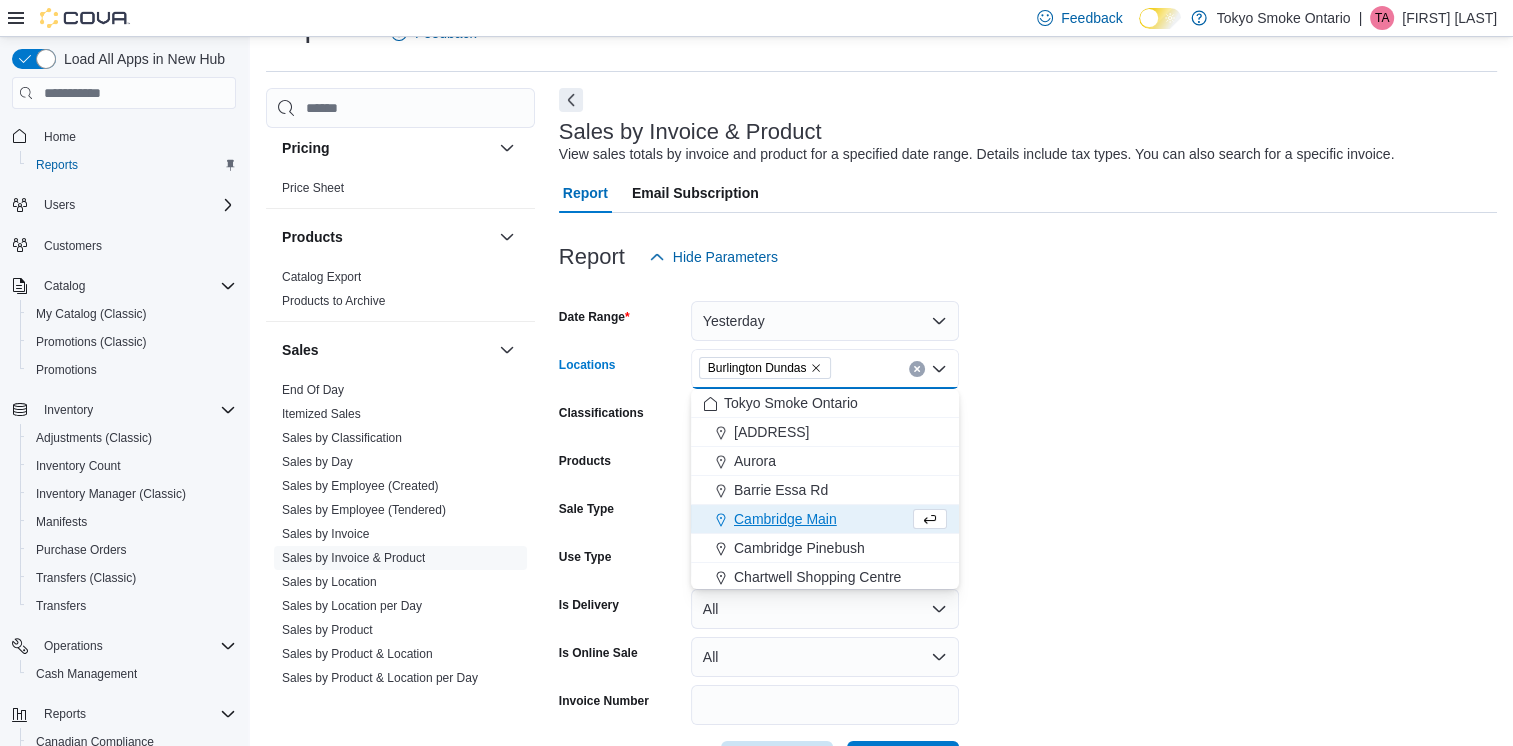 click on "Date Range Yesterday Locations Burlington Dundas Combo box. Selected. Burlington Dundas. Press Backspace to delete Burlington Dundas. Combo box input. All Locations. Type some text or, to display a list of choices, press Down Arrow. To exit the list of choices, press Escape. Classifications All Classifications Products All Products Sale Type All Use Type All Is Delivery All Is Online Sale All Invoice Number Export  Run Report" at bounding box center (1028, 529) 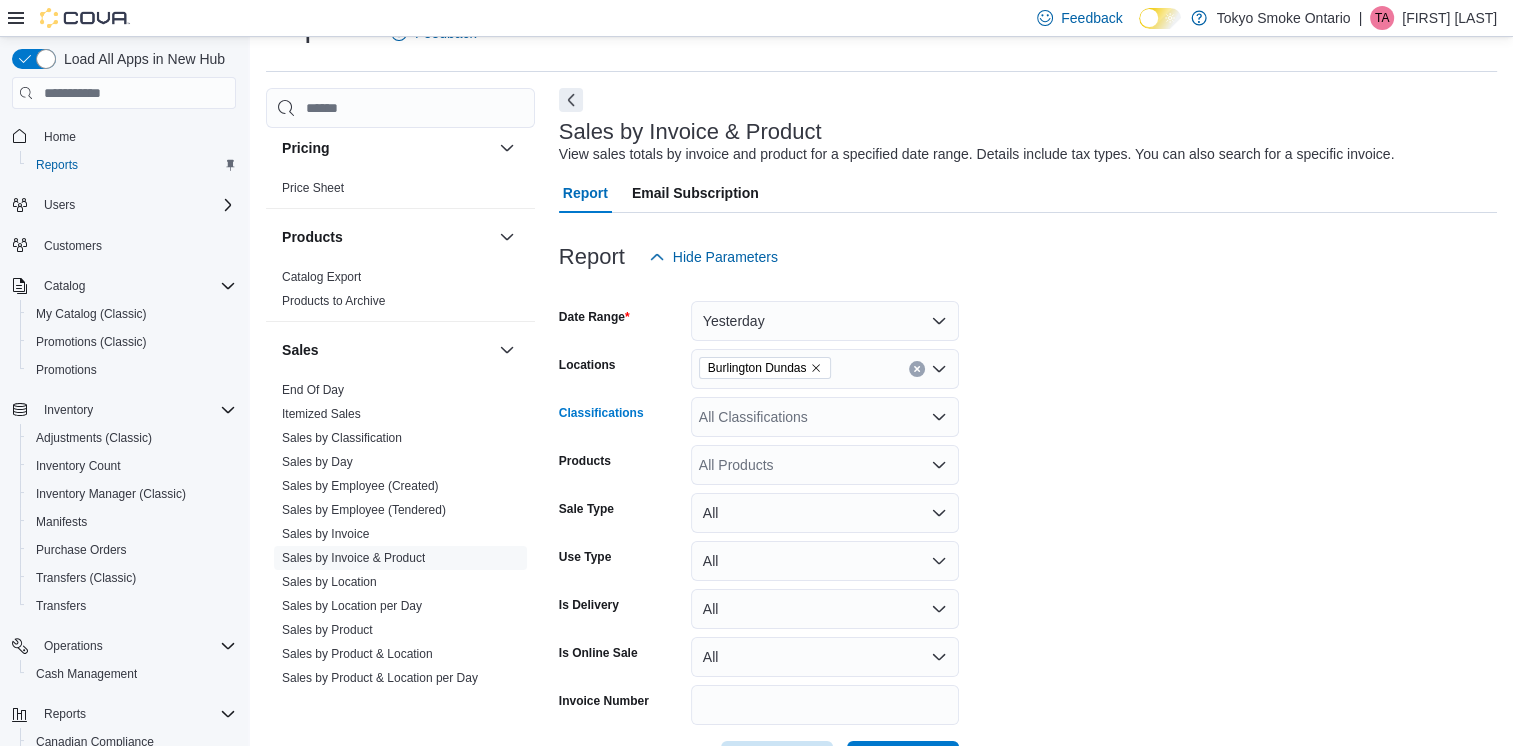 click 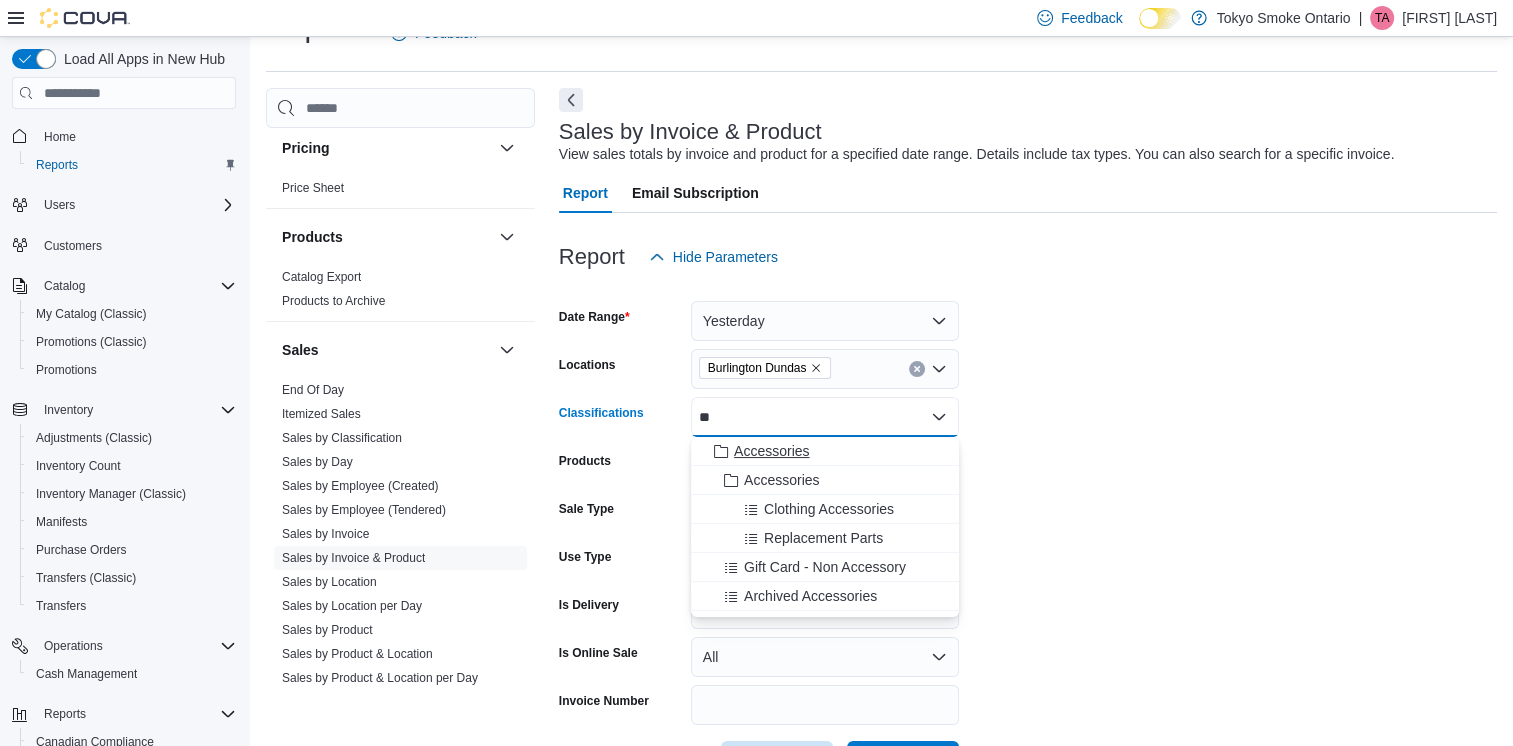 type on "**" 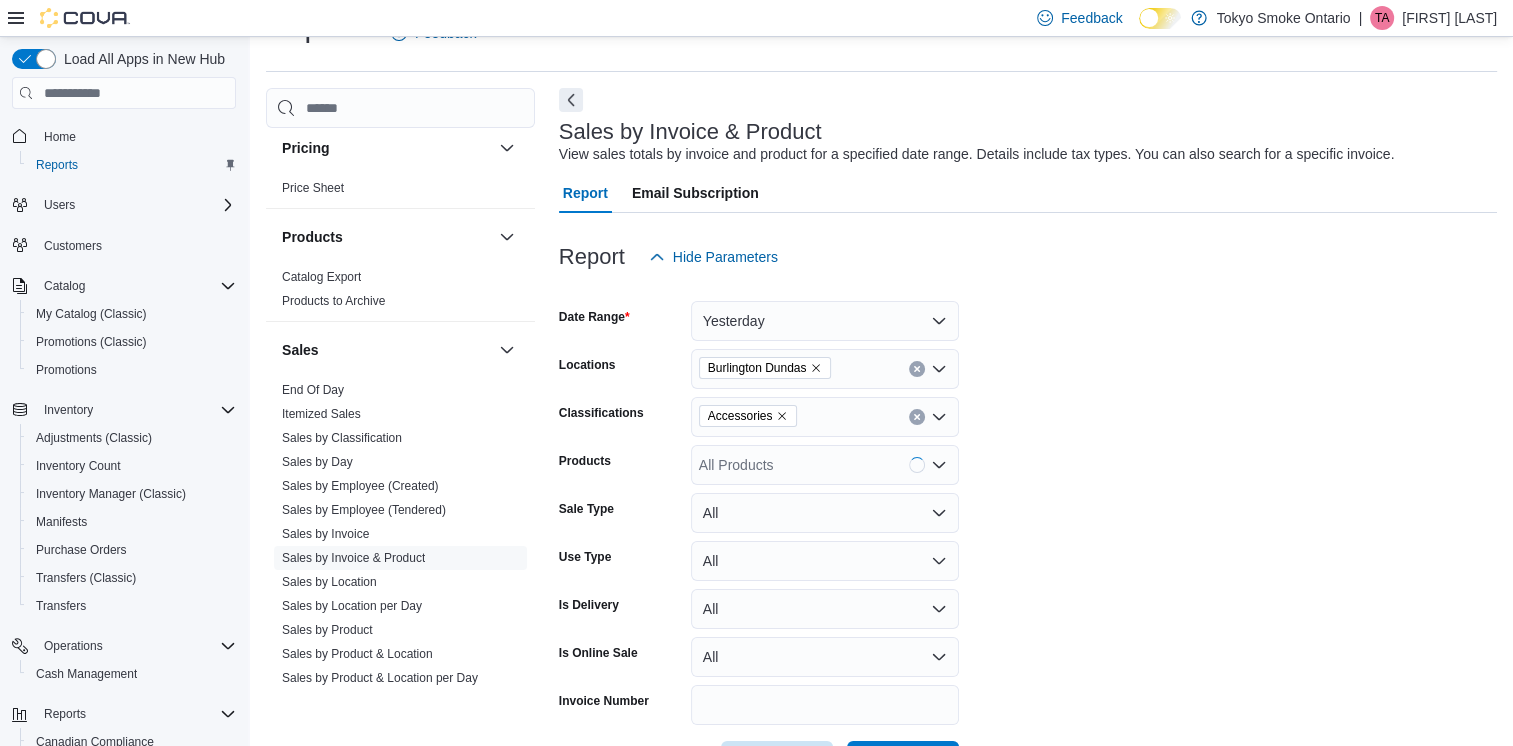click on "Date Range Yesterday Locations Burlington Dundas Classifications Accessories Products All Products Sale Type All Use Type All Is Delivery All Is Online Sale All Invoice Number Export  Run Report" at bounding box center (1028, 529) 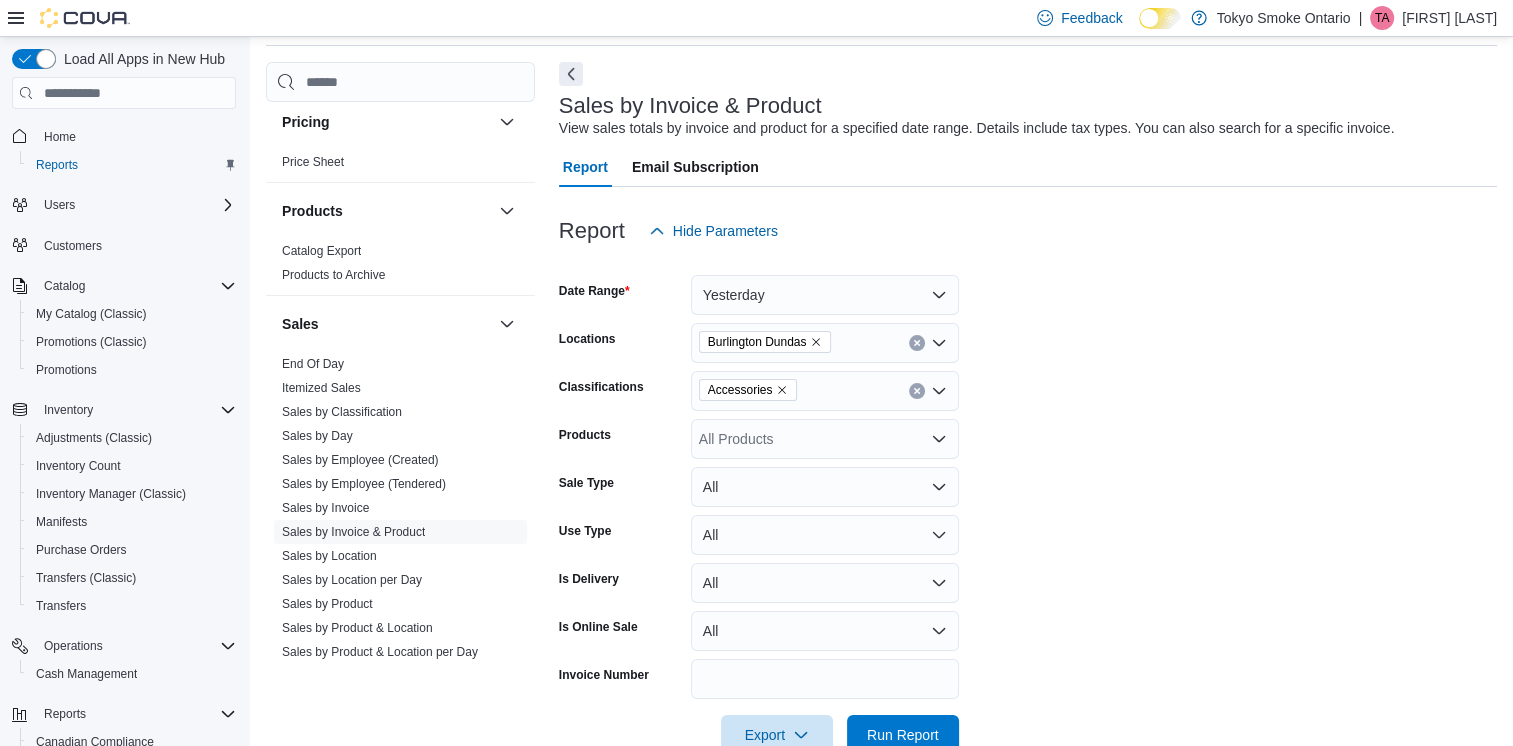 scroll, scrollTop: 120, scrollLeft: 0, axis: vertical 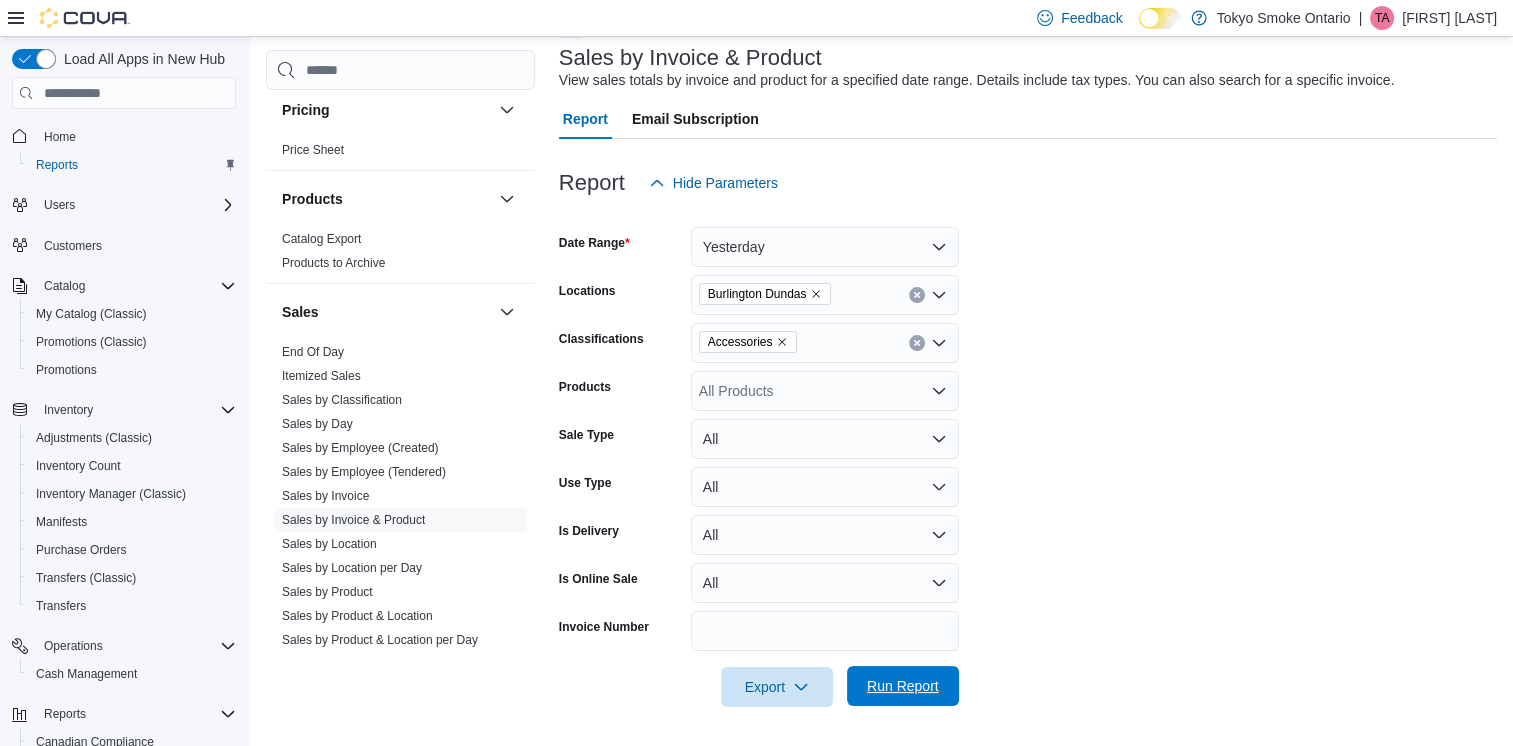click on "Run Report" at bounding box center [903, 686] 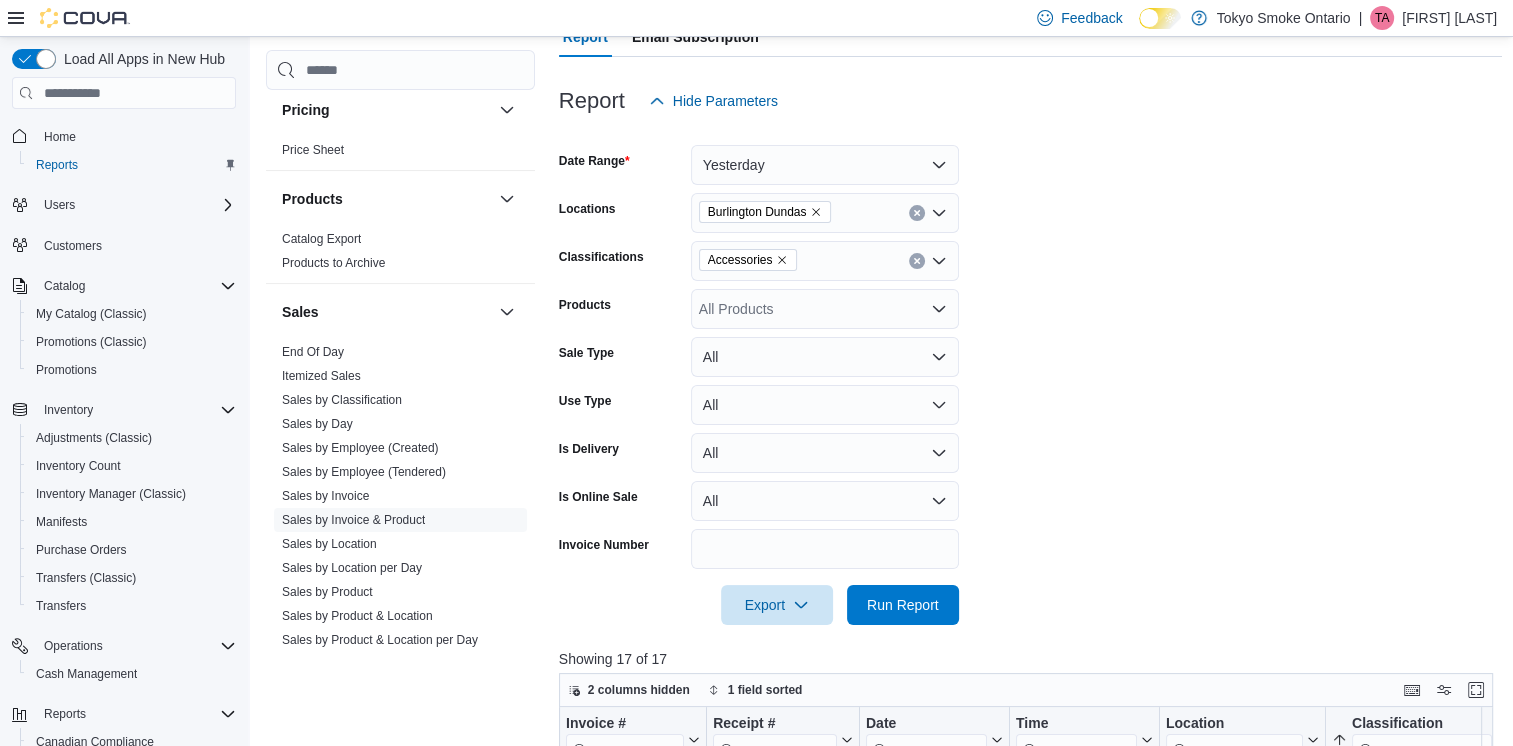 scroll, scrollTop: 320, scrollLeft: 0, axis: vertical 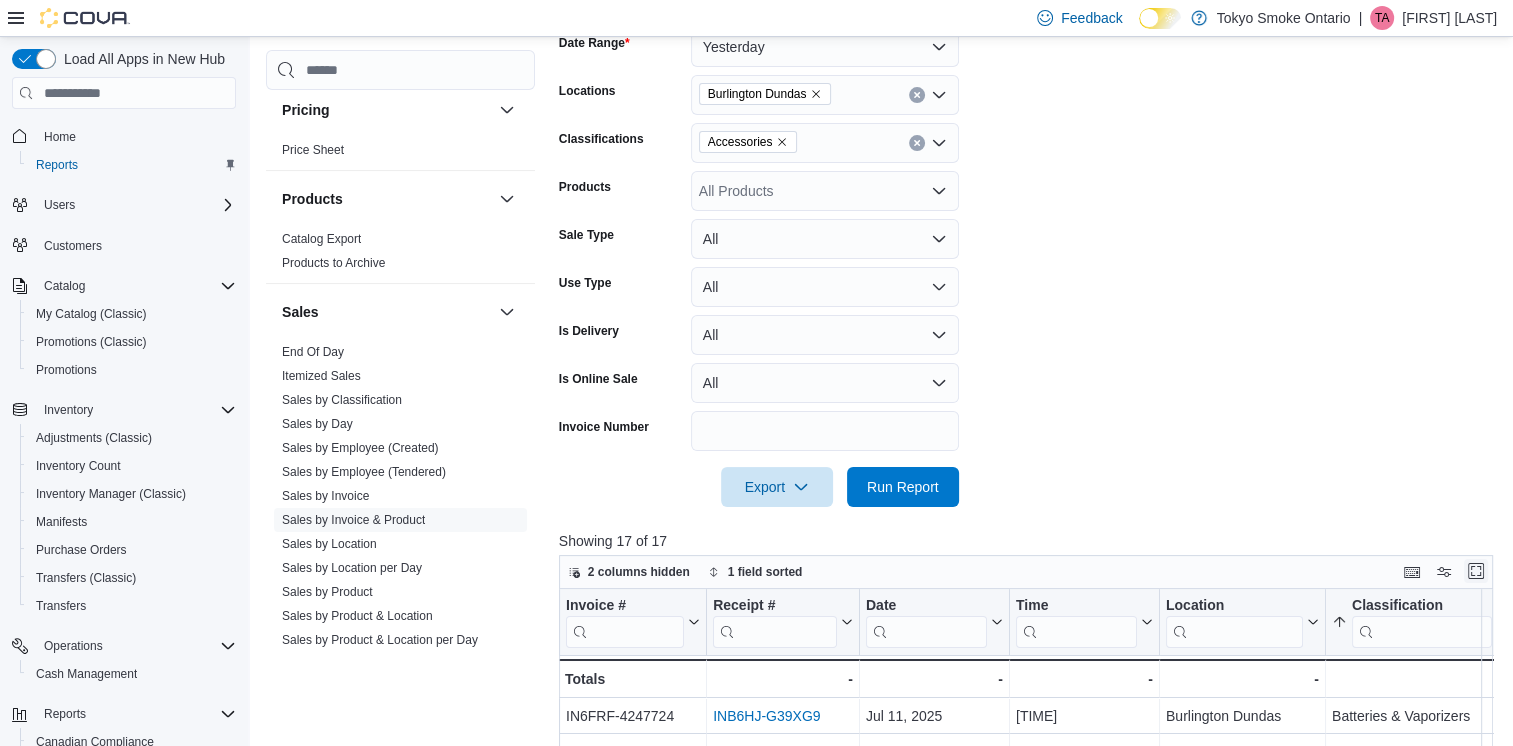 click at bounding box center (1476, 571) 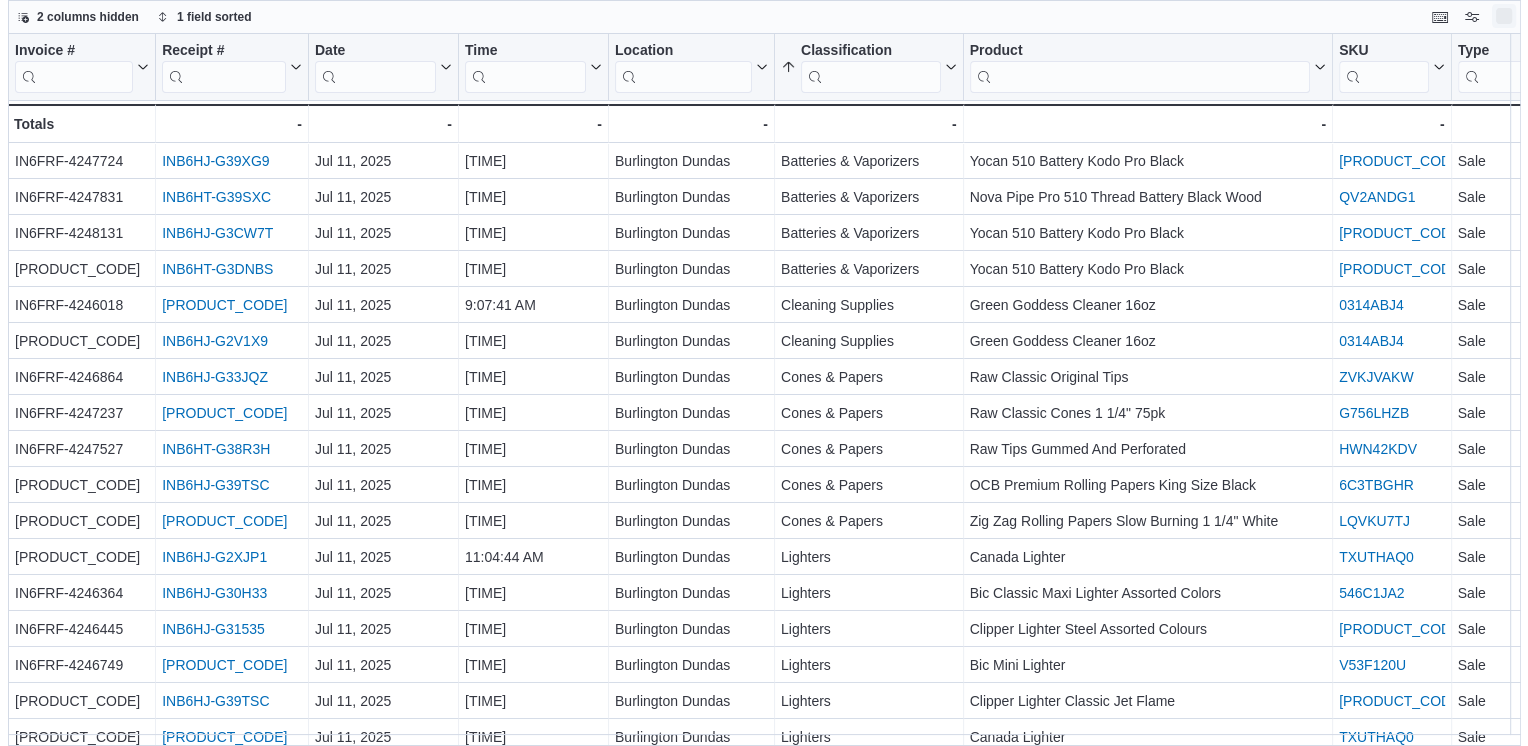 scroll, scrollTop: 0, scrollLeft: 0, axis: both 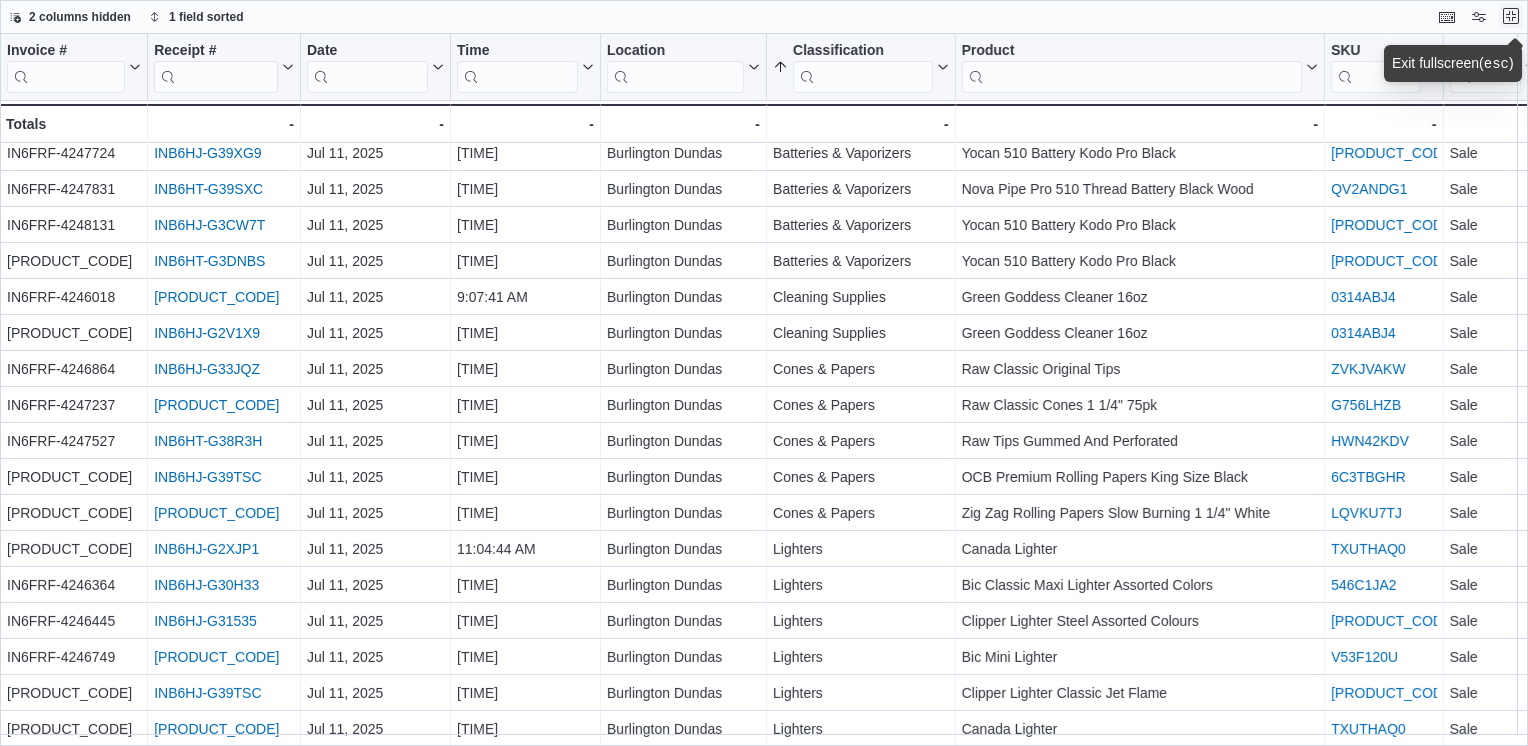 click at bounding box center (1511, 16) 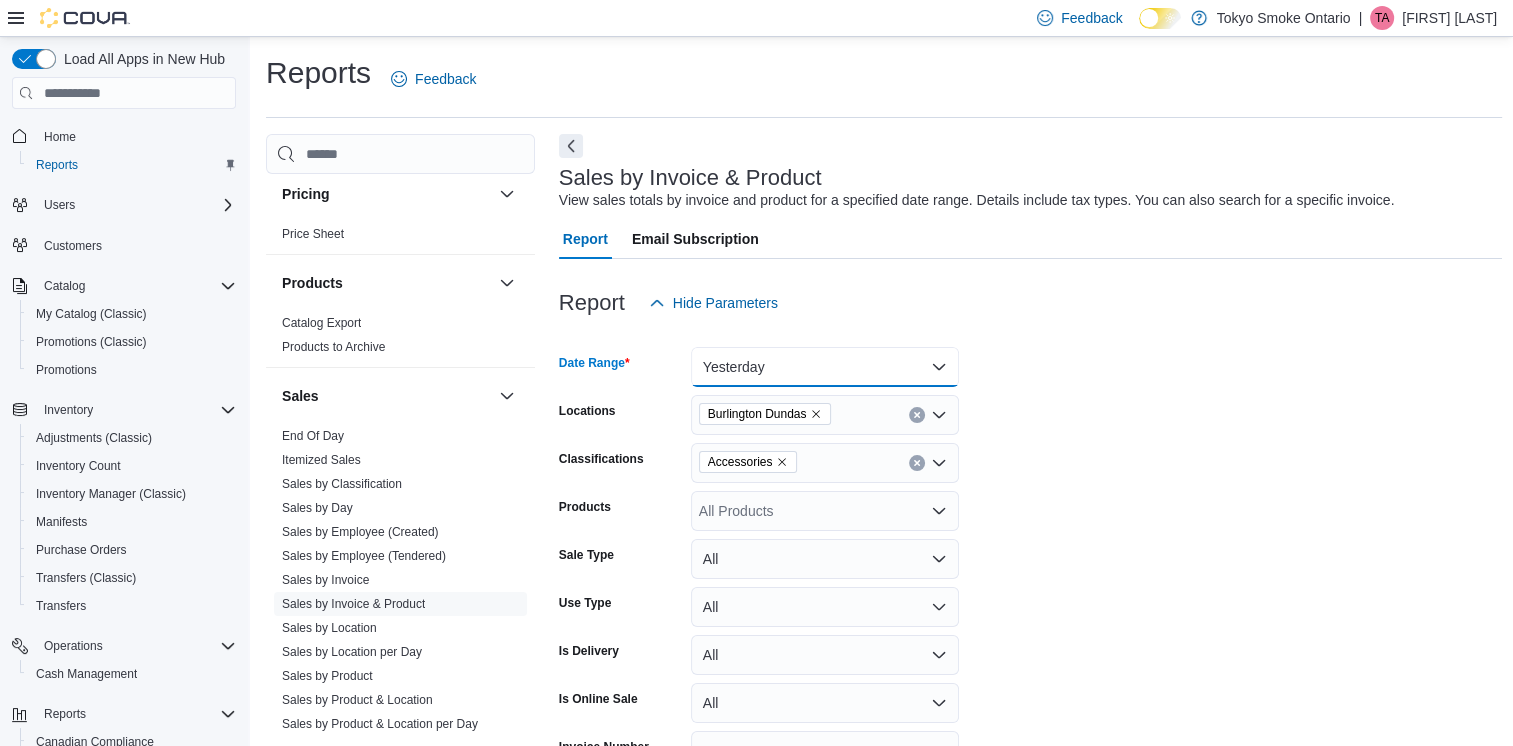 click on "Yesterday" at bounding box center [825, 367] 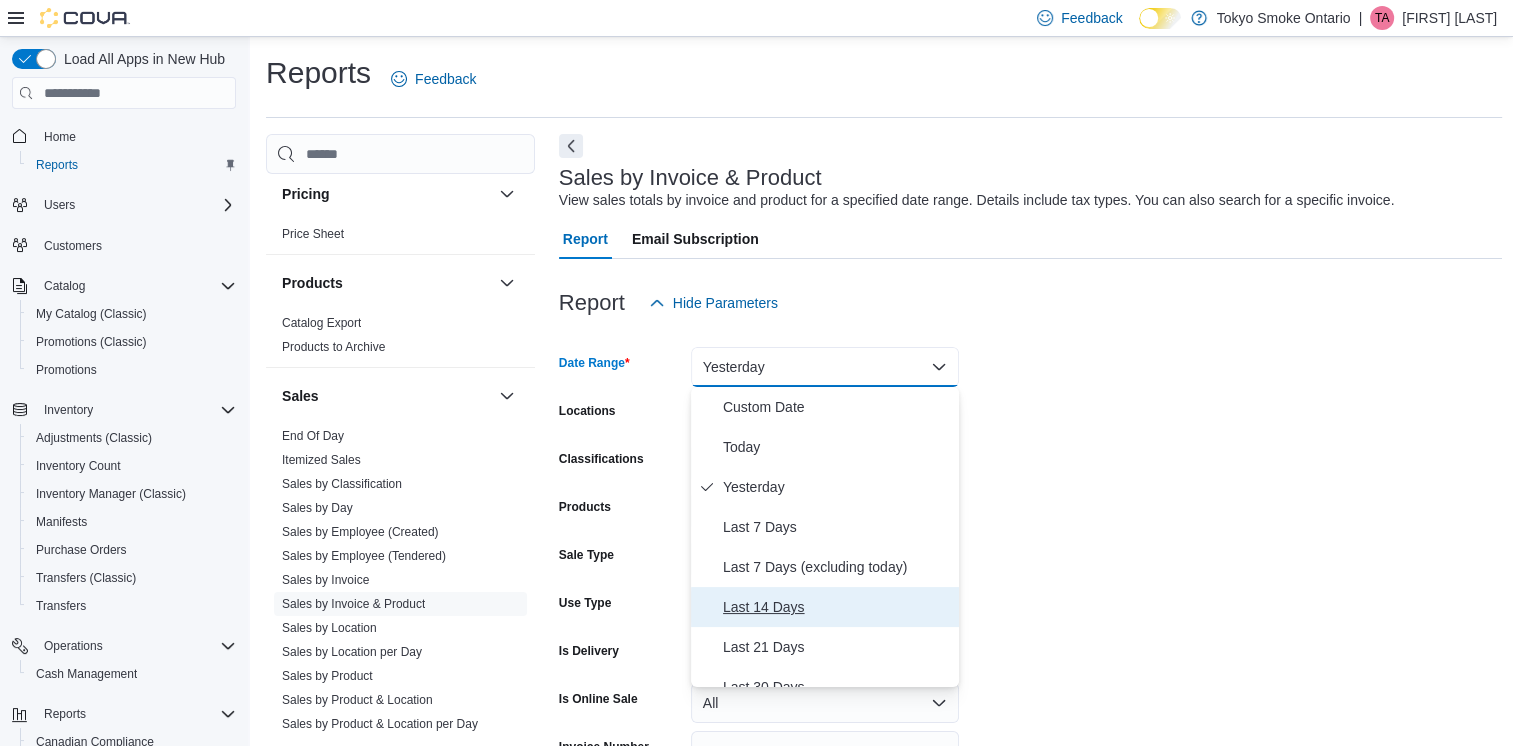 click on "Last 14 Days" at bounding box center [837, 607] 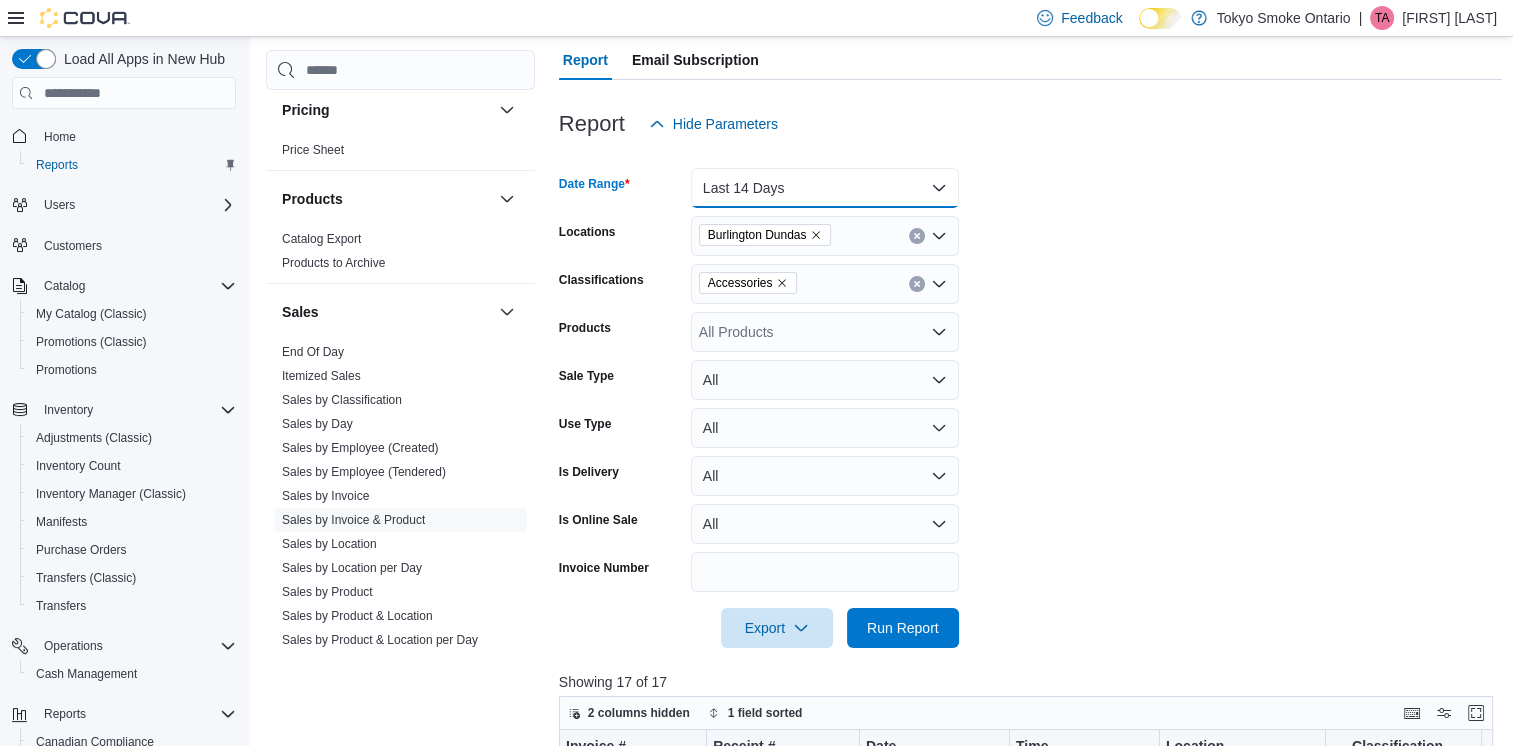 scroll, scrollTop: 200, scrollLeft: 0, axis: vertical 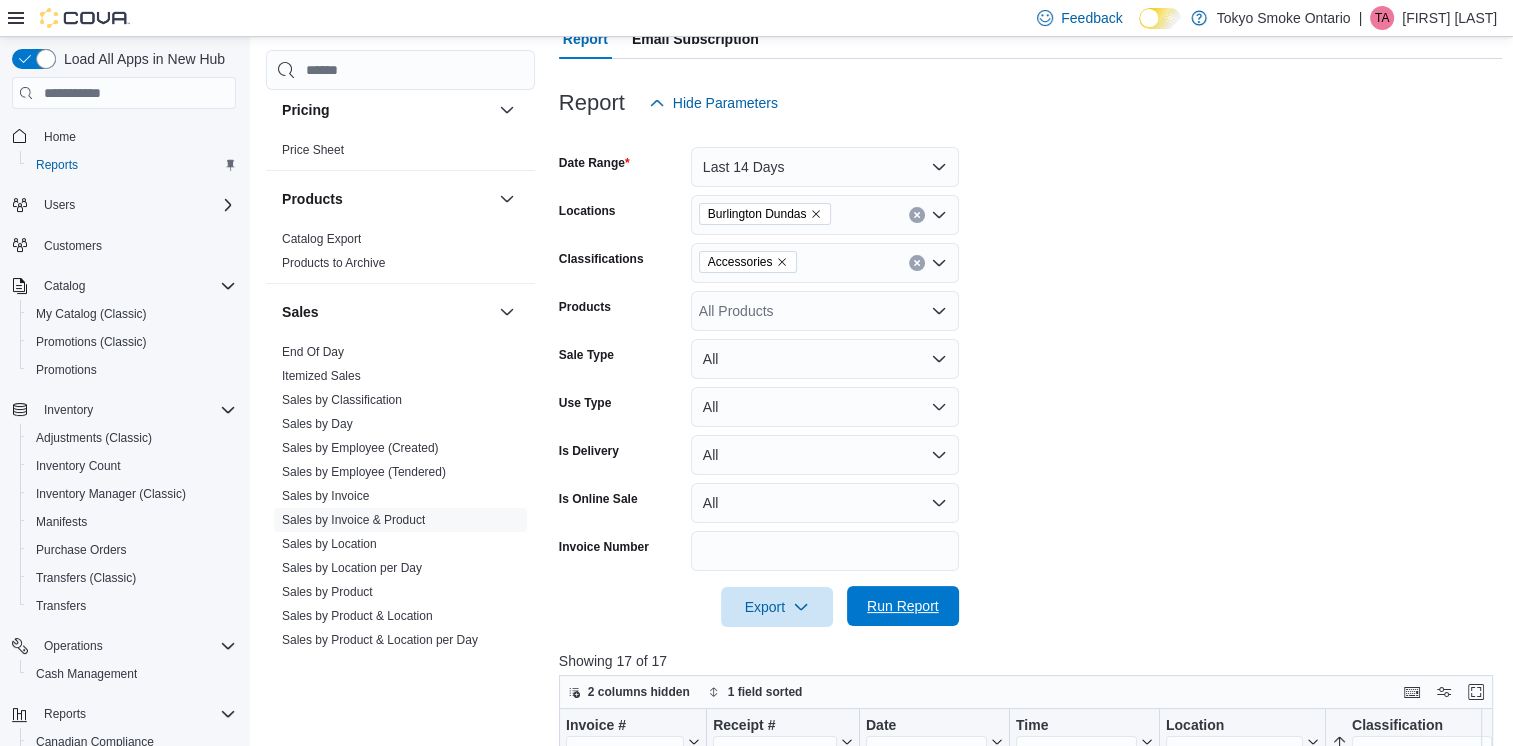 click on "Run Report" at bounding box center [903, 606] 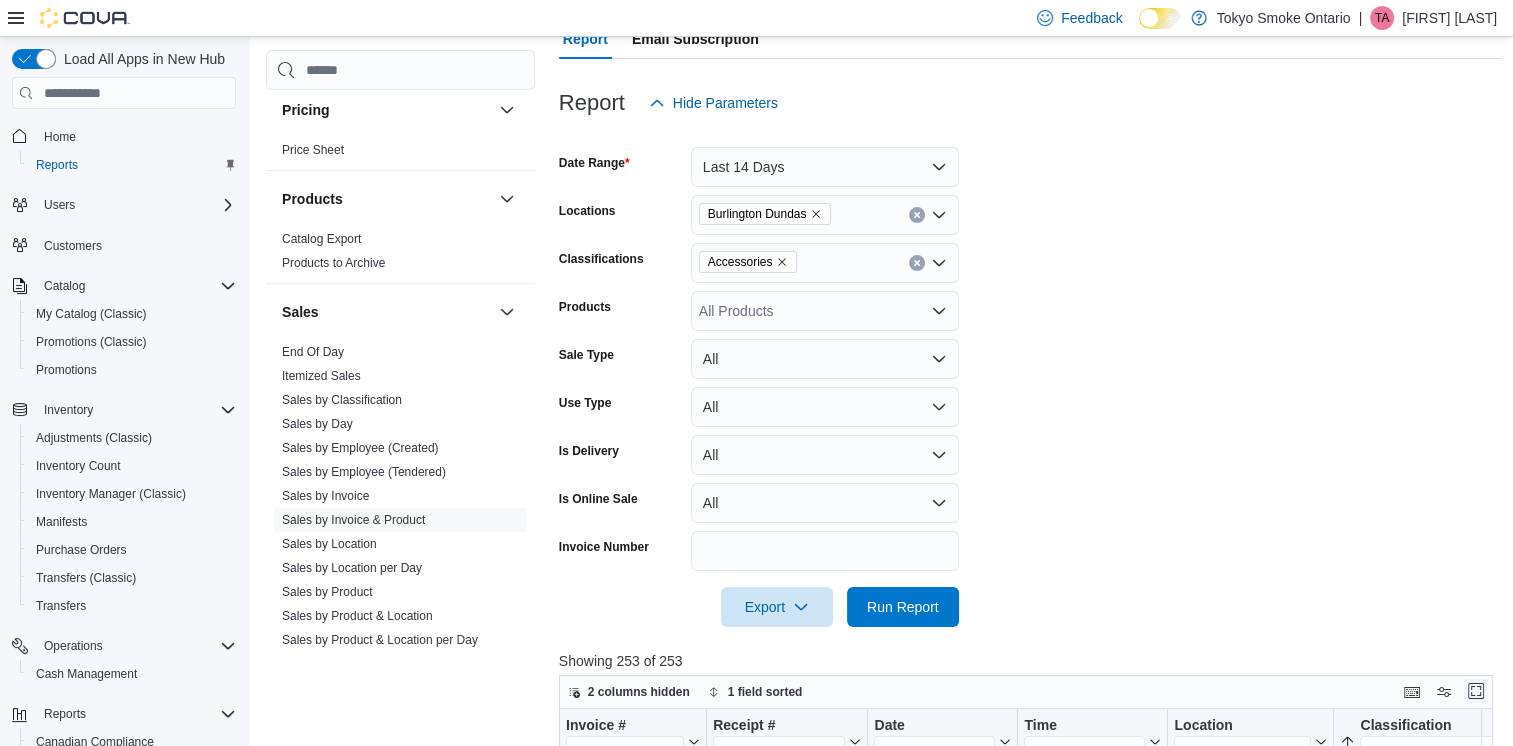 click at bounding box center (1476, 691) 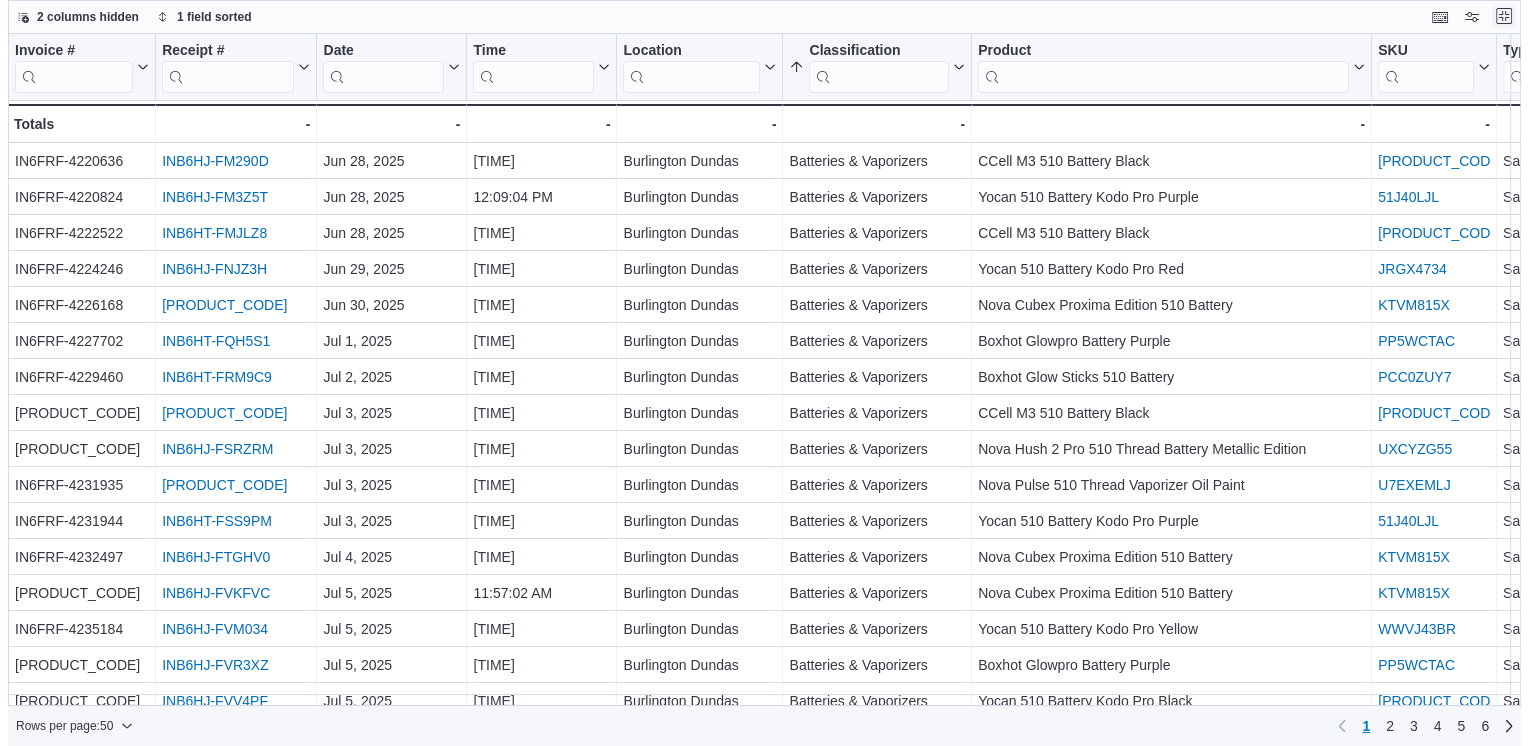 scroll, scrollTop: 0, scrollLeft: 0, axis: both 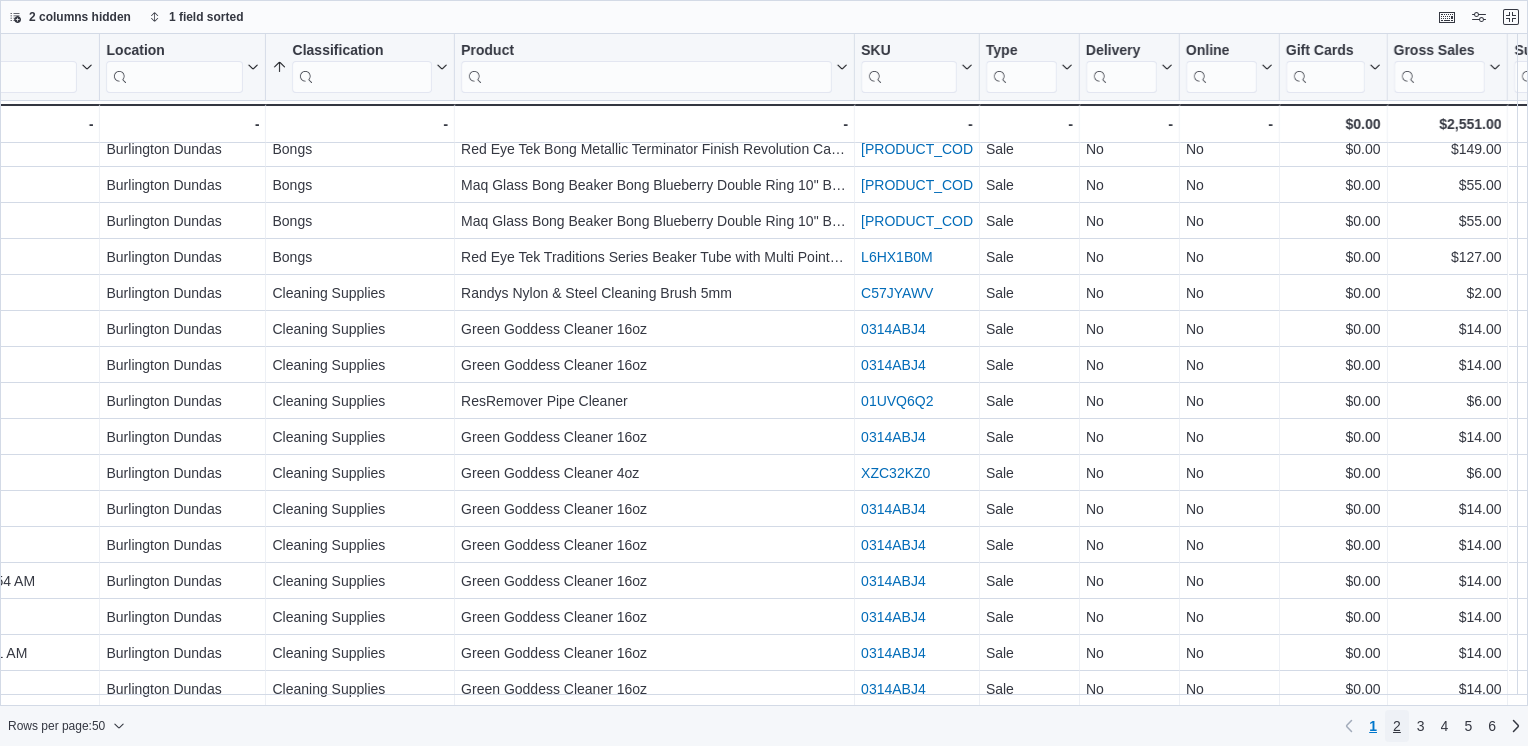 click on "2" at bounding box center (1397, 726) 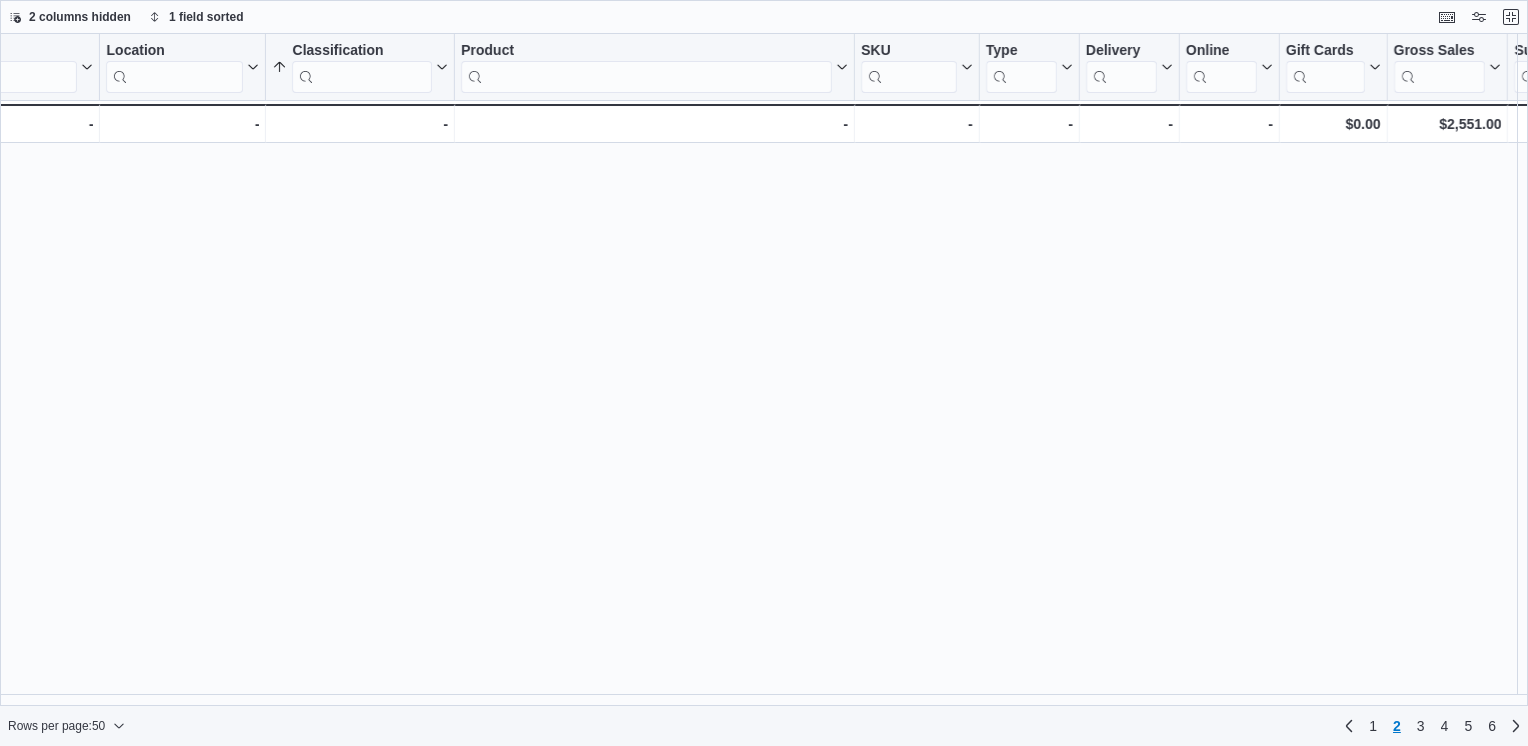 scroll, scrollTop: 0, scrollLeft: 0, axis: both 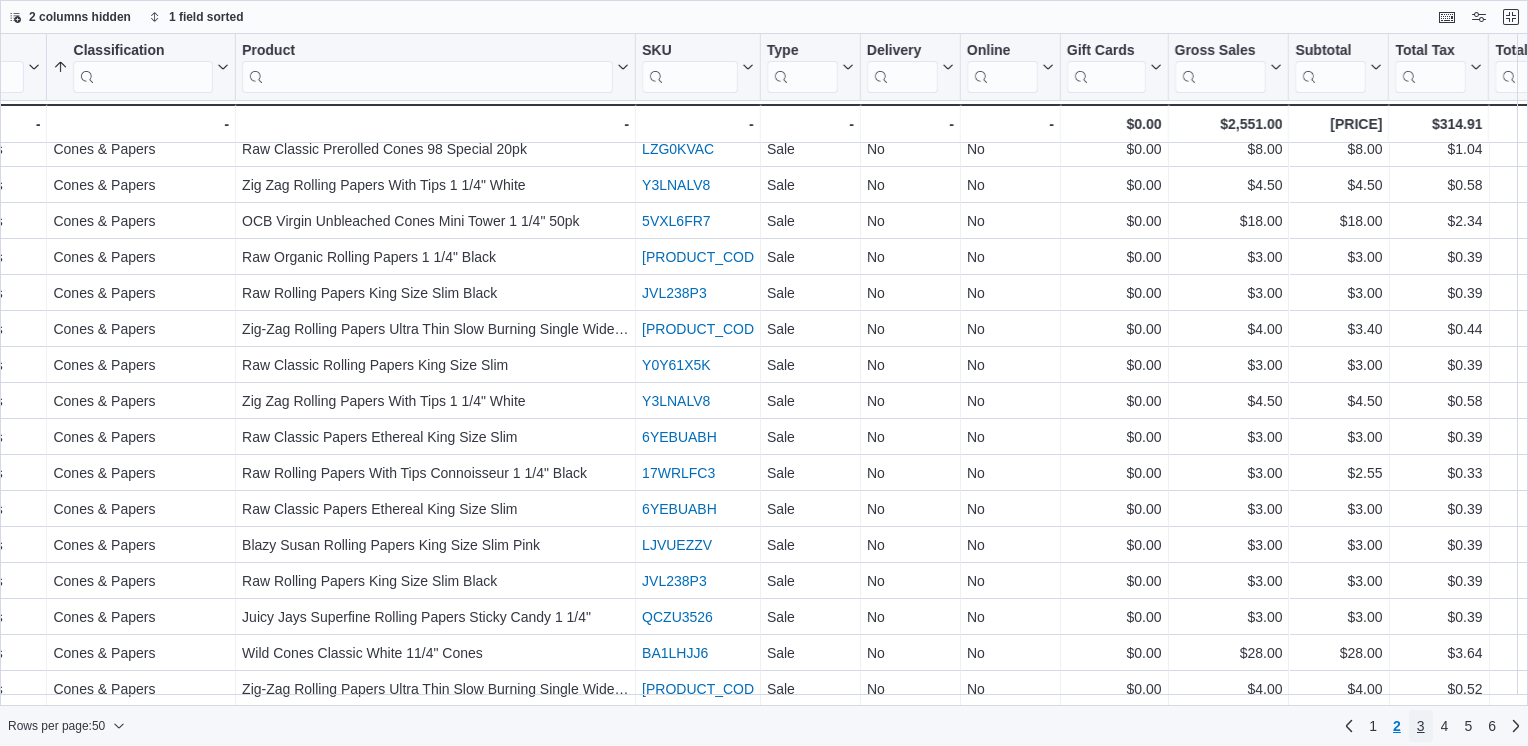 click on "3" at bounding box center [1421, 726] 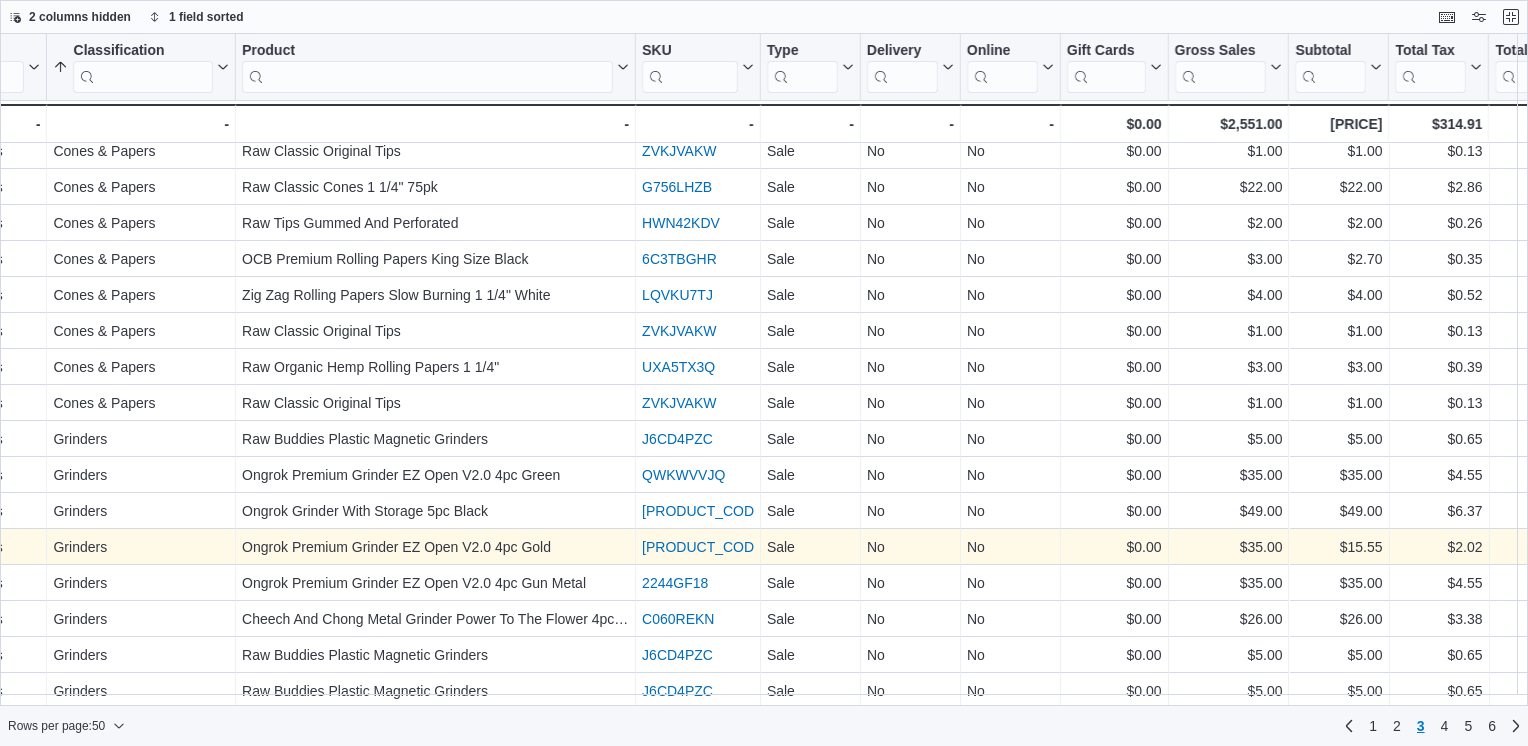 scroll, scrollTop: 1247, scrollLeft: 728, axis: both 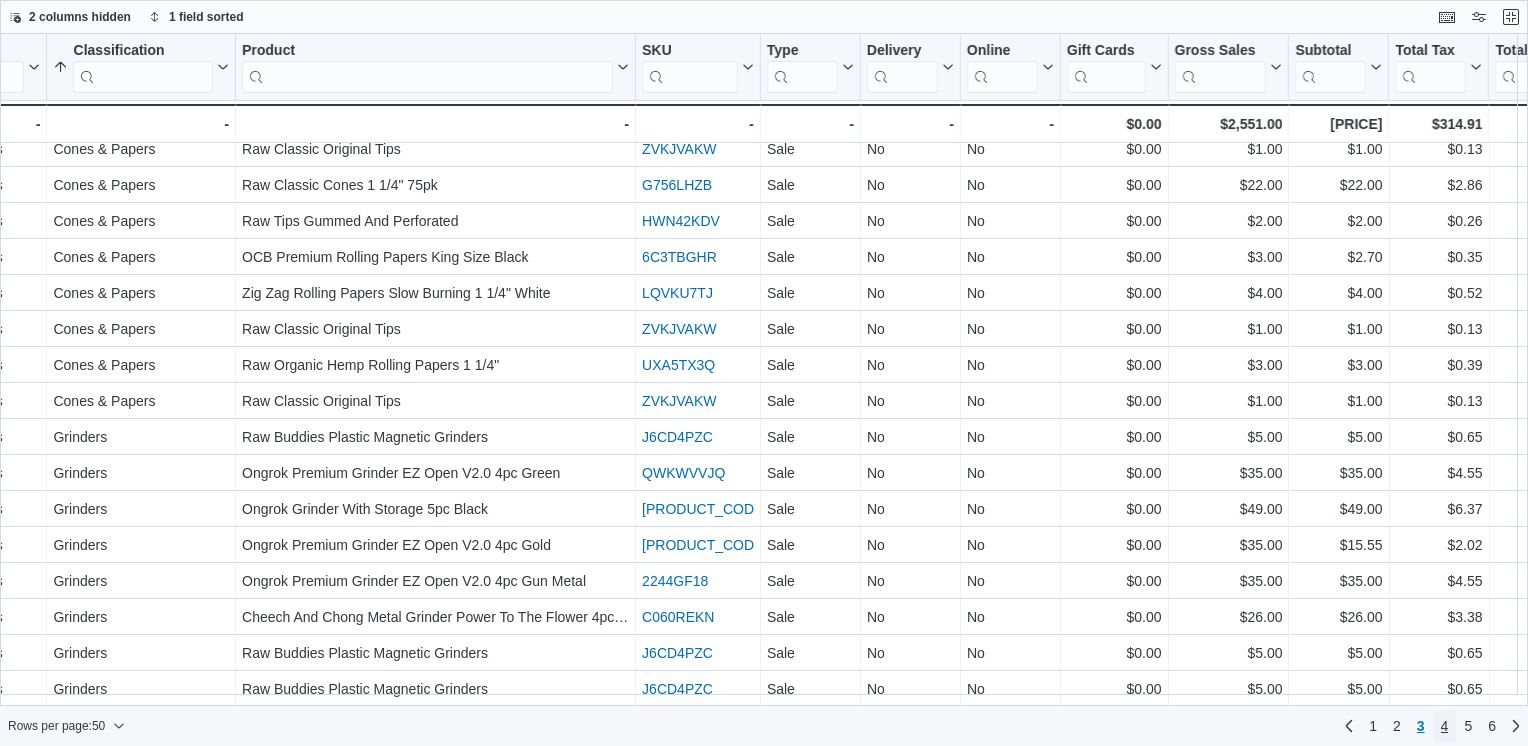 click on "4" at bounding box center [1445, 726] 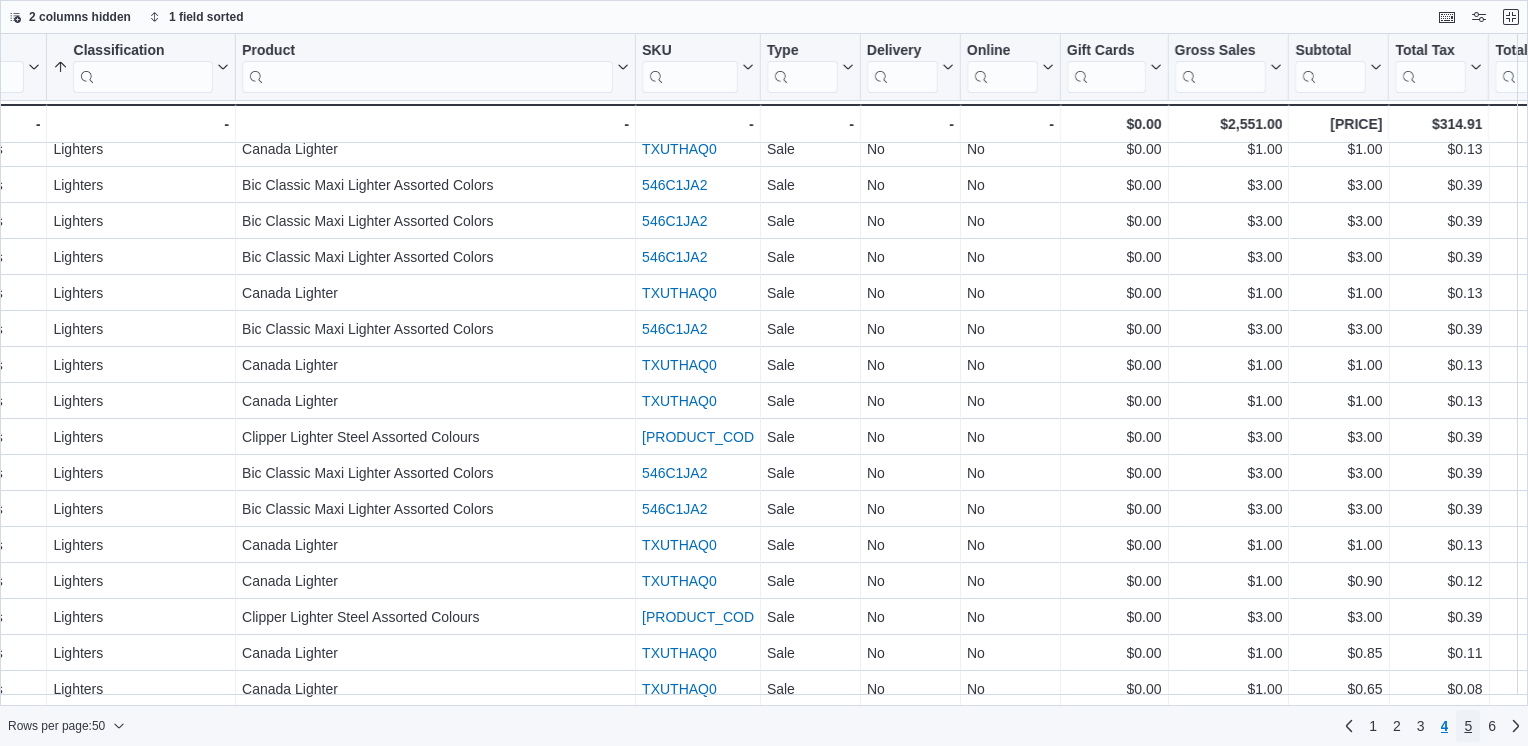 click on "5" at bounding box center (1468, 726) 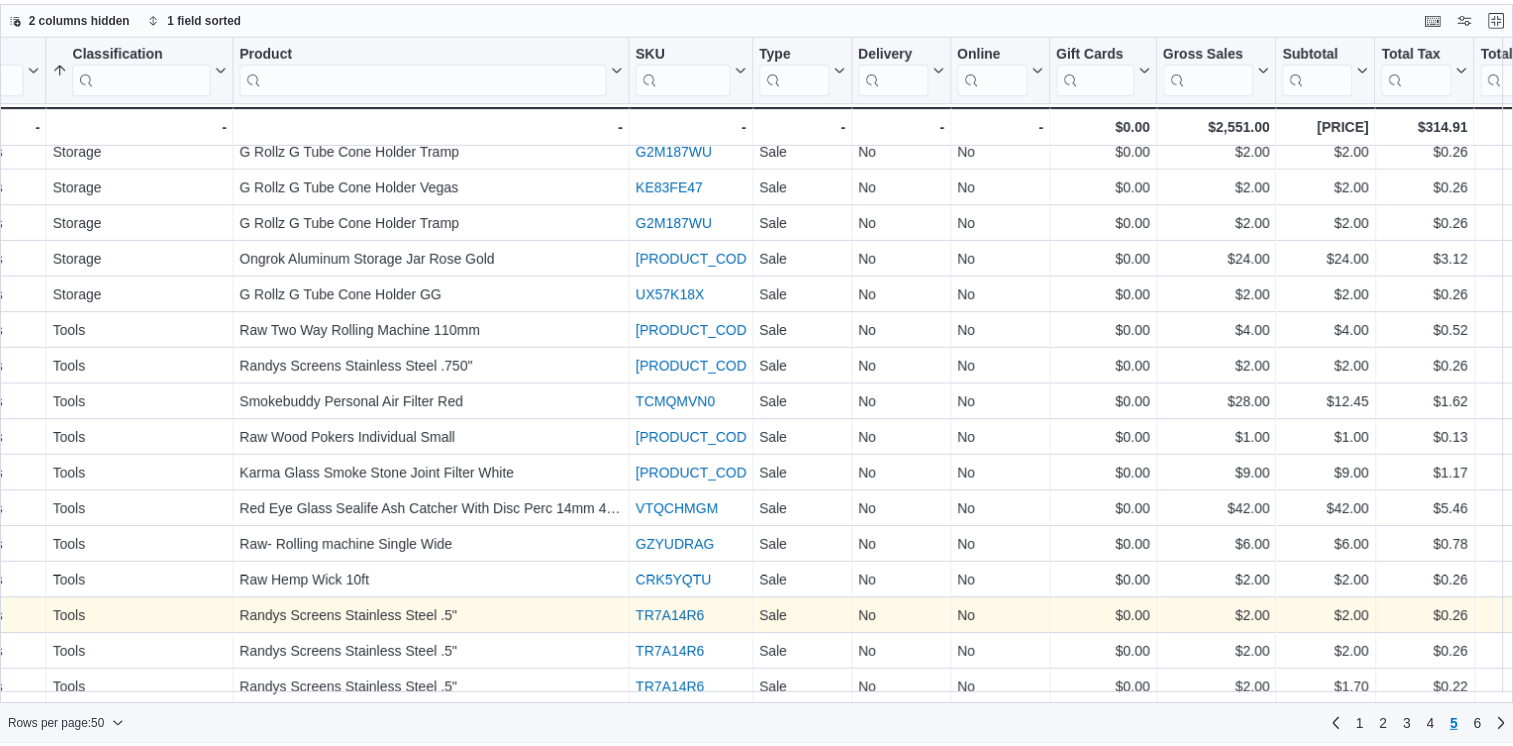 scroll, scrollTop: 1247, scrollLeft: 728, axis: both 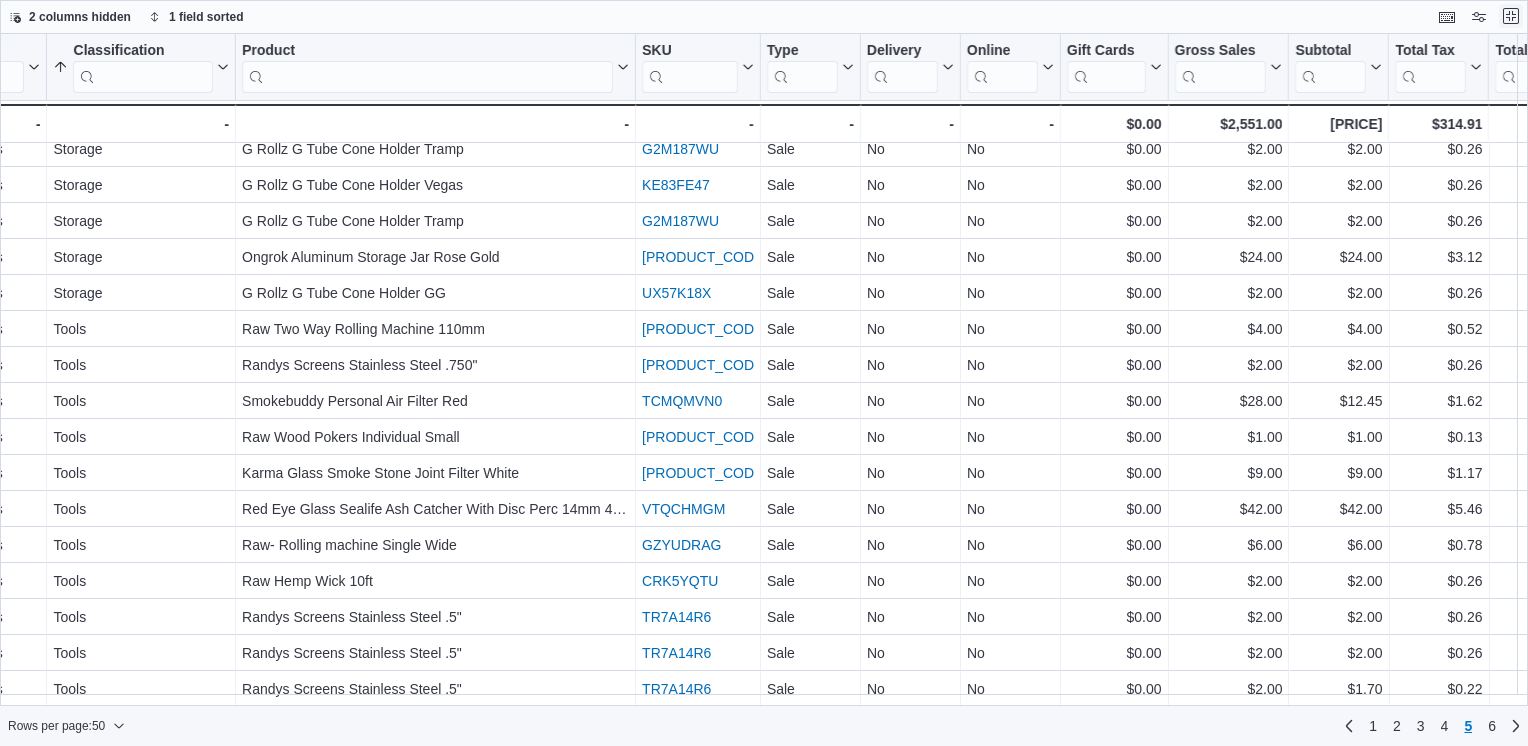 click at bounding box center [1511, 16] 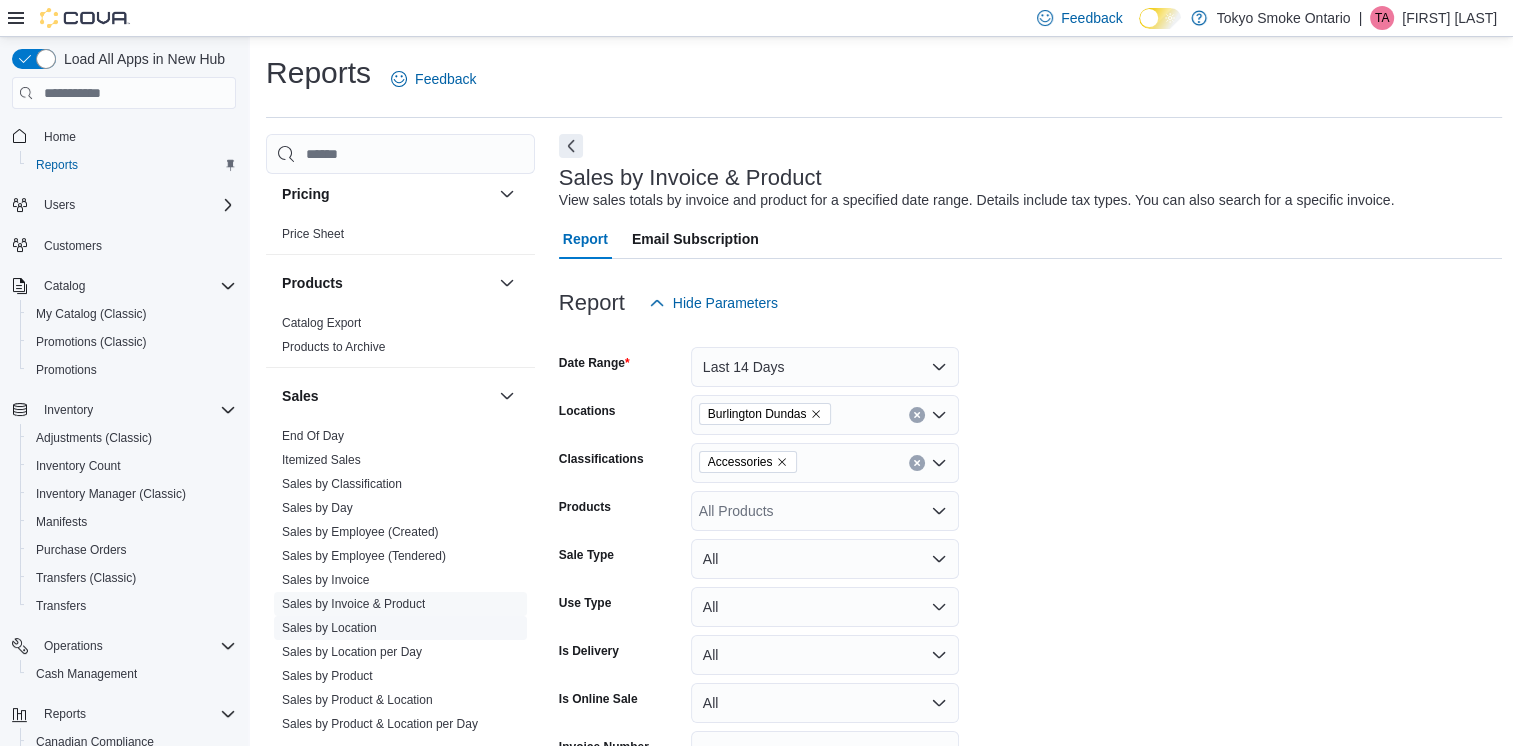 click on "Sales by Location" at bounding box center (329, 628) 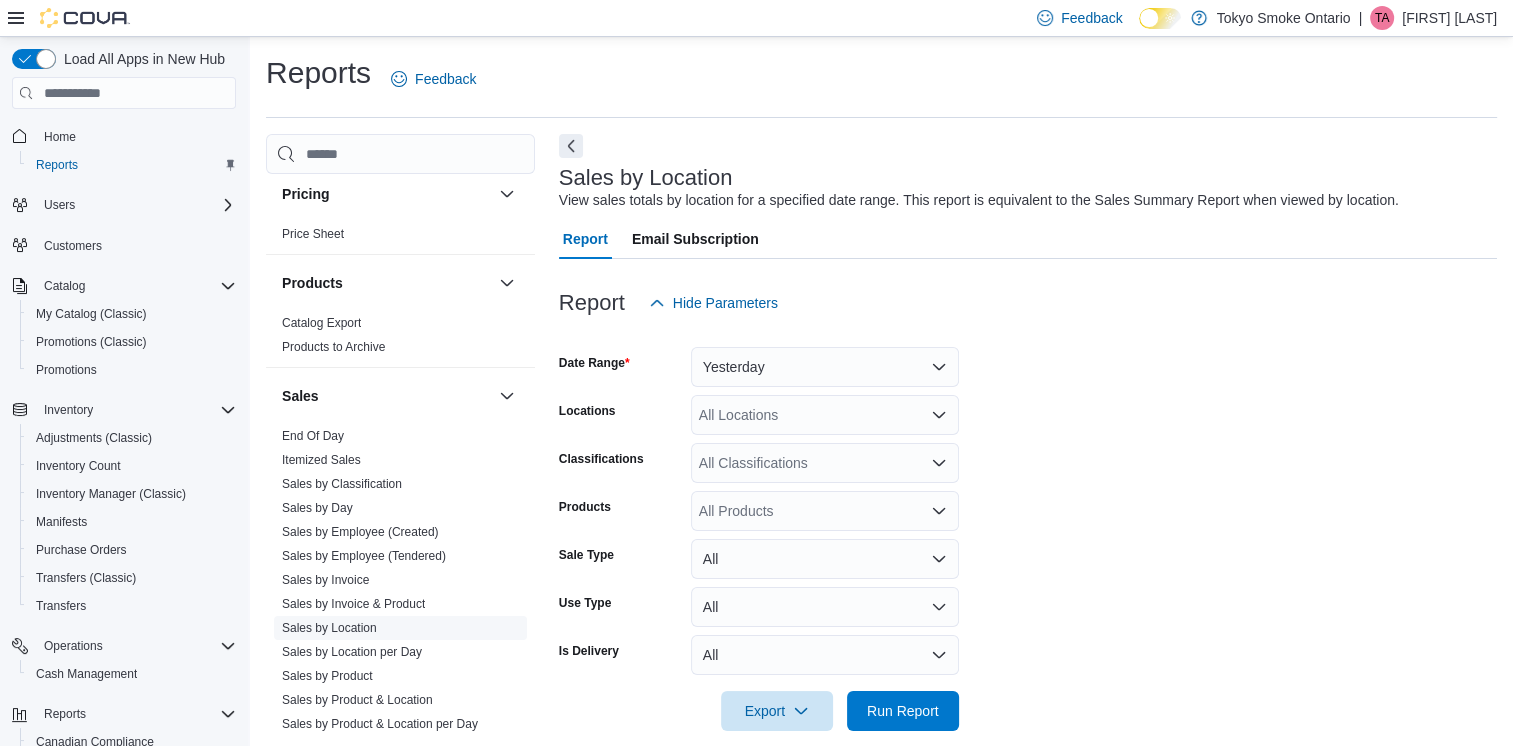 scroll, scrollTop: 24, scrollLeft: 0, axis: vertical 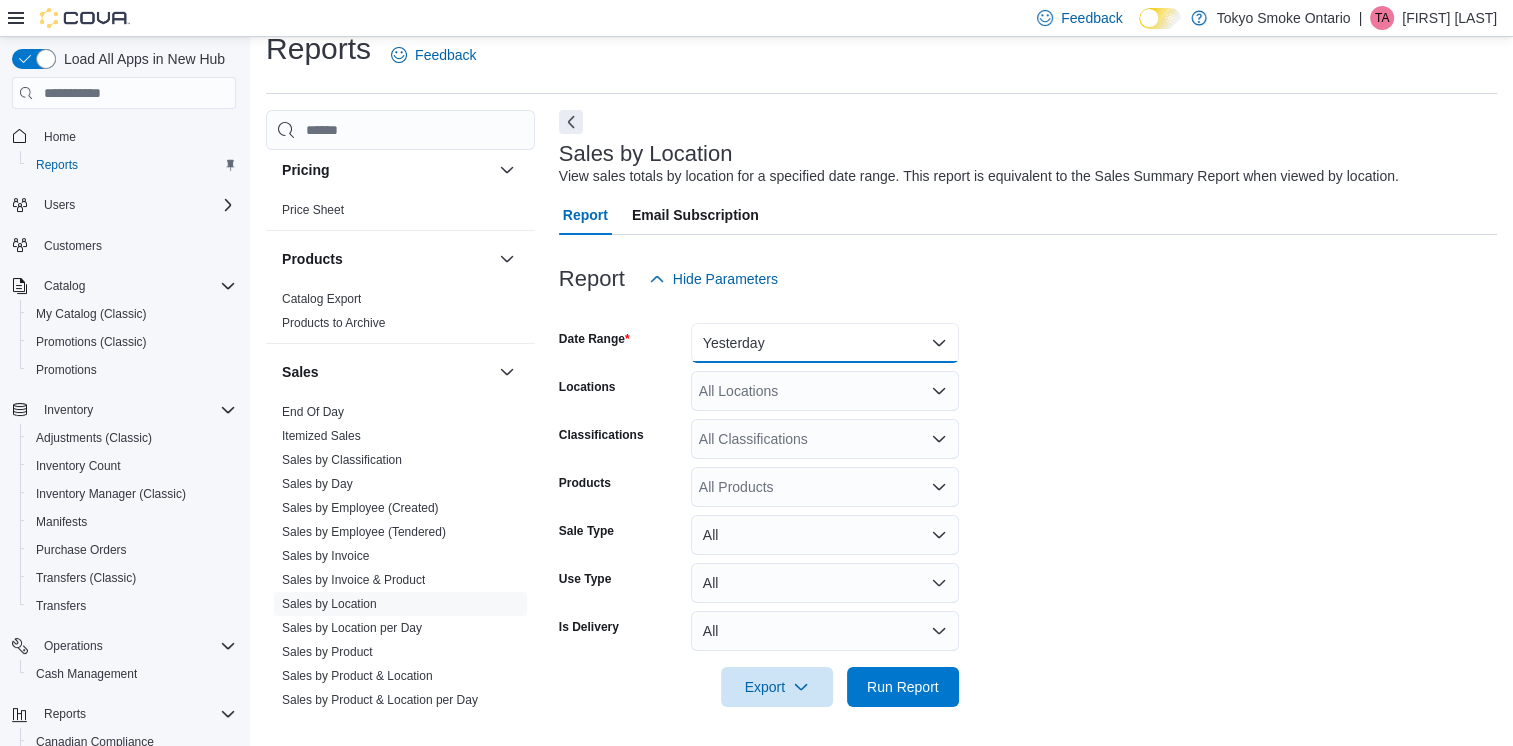 click on "Yesterday" at bounding box center (825, 343) 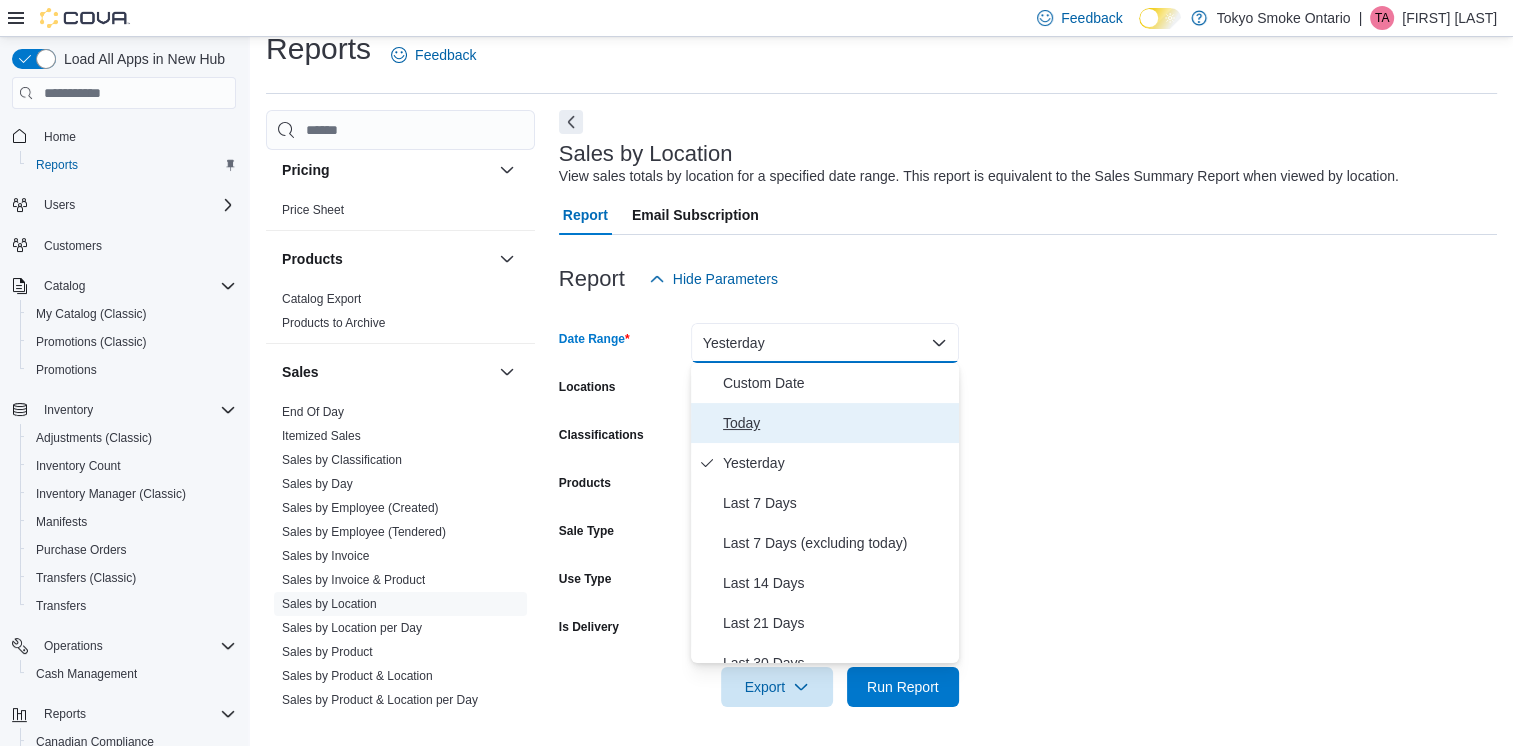 click on "Today" at bounding box center (837, 423) 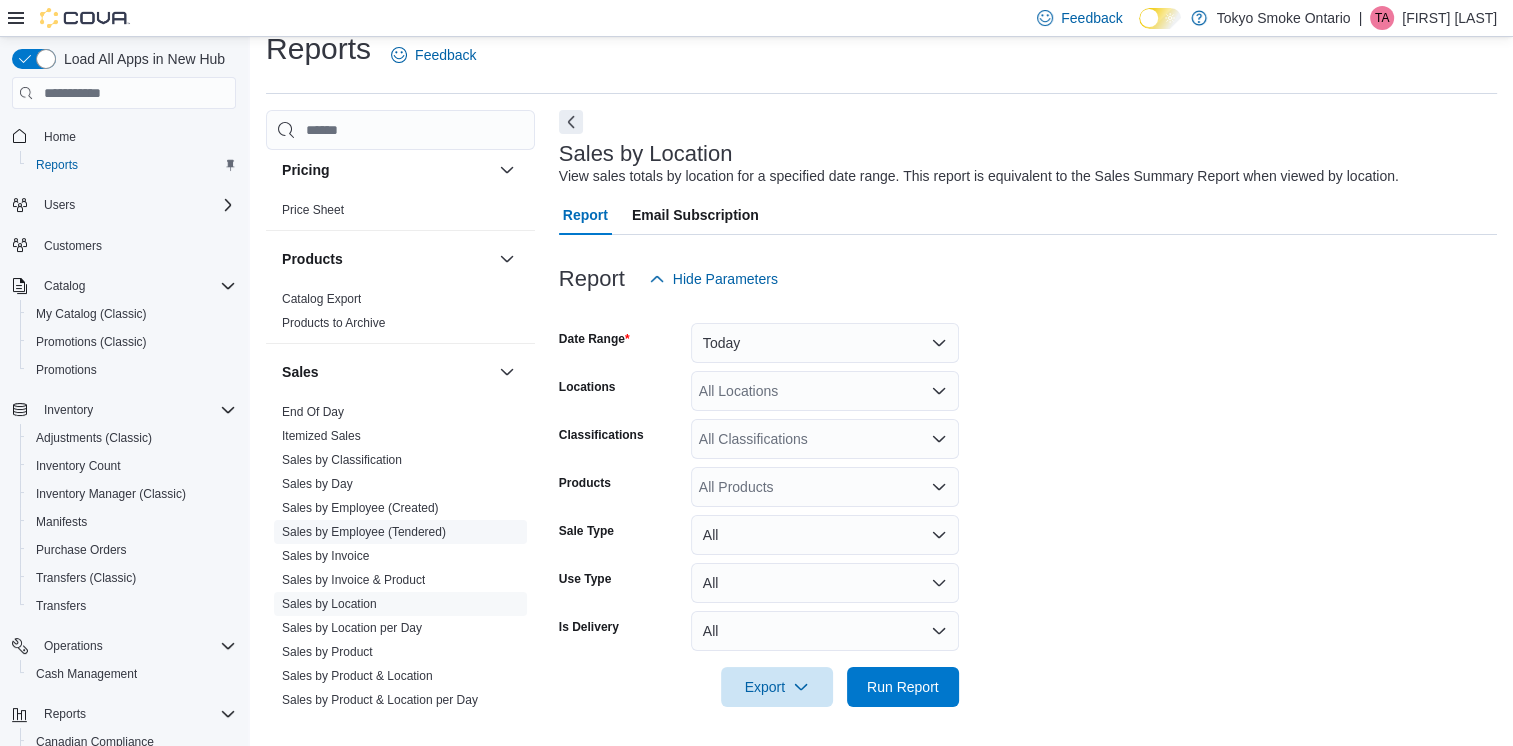 click on "Sales by Employee (Tendered)" at bounding box center [400, 532] 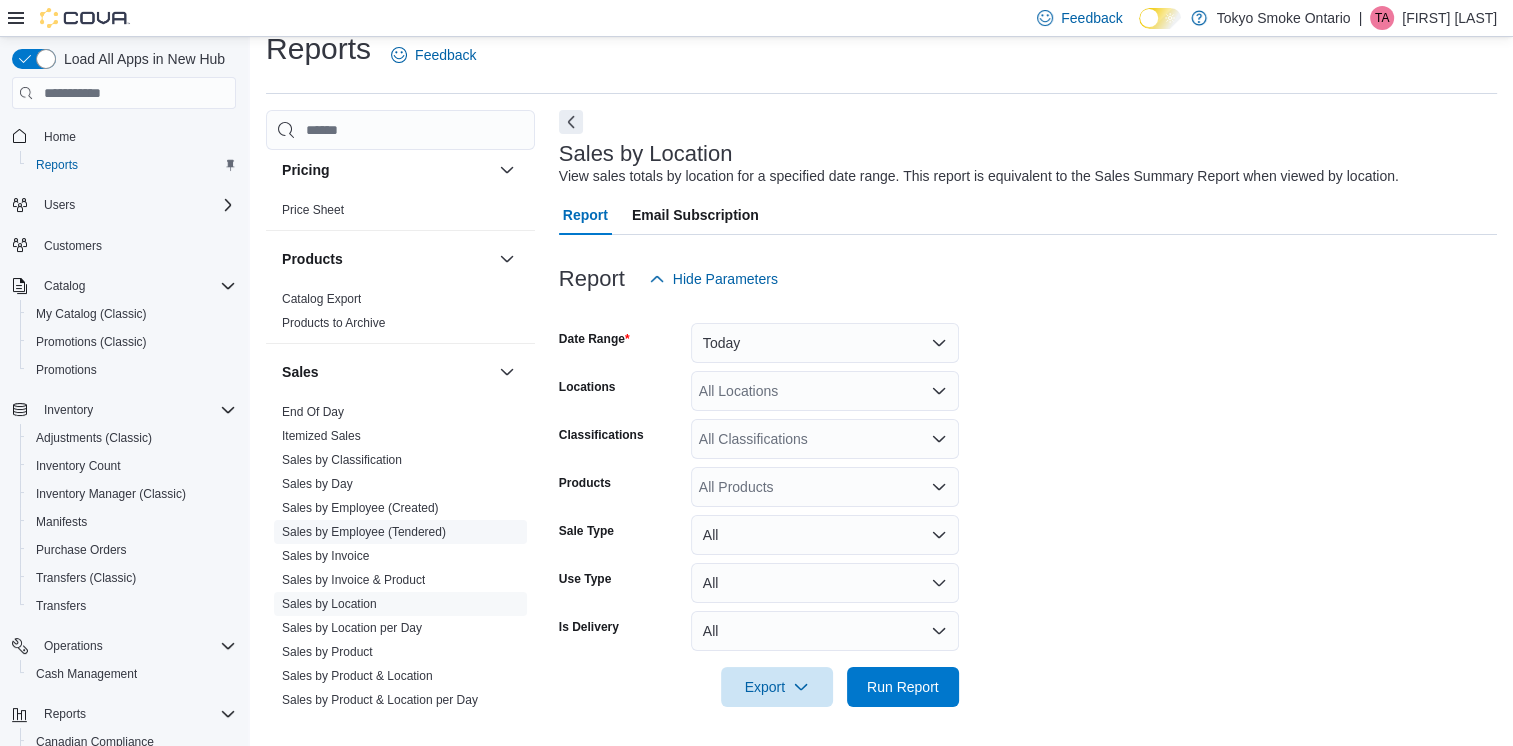 click on "Sales by Employee (Tendered)" at bounding box center [364, 532] 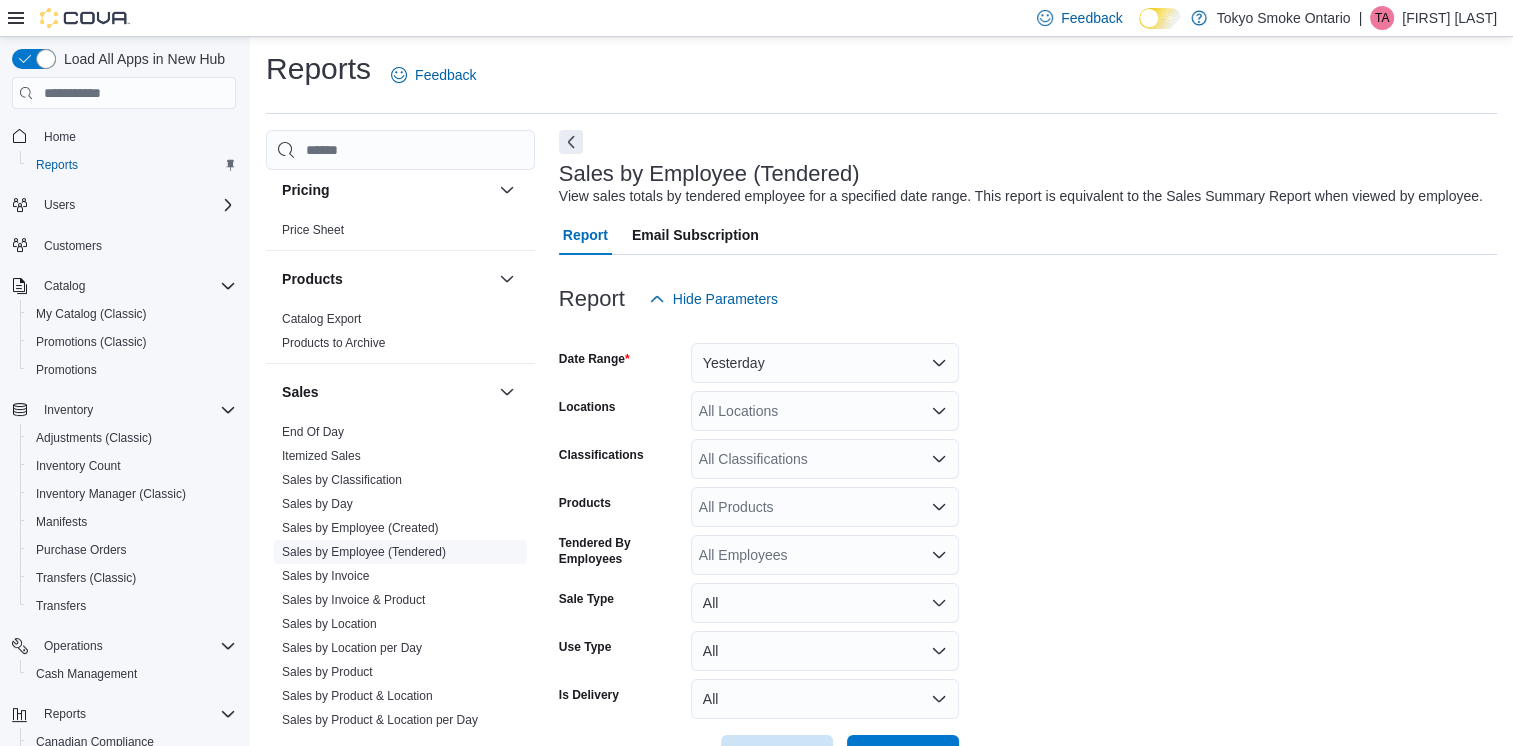 scroll, scrollTop: 46, scrollLeft: 0, axis: vertical 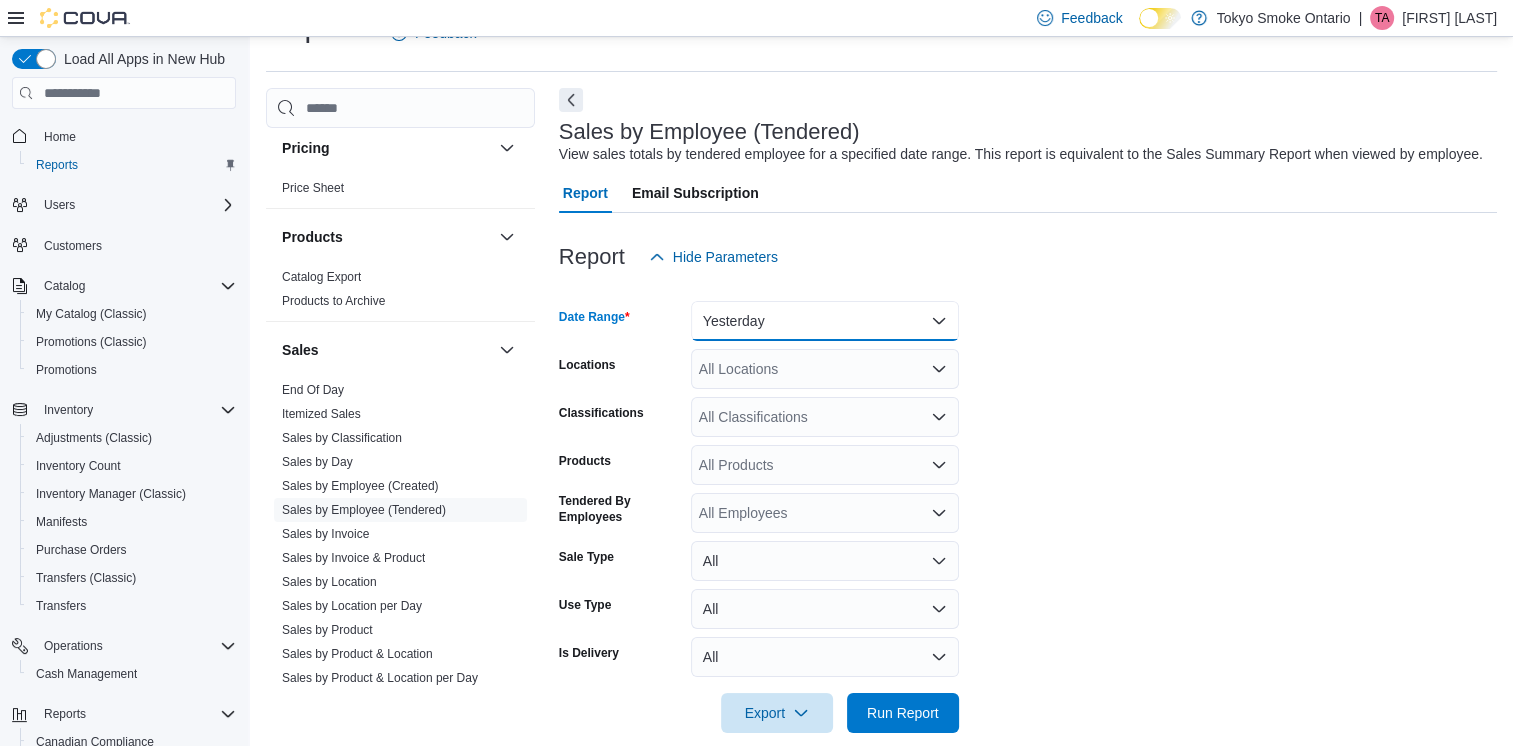 click on "Yesterday" at bounding box center [825, 321] 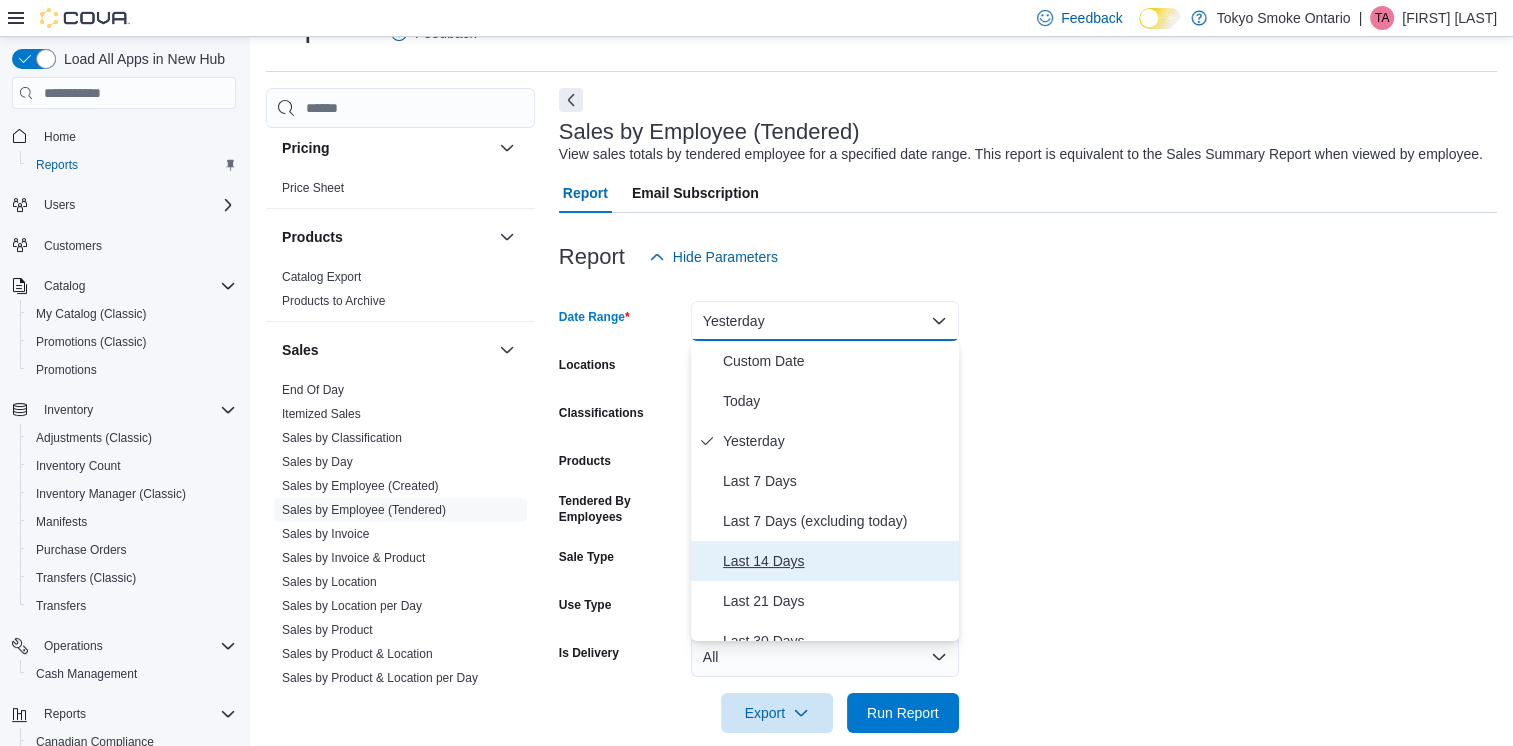 click on "Last 14 Days" at bounding box center [837, 561] 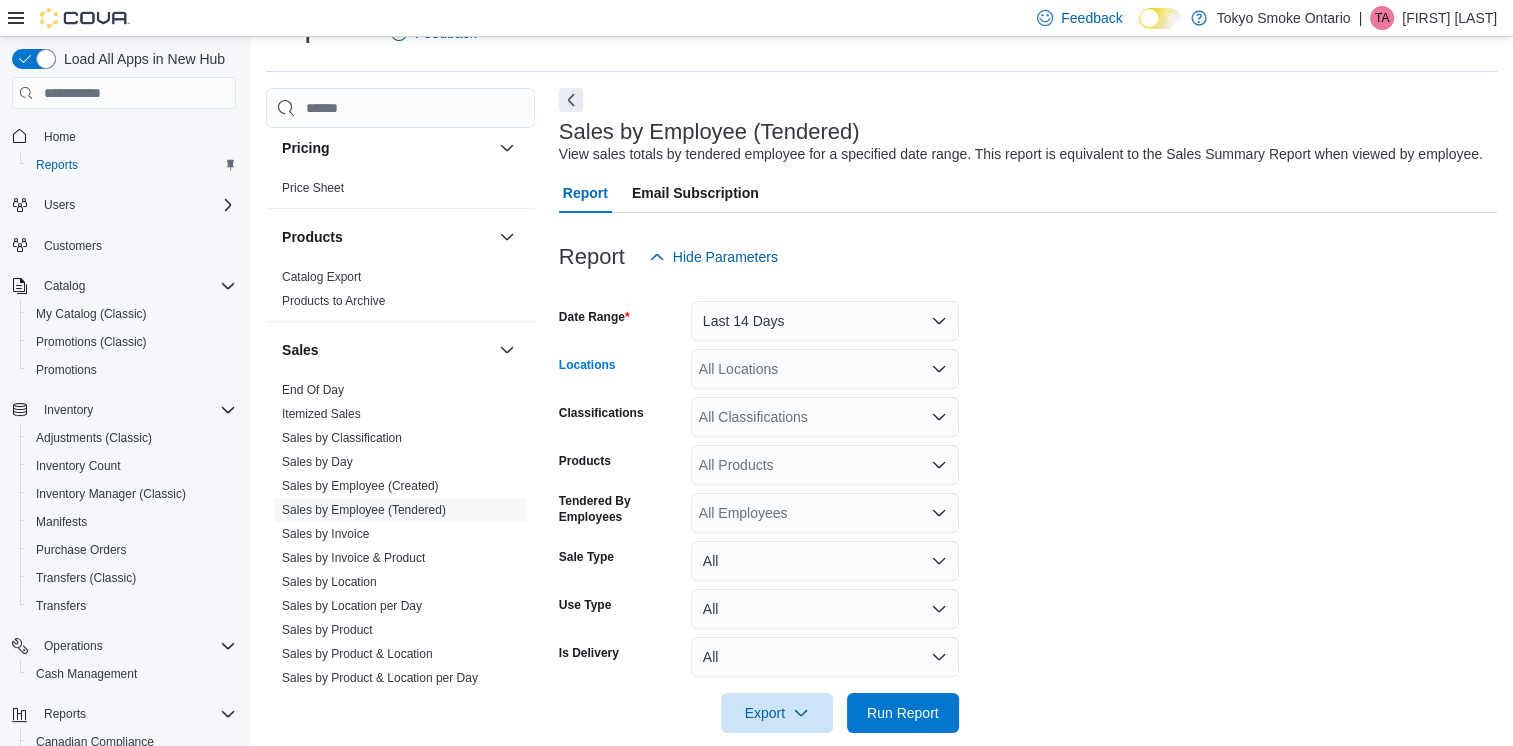 click on "All Locations" at bounding box center (825, 369) 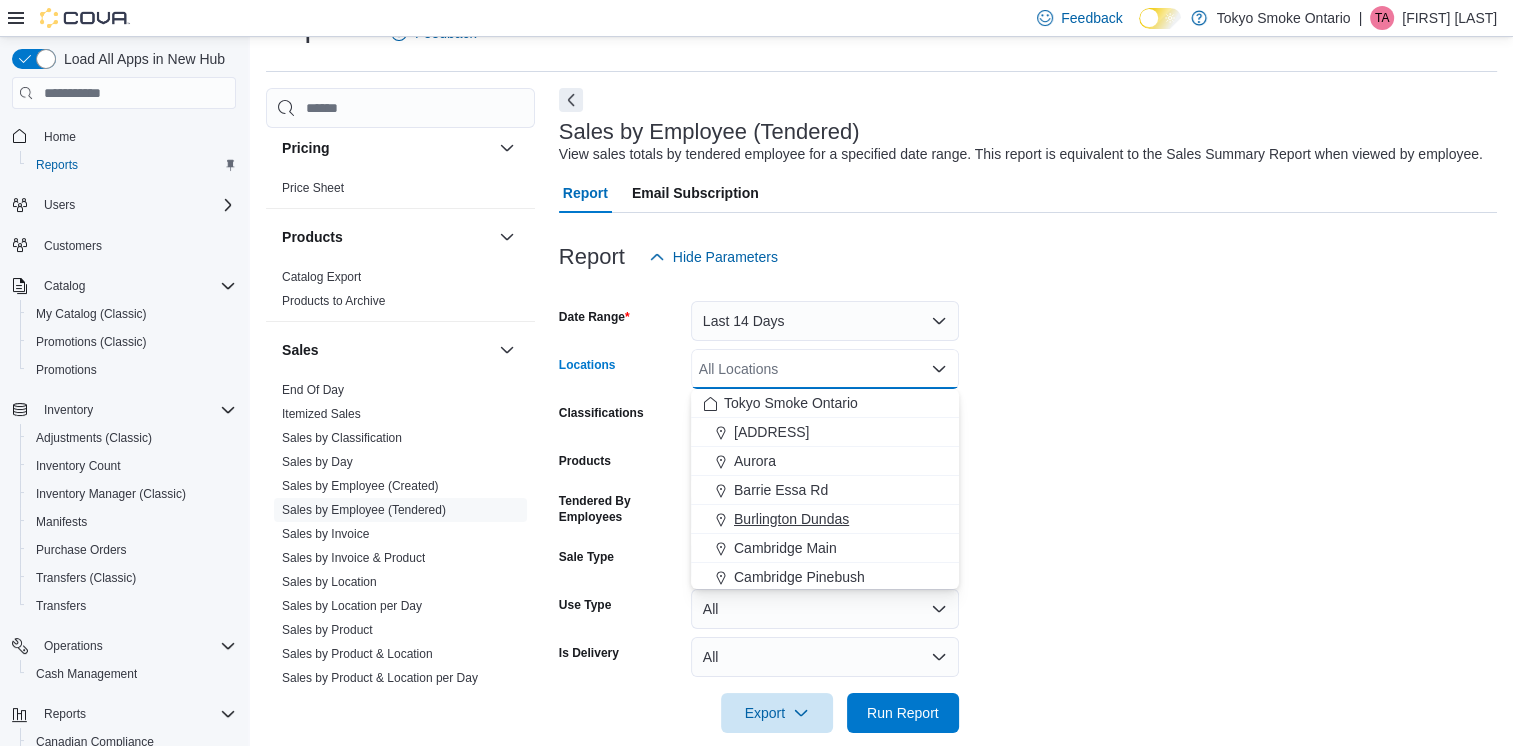 click on "Burlington Dundas" at bounding box center (791, 519) 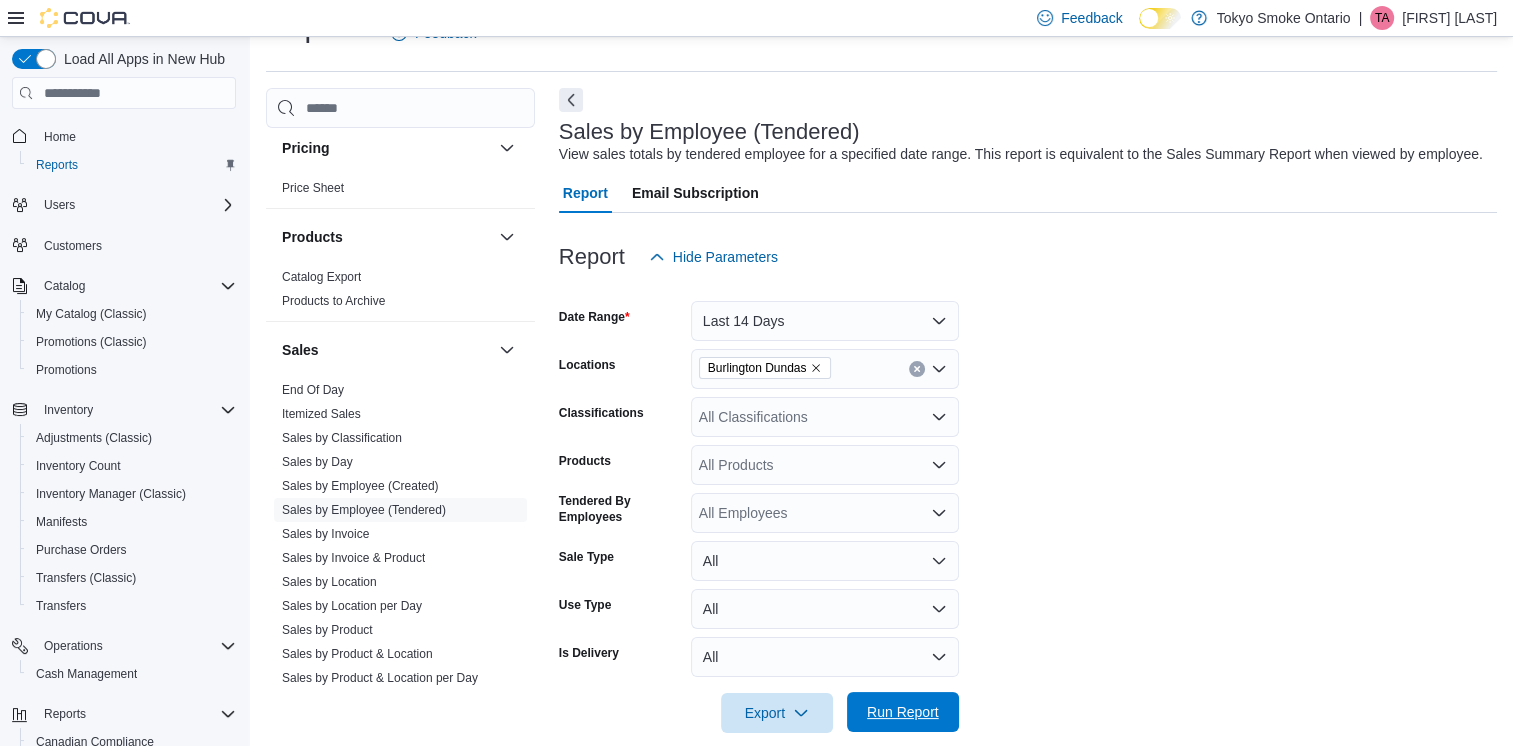 click on "Run Report" at bounding box center (903, 712) 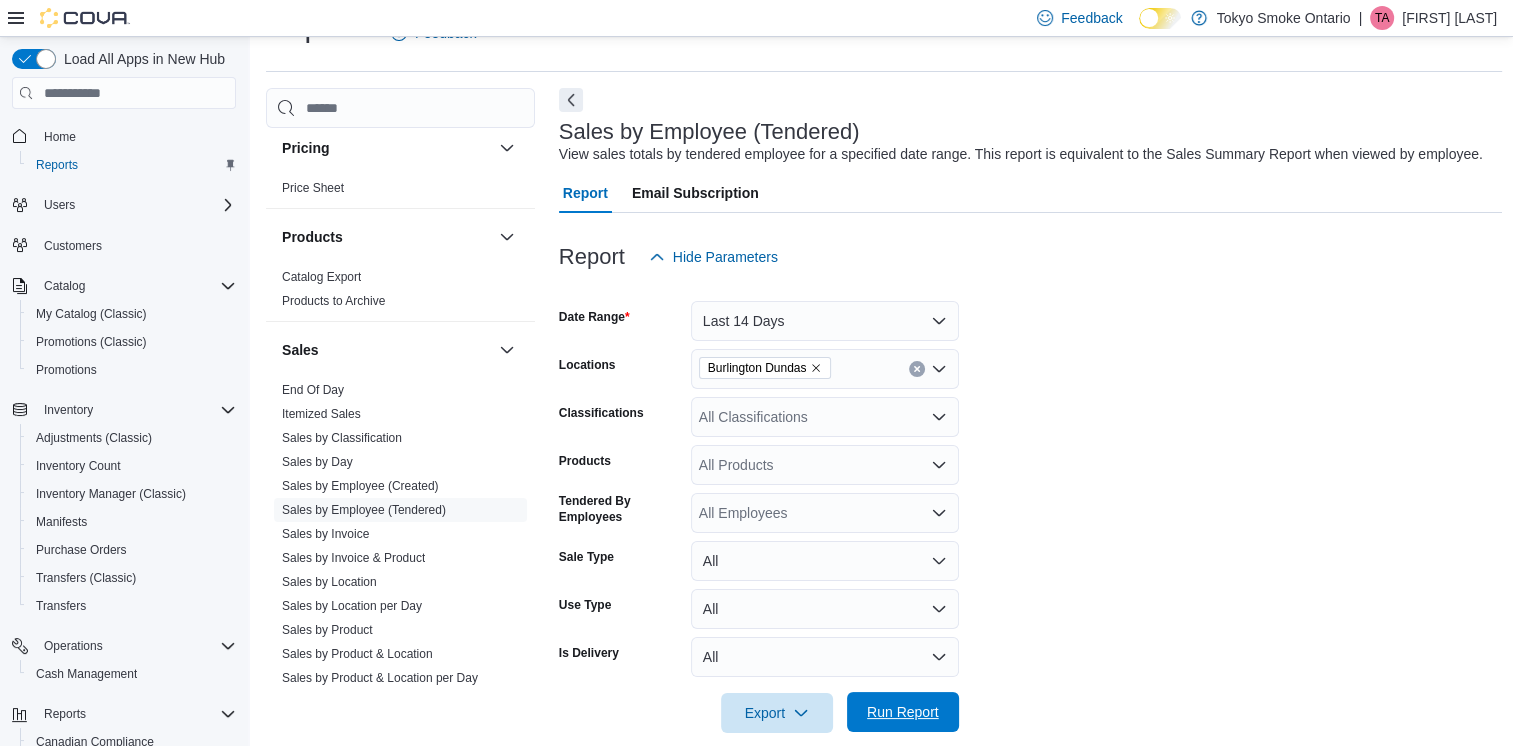 click on "Run Report" at bounding box center (903, 712) 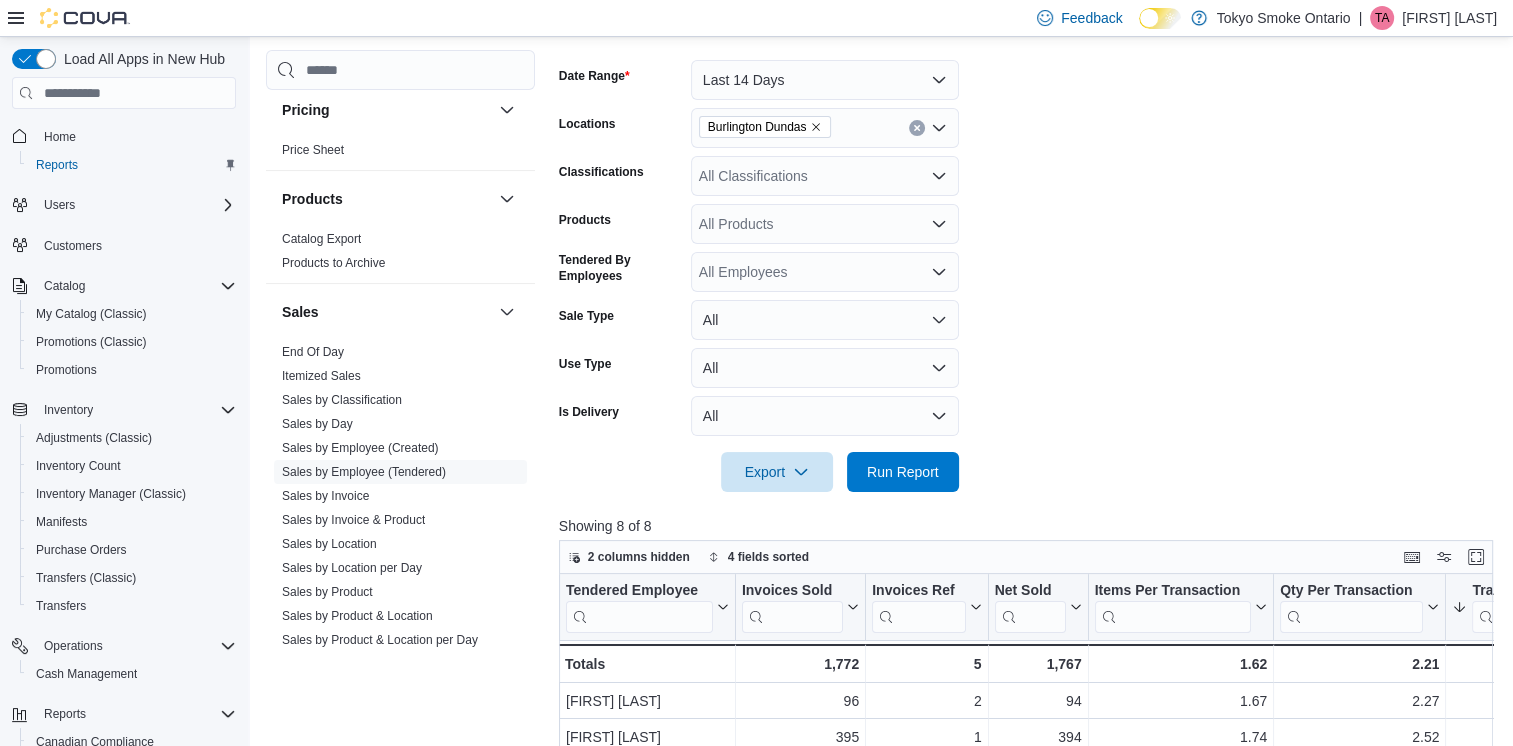 scroll, scrollTop: 307, scrollLeft: 0, axis: vertical 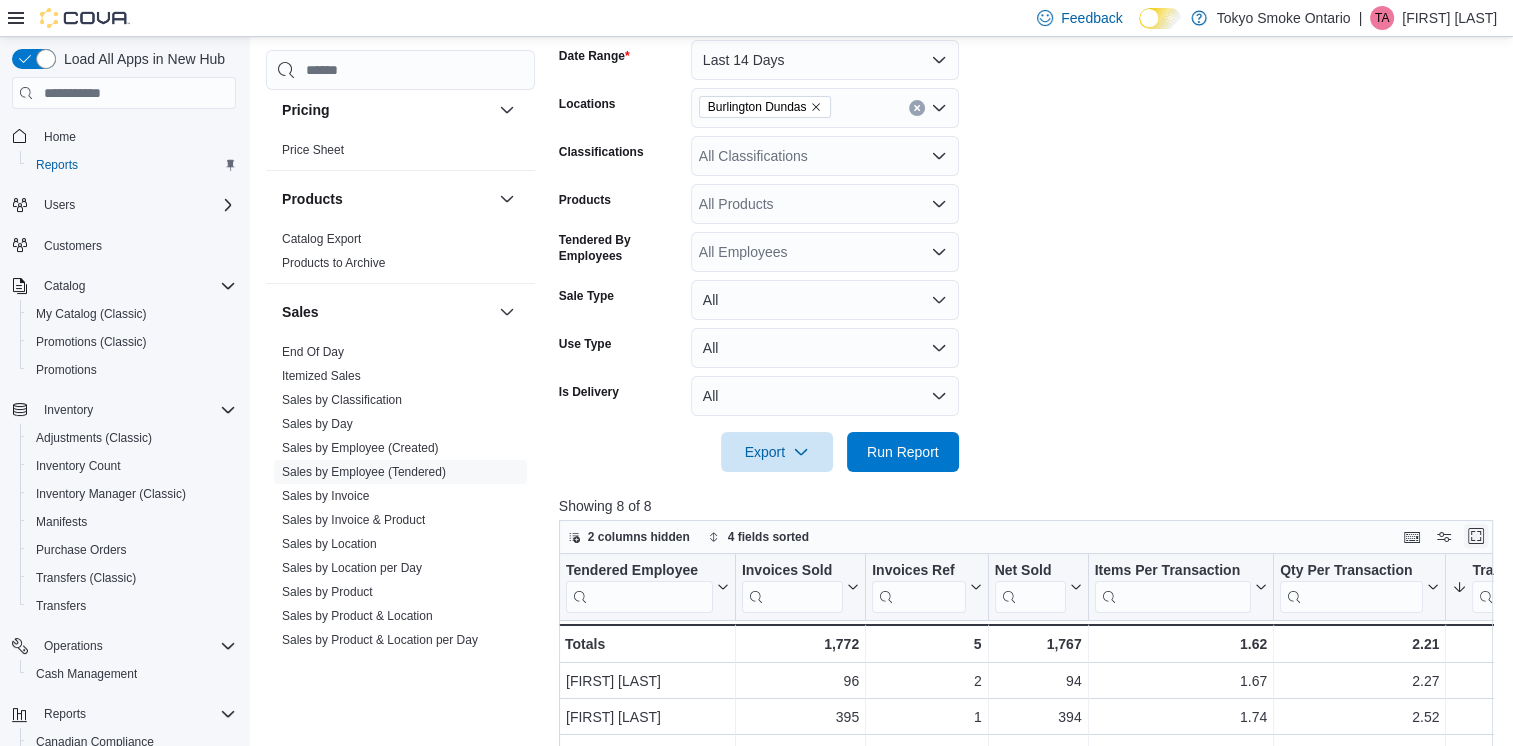 click at bounding box center [1476, 536] 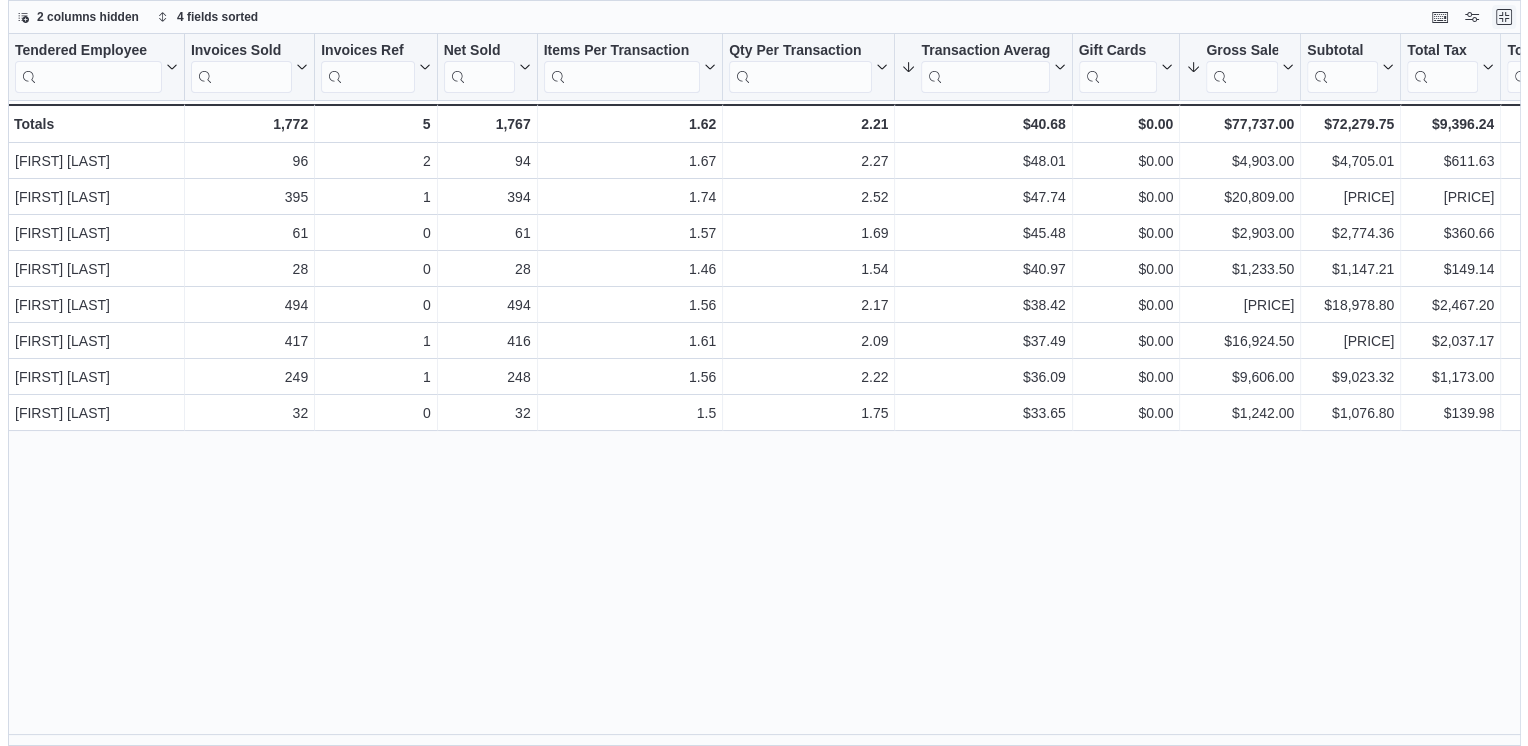 scroll, scrollTop: 0, scrollLeft: 0, axis: both 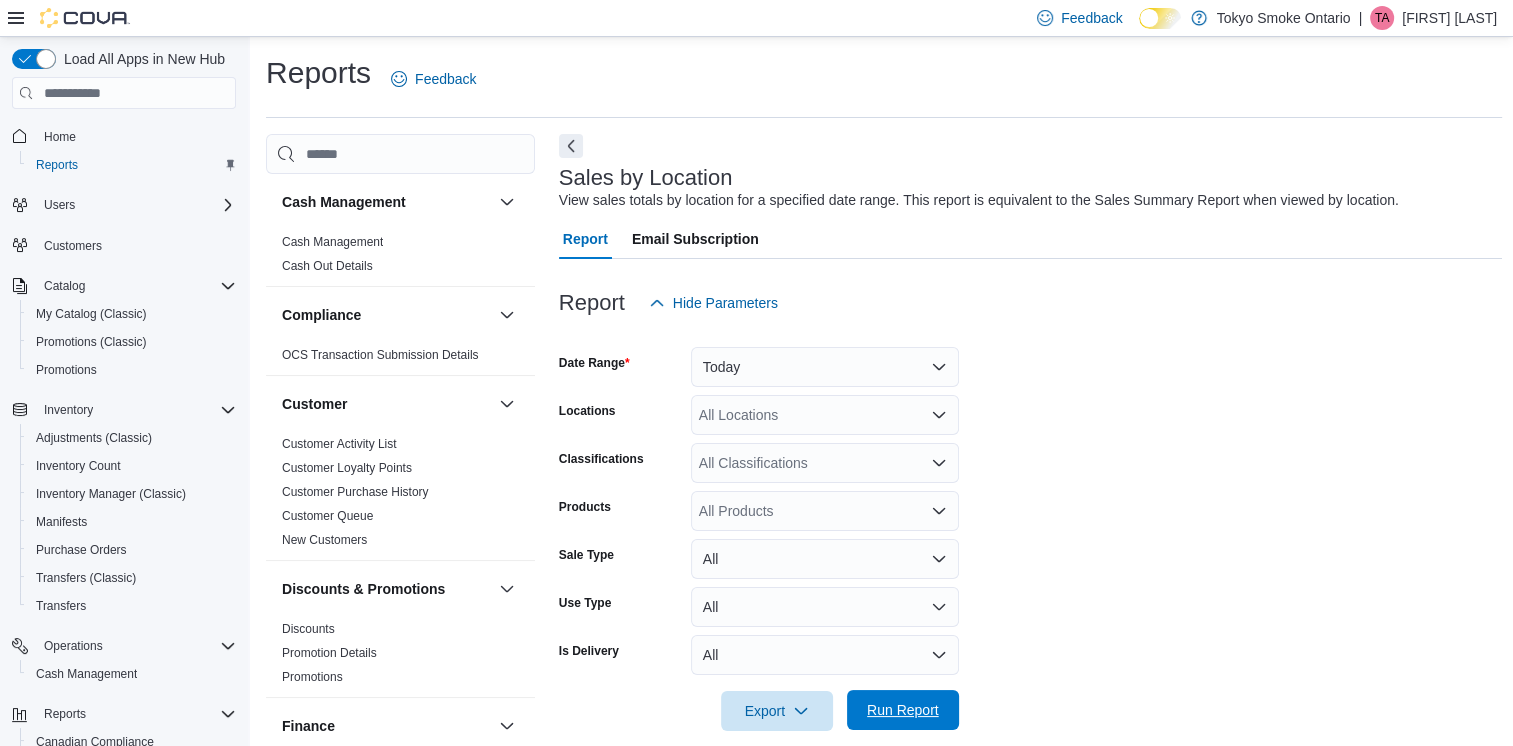 click on "Run Report" at bounding box center [903, 710] 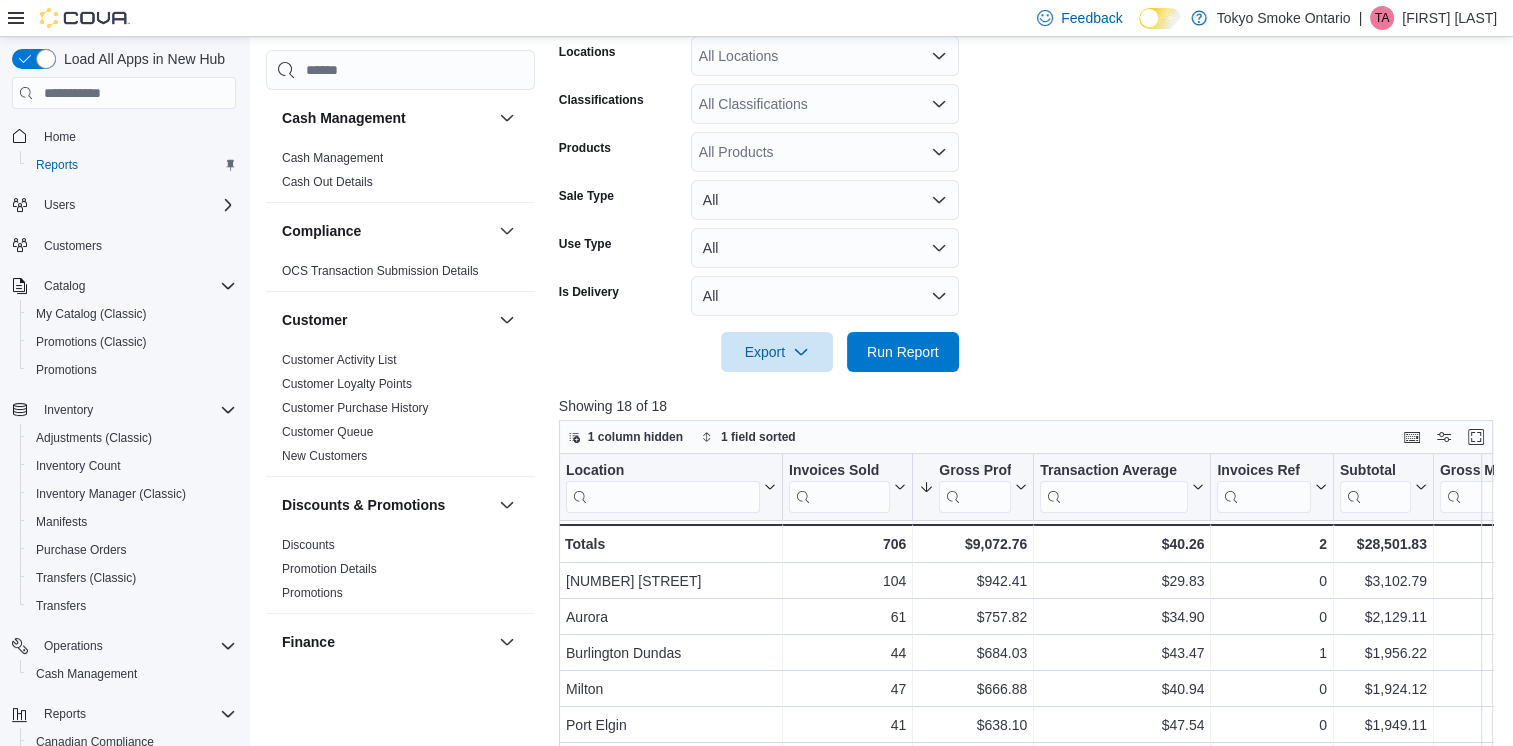 scroll, scrollTop: 400, scrollLeft: 0, axis: vertical 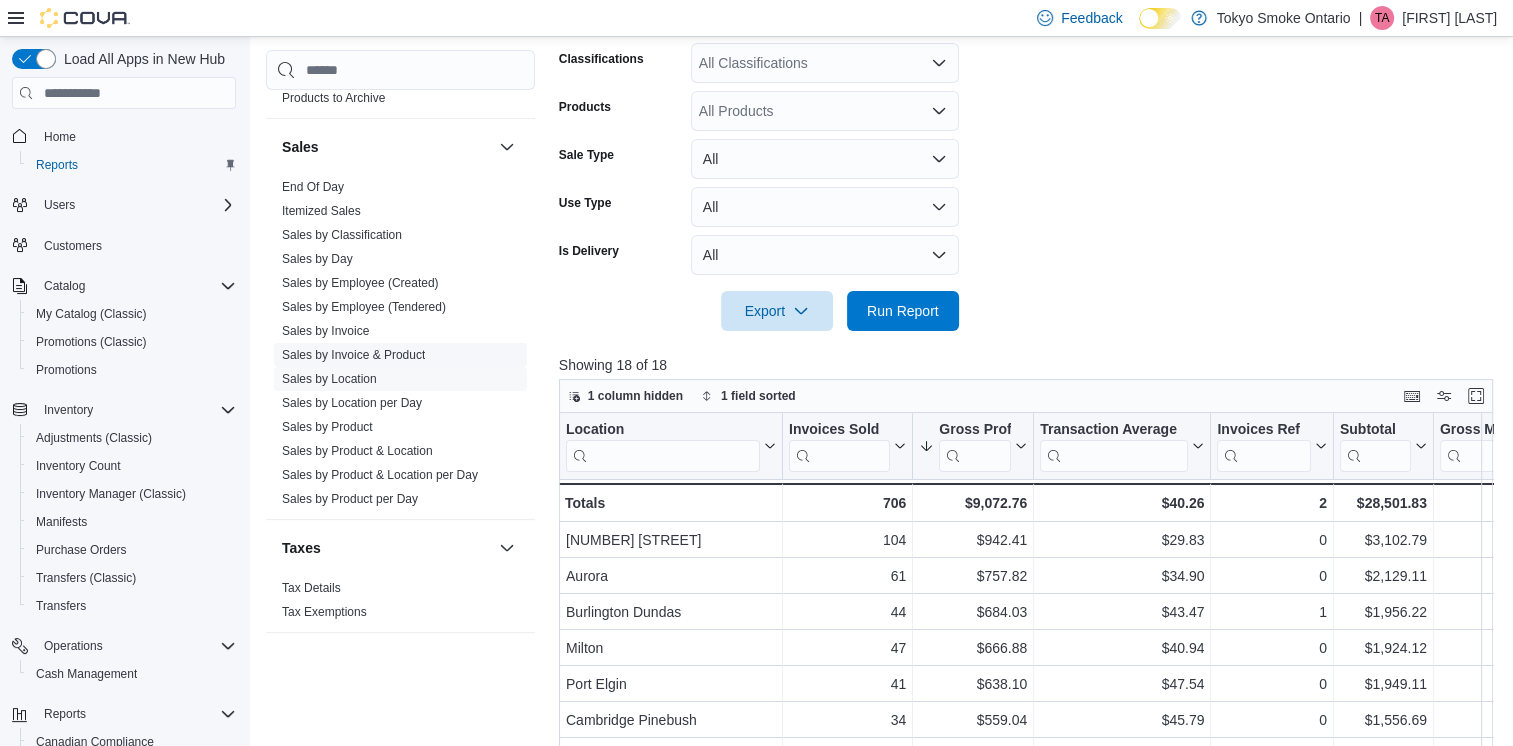 click on "Sales by Invoice & Product" at bounding box center [353, 355] 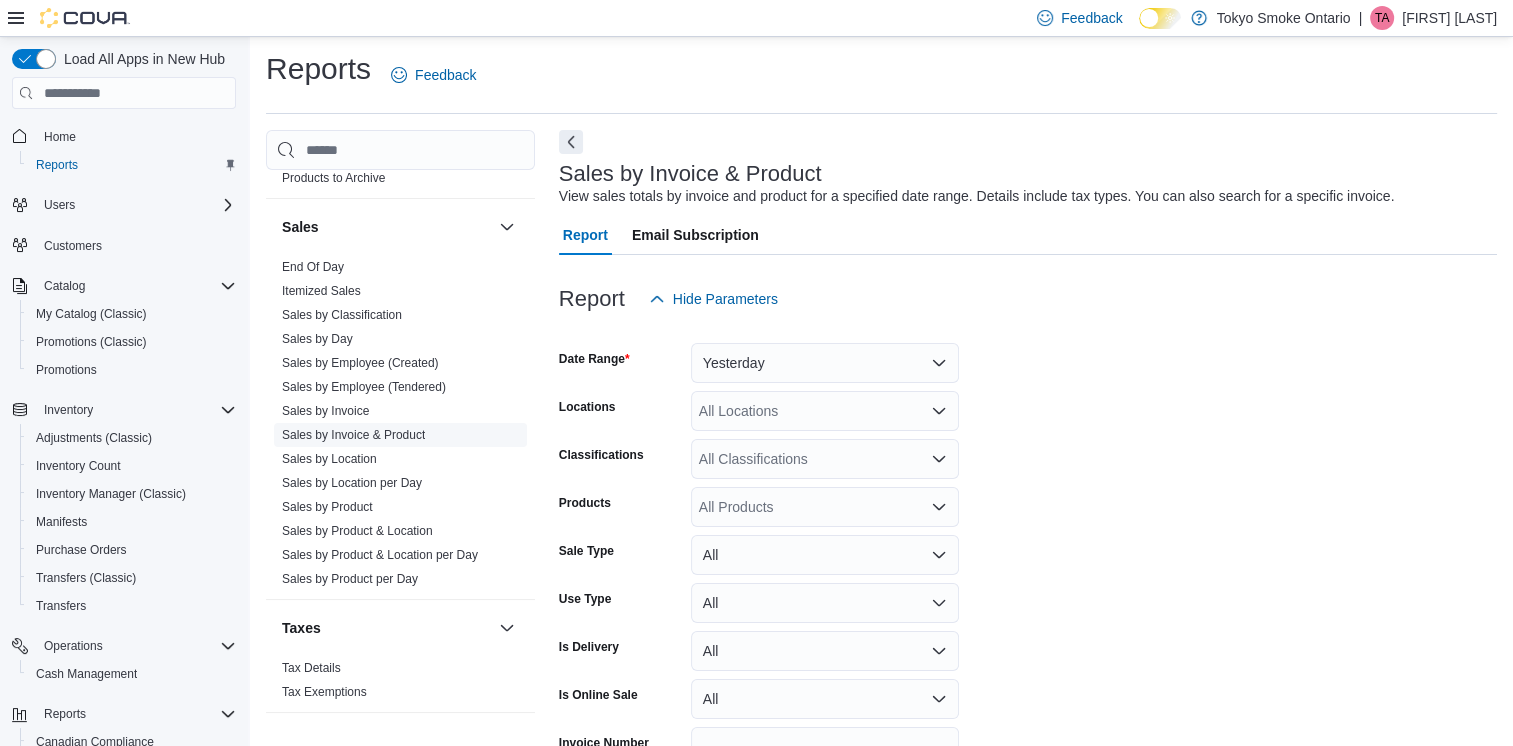 scroll, scrollTop: 46, scrollLeft: 0, axis: vertical 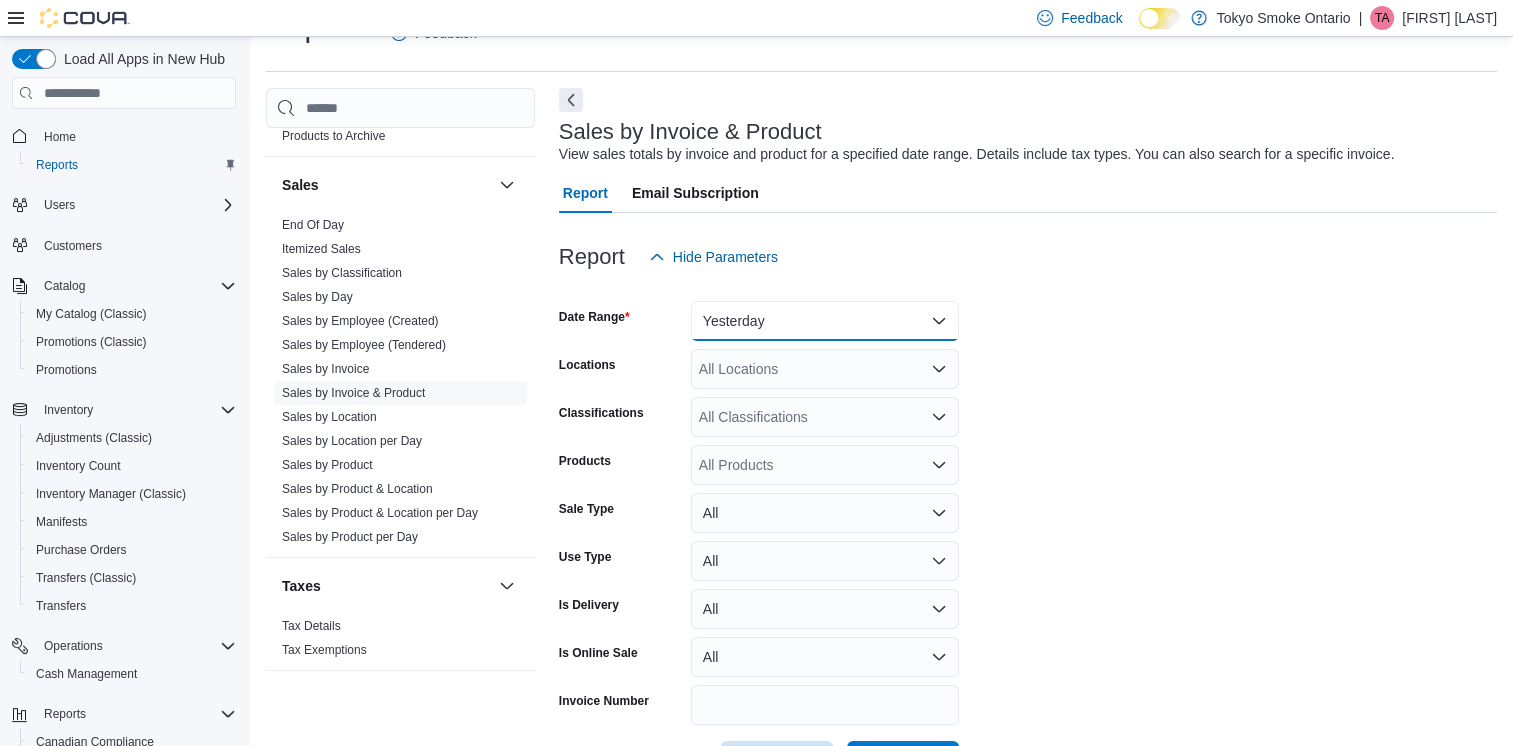 click on "Yesterday" at bounding box center [825, 321] 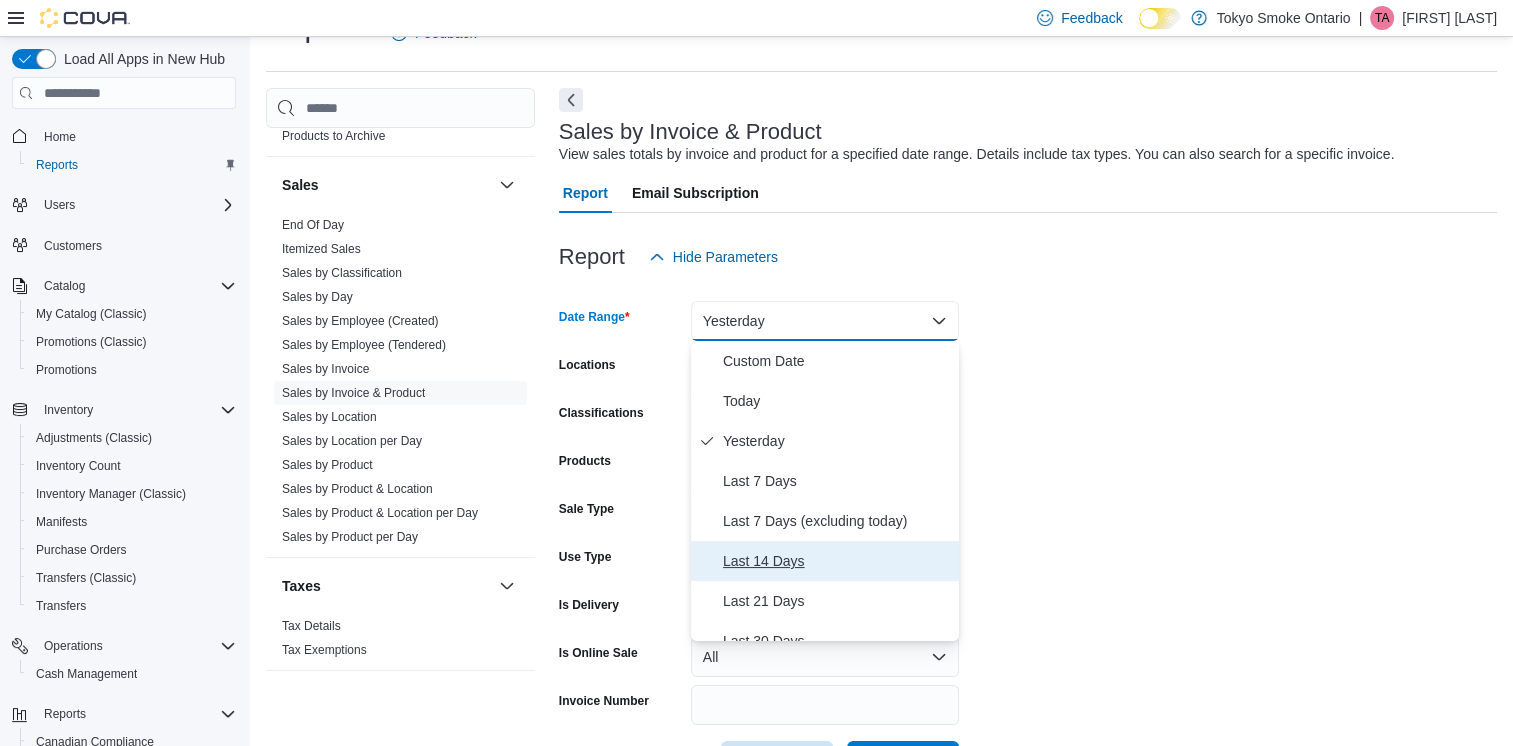 click on "Last 14 Days" at bounding box center (837, 561) 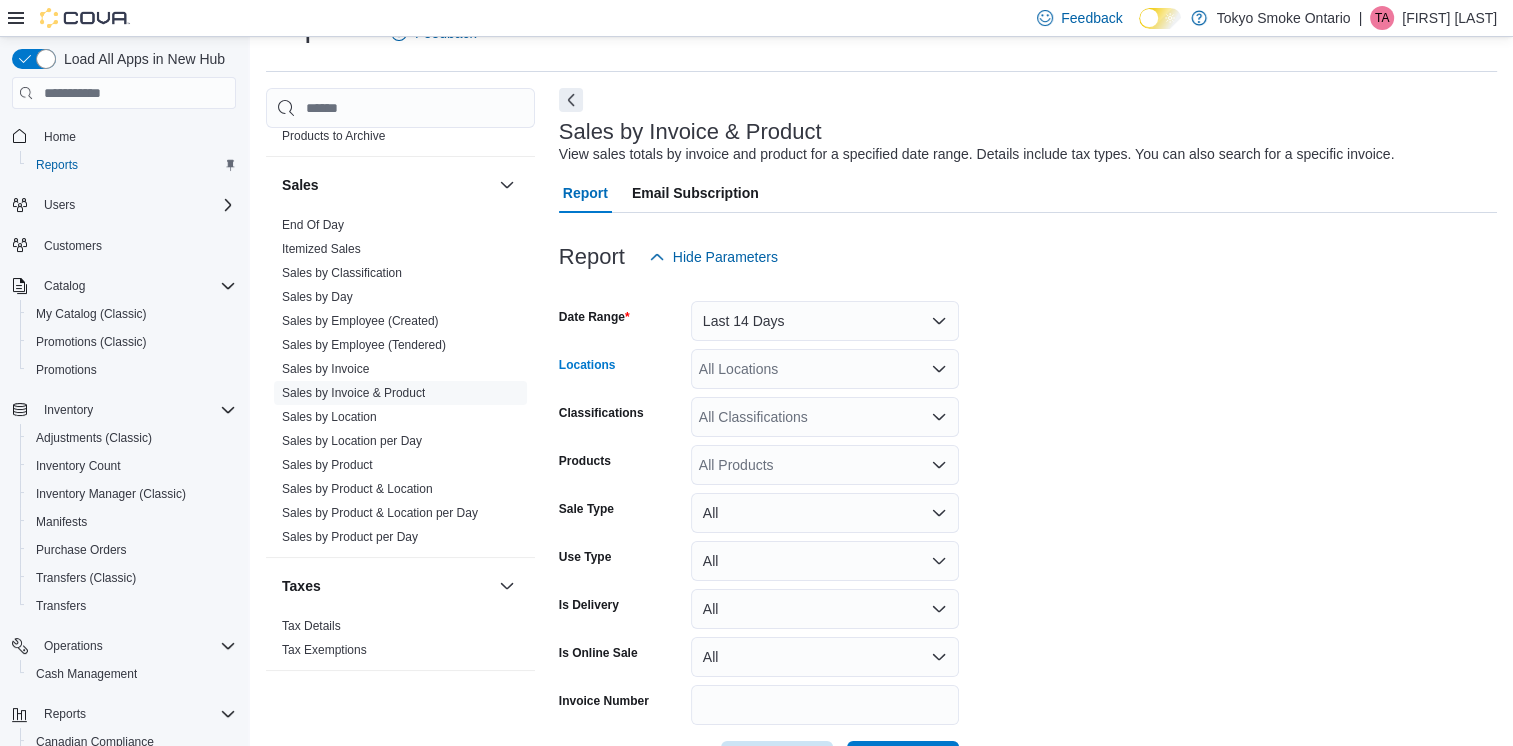 click 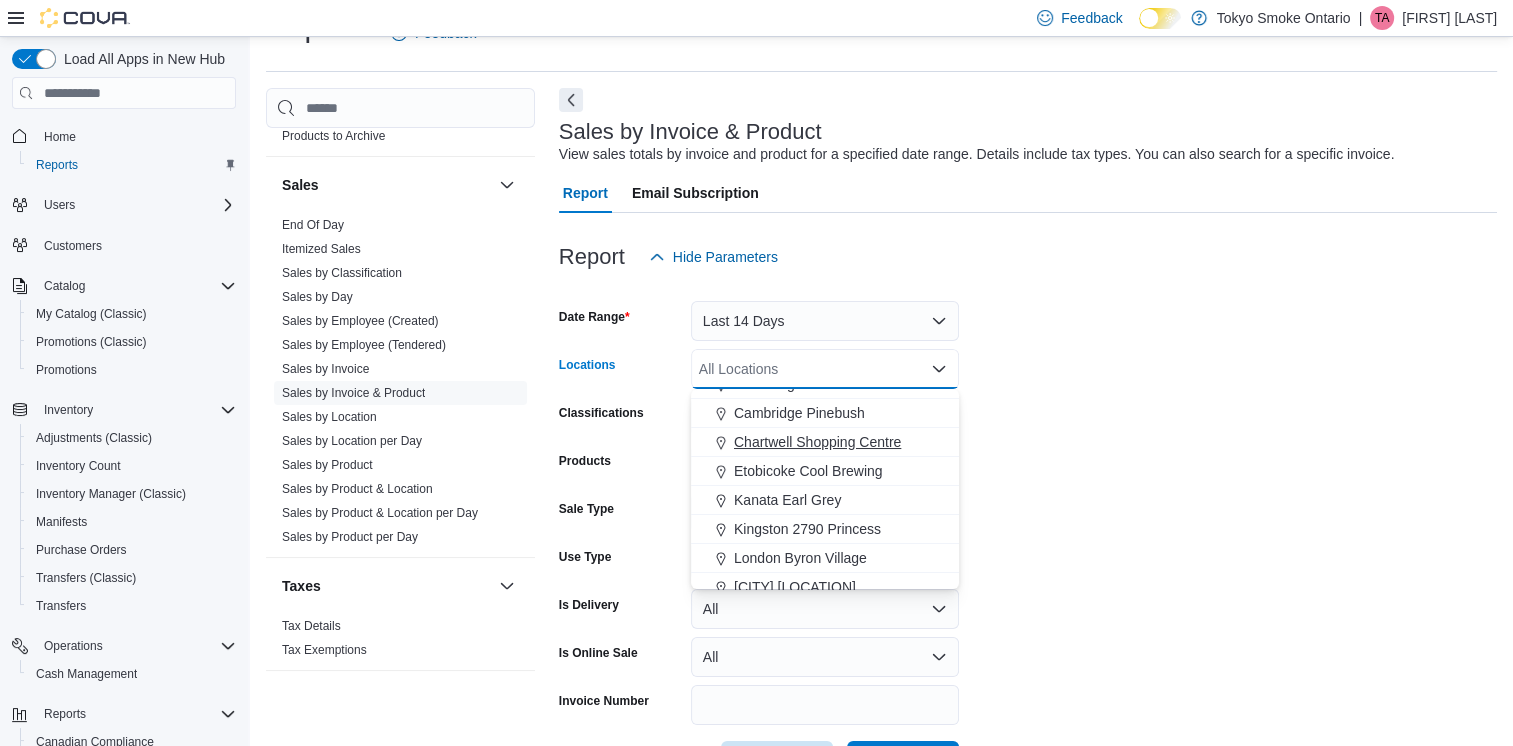 scroll, scrollTop: 200, scrollLeft: 0, axis: vertical 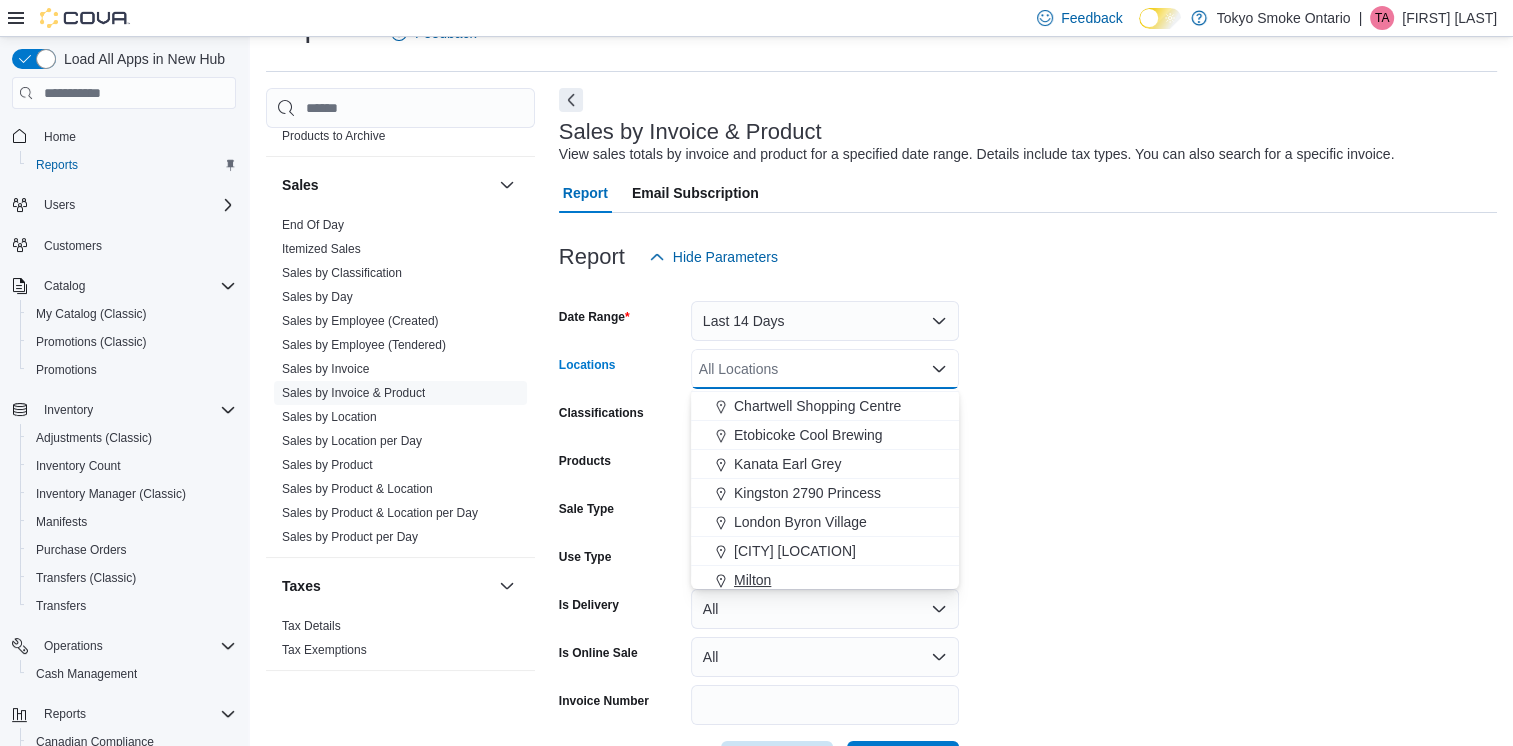 click on "Milton" at bounding box center (825, 580) 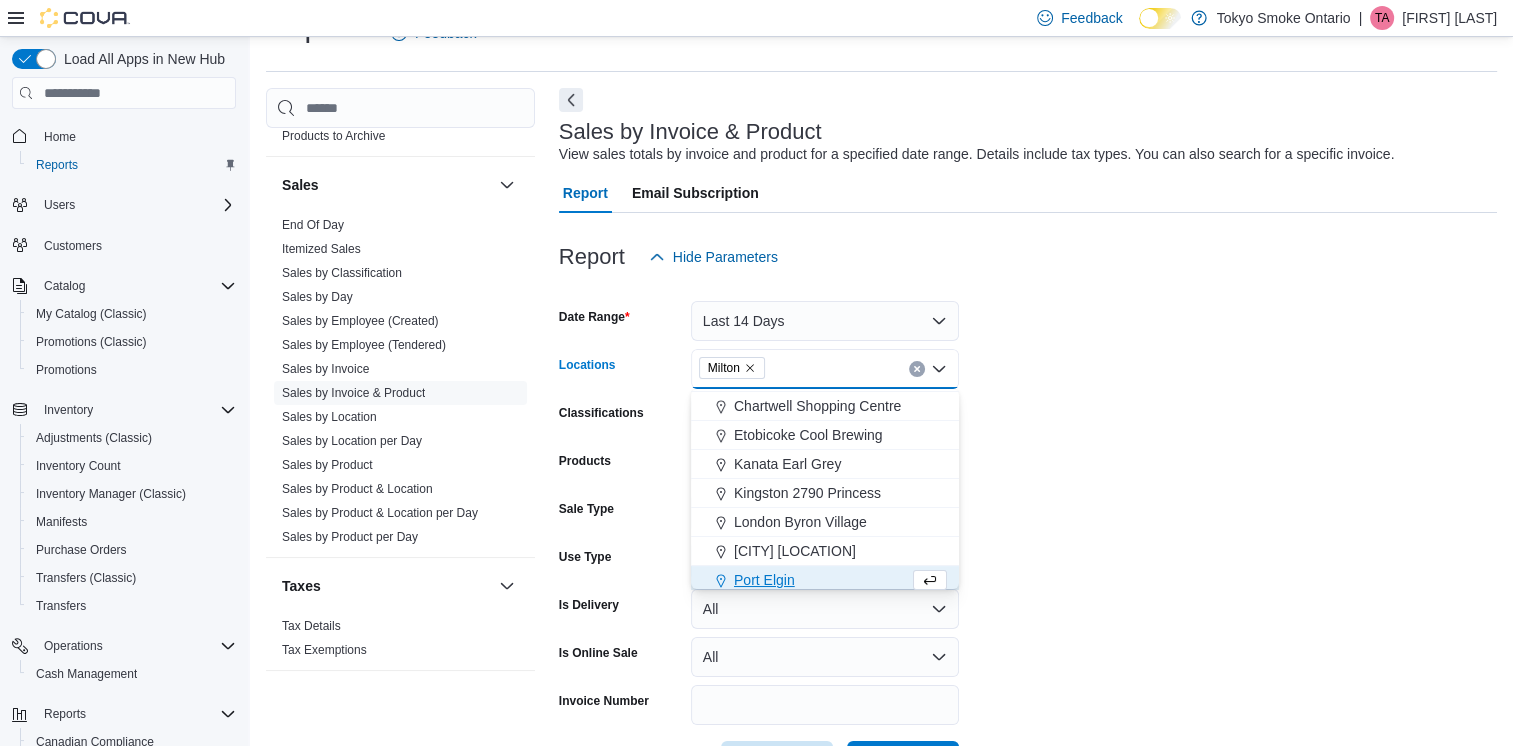 scroll, scrollTop: 206, scrollLeft: 0, axis: vertical 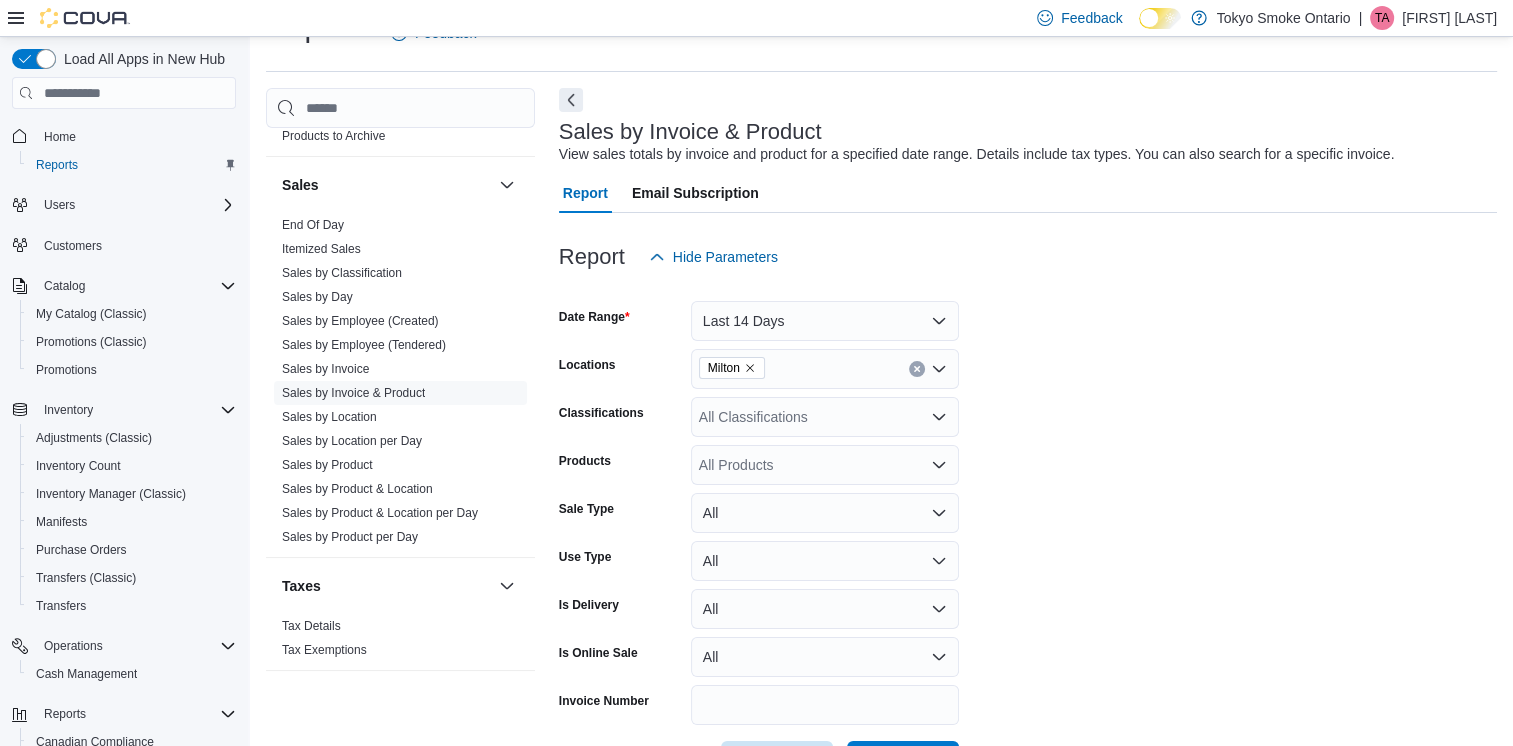 click on "Date Range Last 14 Days Locations Milton Classifications All Classifications Products All Products Sale Type All Use Type All Is Delivery All Is Online Sale All Invoice Number Export  Run Report" at bounding box center (1028, 529) 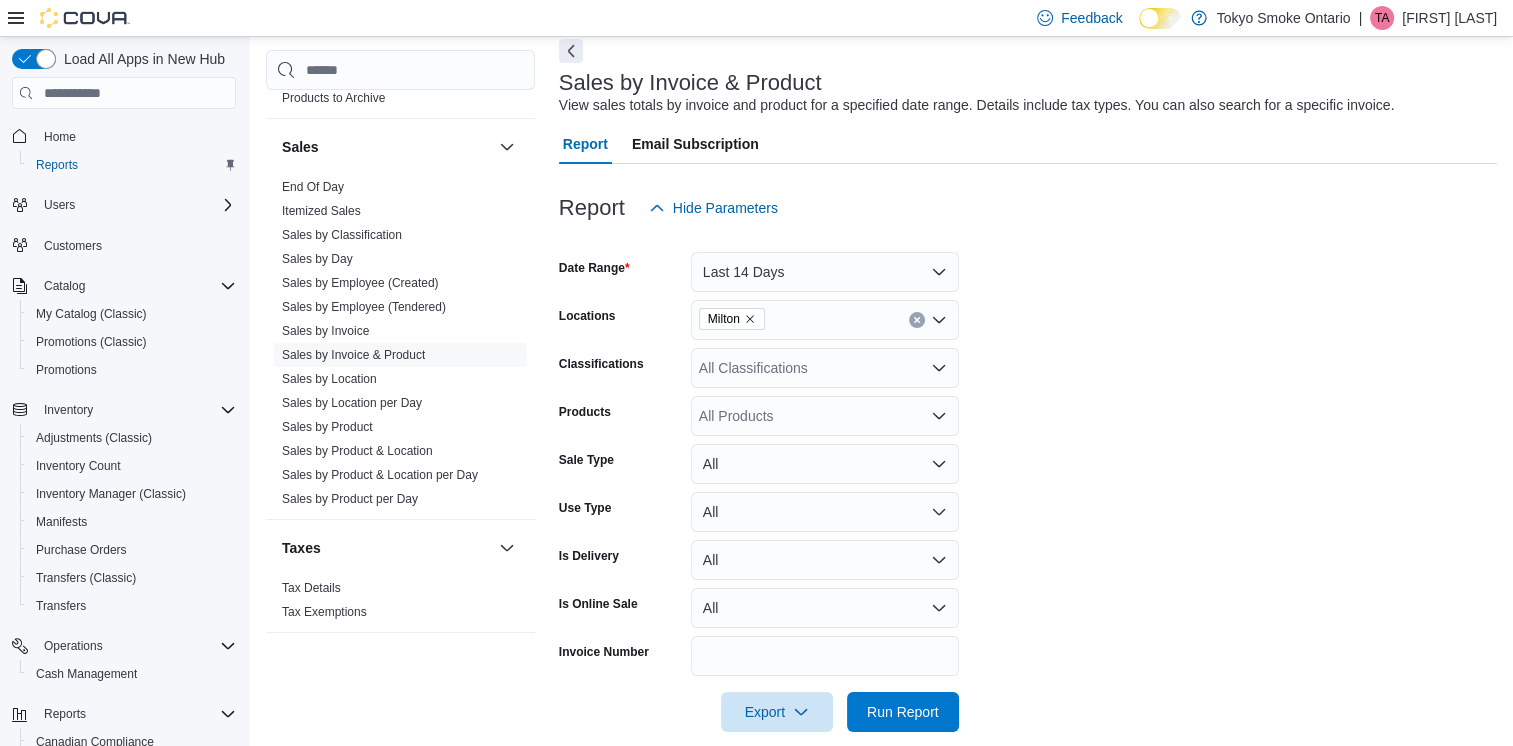 scroll, scrollTop: 120, scrollLeft: 0, axis: vertical 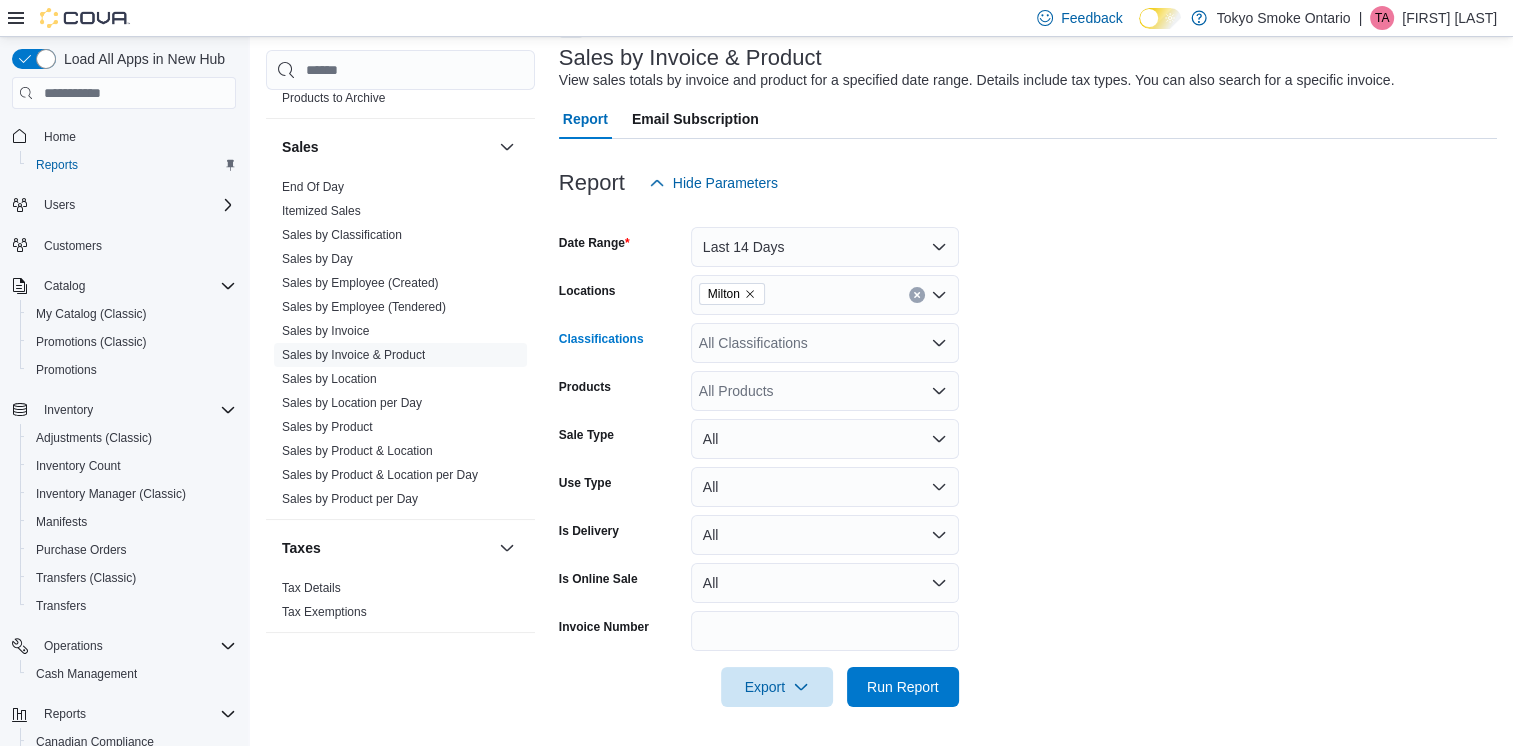 click 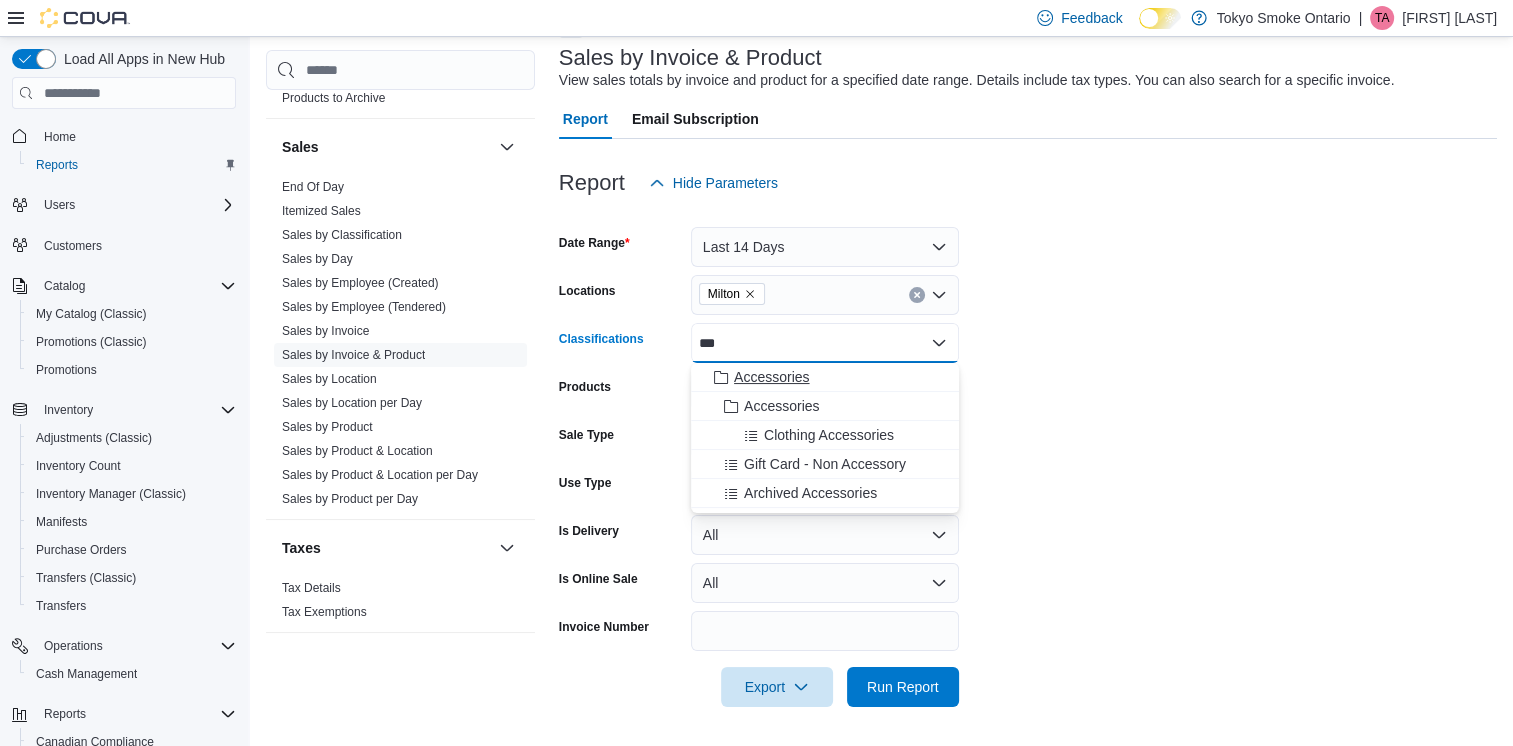 type on "***" 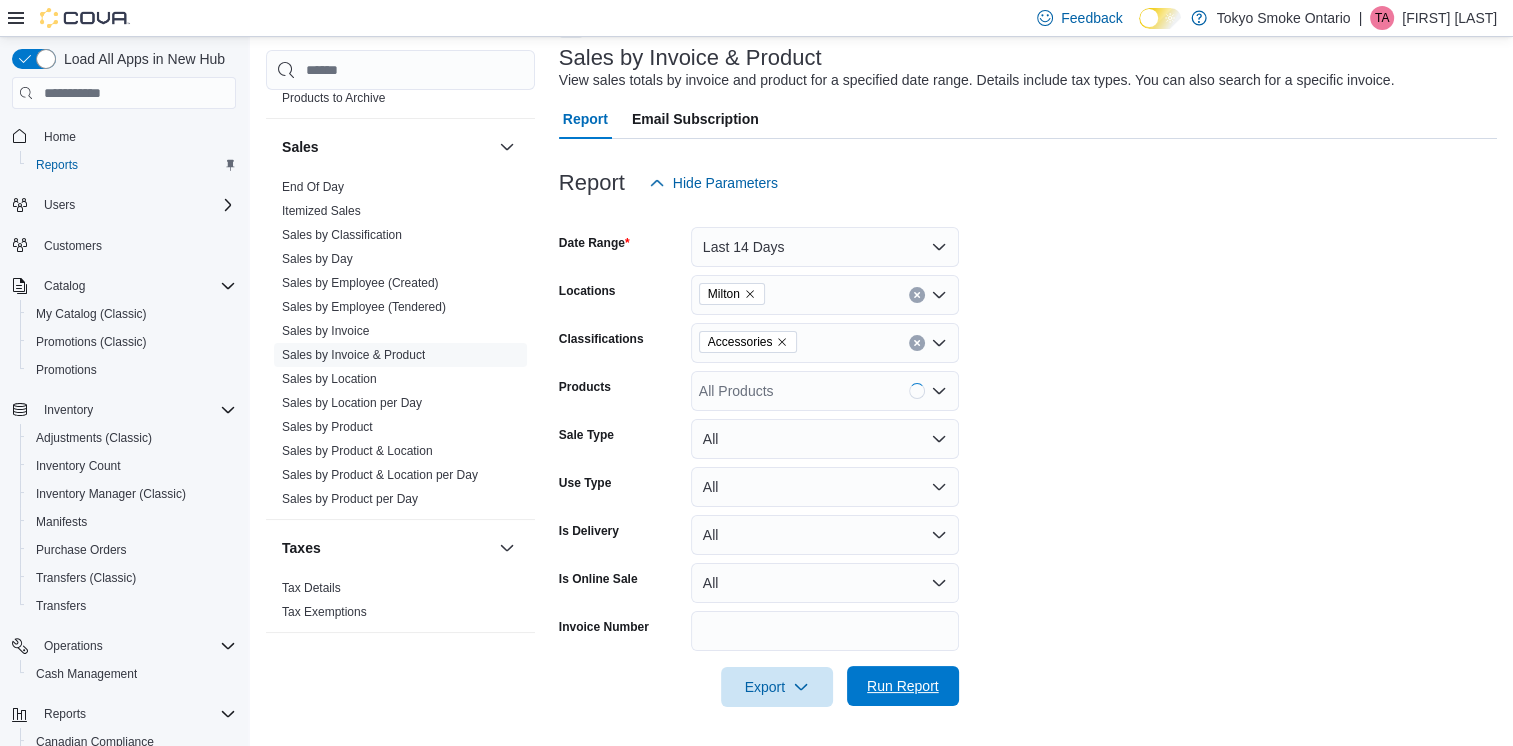 click on "Run Report" at bounding box center [903, 686] 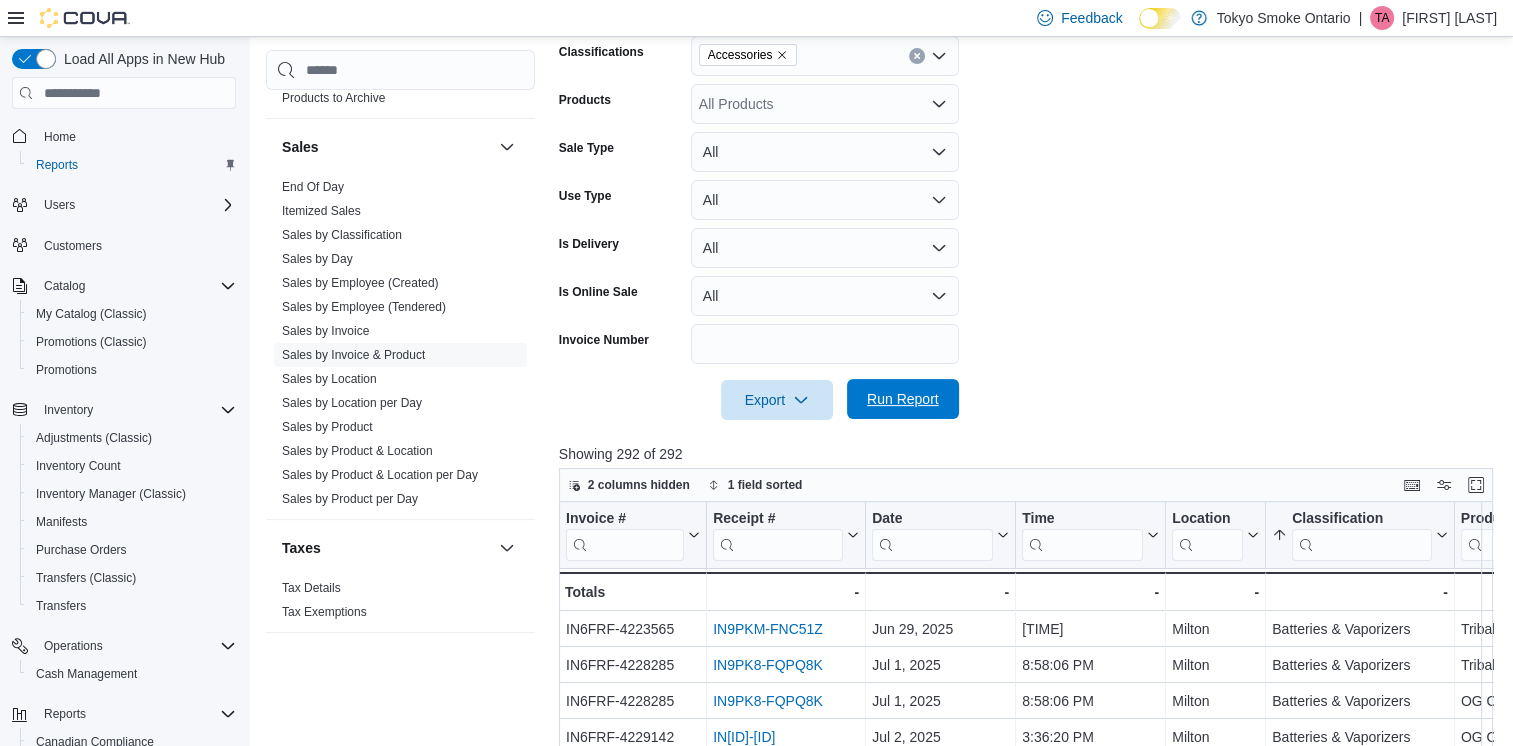 scroll, scrollTop: 420, scrollLeft: 0, axis: vertical 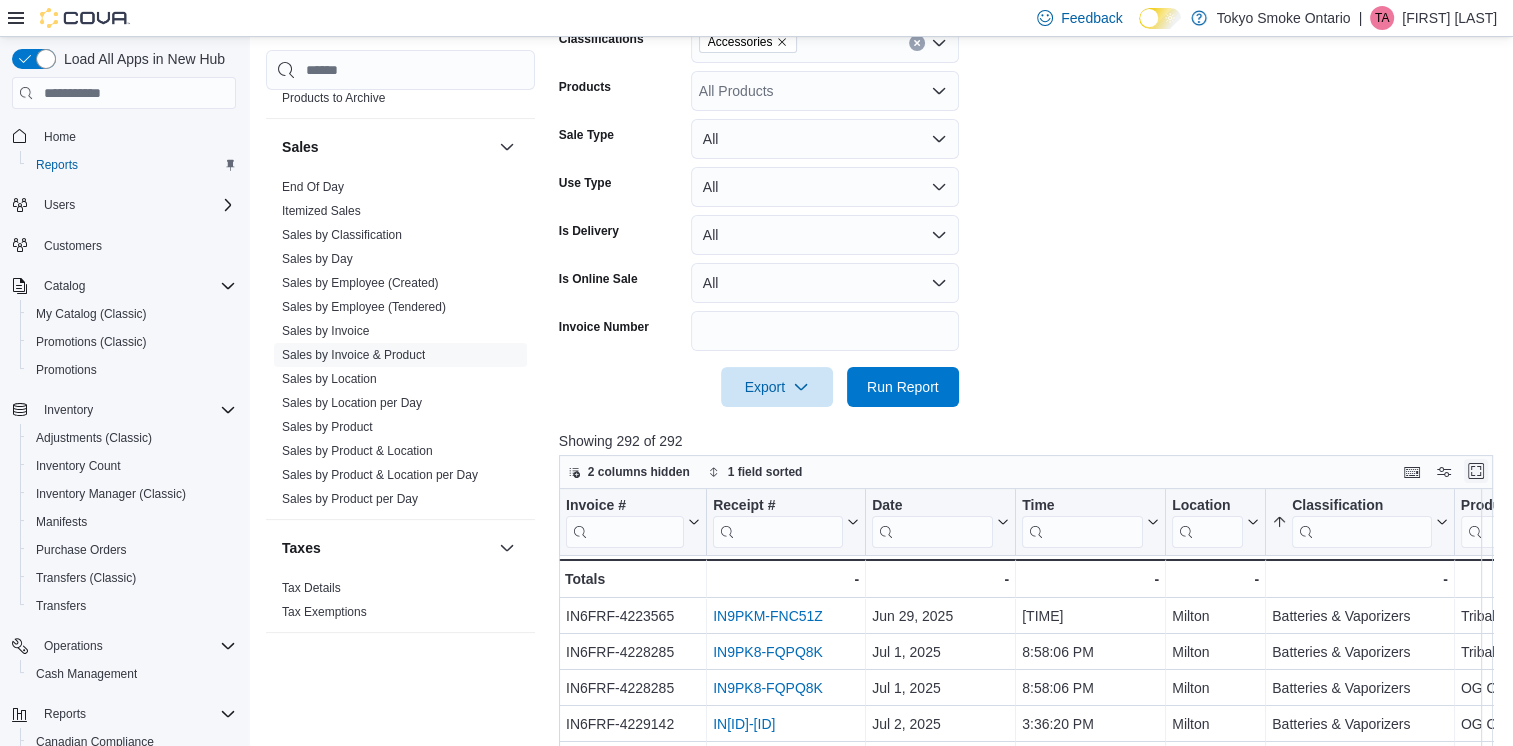 click at bounding box center (1476, 471) 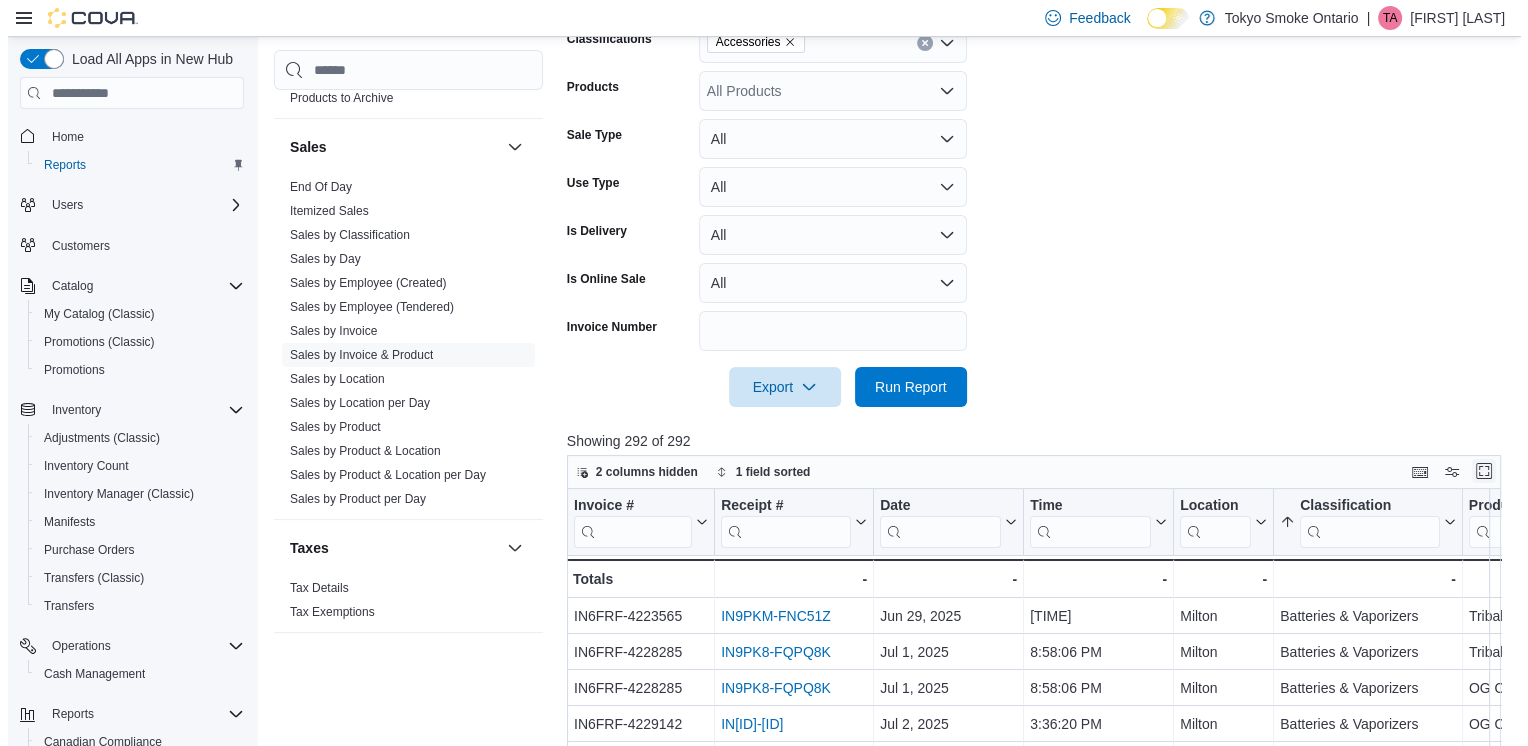 scroll, scrollTop: 0, scrollLeft: 0, axis: both 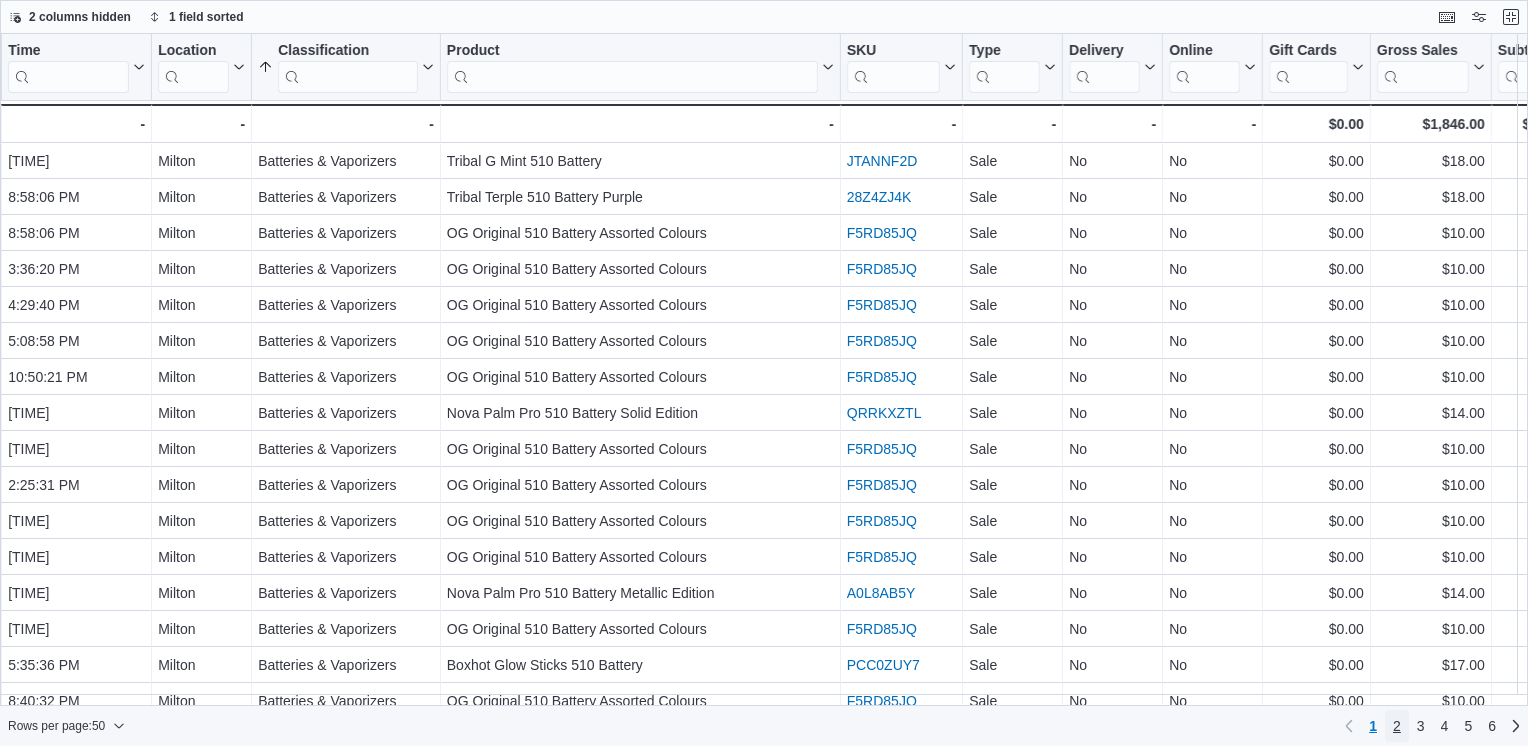 click on "2" at bounding box center [1397, 726] 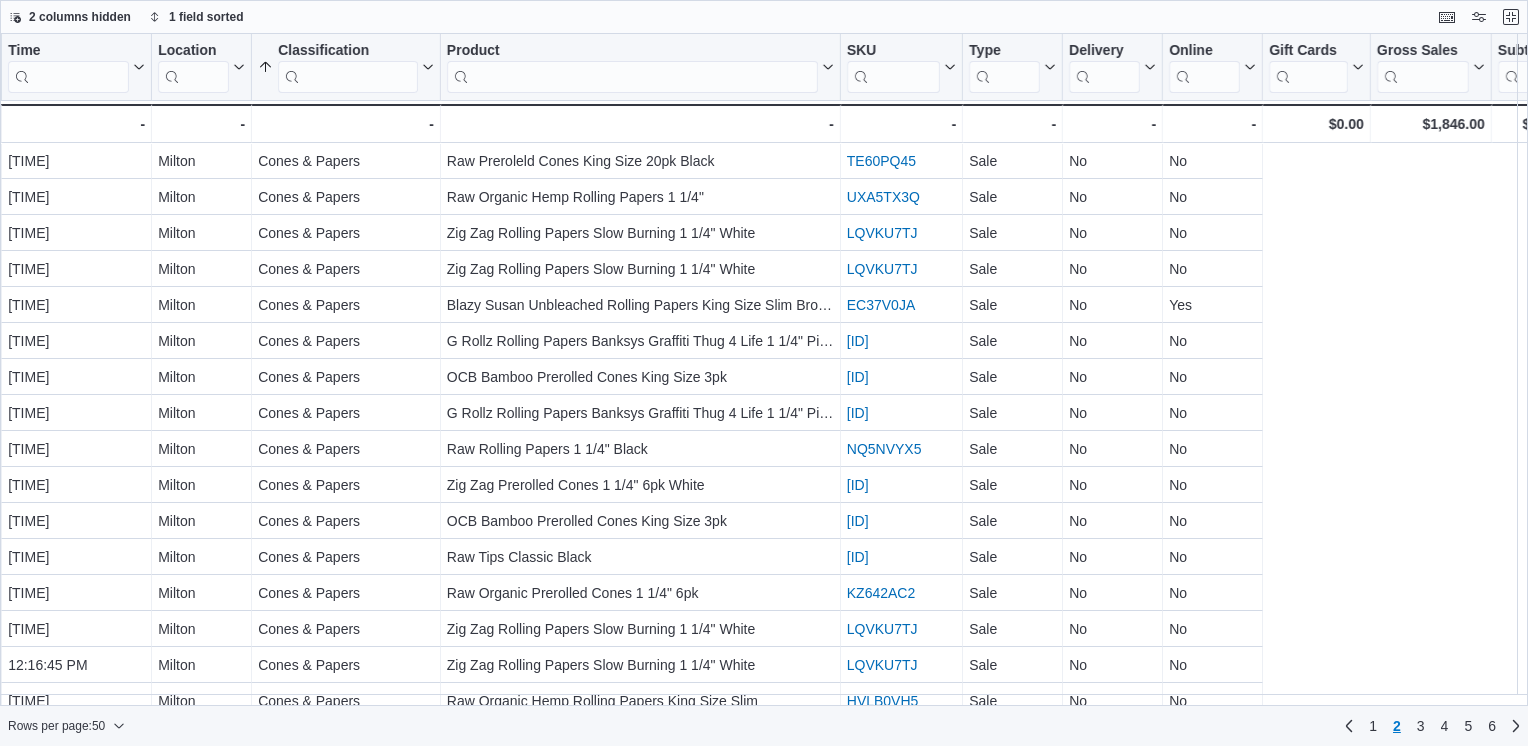 scroll, scrollTop: 0, scrollLeft: 0, axis: both 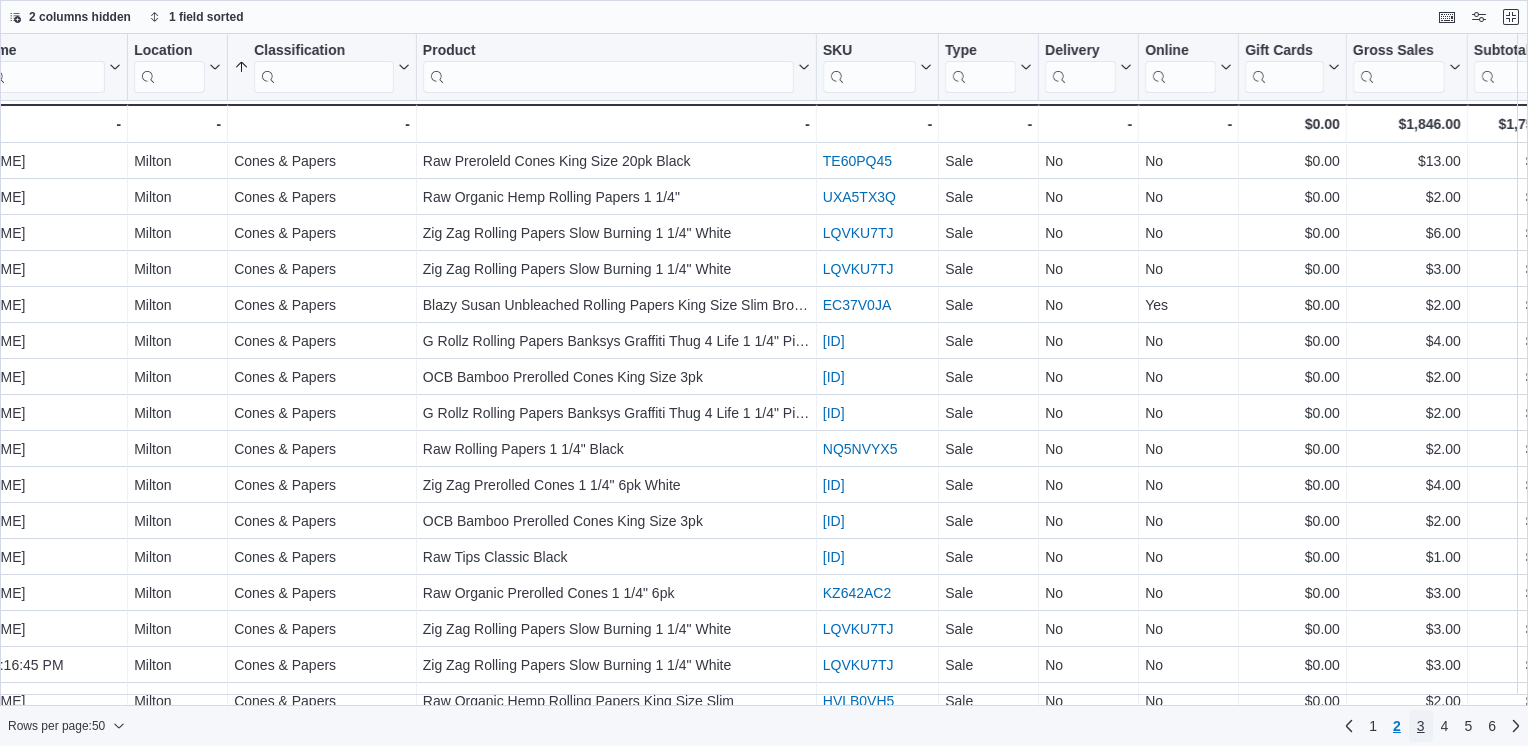 click on "3" at bounding box center (1421, 726) 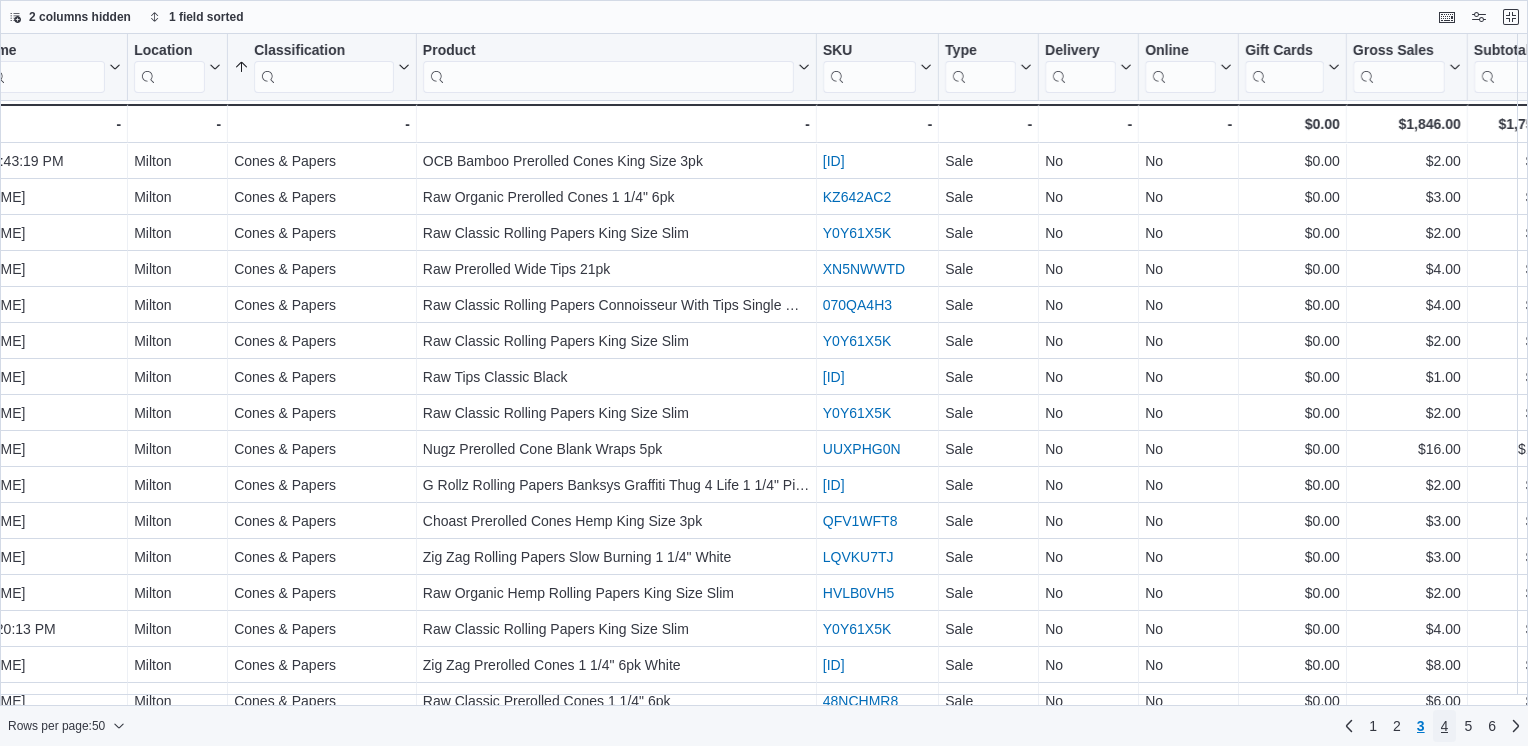 click on "4" at bounding box center (1445, 726) 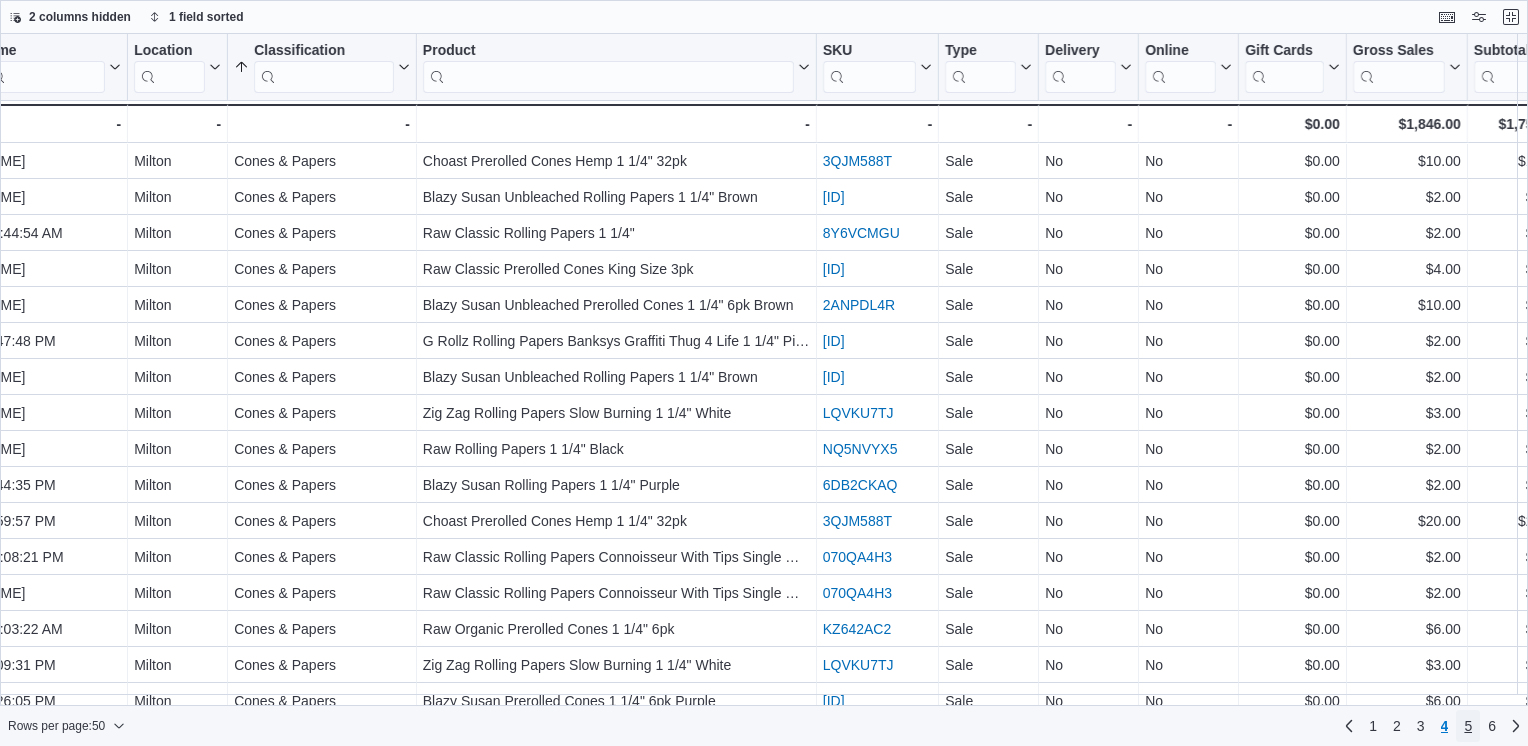 click on "5" at bounding box center (1468, 726) 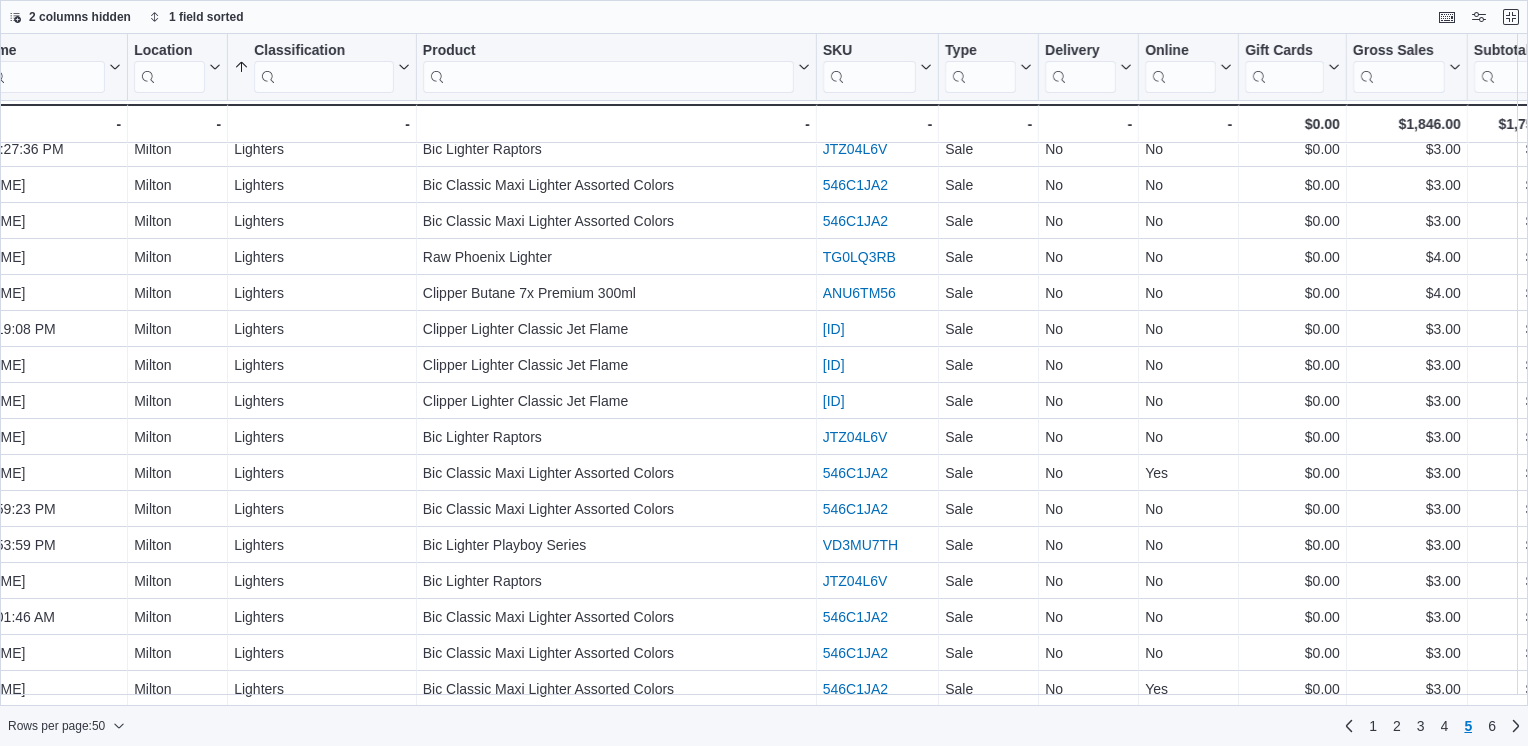 scroll, scrollTop: 1247, scrollLeft: 479, axis: both 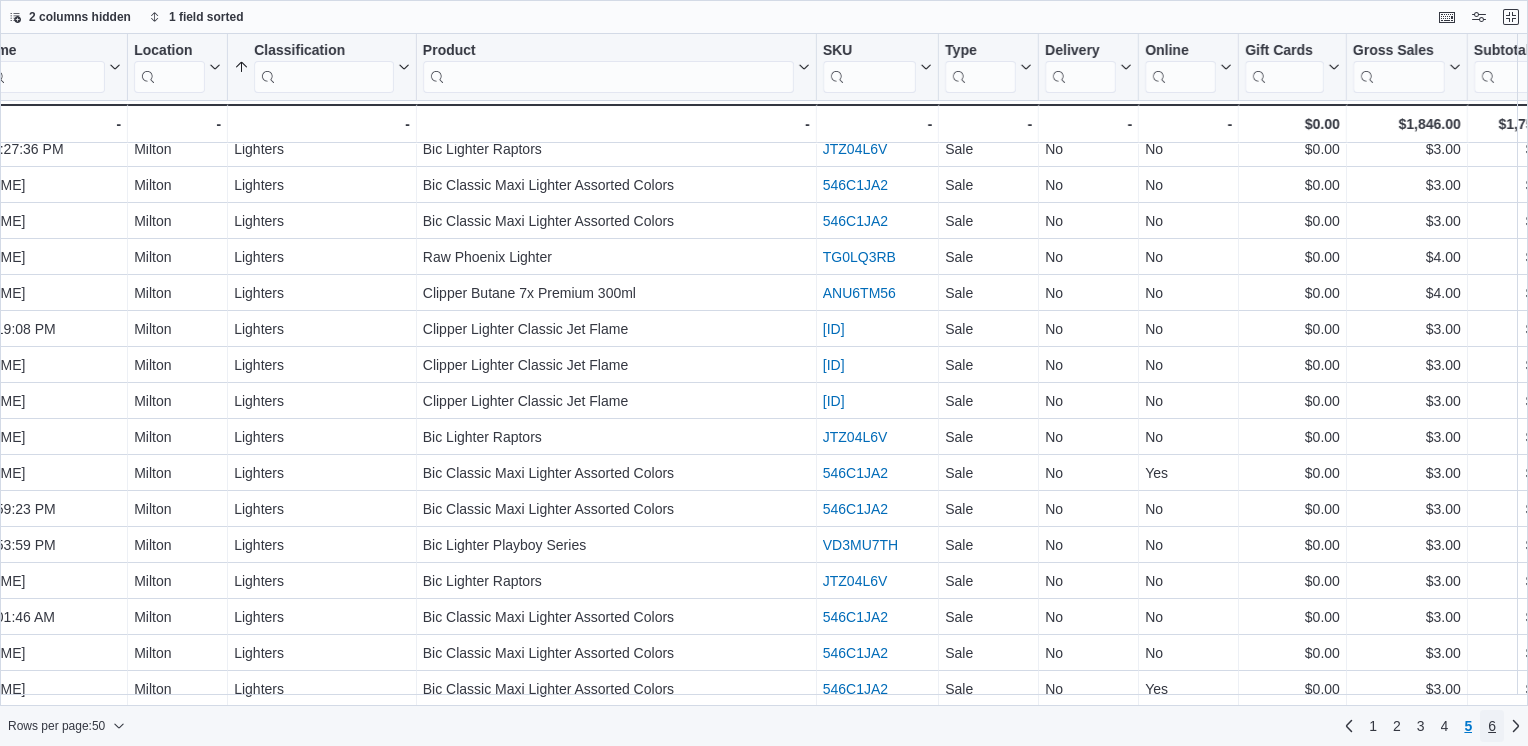 click on "6" at bounding box center [1492, 726] 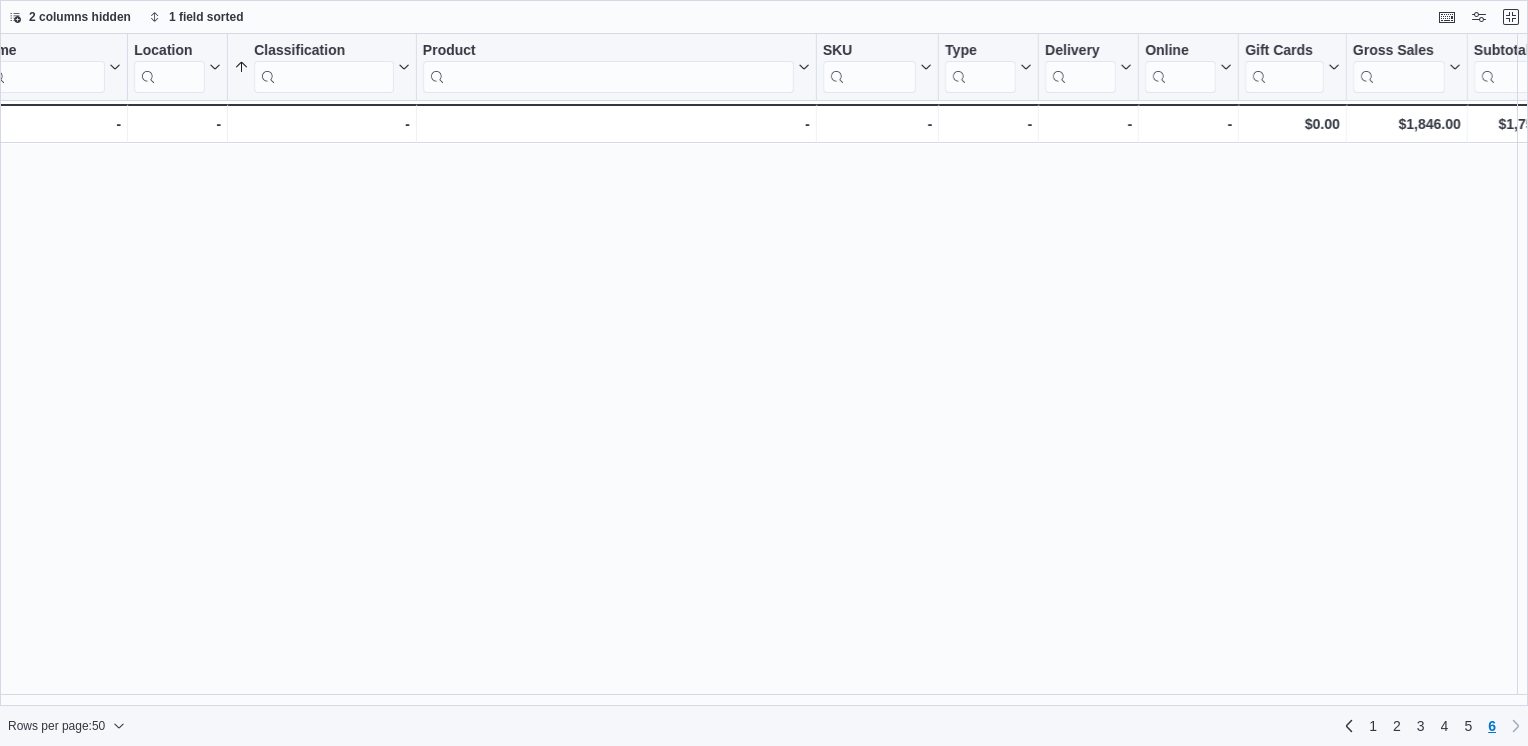 scroll, scrollTop: 0, scrollLeft: 0, axis: both 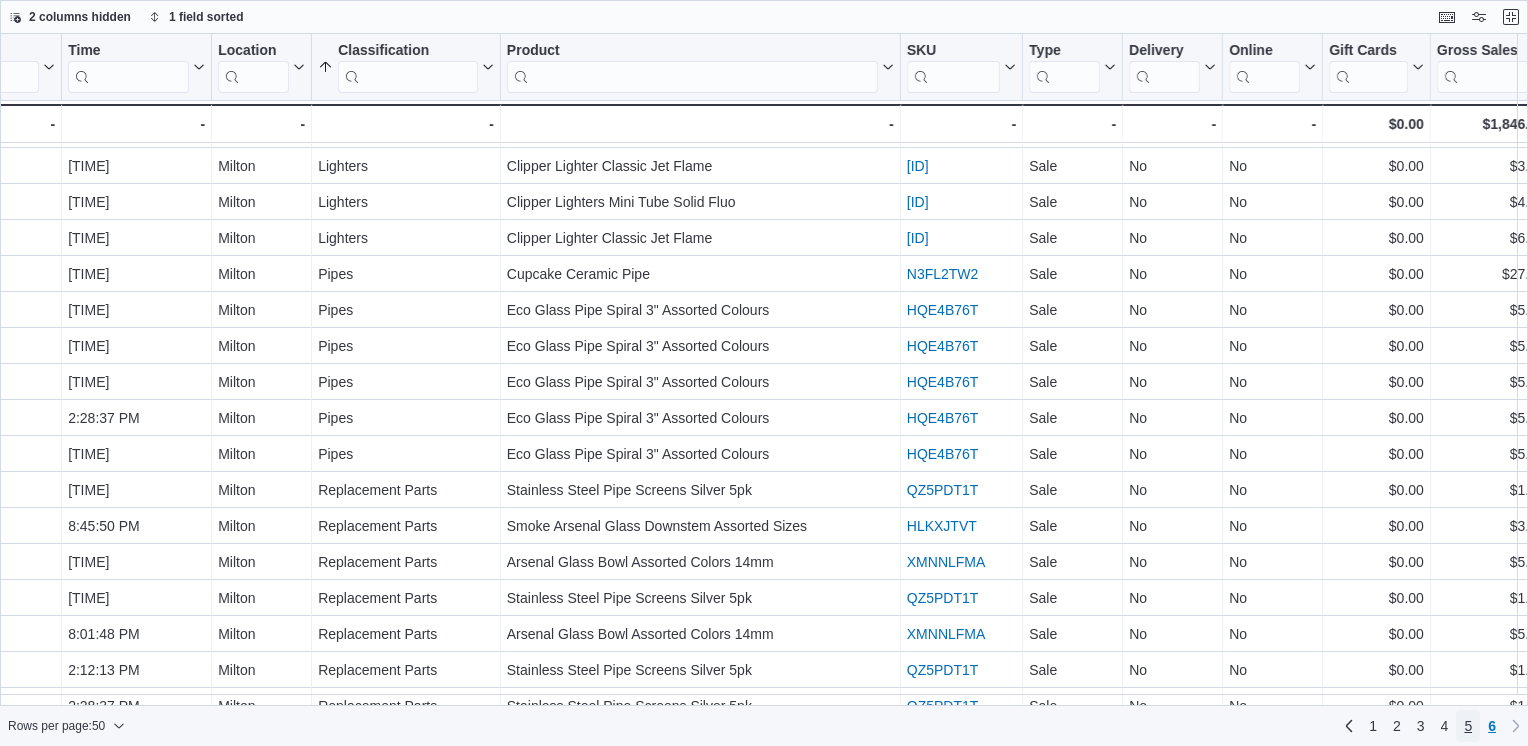 click on "5" at bounding box center [1468, 726] 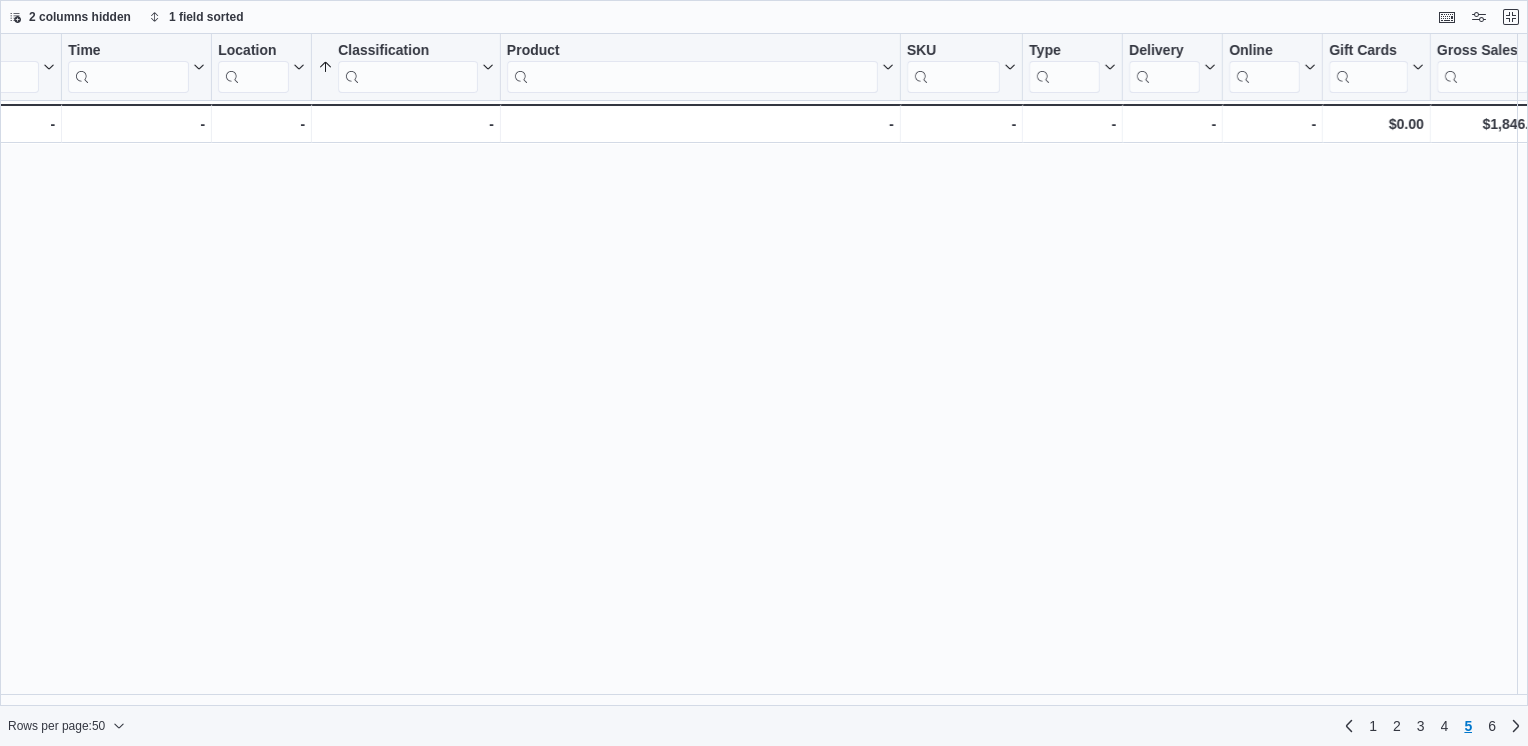 scroll, scrollTop: 0, scrollLeft: 0, axis: both 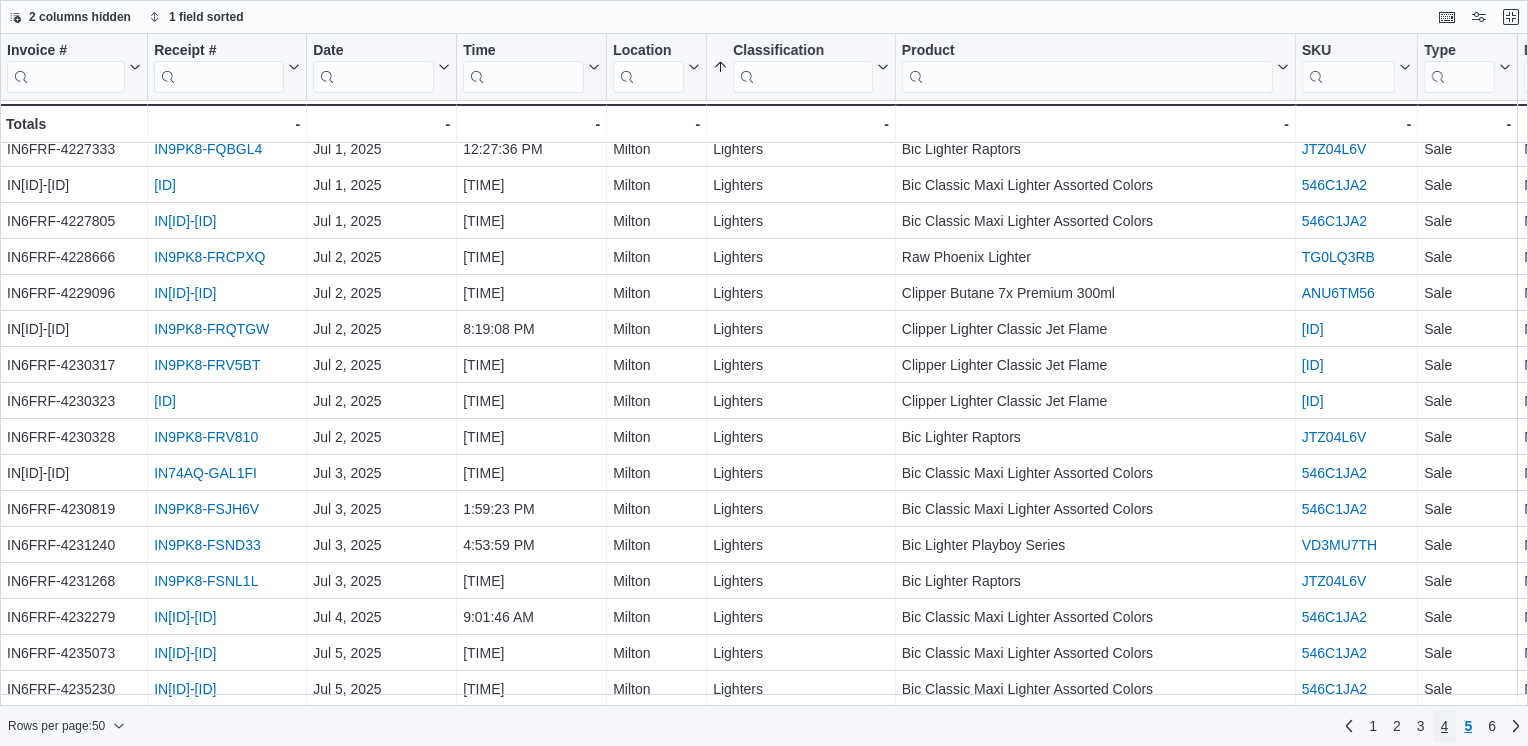 click on "4" at bounding box center [1445, 726] 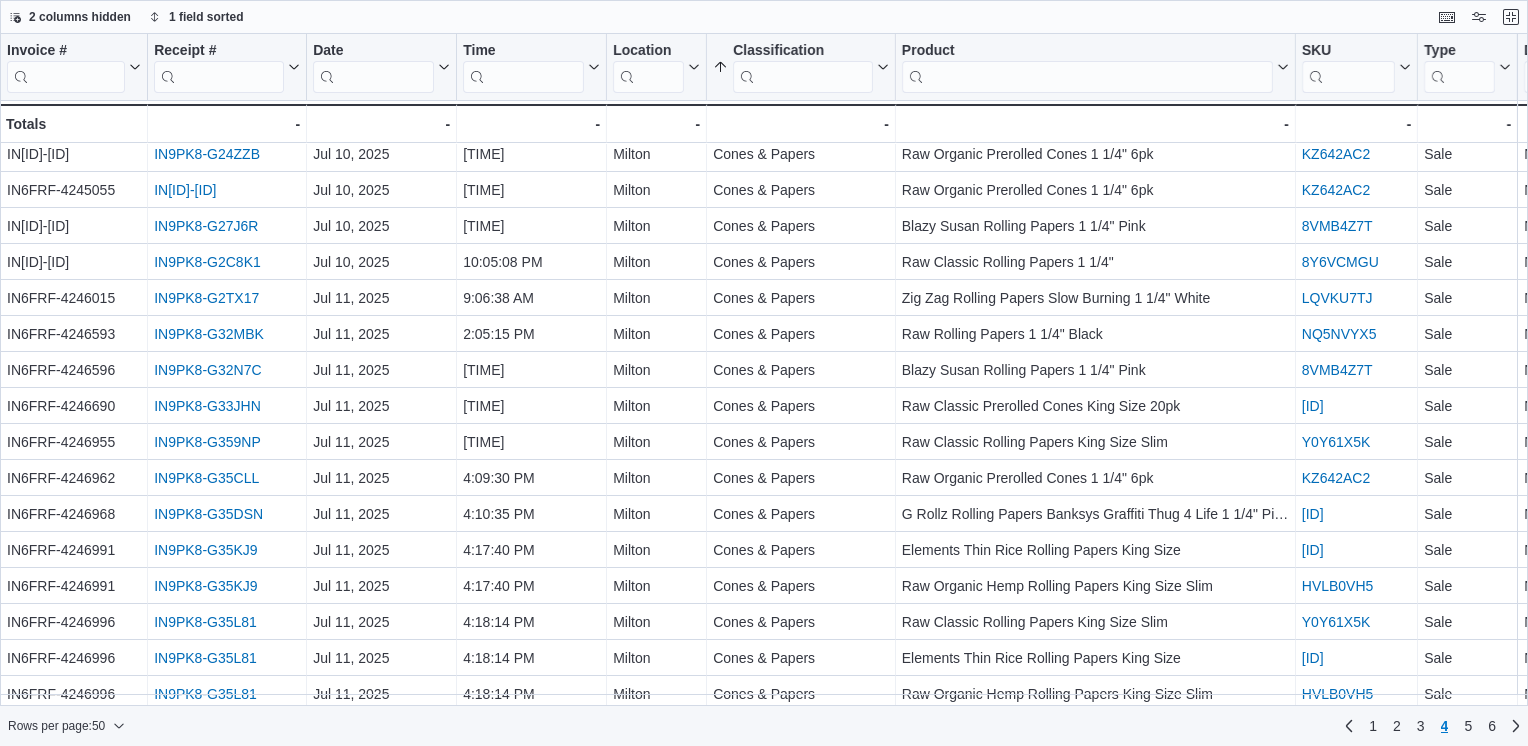 scroll, scrollTop: 969, scrollLeft: 0, axis: vertical 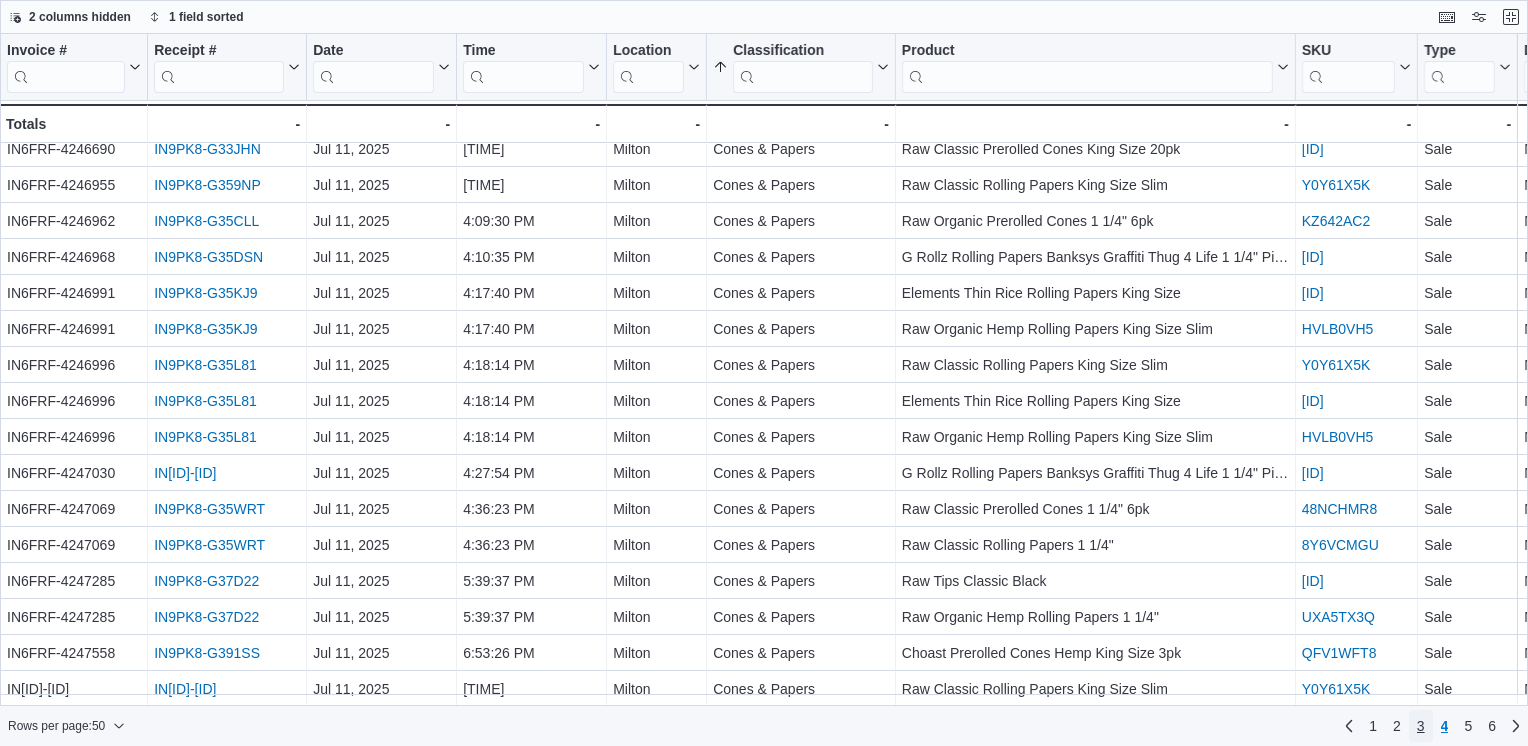 click on "3" at bounding box center (1421, 726) 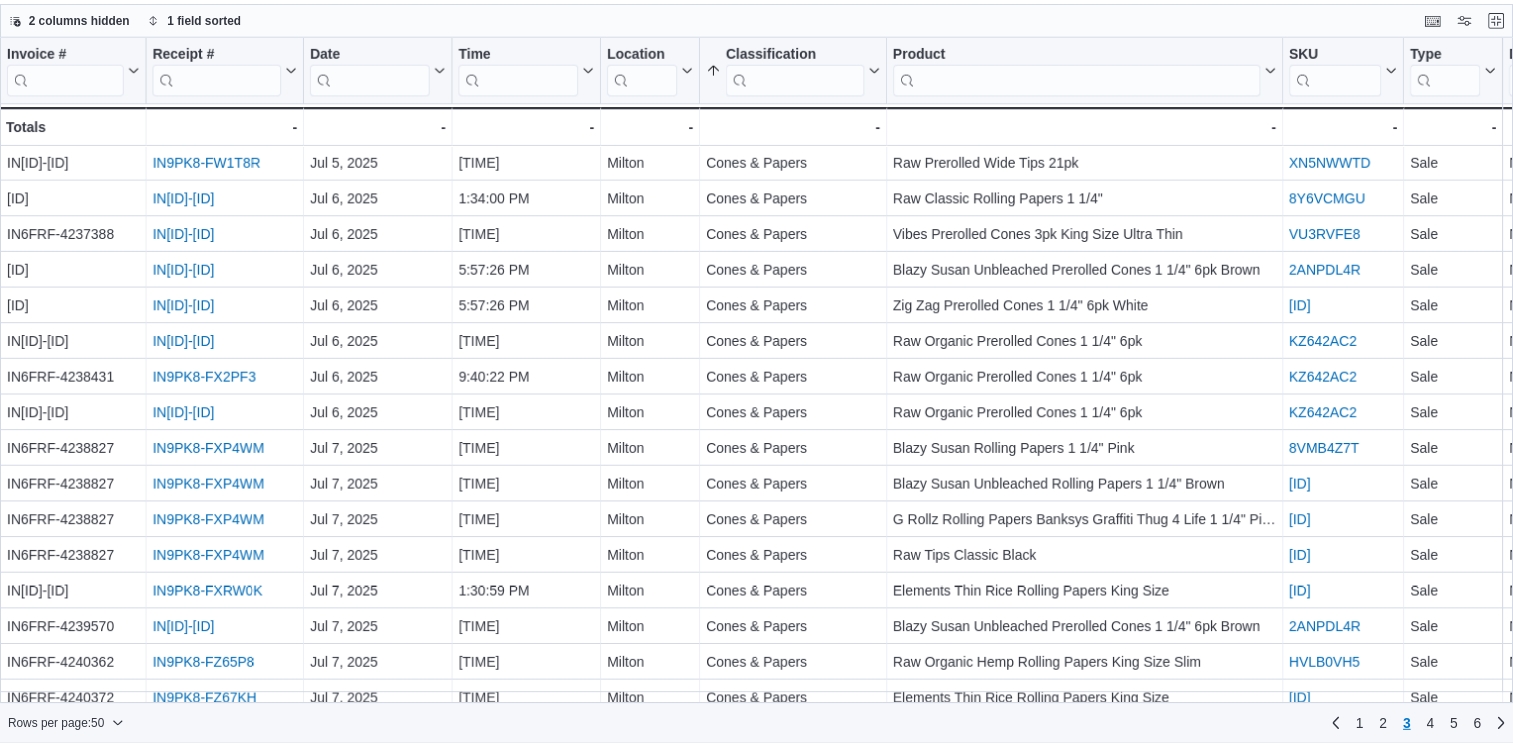 scroll, scrollTop: 1247, scrollLeft: 0, axis: vertical 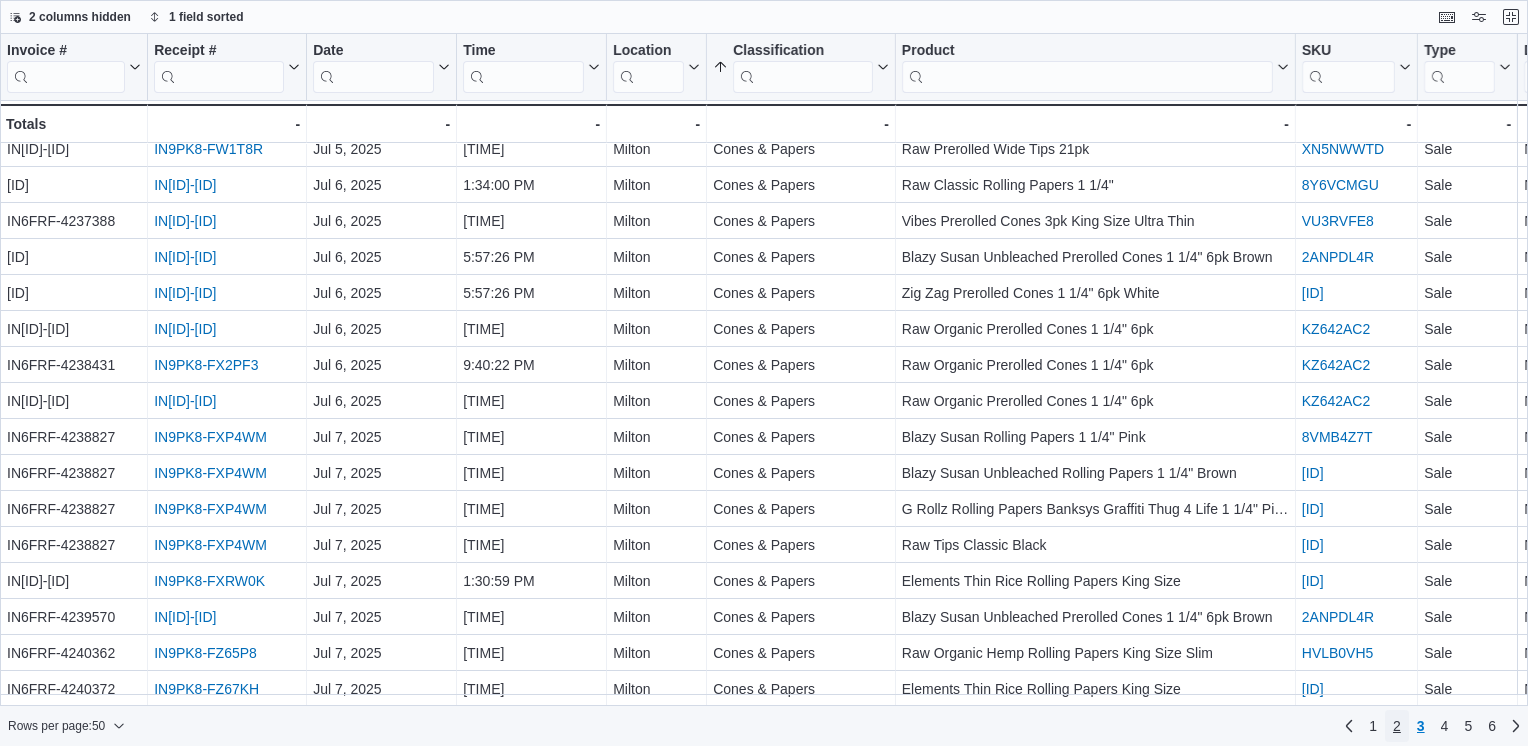 click on "2" at bounding box center [1397, 726] 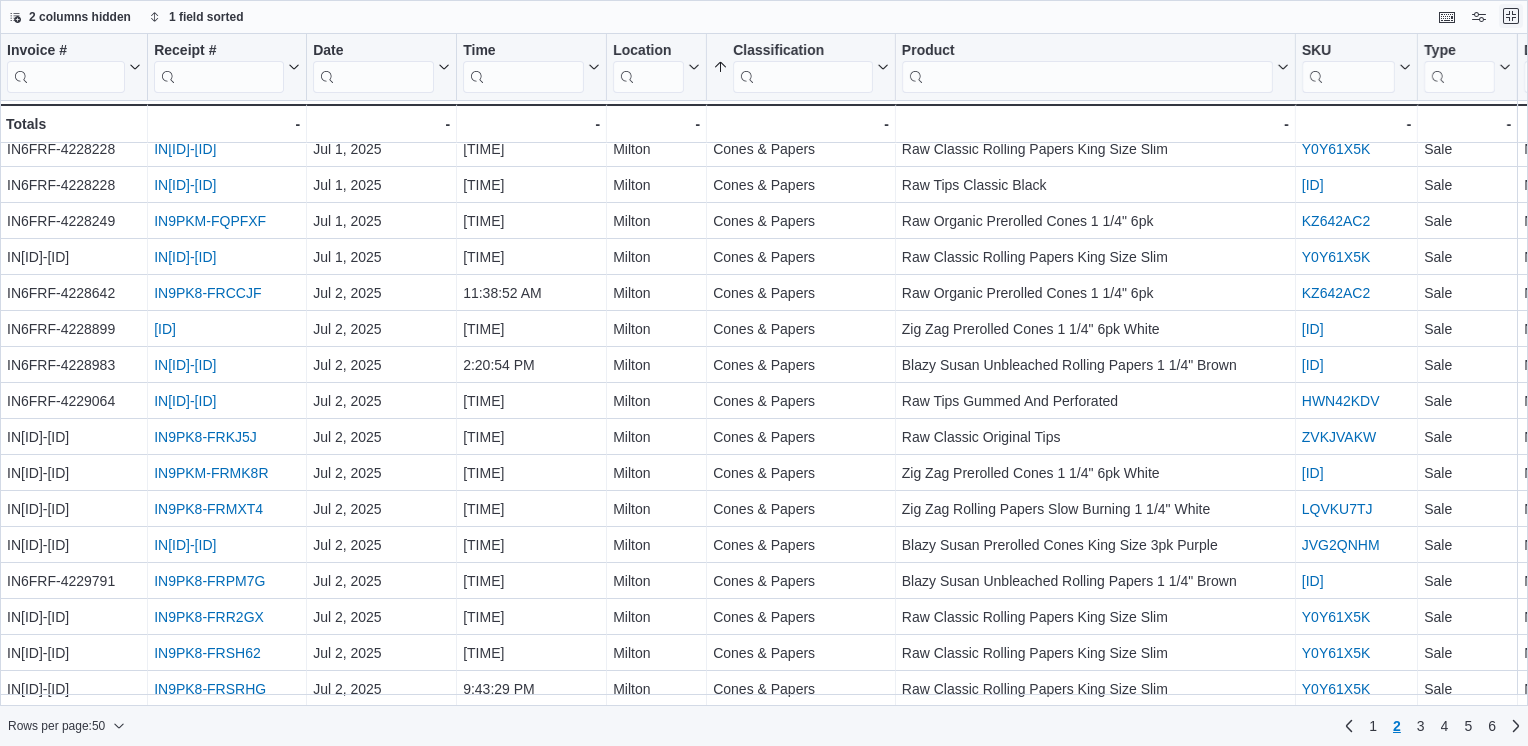 click at bounding box center (1511, 16) 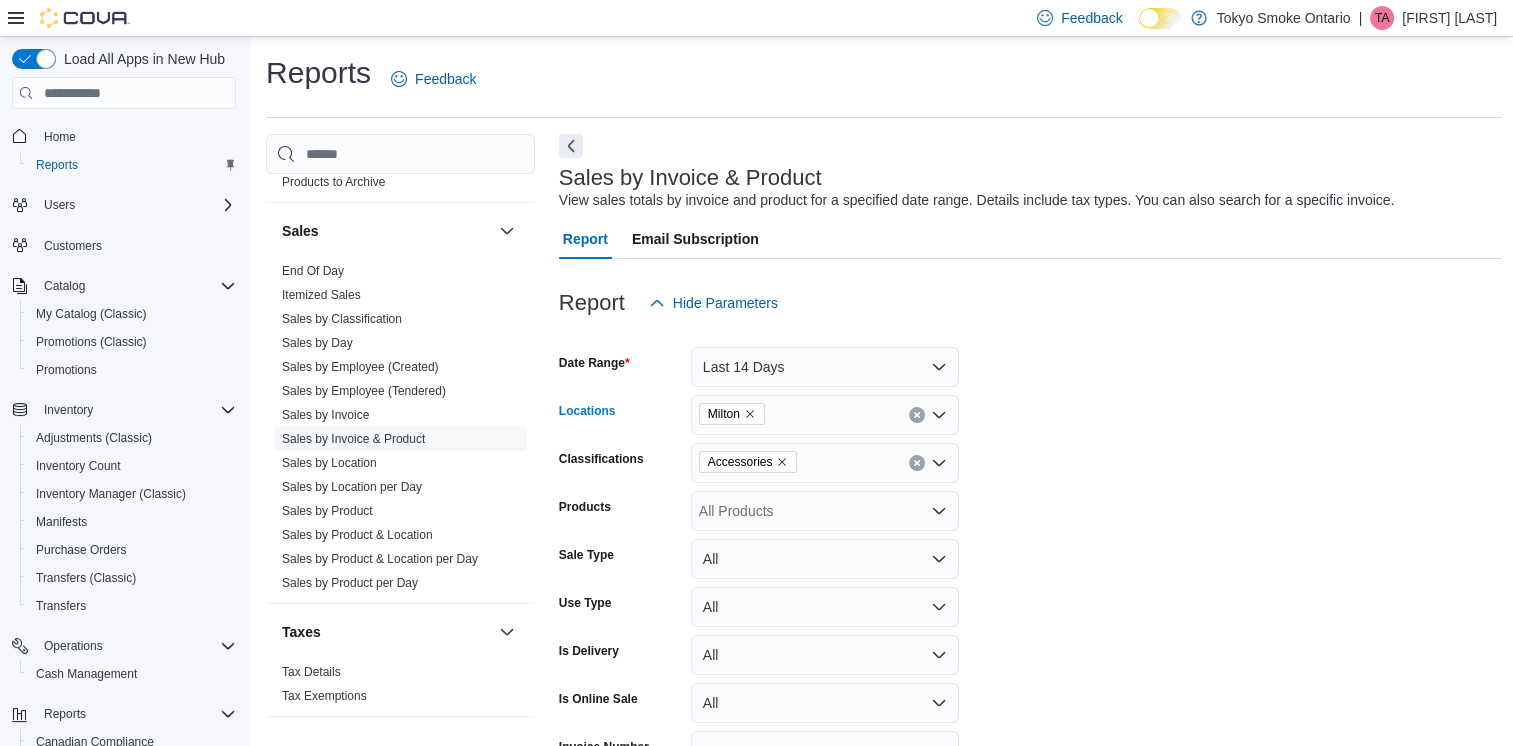 click on "Milton" at bounding box center [825, 415] 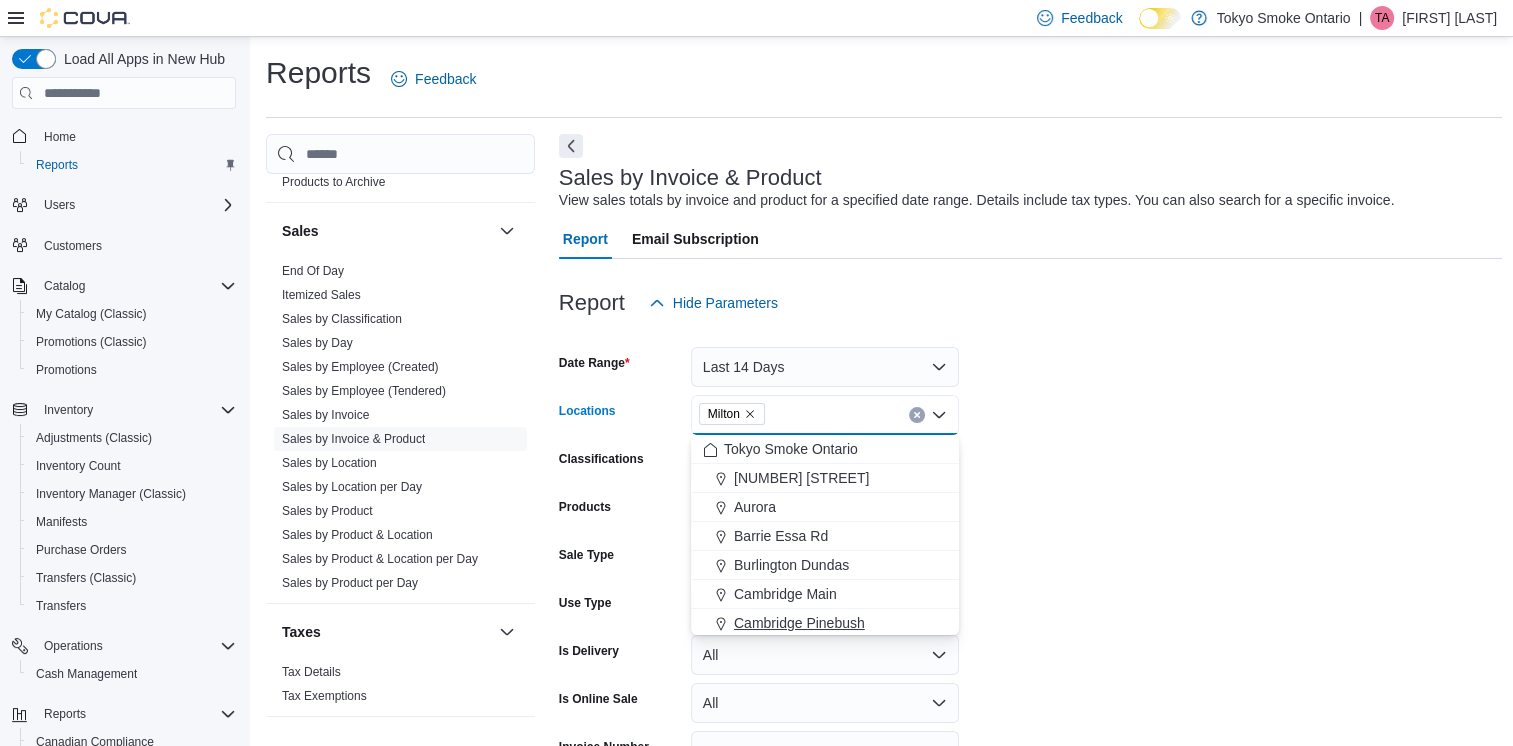 click on "Cambridge Pinebush" at bounding box center [799, 623] 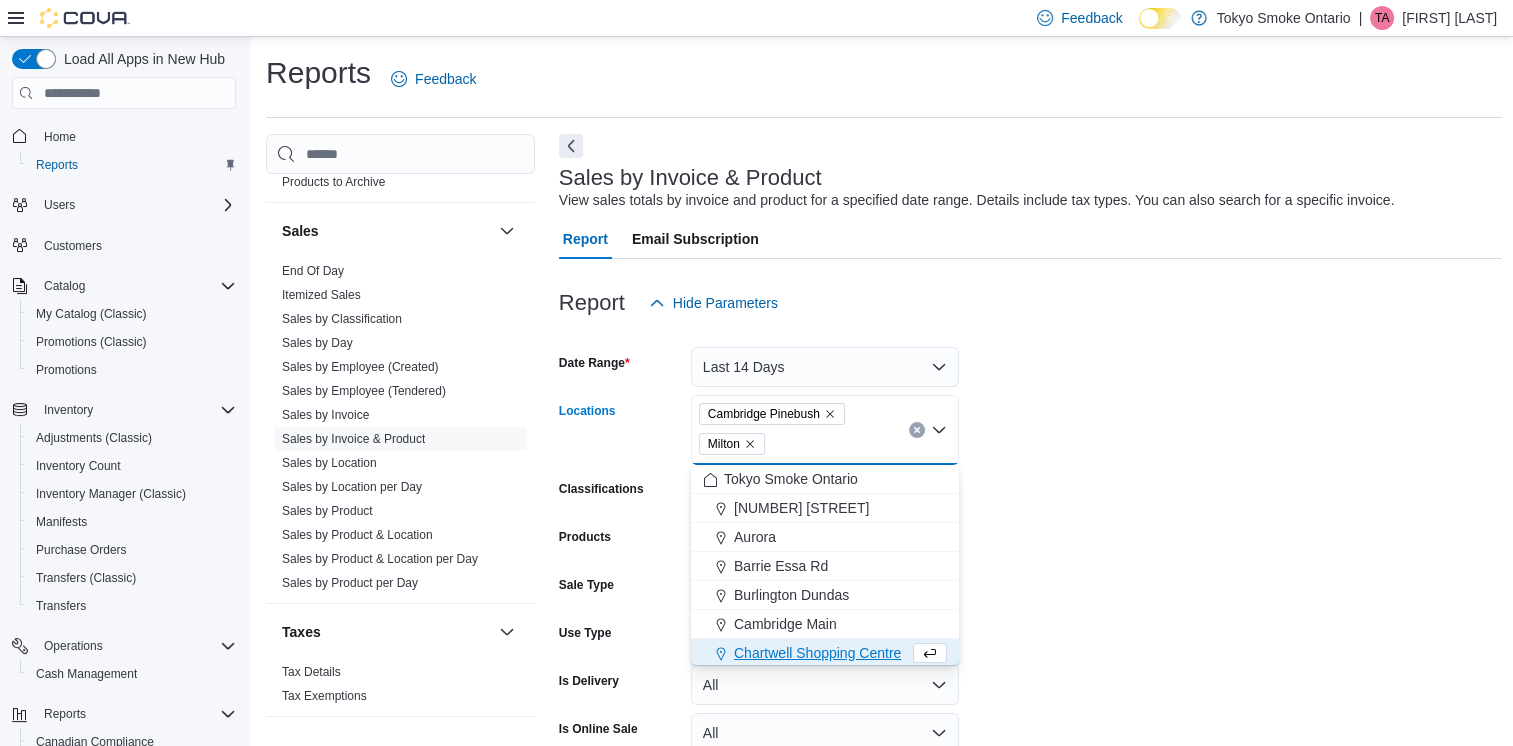 scroll, scrollTop: 3, scrollLeft: 0, axis: vertical 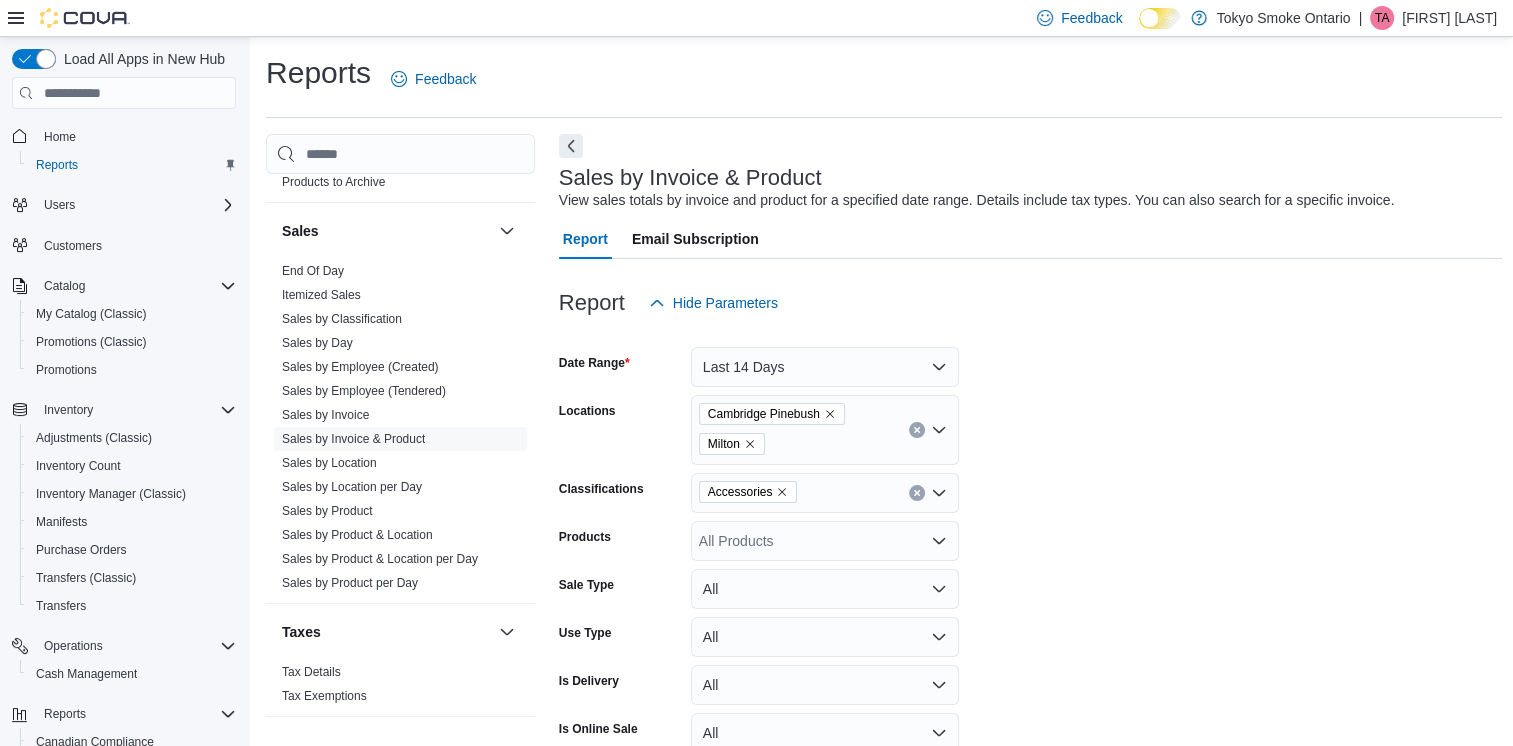 click on "Date Range Last 14 Days Locations Cambridge Pinebush Milton Classifications Accessories Products All Products Sale Type All Use Type All Is Delivery All Is Online Sale All Invoice Number Export  Run Report" at bounding box center [1031, 590] 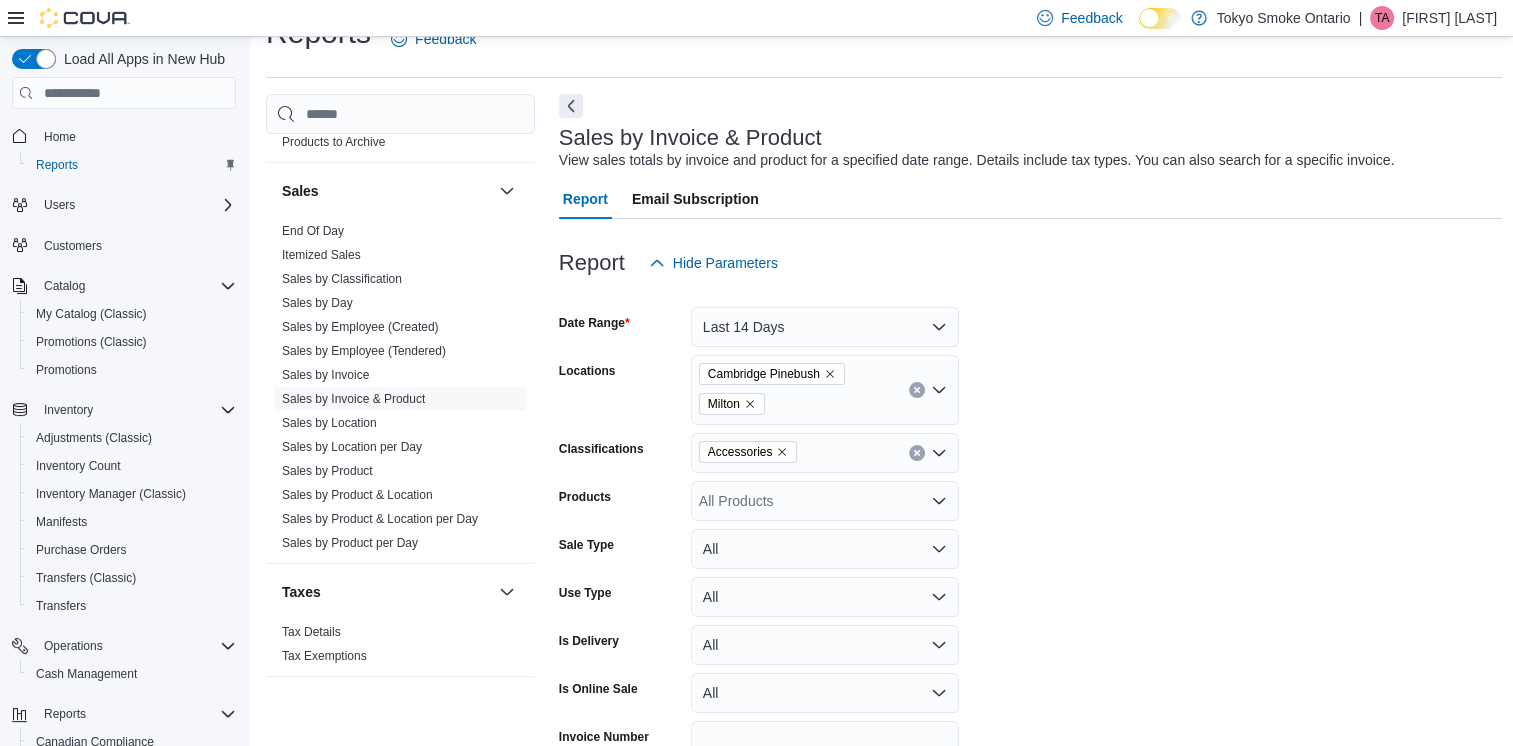 scroll, scrollTop: 100, scrollLeft: 0, axis: vertical 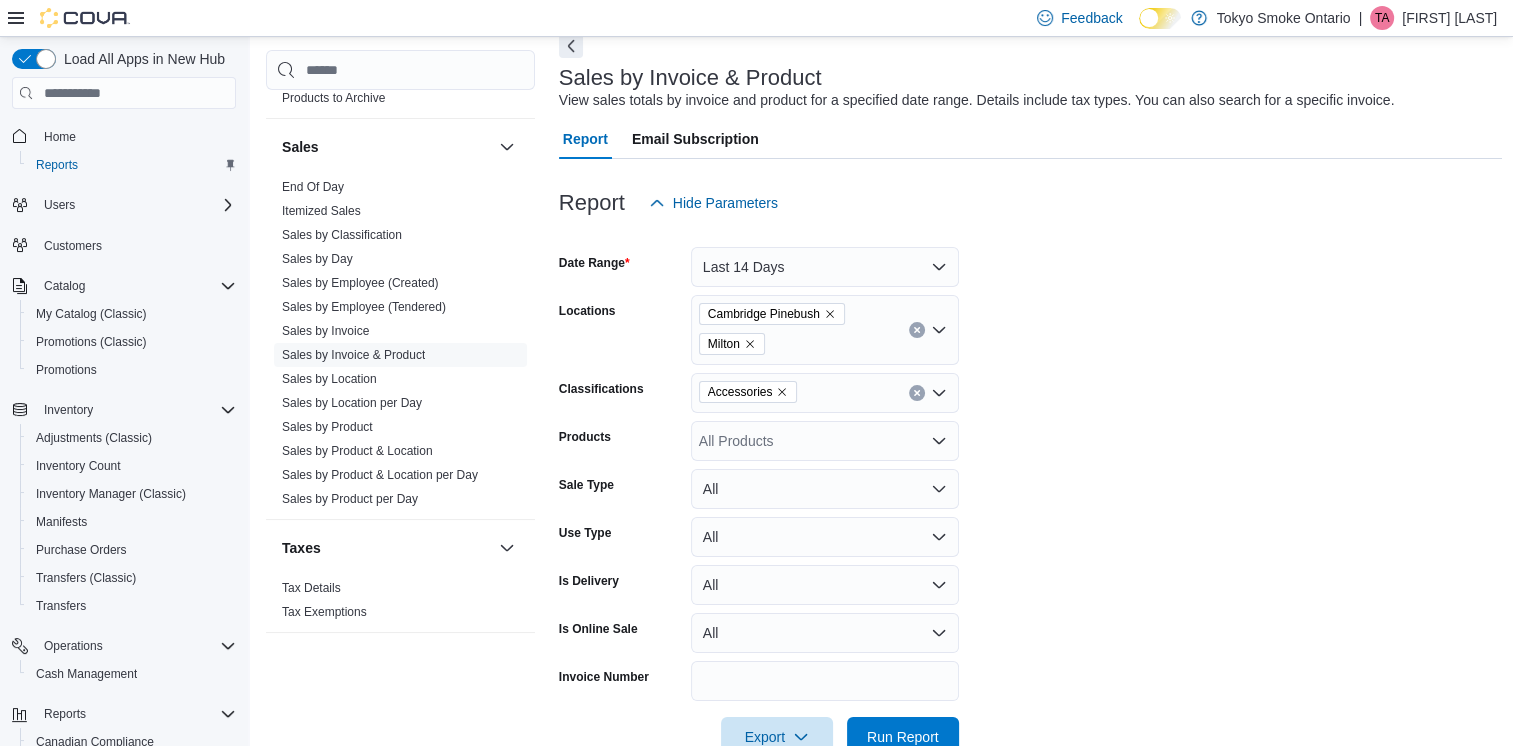 click 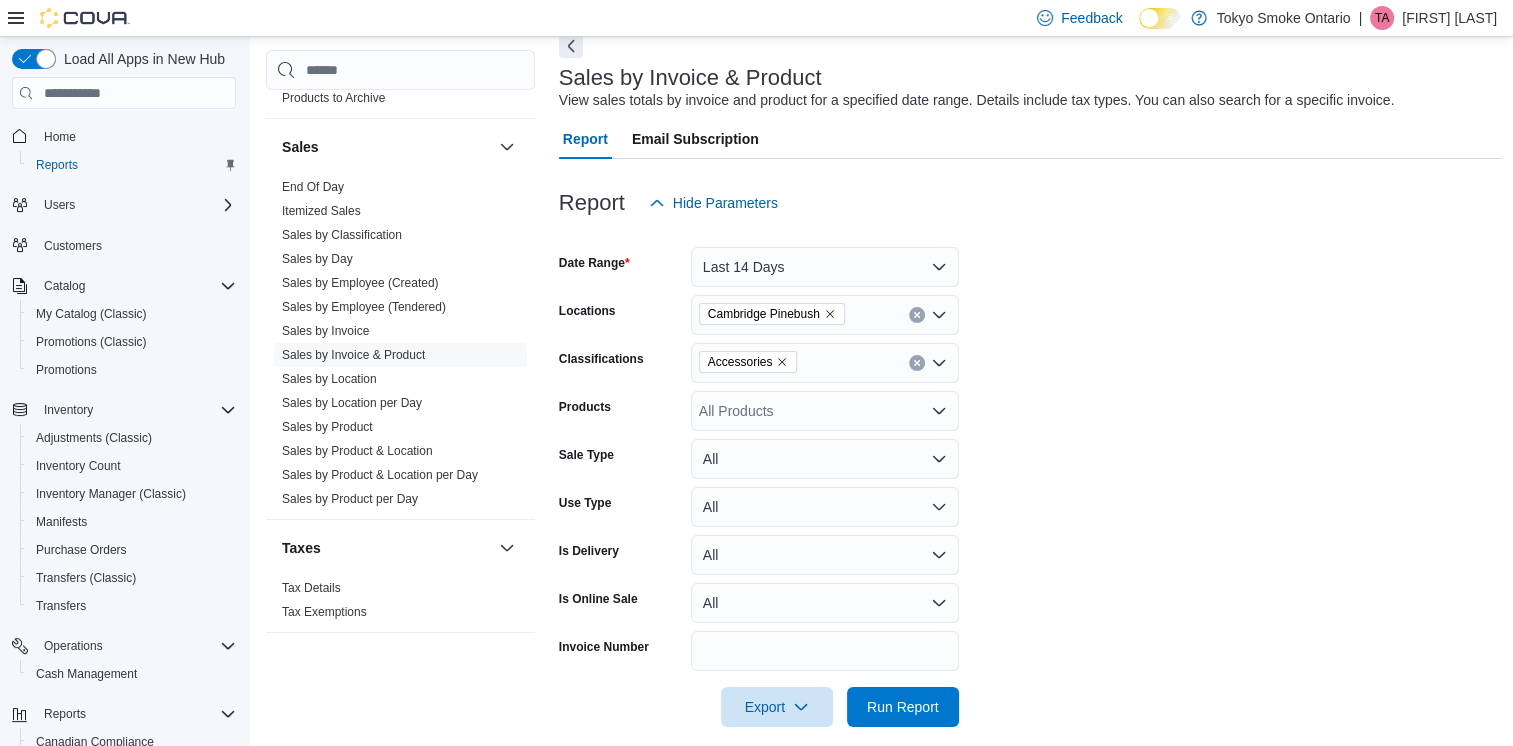 click on "Date Range Last 14 Days Locations Cambridge Pinebush Classifications Accessories Products All Products Sale Type All Use Type All Is Delivery All Is Online Sale All Invoice Number Export  Run Report" at bounding box center [1031, 475] 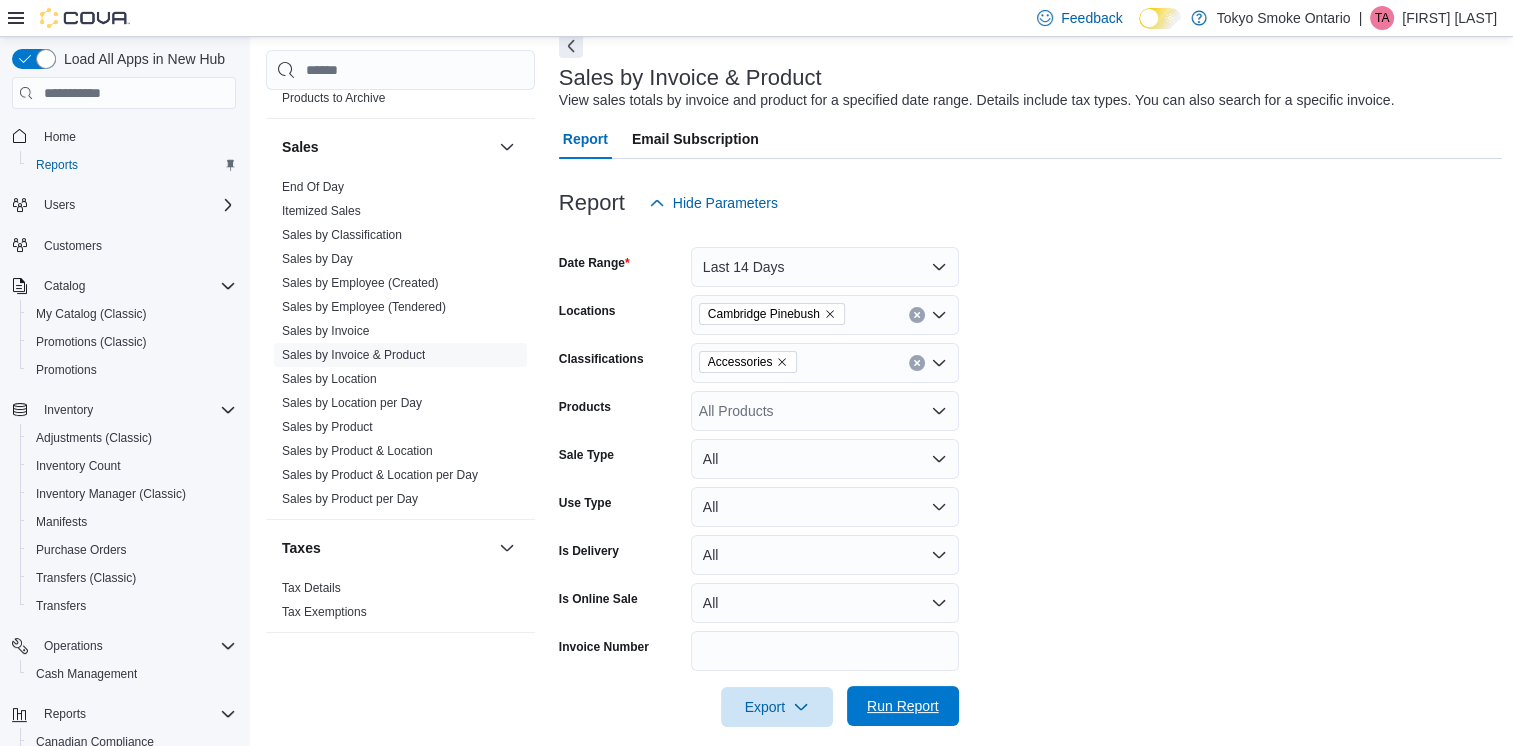 drag, startPoint x: 912, startPoint y: 703, endPoint x: 937, endPoint y: 687, distance: 29.681644 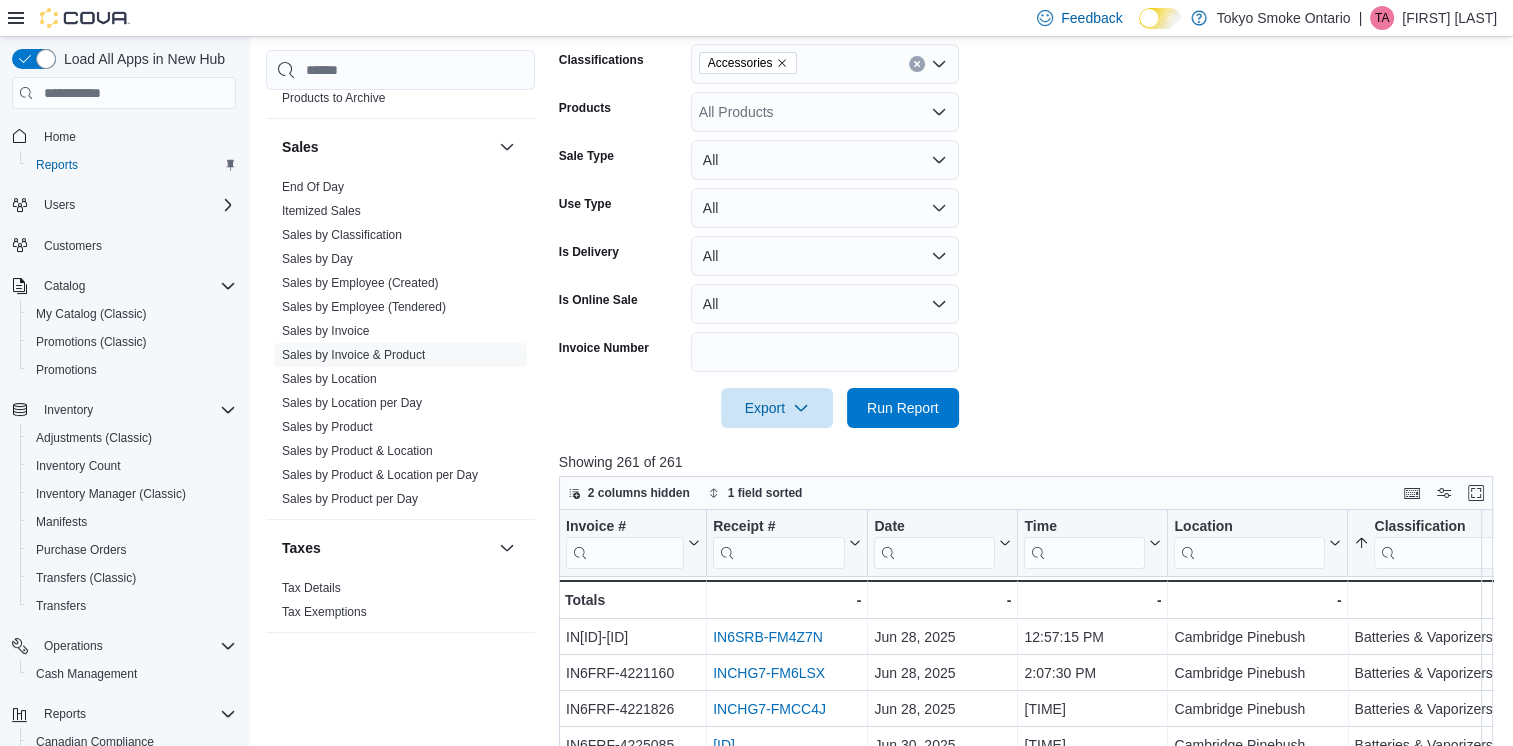 scroll, scrollTop: 502, scrollLeft: 0, axis: vertical 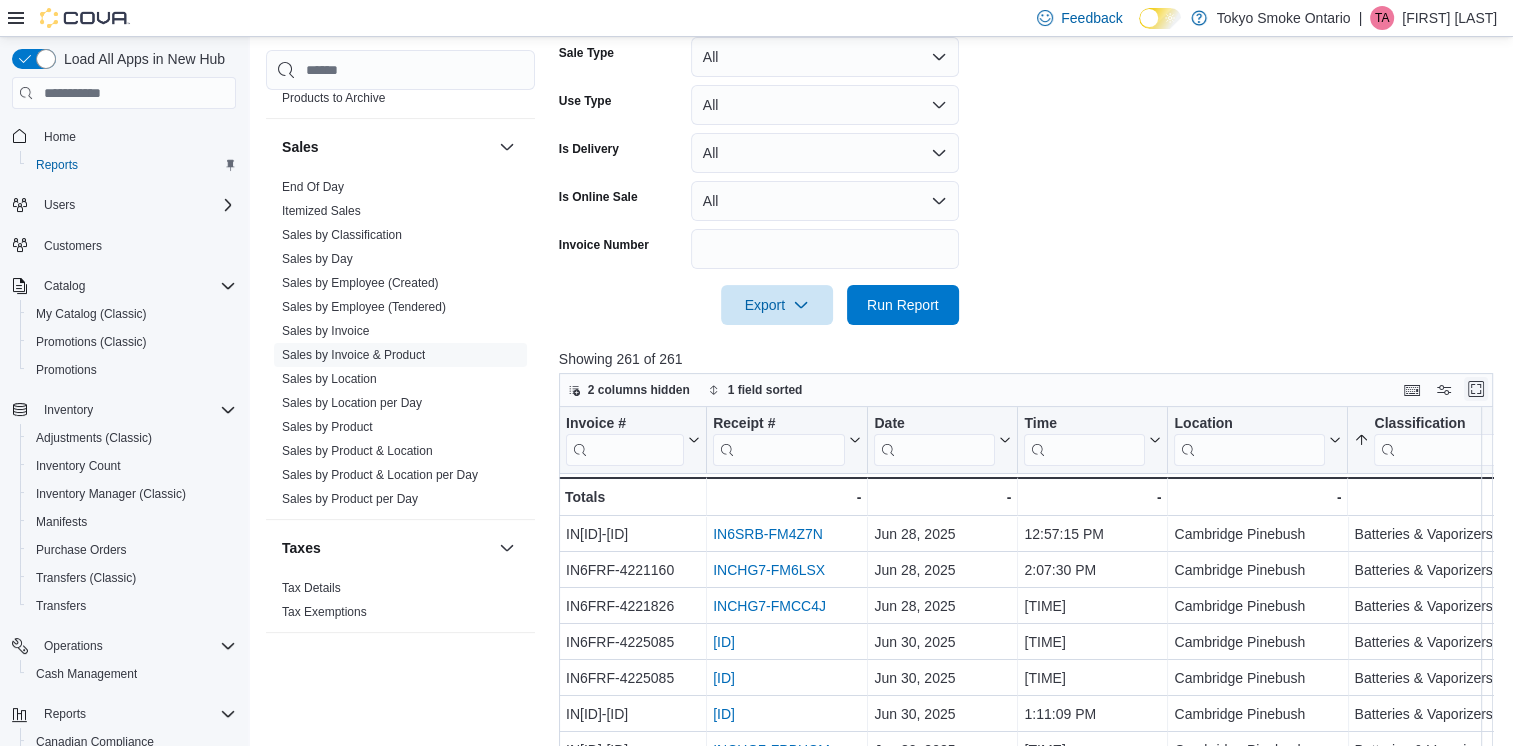 click at bounding box center [1476, 389] 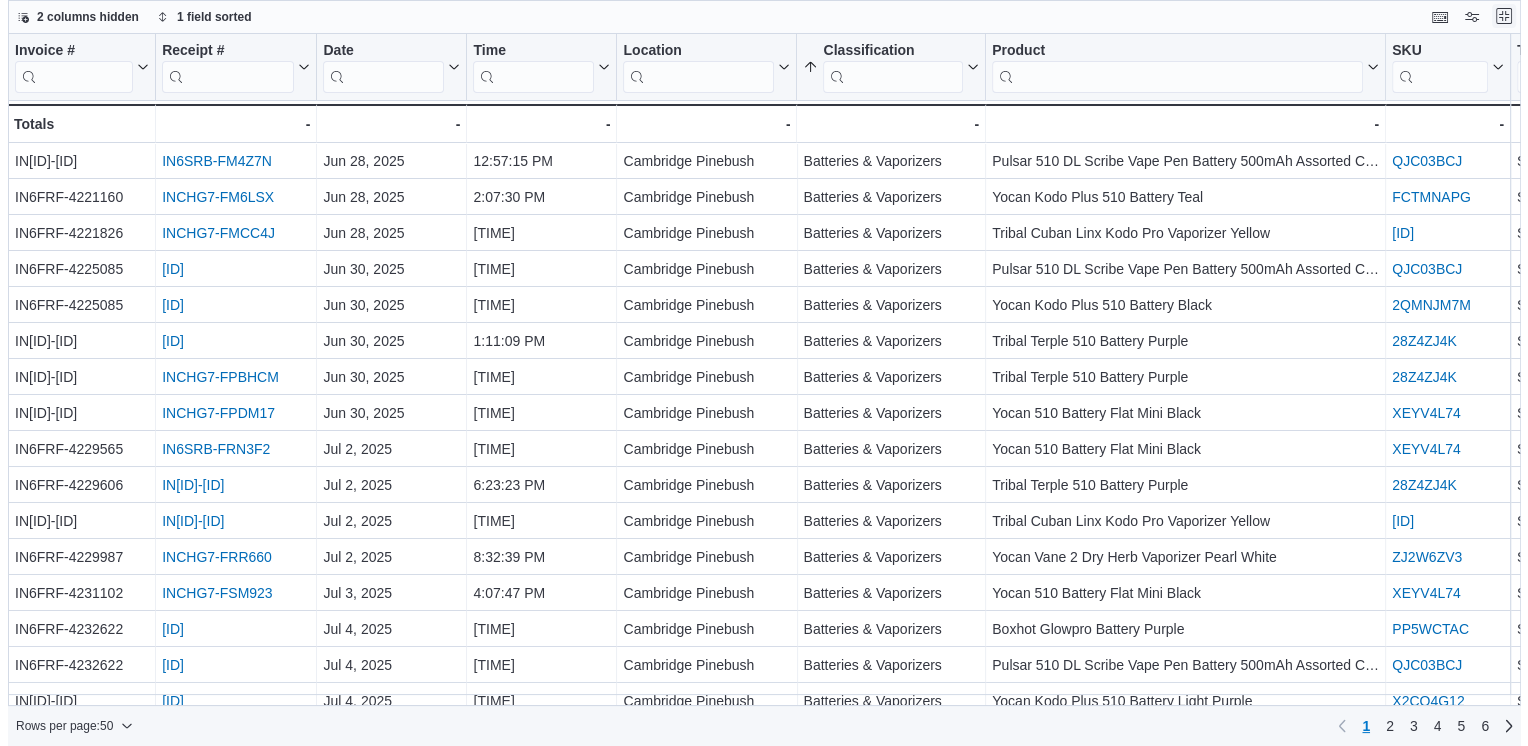 scroll, scrollTop: 0, scrollLeft: 0, axis: both 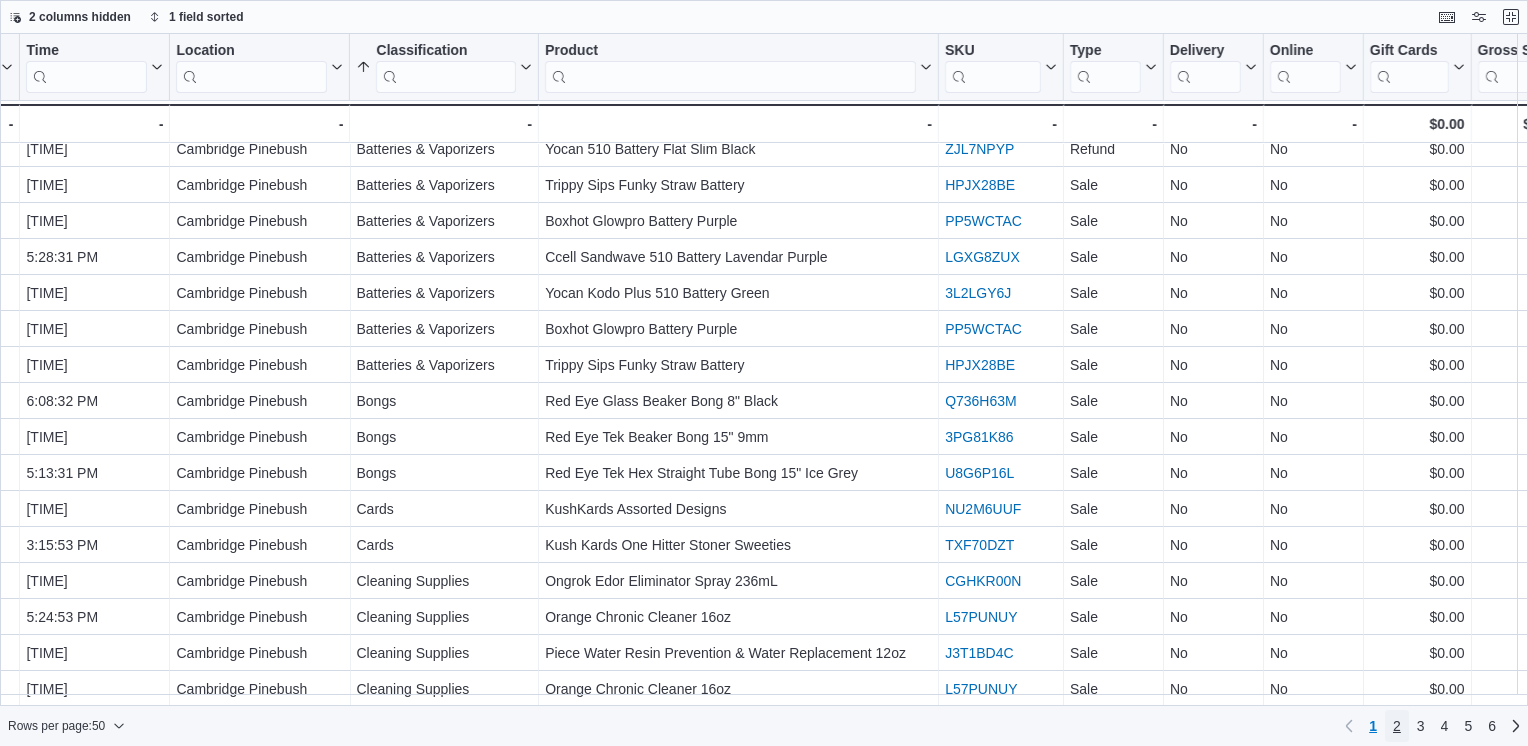 click on "2" at bounding box center [1397, 726] 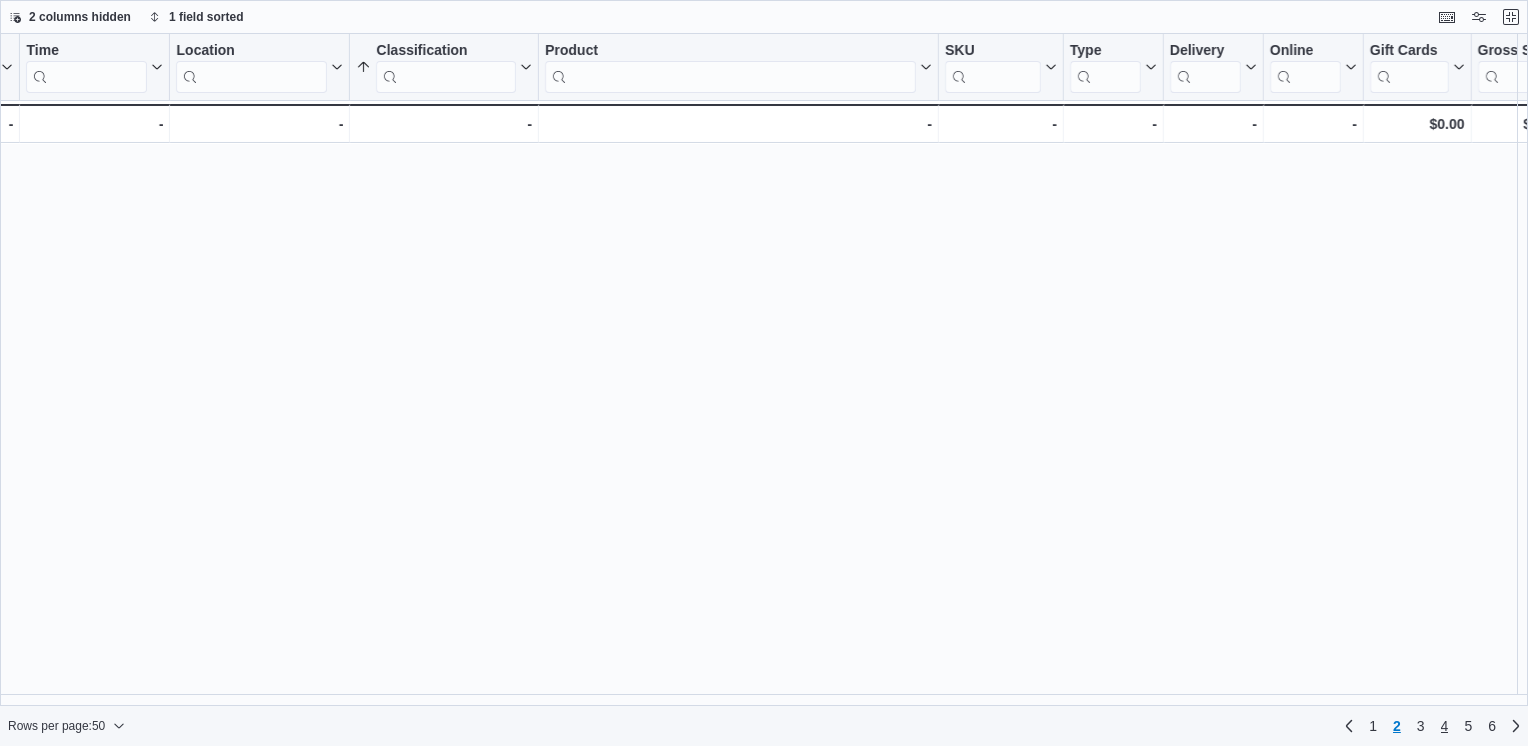scroll, scrollTop: 0, scrollLeft: 0, axis: both 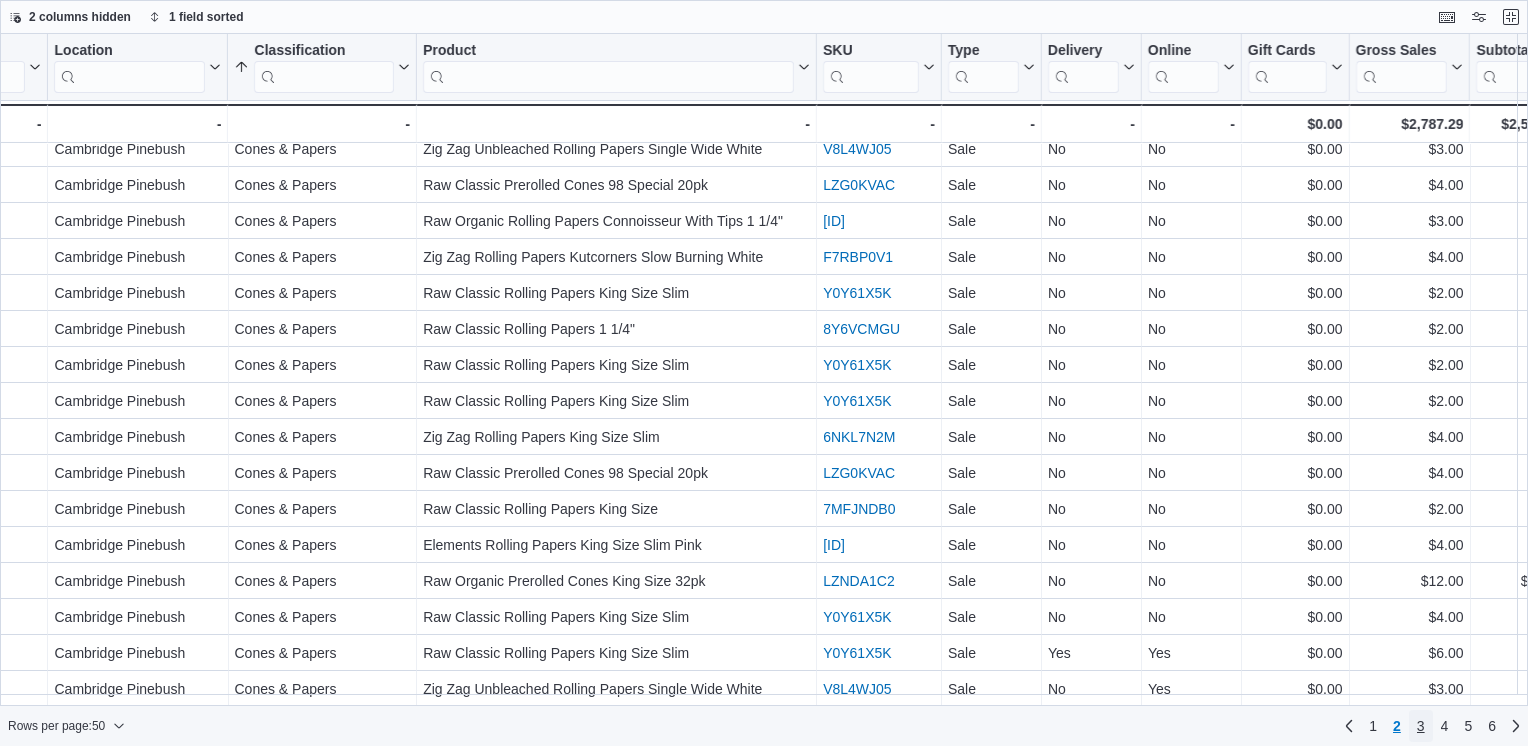 click on "3" at bounding box center [1421, 726] 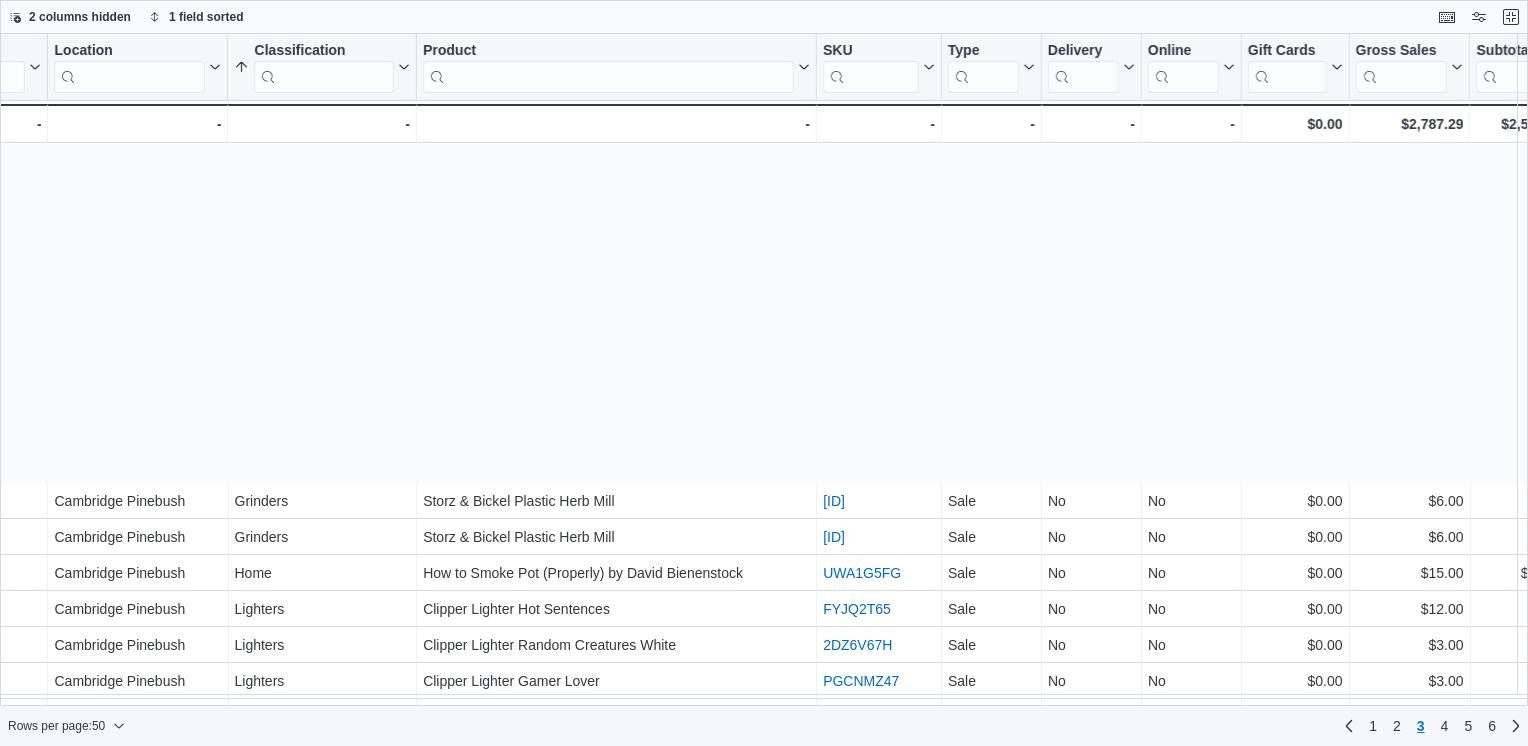 scroll, scrollTop: 1247, scrollLeft: 561, axis: both 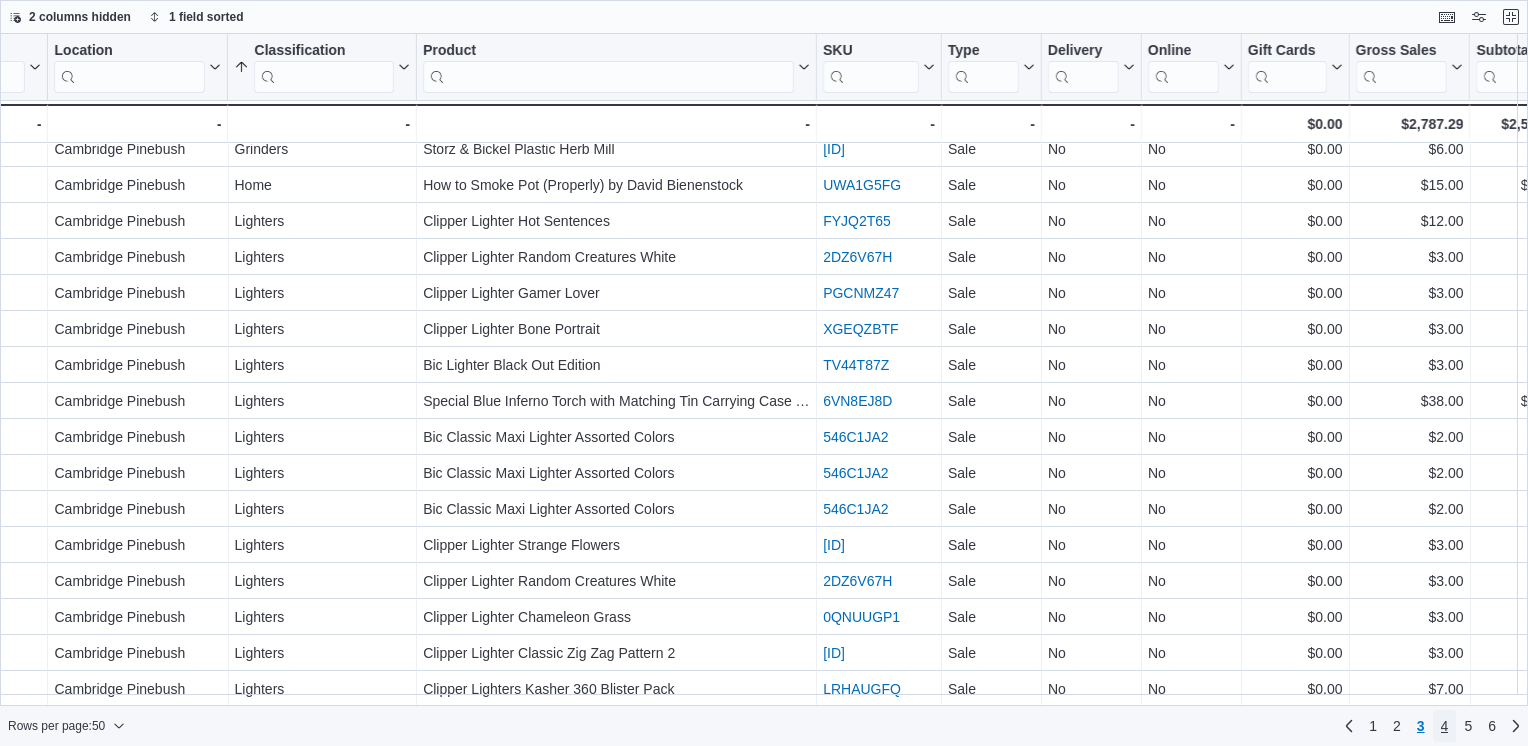 click on "4" at bounding box center (1445, 726) 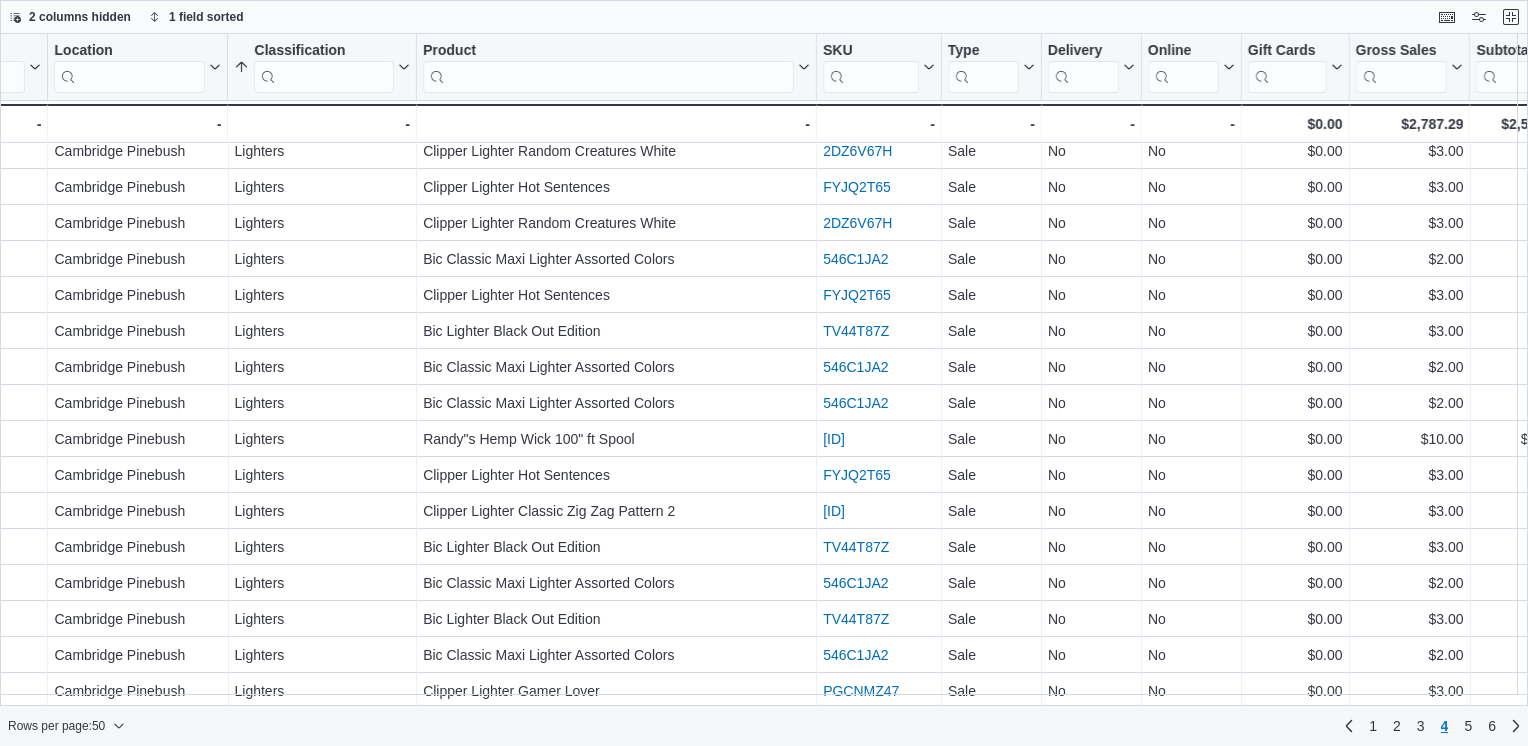 scroll, scrollTop: 313, scrollLeft: 561, axis: both 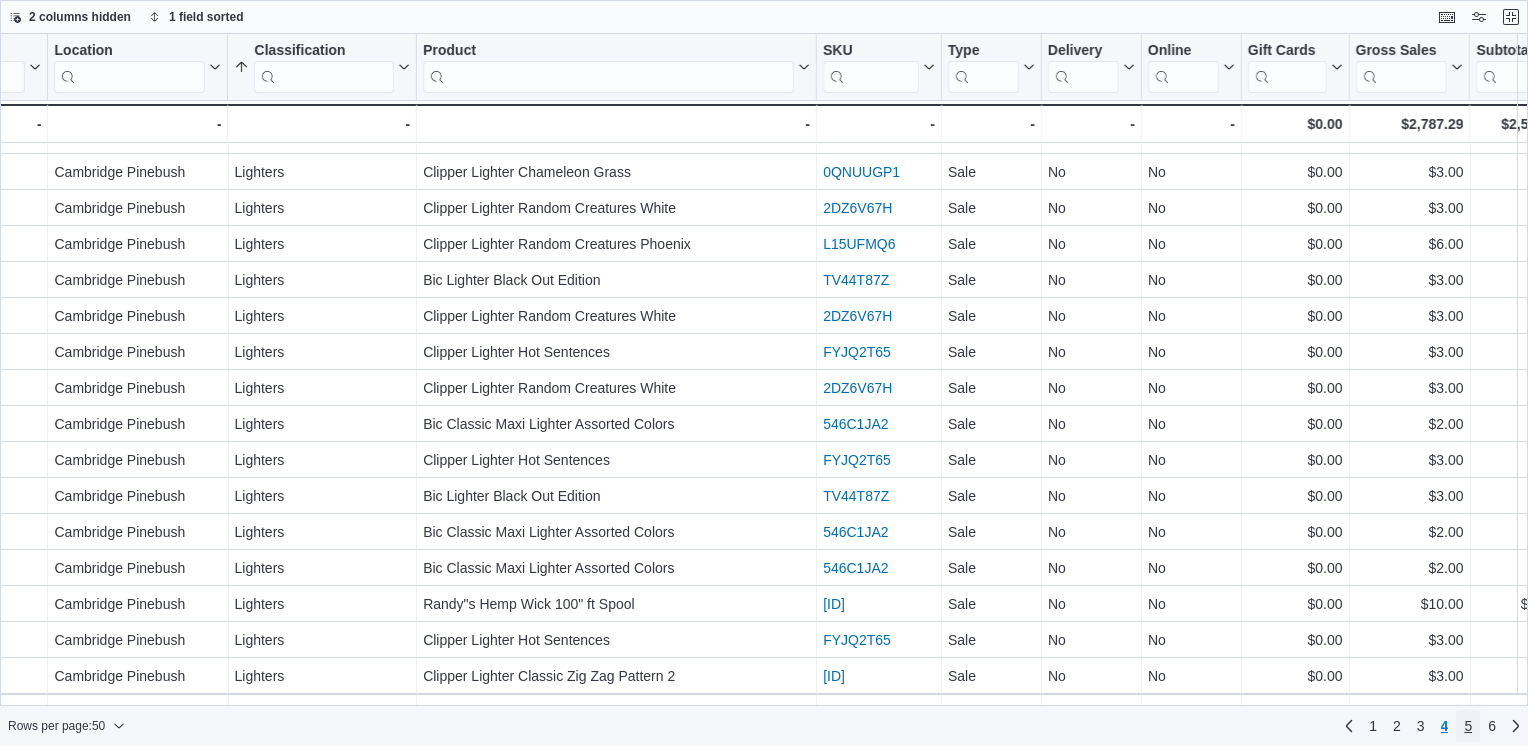 click on "5" at bounding box center (1468, 726) 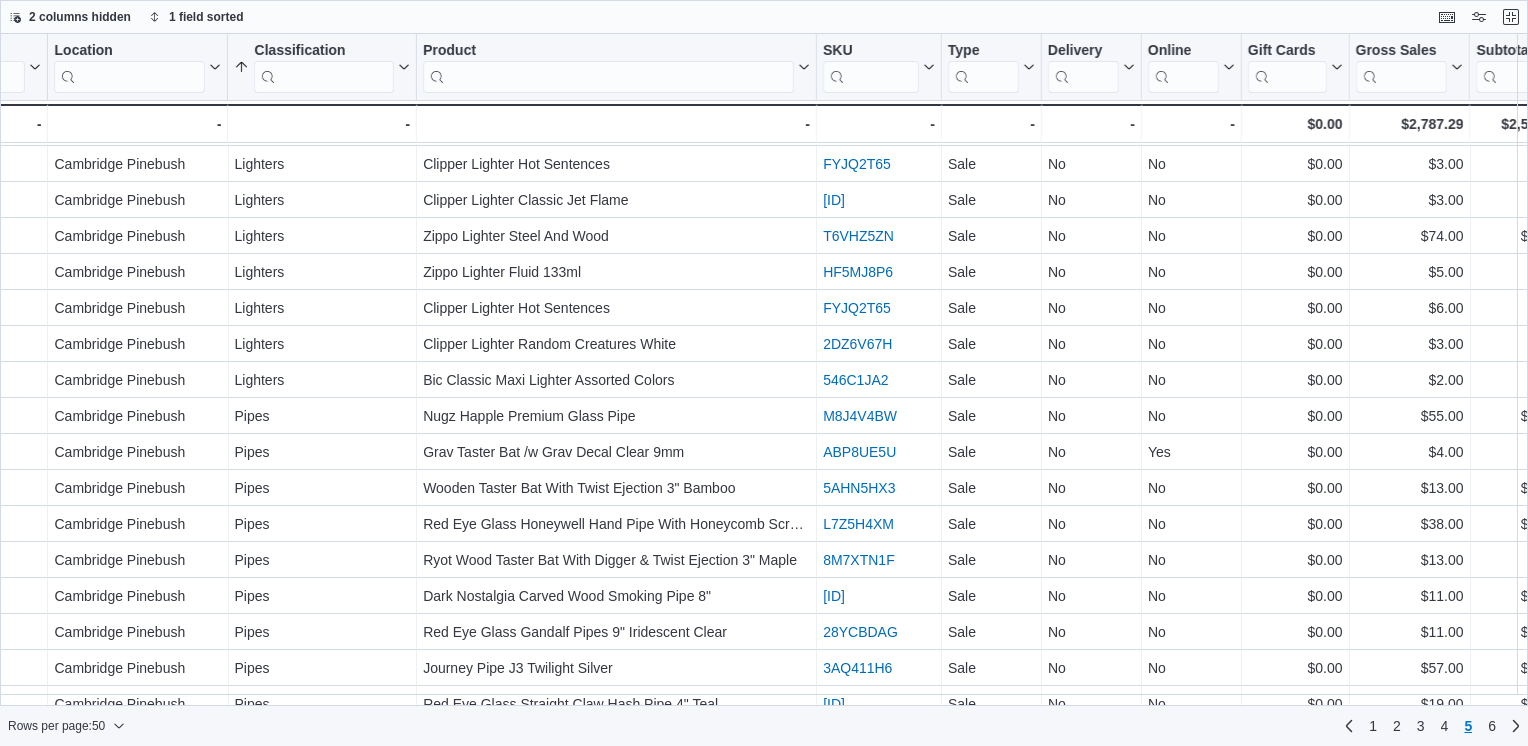 scroll, scrollTop: 870, scrollLeft: 561, axis: both 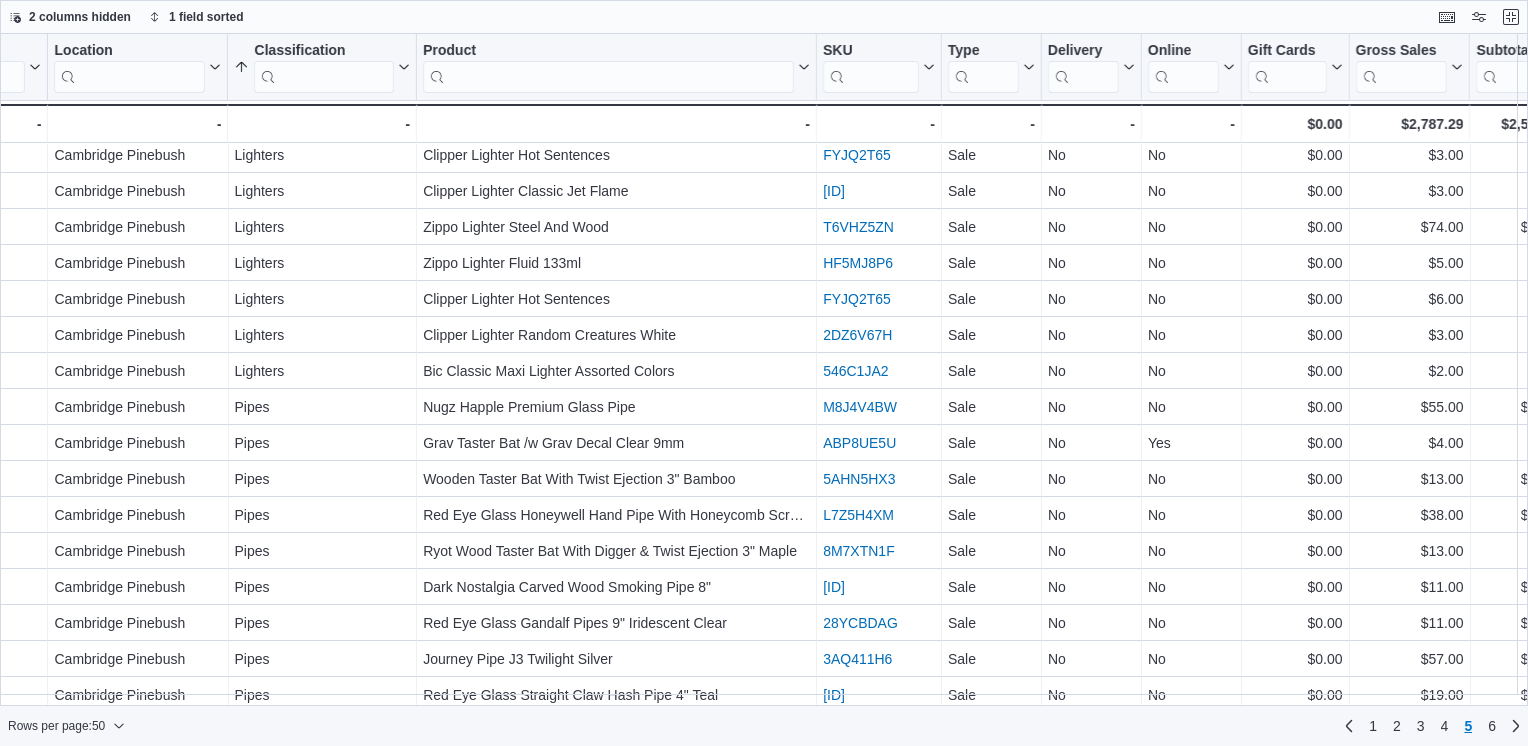 drag, startPoint x: 725, startPoint y: 706, endPoint x: 880, endPoint y: 731, distance: 157.00319 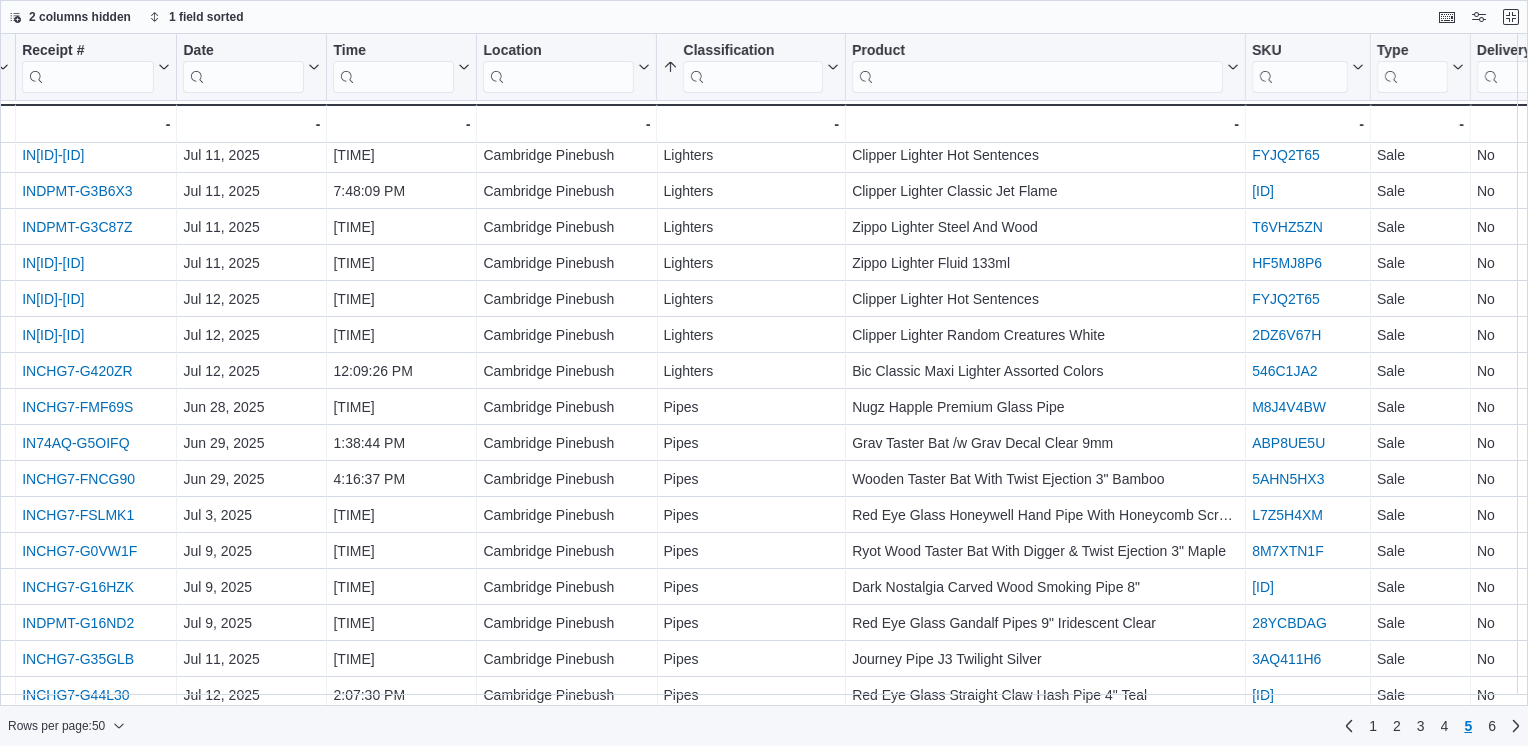 scroll, scrollTop: 870, scrollLeft: 118, axis: both 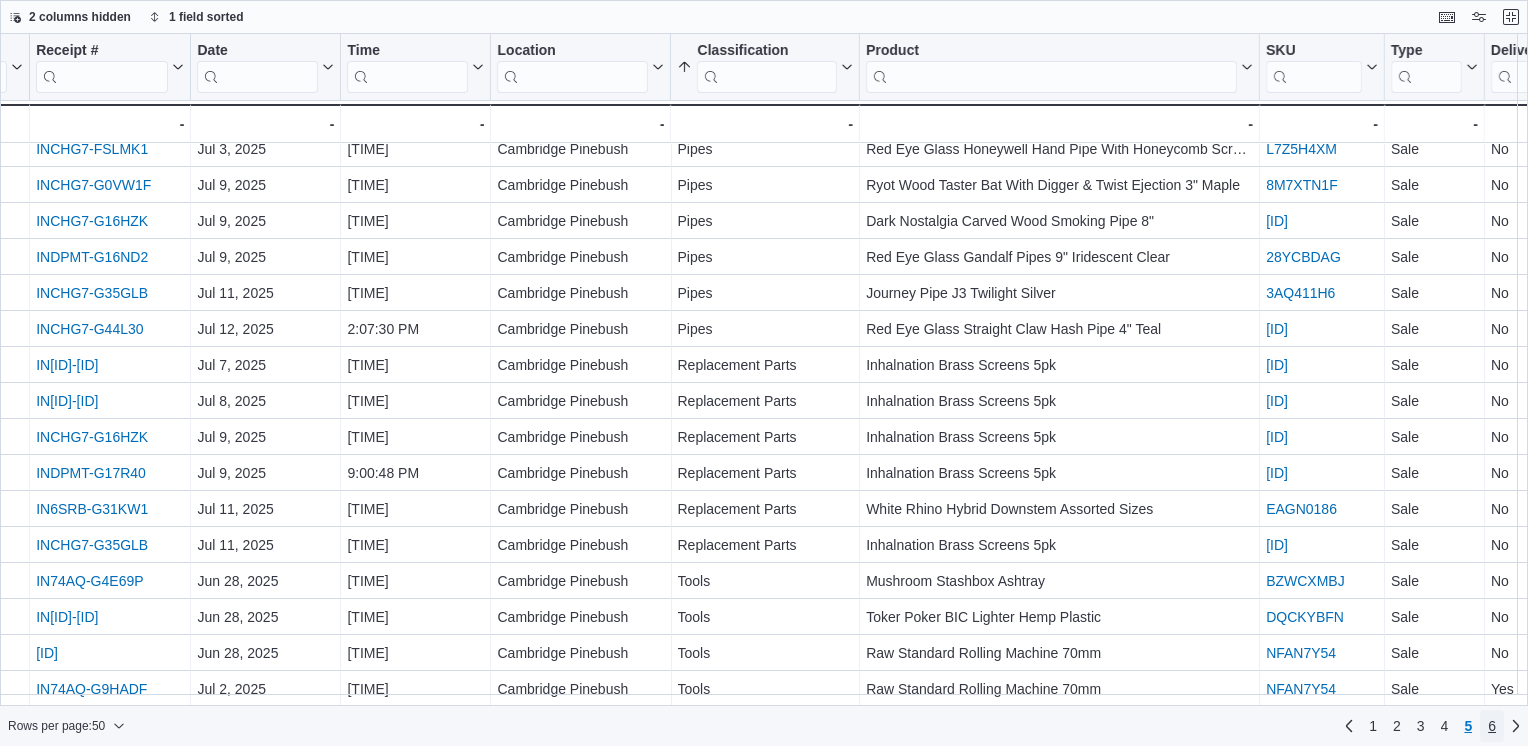 click on "6" at bounding box center (1492, 726) 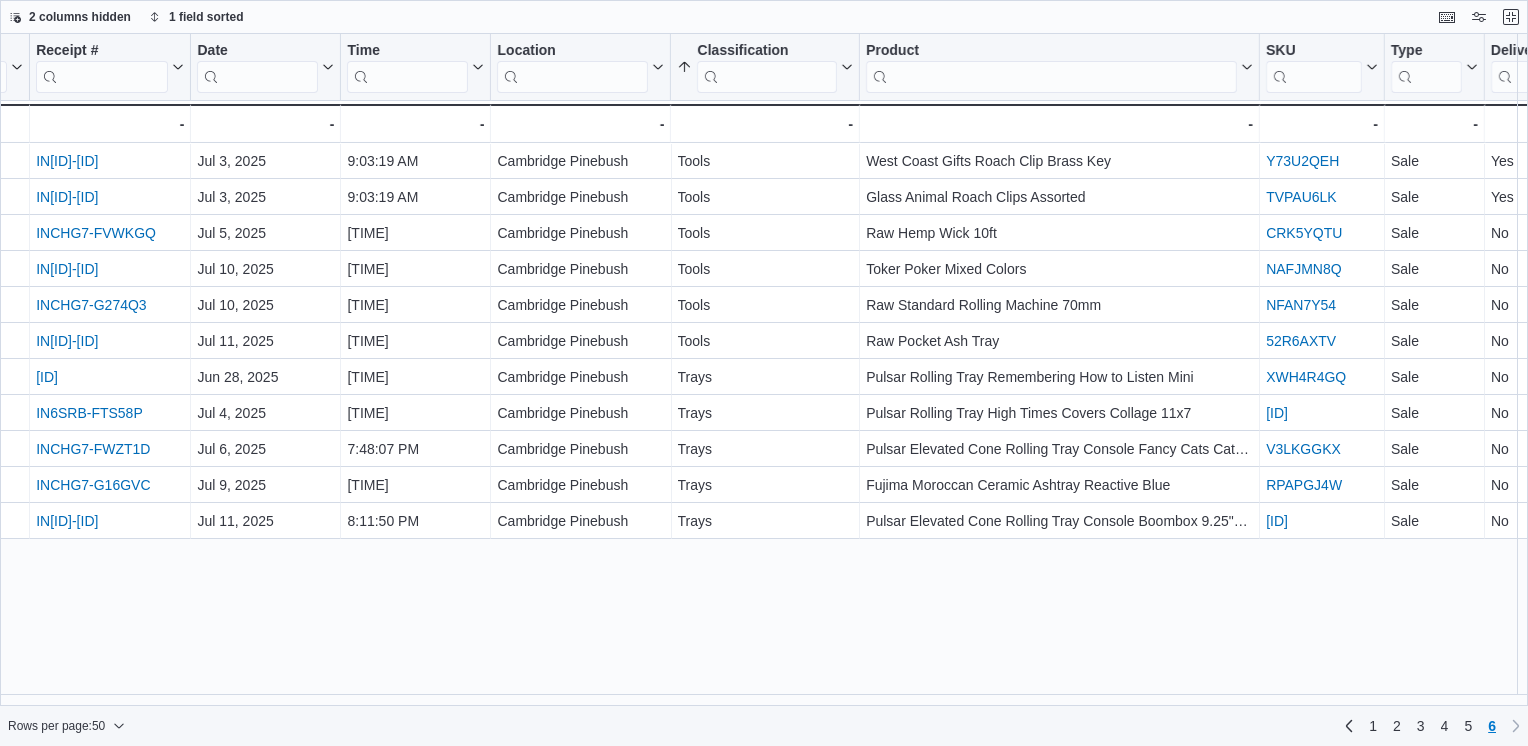 scroll, scrollTop: 0, scrollLeft: 0, axis: both 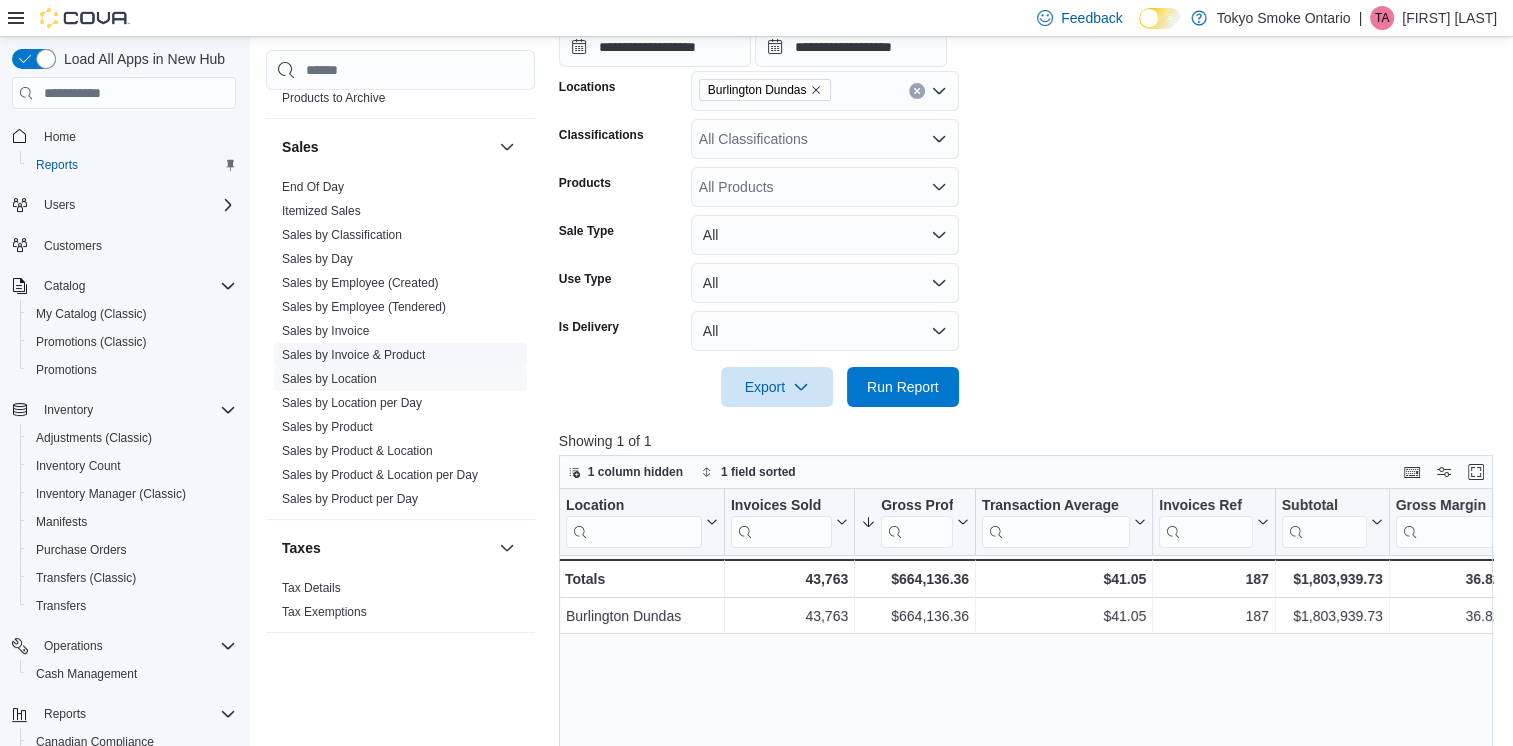 click on "Sales by Invoice & Product" at bounding box center (353, 355) 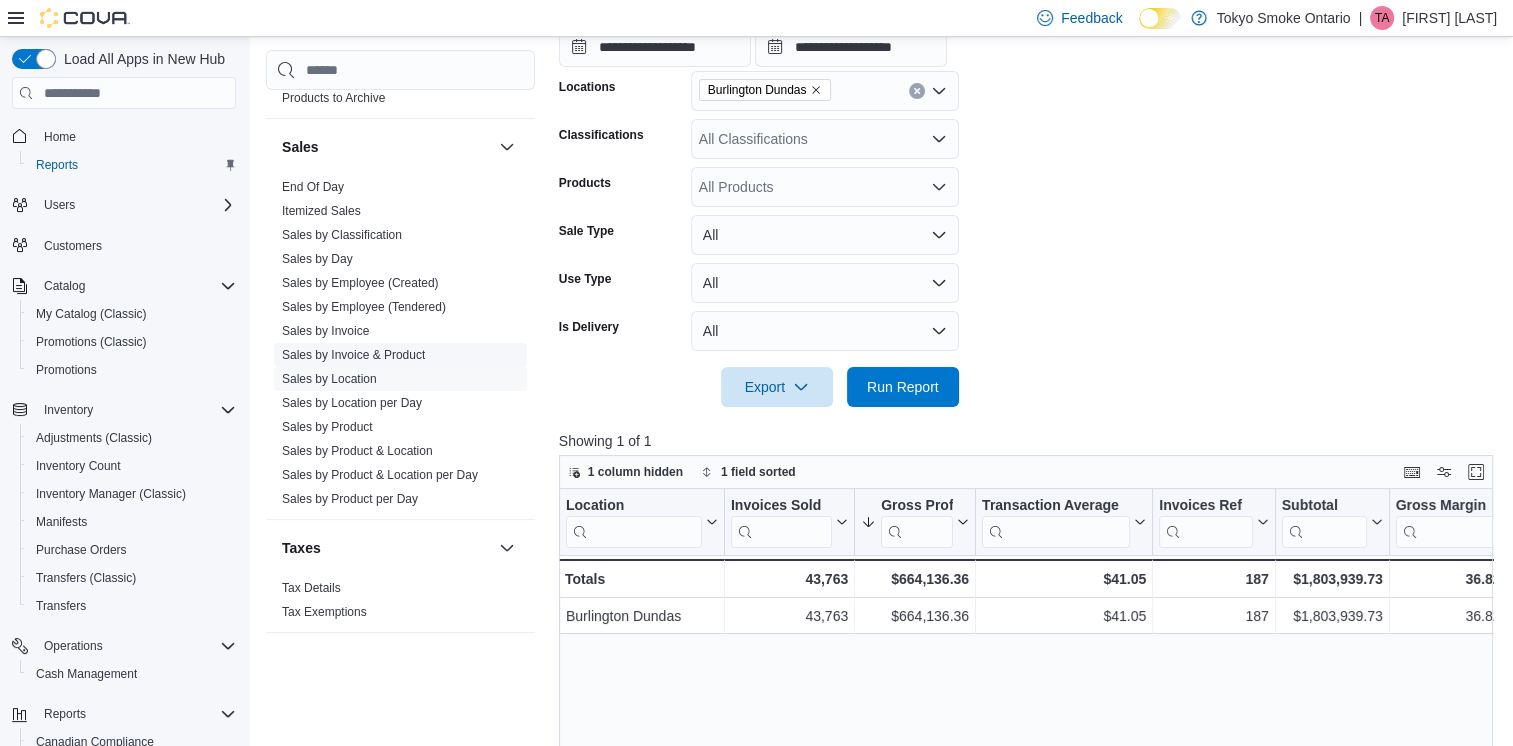 click on "Sales by Invoice & Product" at bounding box center [353, 355] 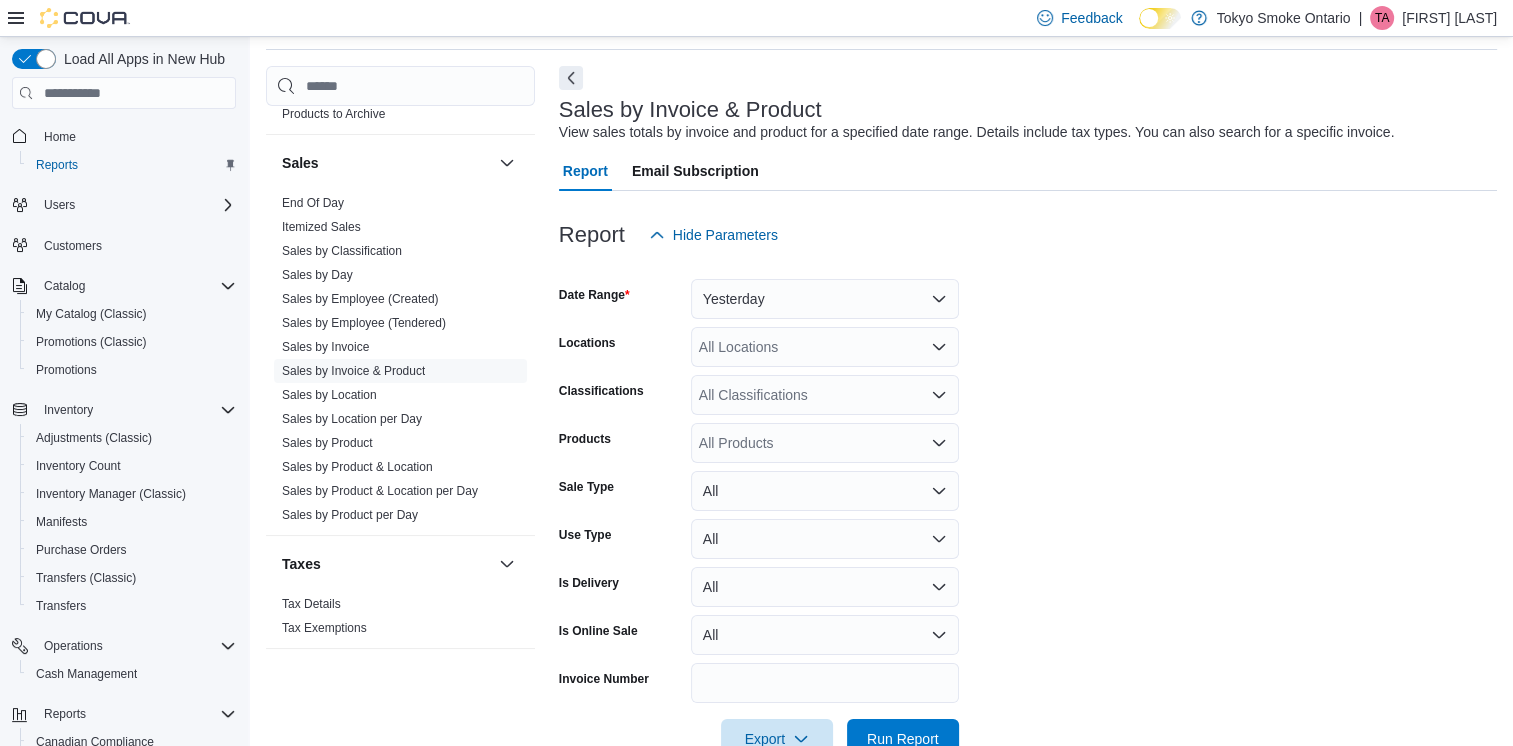 scroll, scrollTop: 46, scrollLeft: 0, axis: vertical 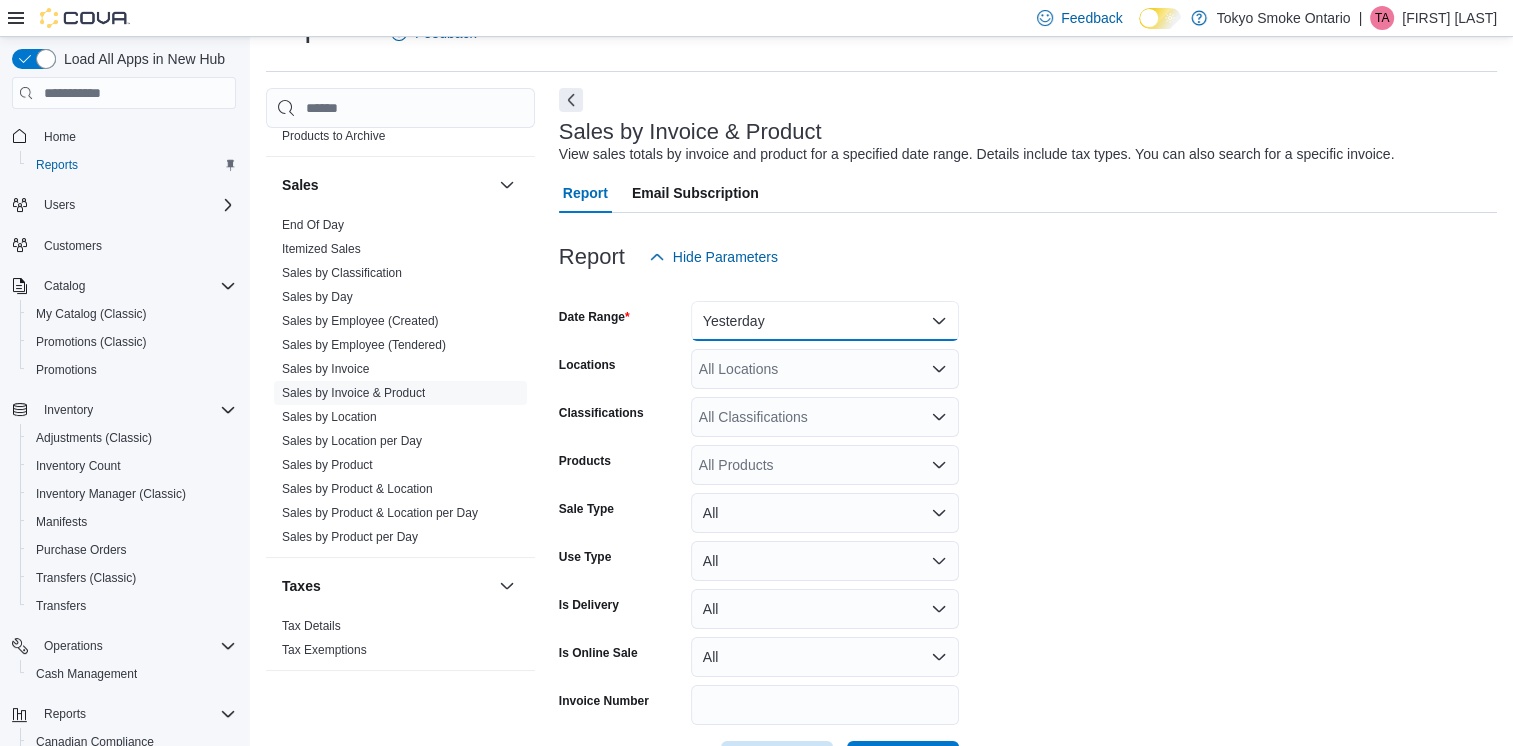 click on "Yesterday" at bounding box center (825, 321) 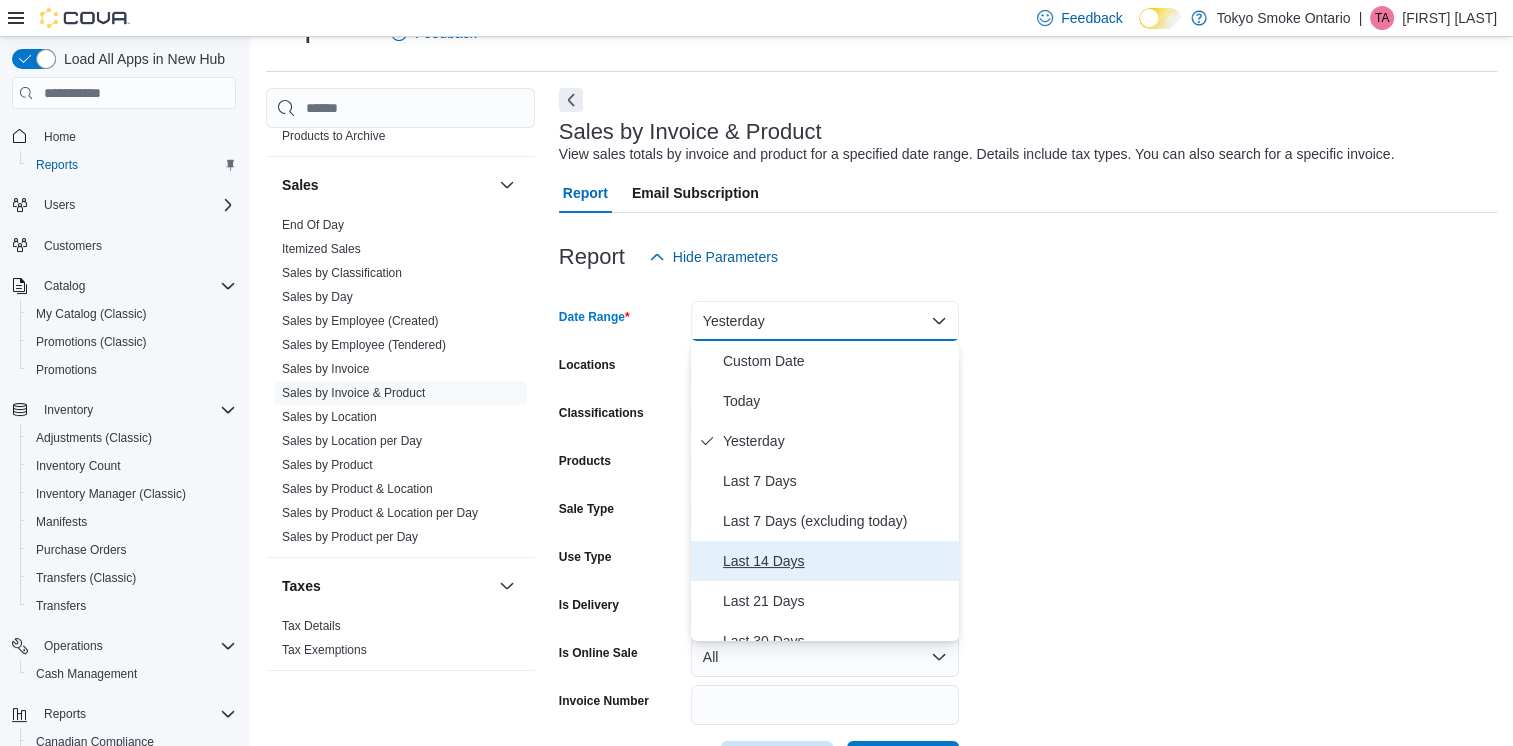 click on "Last 14 Days" at bounding box center [837, 561] 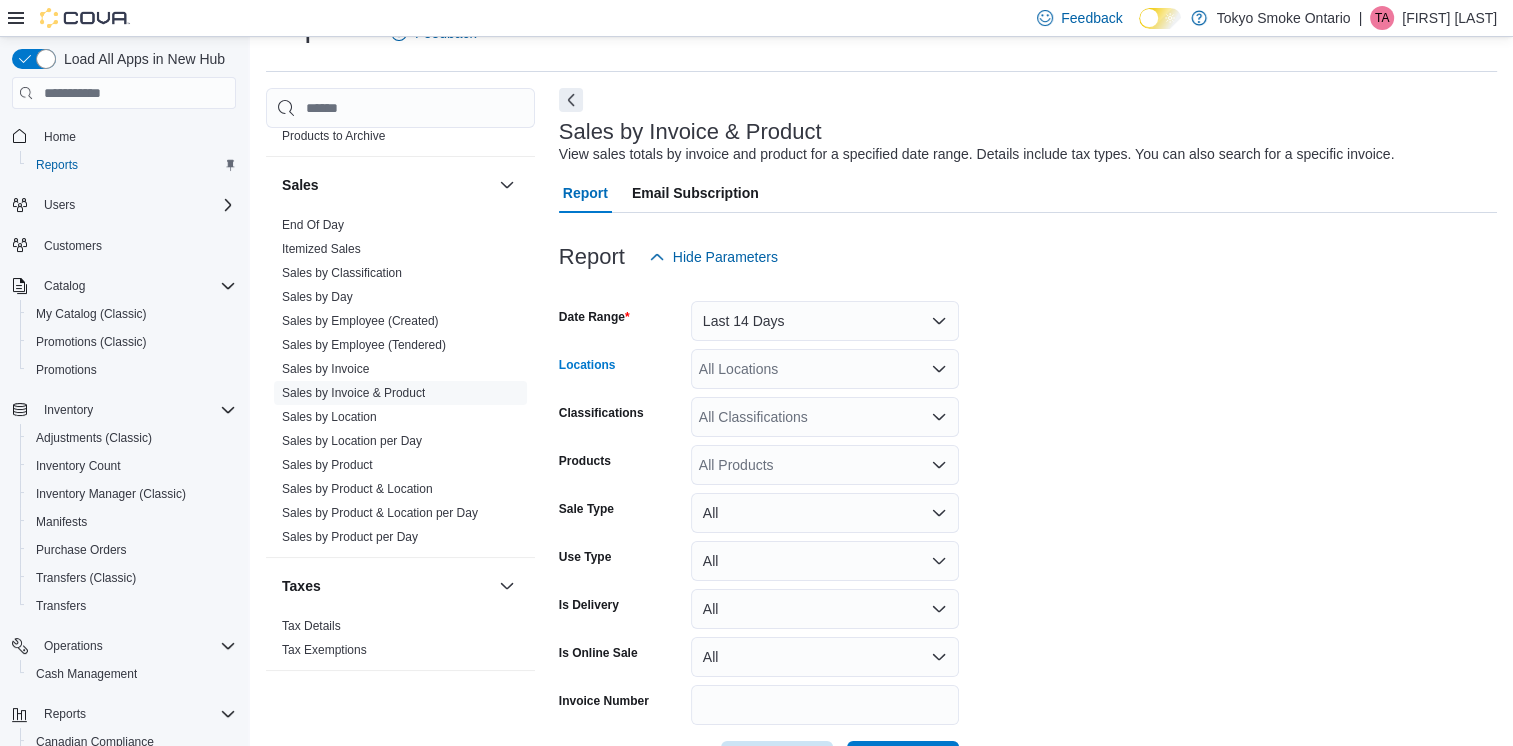 click on "All Locations" at bounding box center (825, 369) 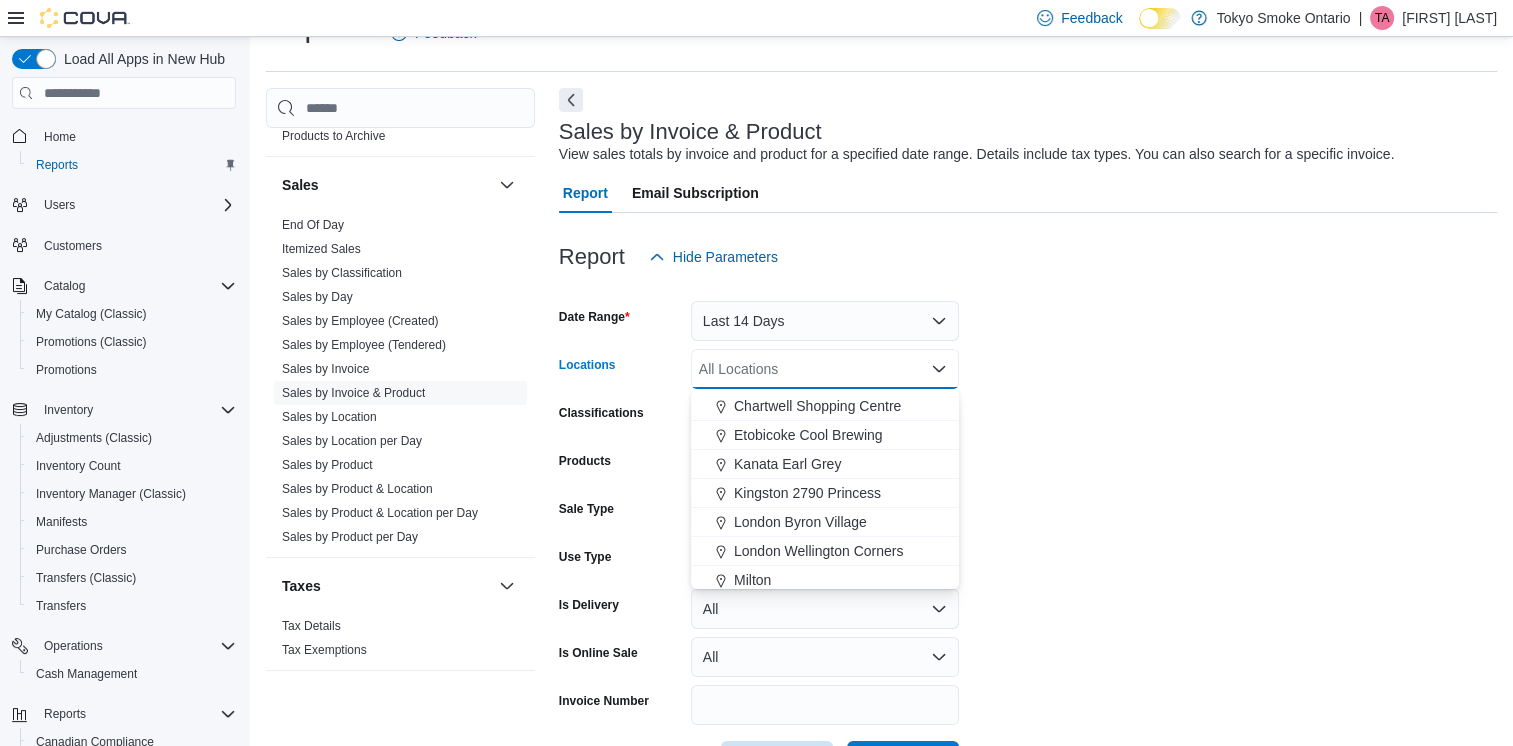 scroll, scrollTop: 300, scrollLeft: 0, axis: vertical 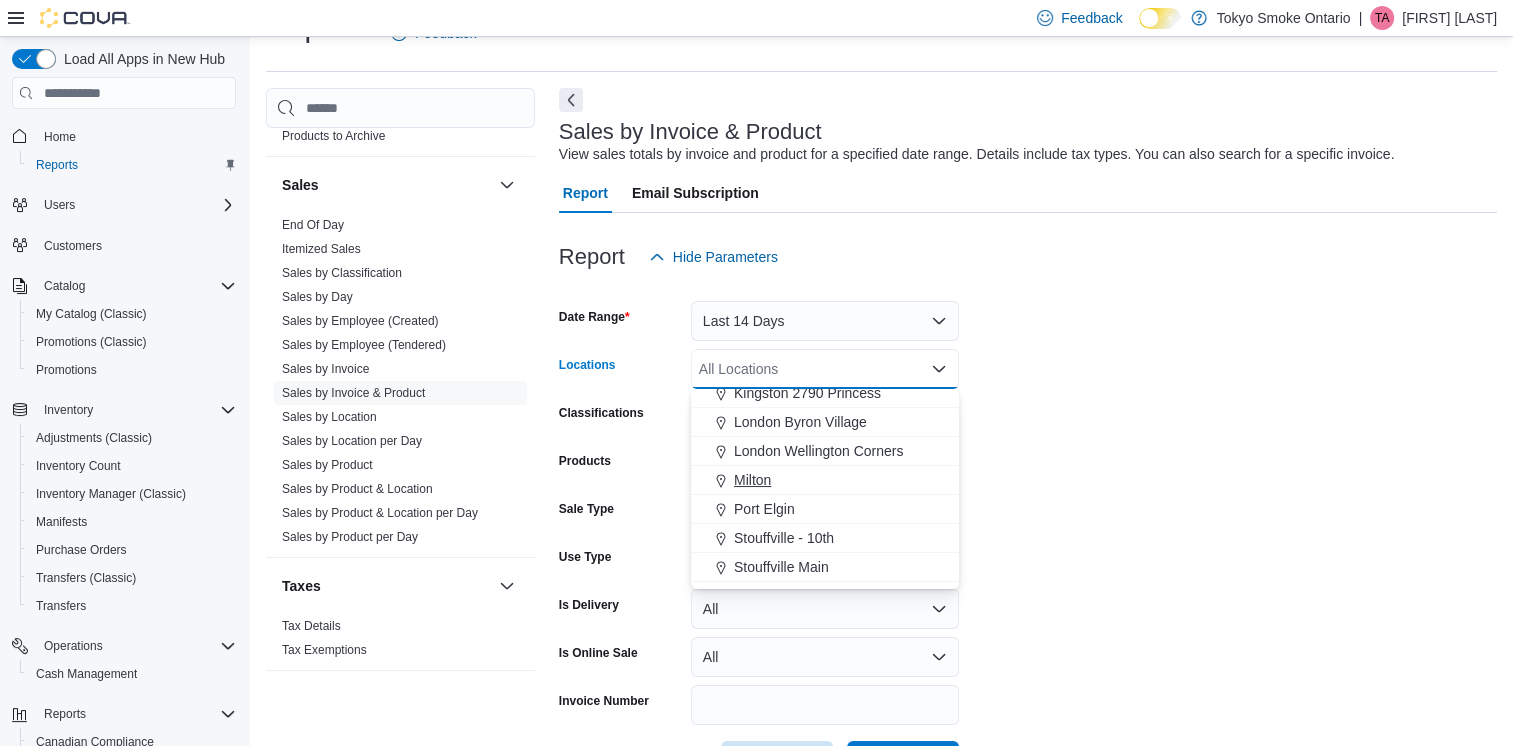click on "Milton" at bounding box center (752, 480) 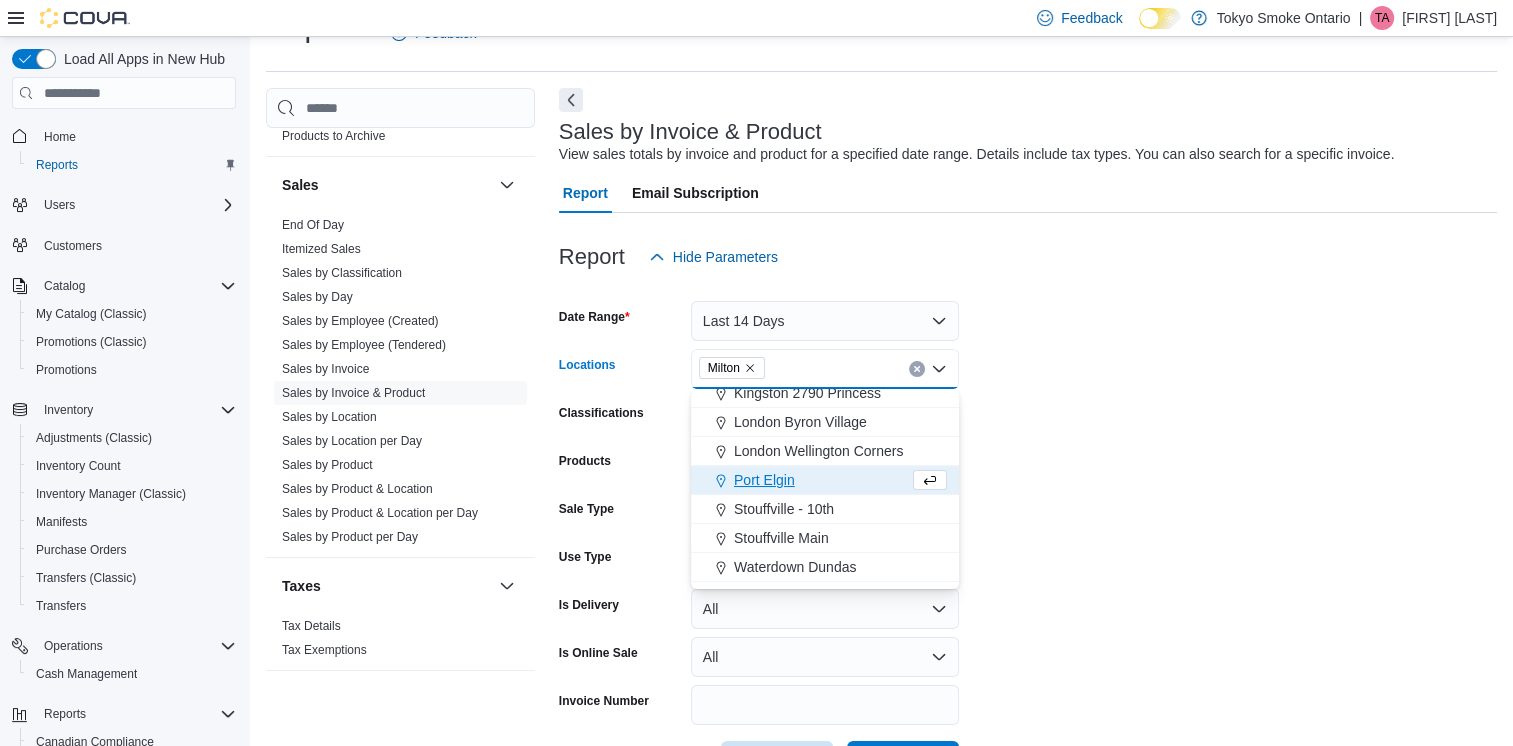 click on "[DATE] [RANGE] [LAST] [DAYS] [LOCATIONS] [CITY] [COMBO] [BOX] [SELECTED] [CITY] [PRESS] [BACKSPACE] [TO] [DELETE] [CITY] [COMBO] [BOX] [INPUT] [ALL] [LOCATIONS] [TYPE] [SOME] [TEXT] [OR] [TO] [DISPLAY] [A] [LIST] [OF] [CHOICES] [PRESS] [DOWN] [ARROW] [TO] [EXIT] [THE] [LIST] [OF] [CHOICES] [PRESS] [ESCAPE] [CLASSIFICATIONS] [ALL] [CLASSIFICATIONS] [PRODUCTS] [ALL] [PRODUCTS] [SALE] [TYPE] [ALL] [USE] [TYPE] [ALL] [IS] [DELIVERY] [ALL] [IS] [ONLINE] [SALE] [ALL] [INVOICE] [NUMBER] [EXPORT] [RUN] [REPORT]" at bounding box center [1028, 529] 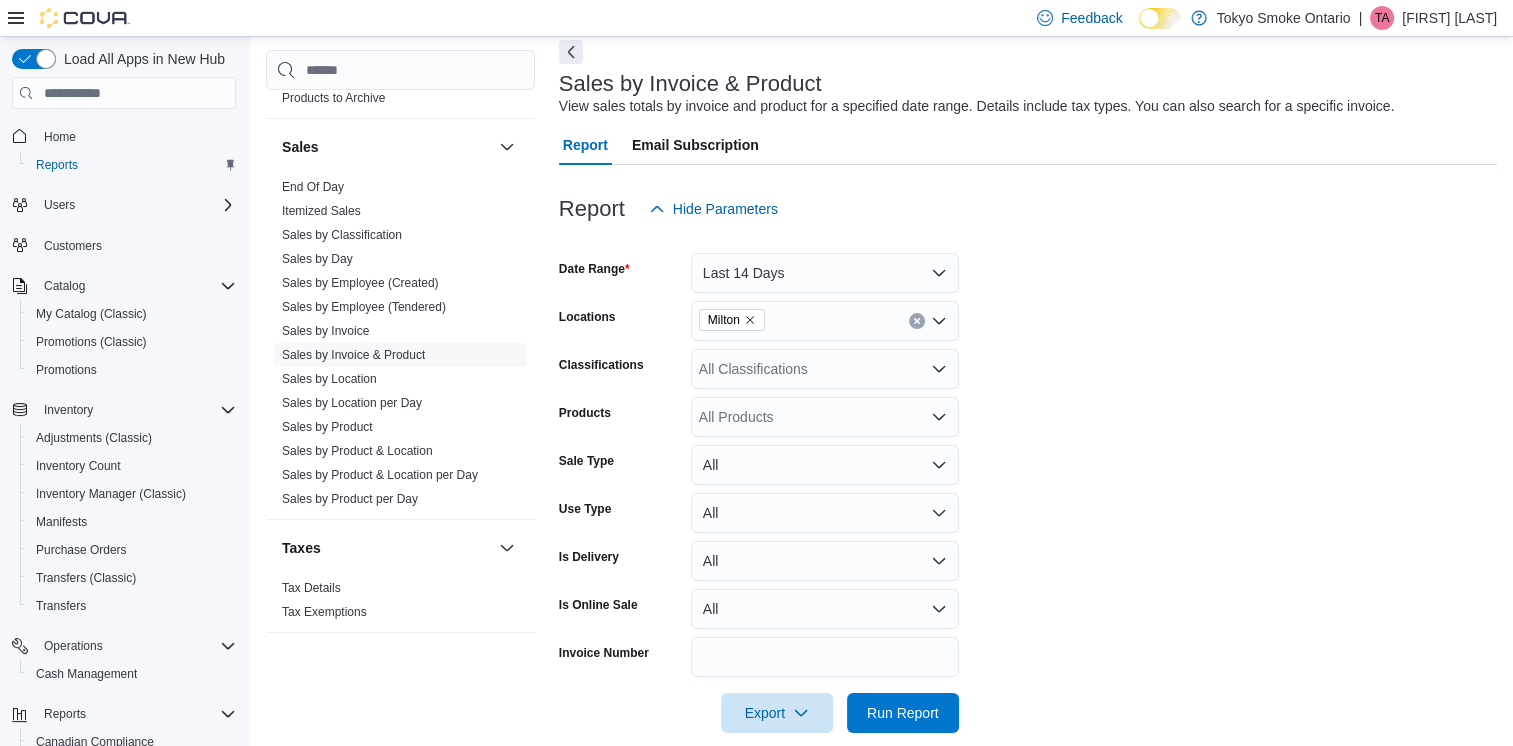 scroll, scrollTop: 120, scrollLeft: 0, axis: vertical 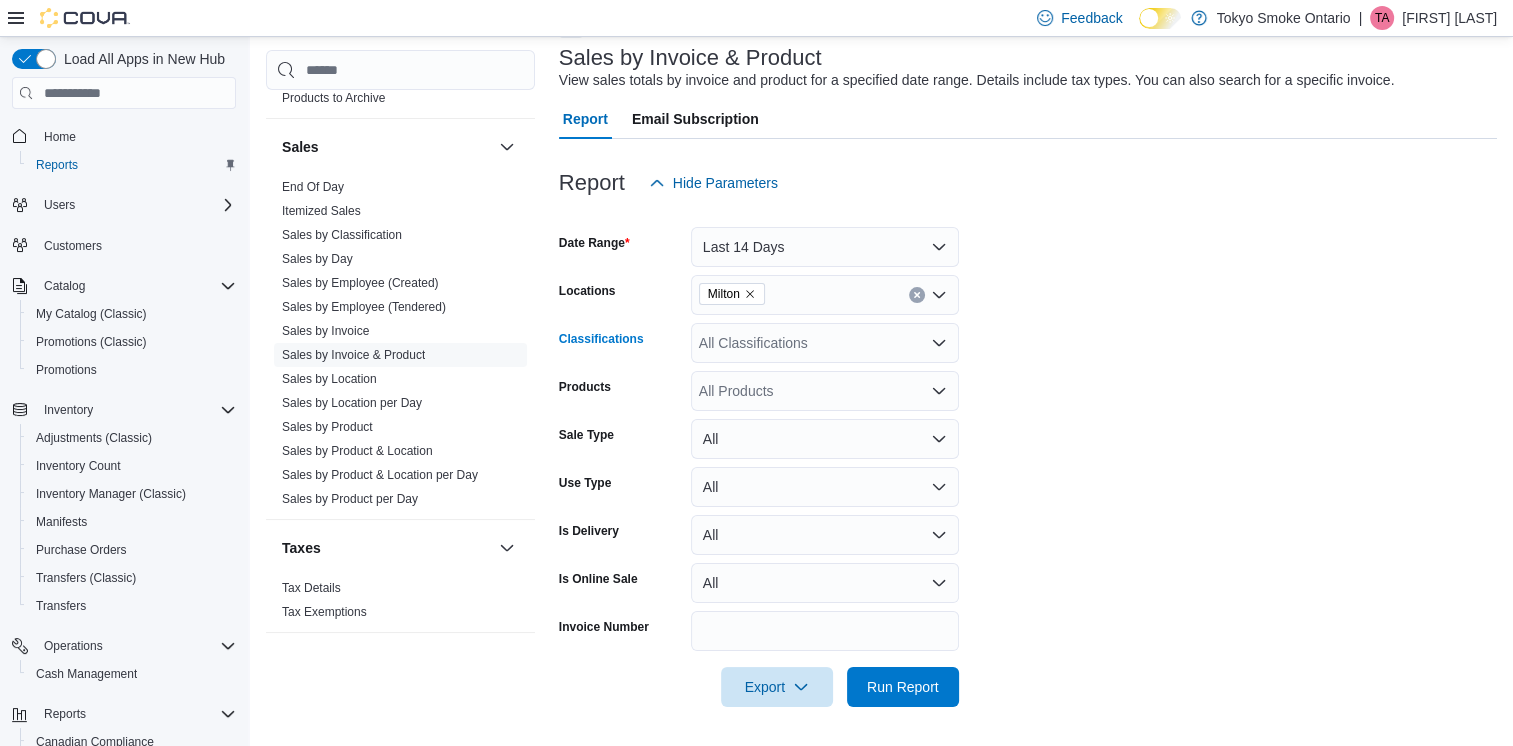 click on "All Classifications" at bounding box center (825, 343) 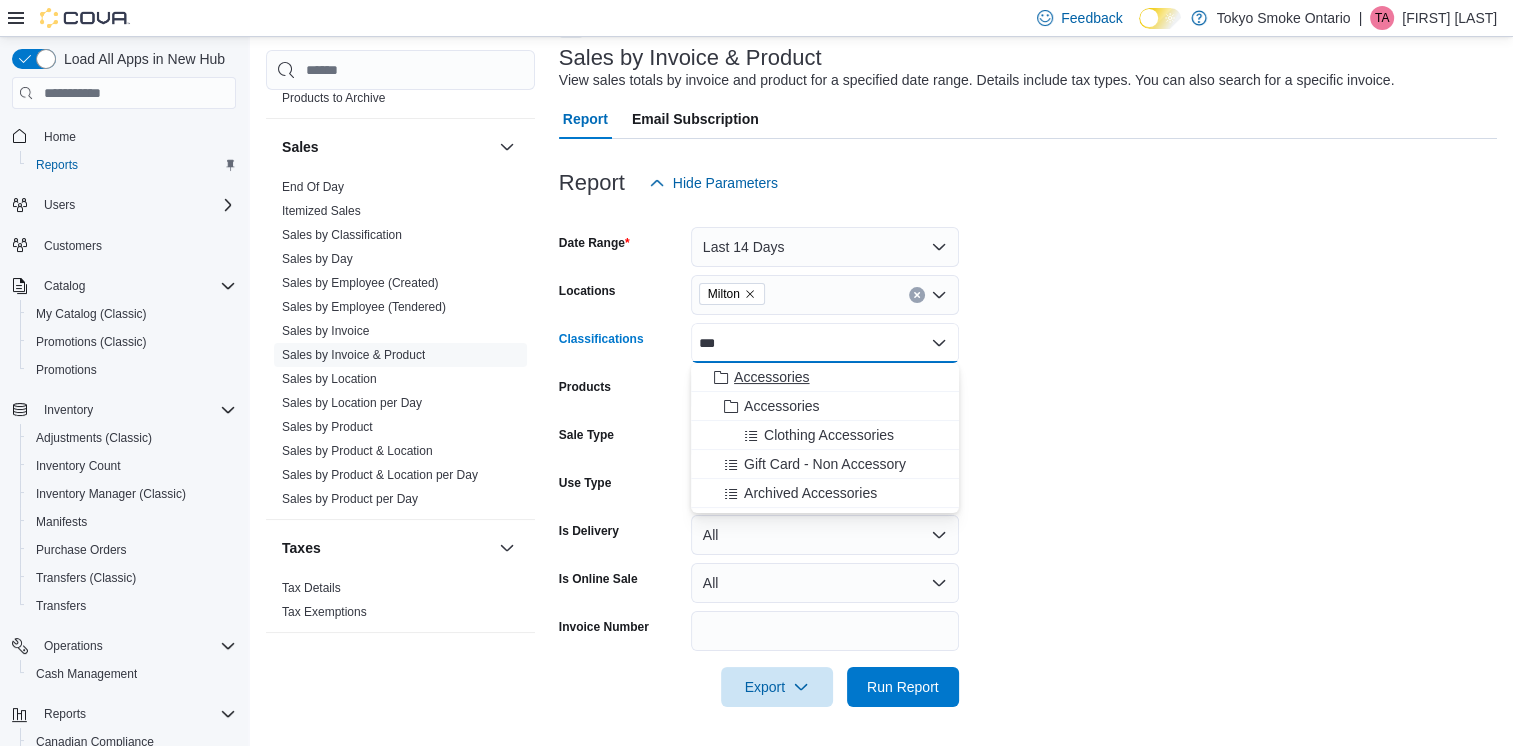 type on "***" 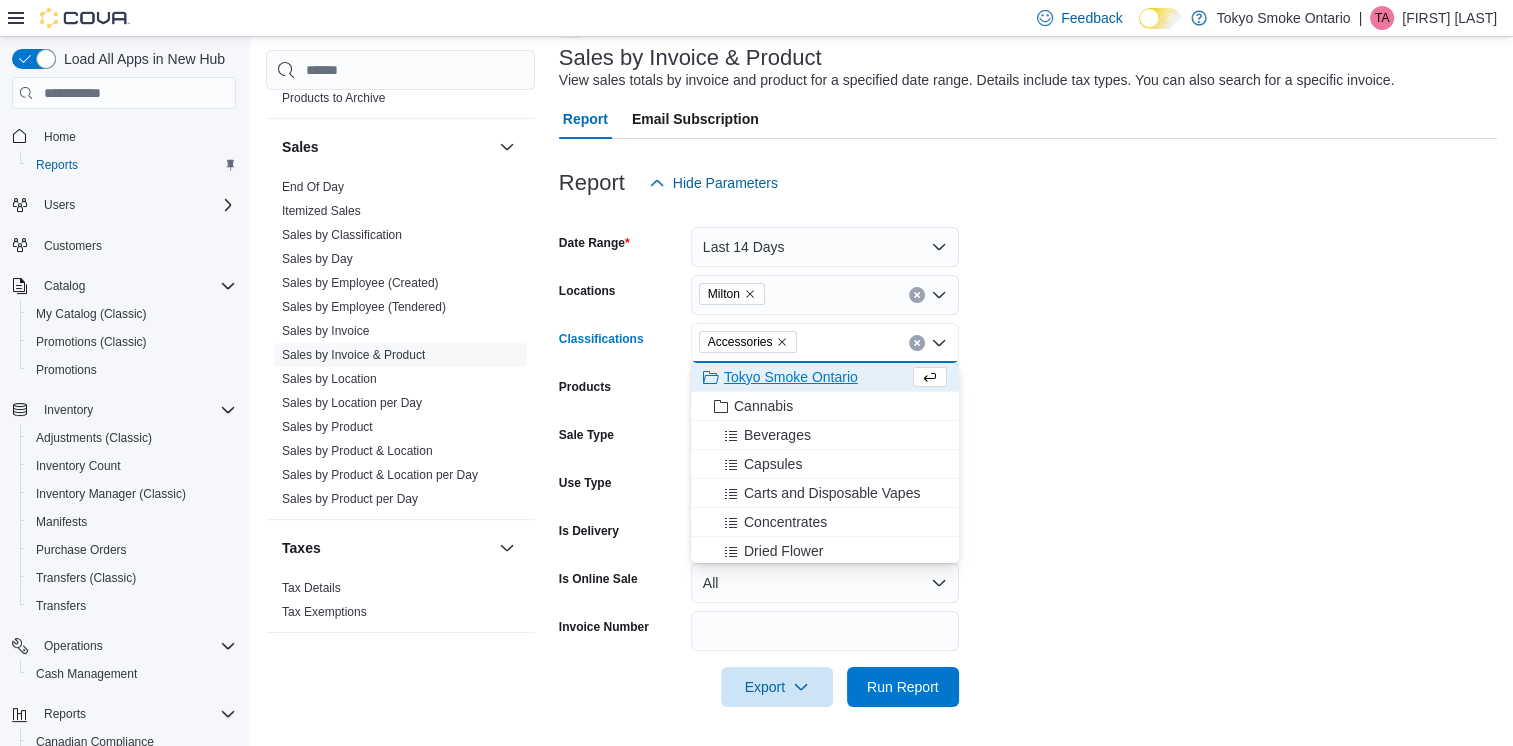 click on "Date Range Last 14 Days Locations Milton Classifications Accessories Combo box. Selected. Accessories. Press Backspace to delete Accessories. Combo box input. All Classifications. Type some text or, to display a list of choices, press Down Arrow. To exit the list of choices, press Escape. Products All Products Sale Type All Use Type All Is Delivery All Is Online Sale All Invoice Number Export  Run Report" at bounding box center (1028, 455) 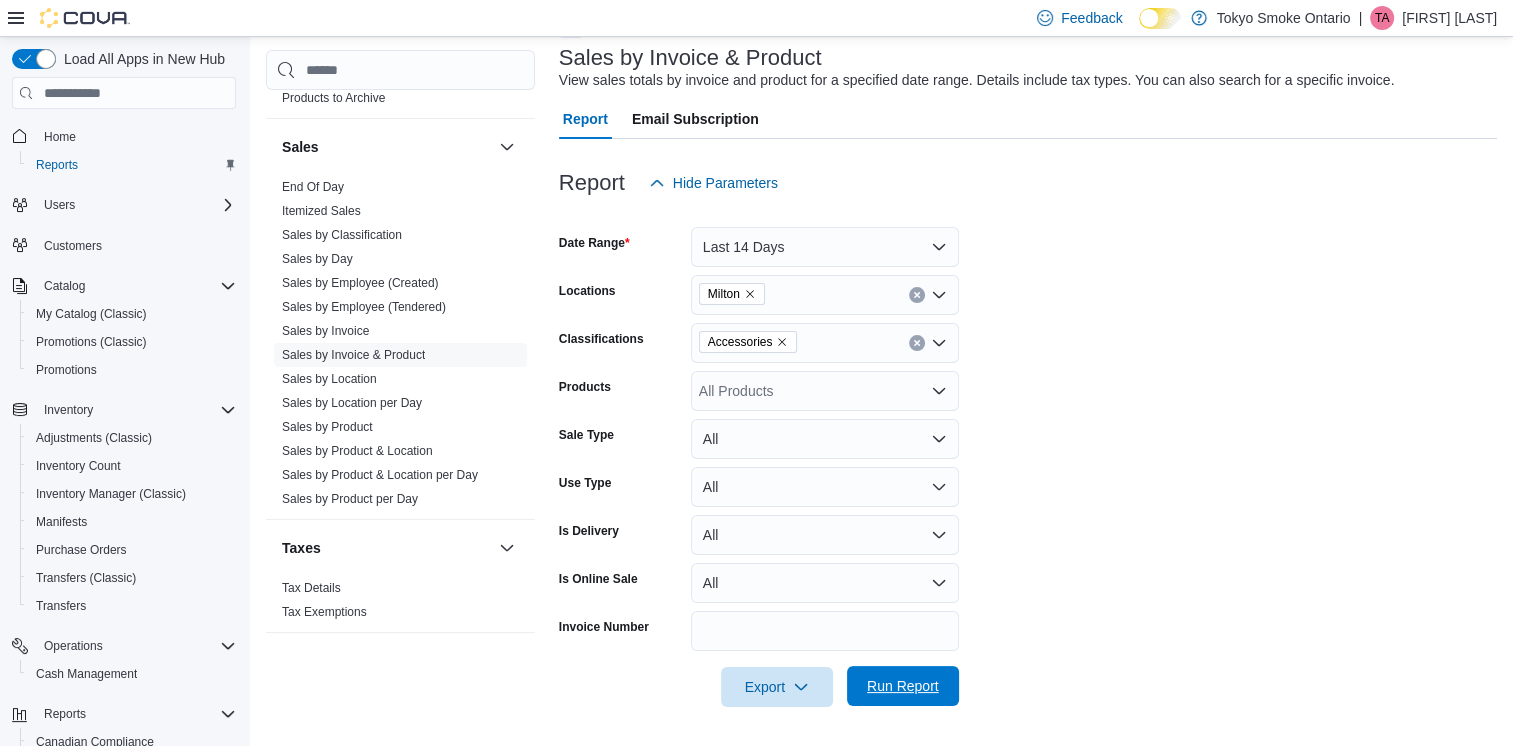 click on "Run Report" at bounding box center [903, 686] 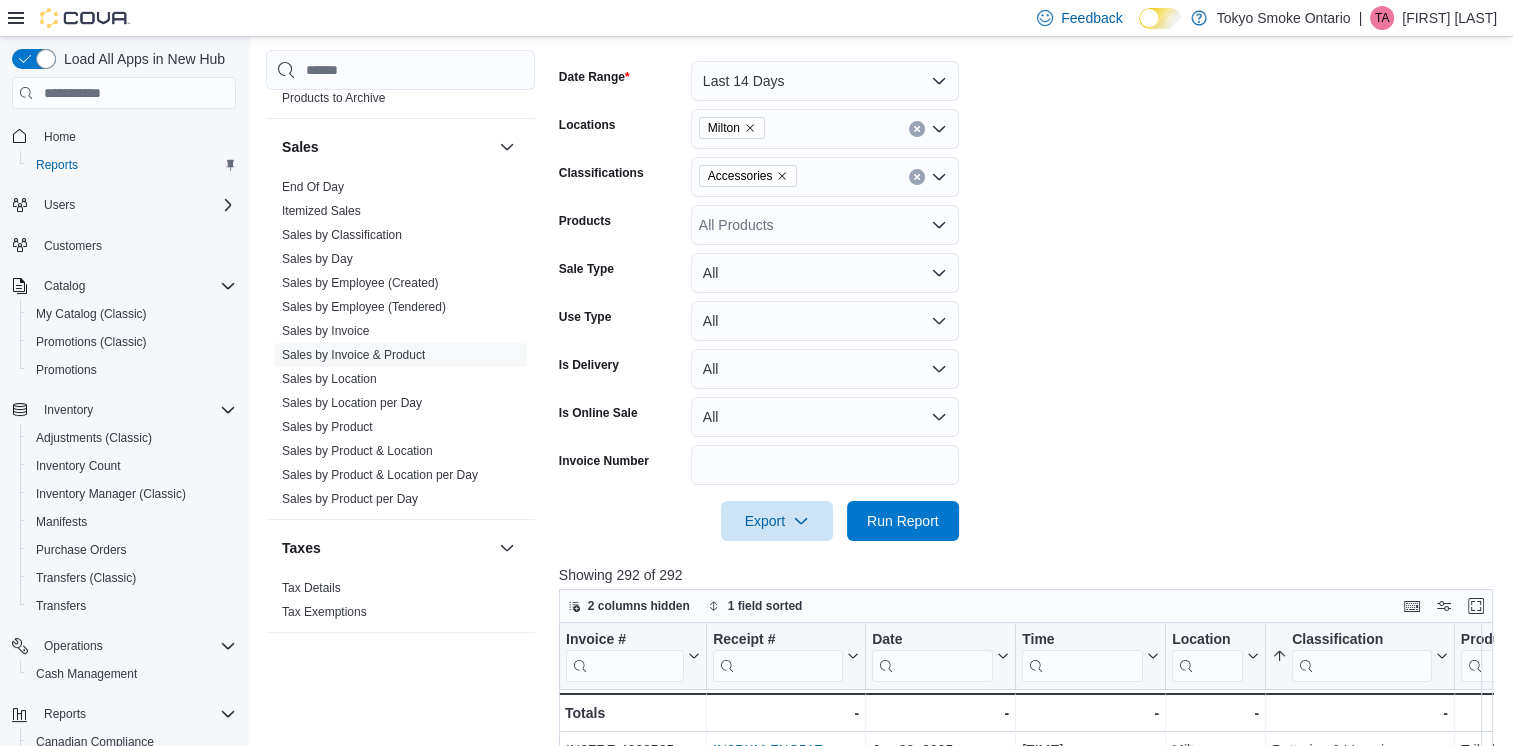 scroll, scrollTop: 320, scrollLeft: 0, axis: vertical 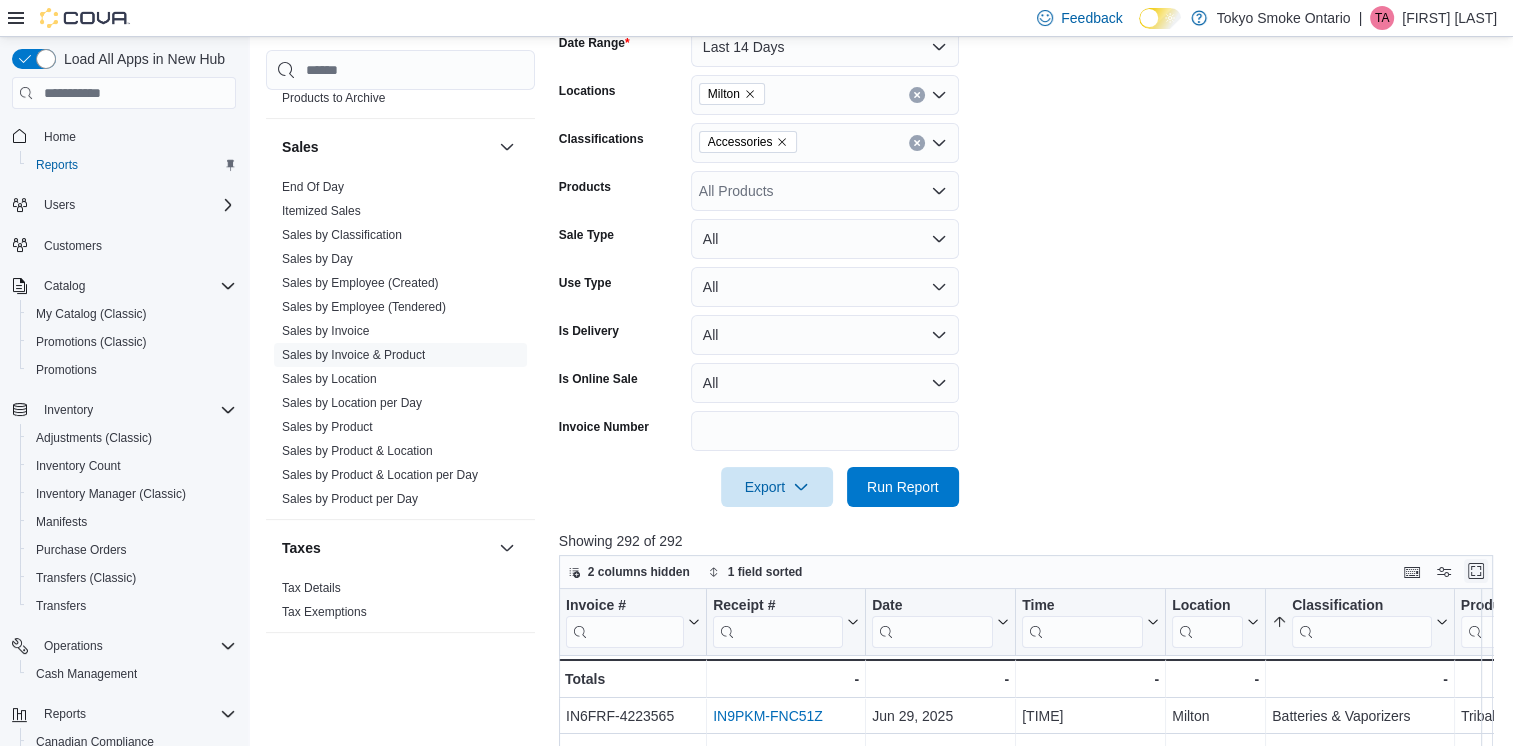 click at bounding box center (1476, 571) 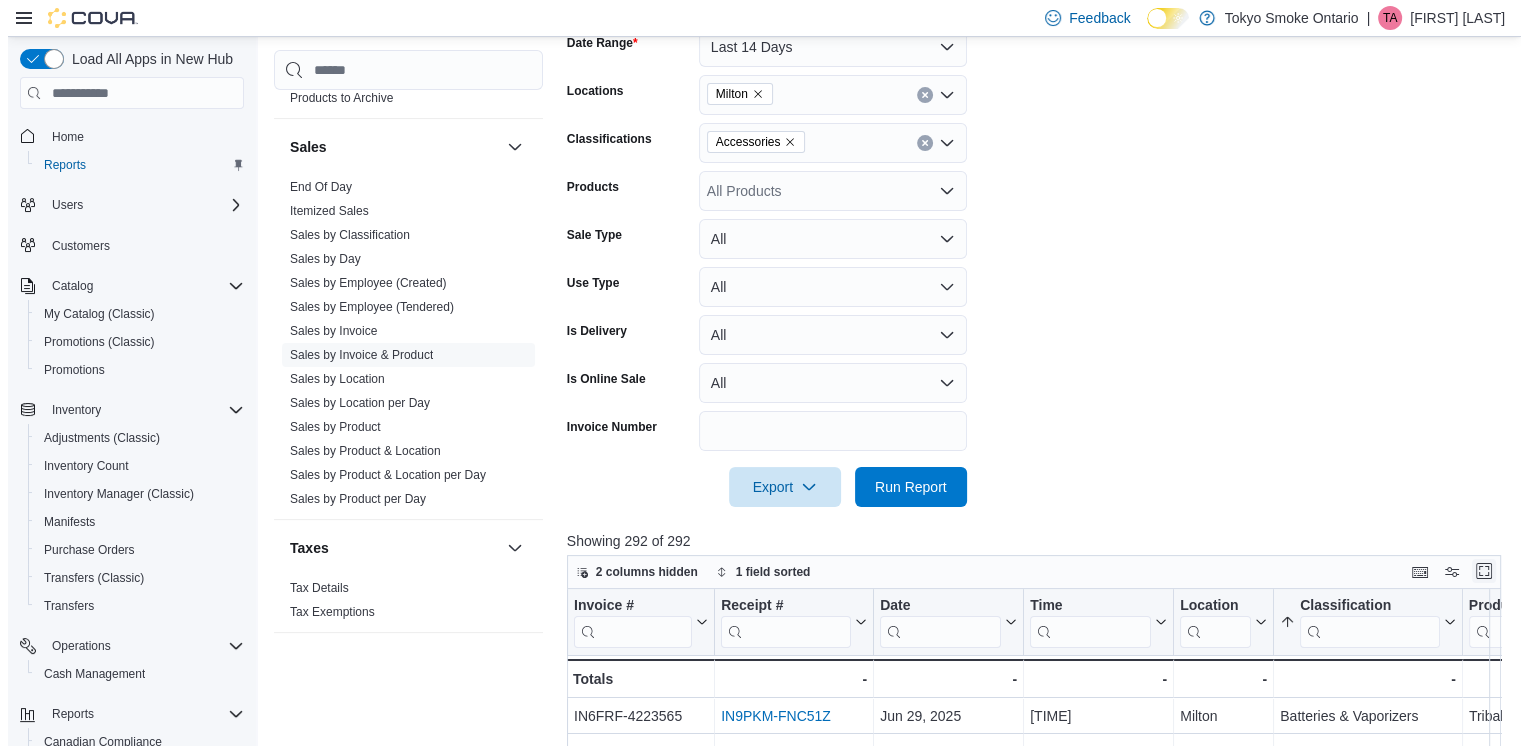 scroll, scrollTop: 0, scrollLeft: 0, axis: both 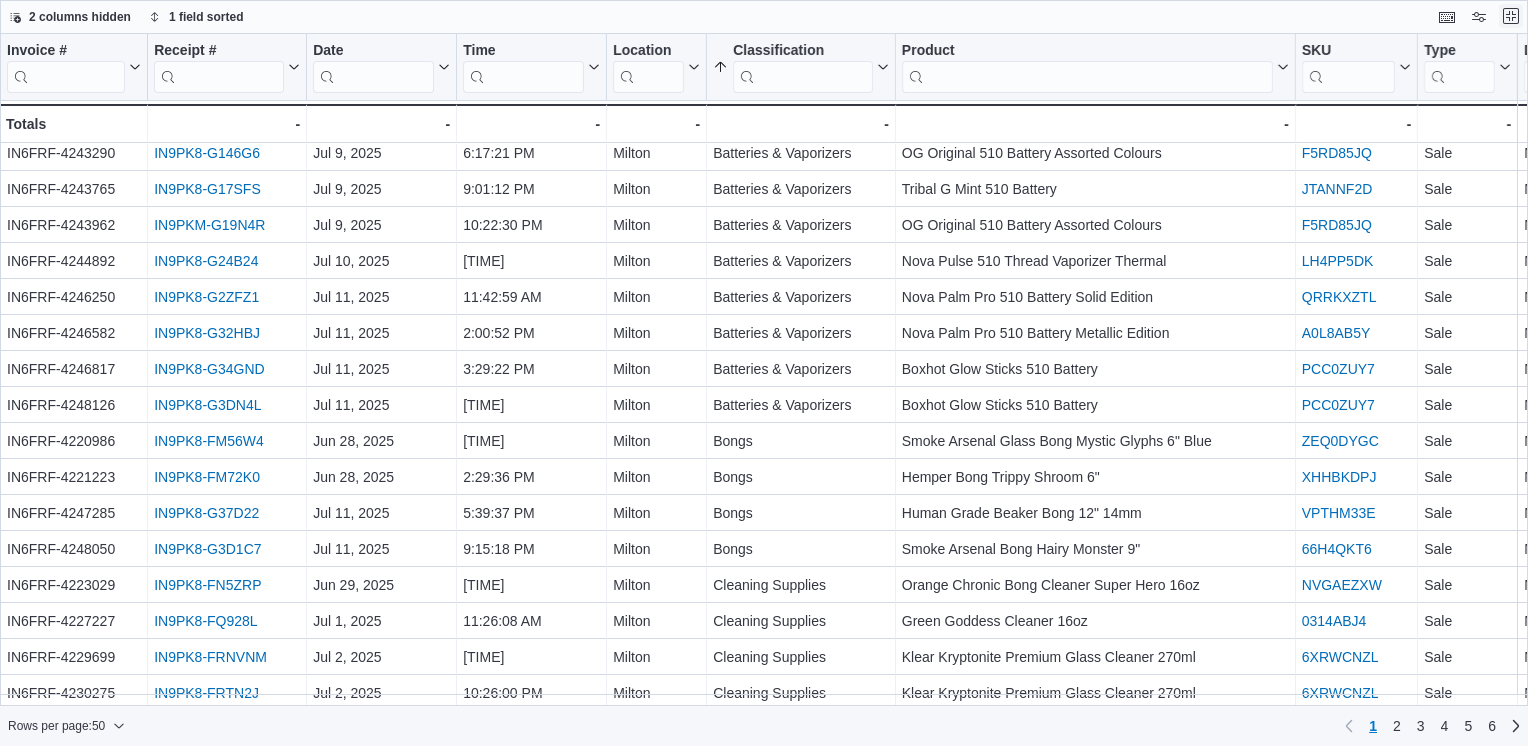 click at bounding box center [1511, 16] 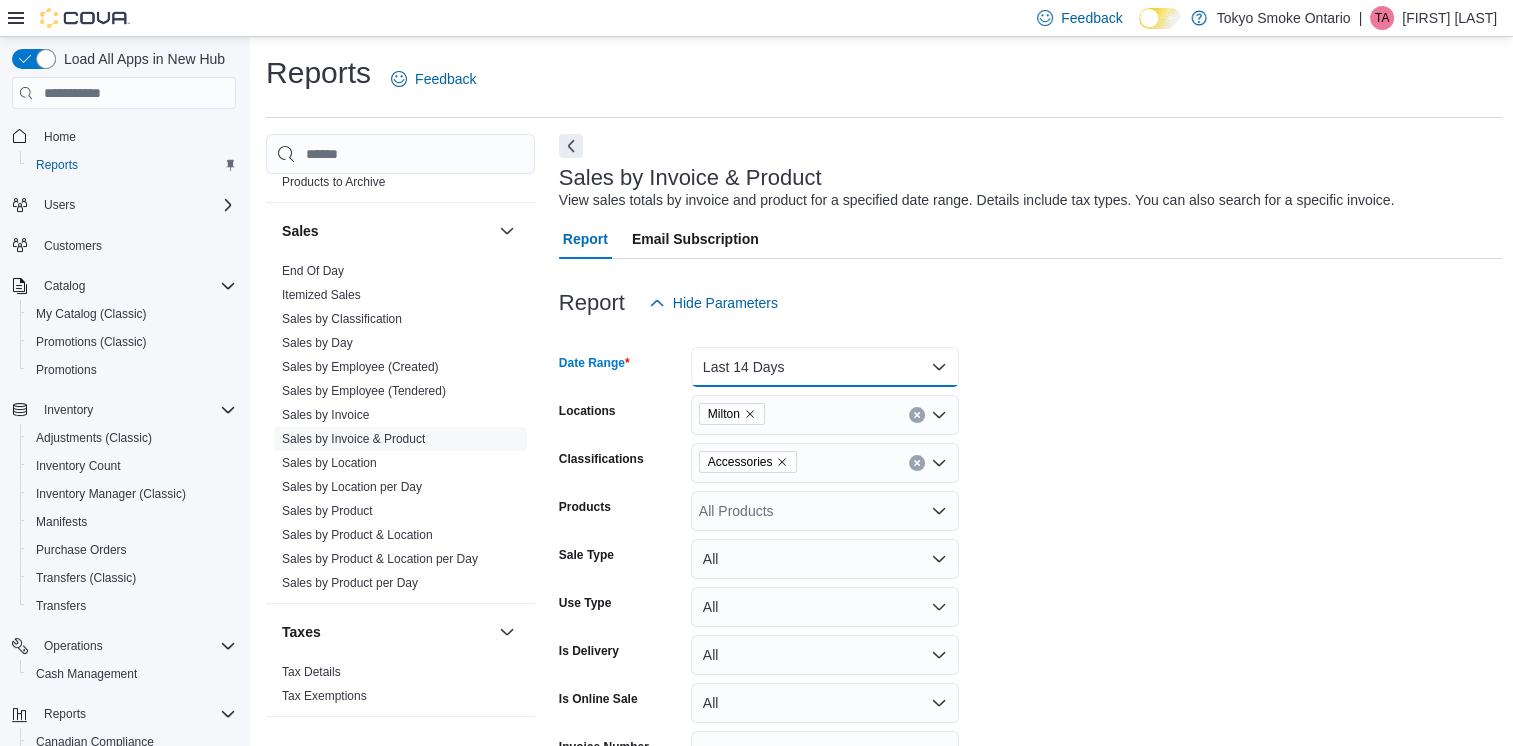 click on "Last 14 Days" at bounding box center (825, 367) 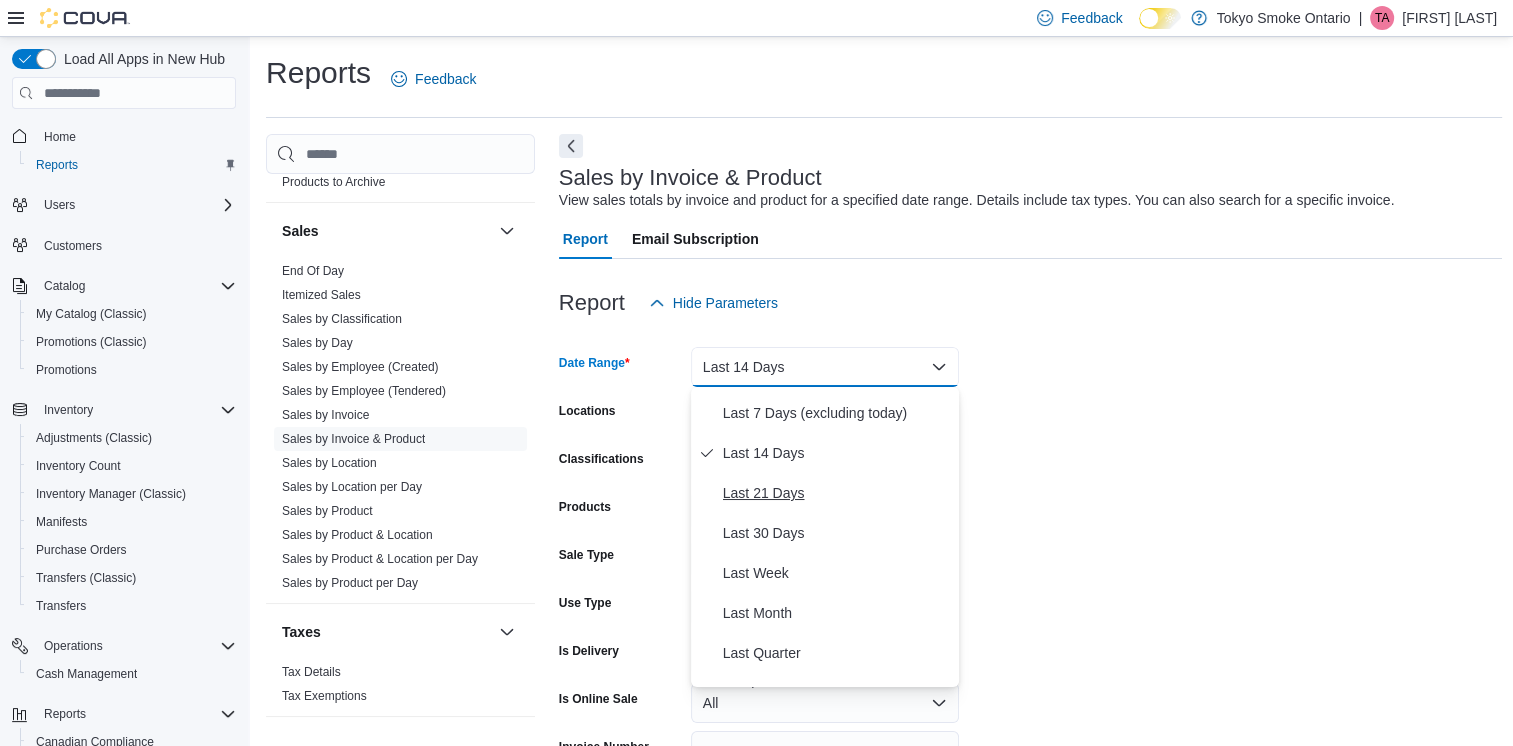 scroll, scrollTop: 200, scrollLeft: 0, axis: vertical 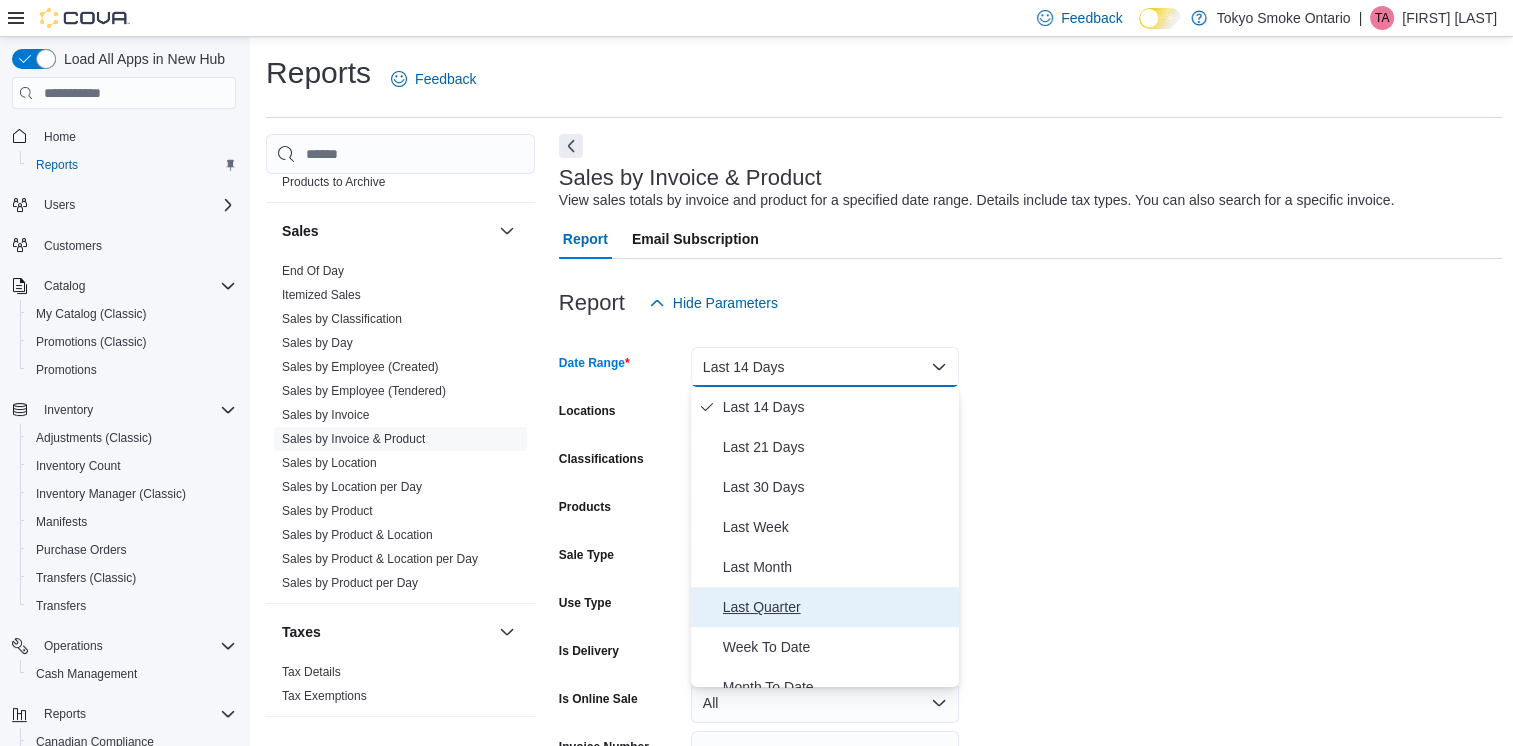 click on "Last Quarter" at bounding box center [837, 607] 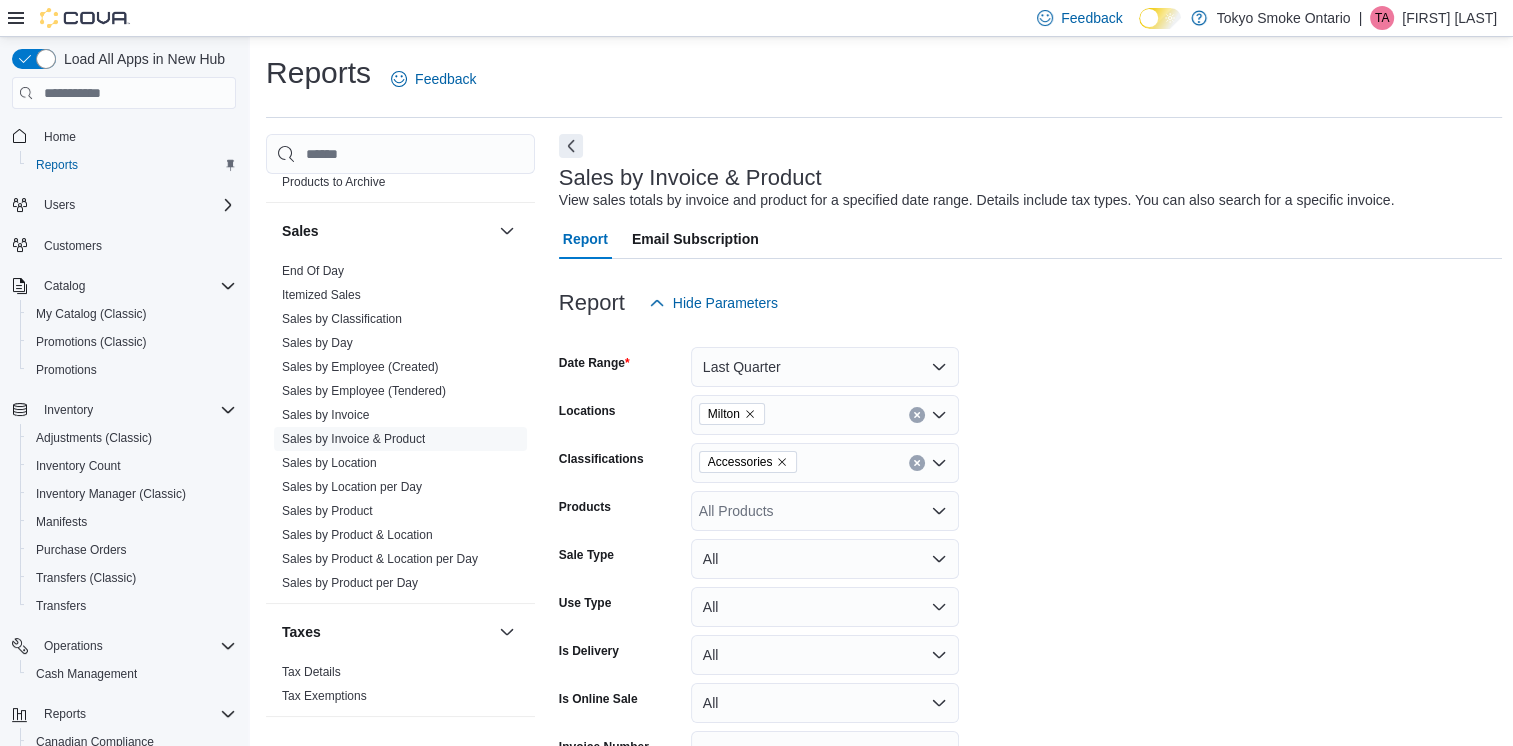 click on "[DATE] [RANGE] [LAST] [QUARTER] [LOCATIONS] [CITY] [CLASSIFICATIONS] [ALL] [CLASSIFICATIONS] [PRODUCTS] [ALL] [PRODUCTS] [SALE] [TYPE] [ALL] [USE] [TYPE] [ALL] [IS] [DELIVERY] [ALL] [IS] [ONLINE] [SALE] [ALL] [INVOICE] [NUMBER] [EXPORT] [RUN] [REPORT]" at bounding box center (1031, 575) 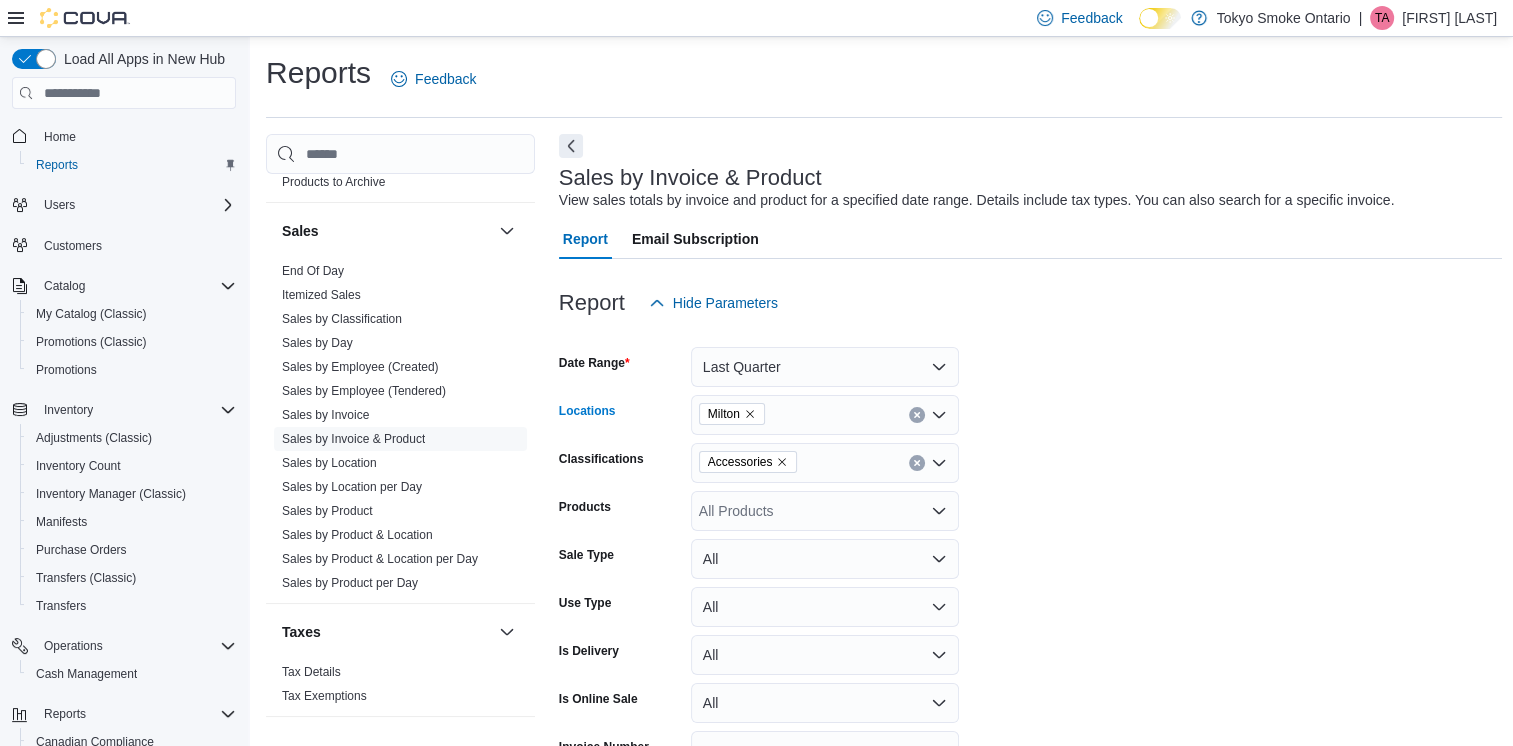 click at bounding box center [917, 415] 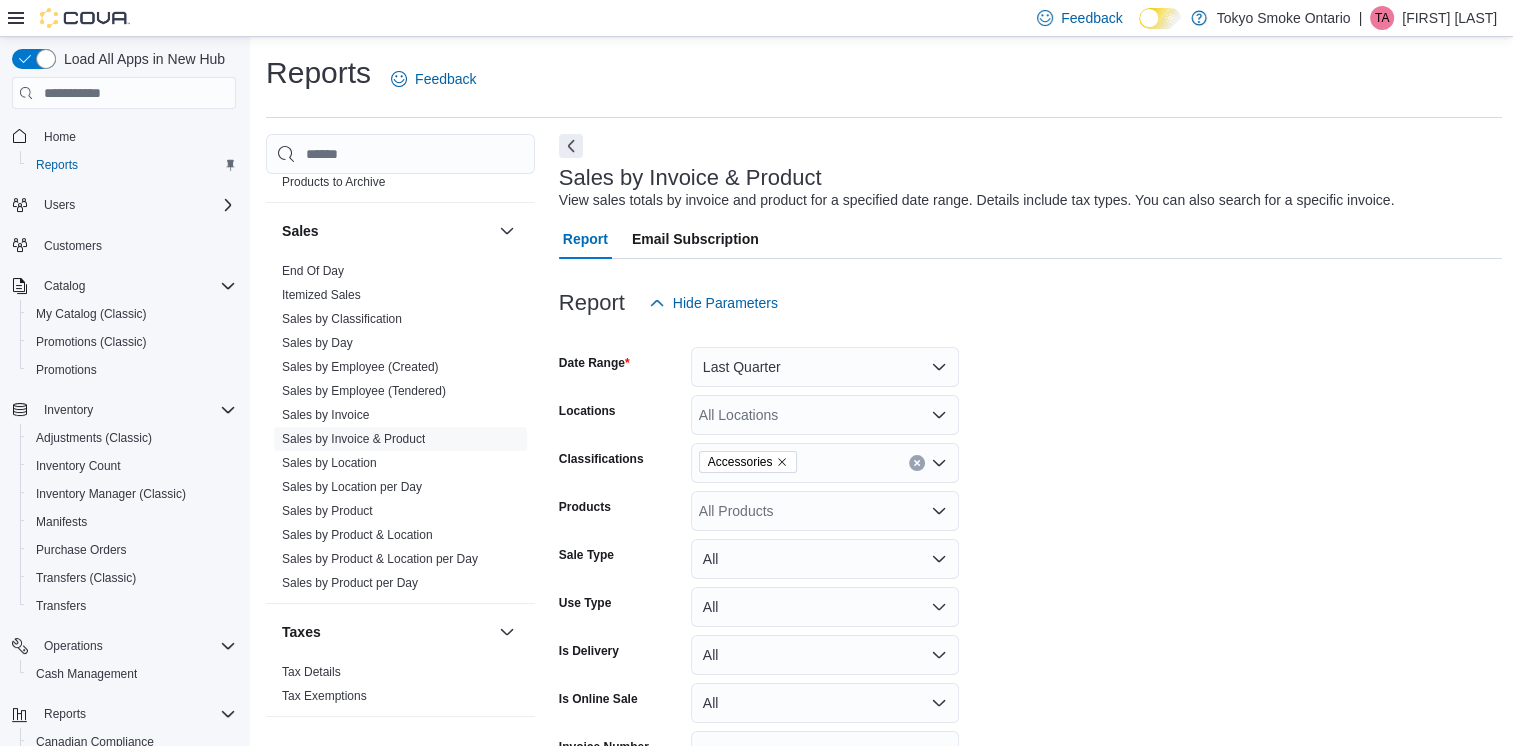click on "Date Range Last Quarter Locations All Locations Classifications Accessories Products All Products Sale Type All Use Type All Is Delivery All Is Online Sale All Invoice Number Export  Run Report" at bounding box center [1031, 575] 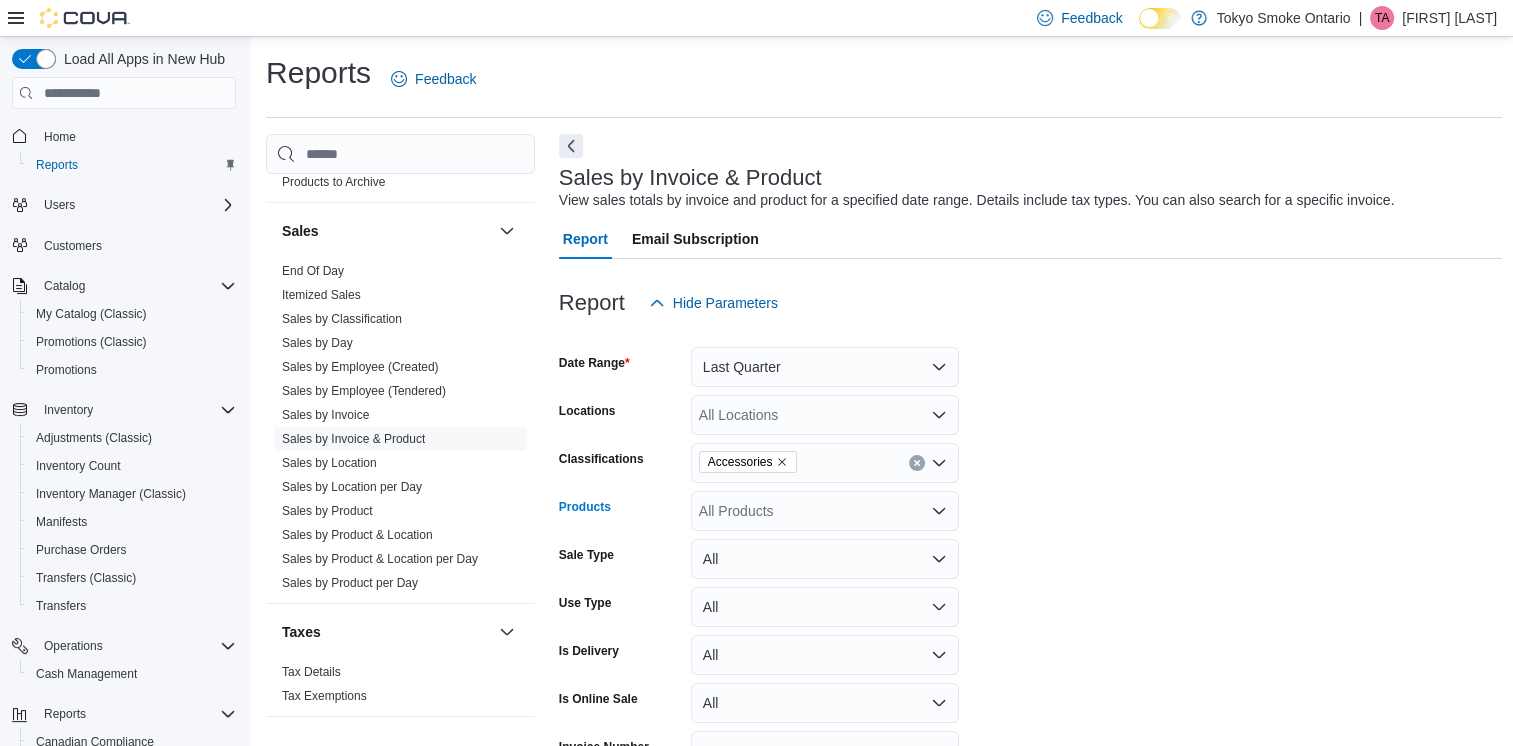 click on "All Products" at bounding box center (825, 511) 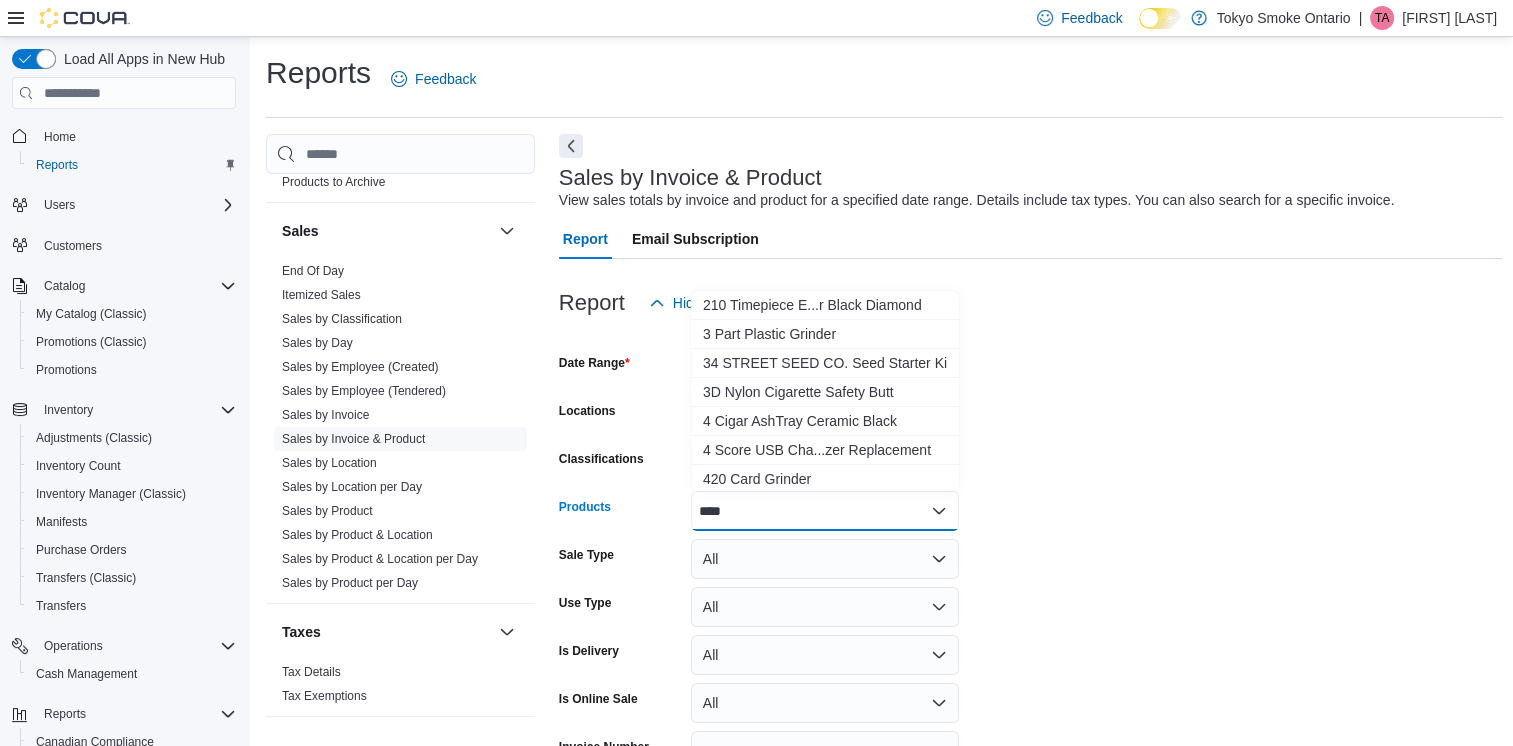 click on "Date Range Last Quarter Locations All Locations Classifications Accessories Products **** Combo box. Selected. bong. Selected. Combo box input. All Products. Type some text or, to display a list of choices, press Down Arrow. To exit the list of choices, press Escape. Sale Type All Use Type All Is Delivery All Is Online Sale All Invoice Number Export  Run Report" at bounding box center [1031, 575] 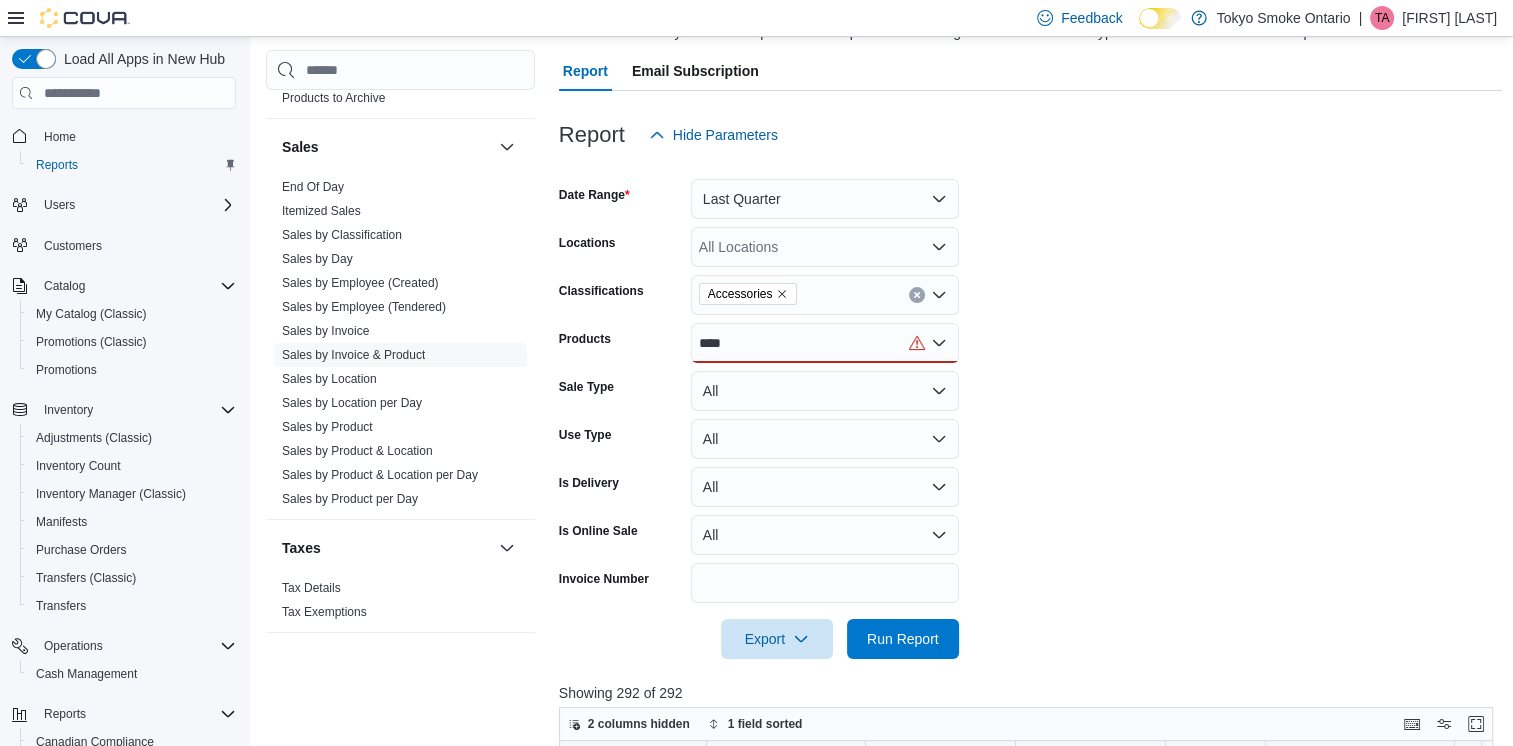 scroll, scrollTop: 200, scrollLeft: 0, axis: vertical 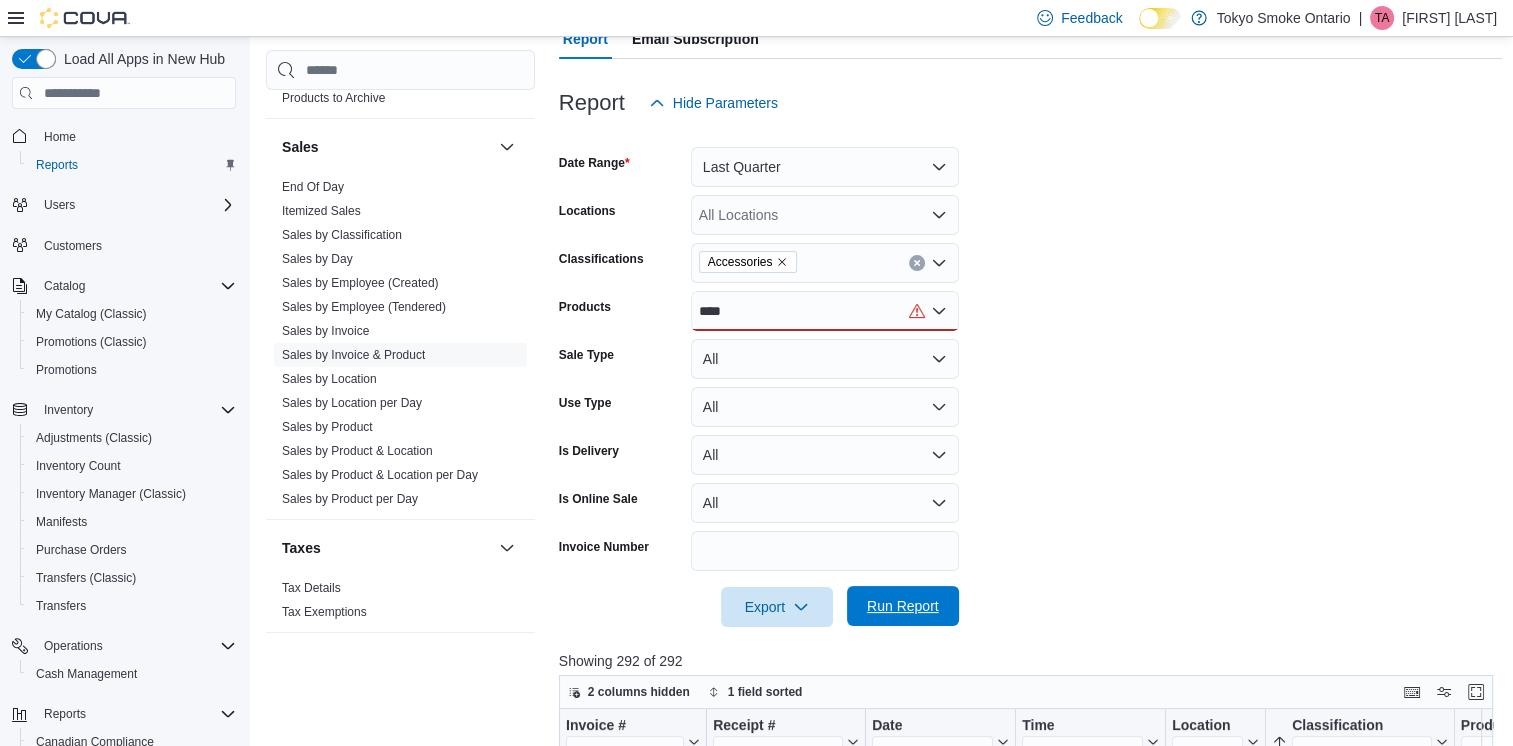 click on "Run Report" at bounding box center (903, 606) 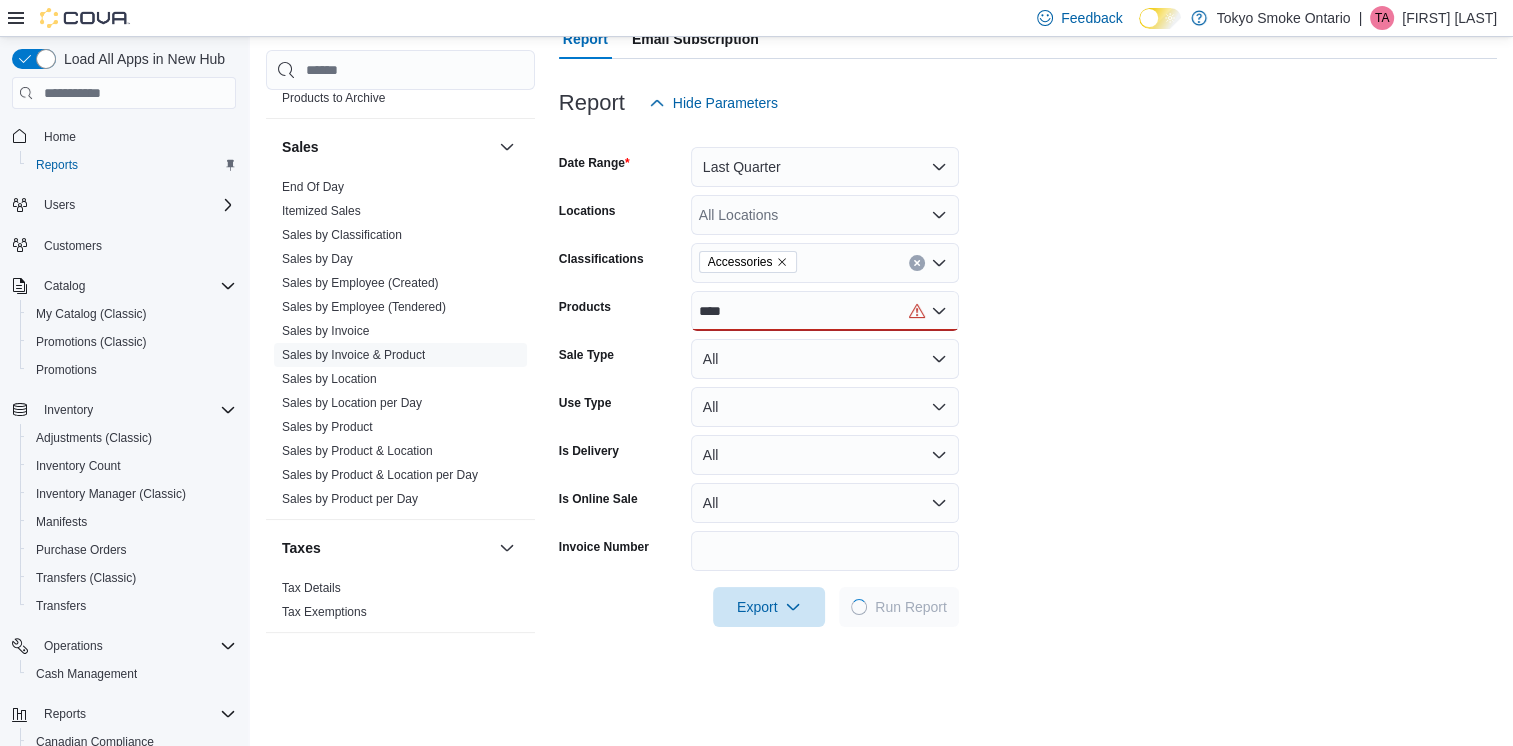 click on "****" at bounding box center [825, 311] 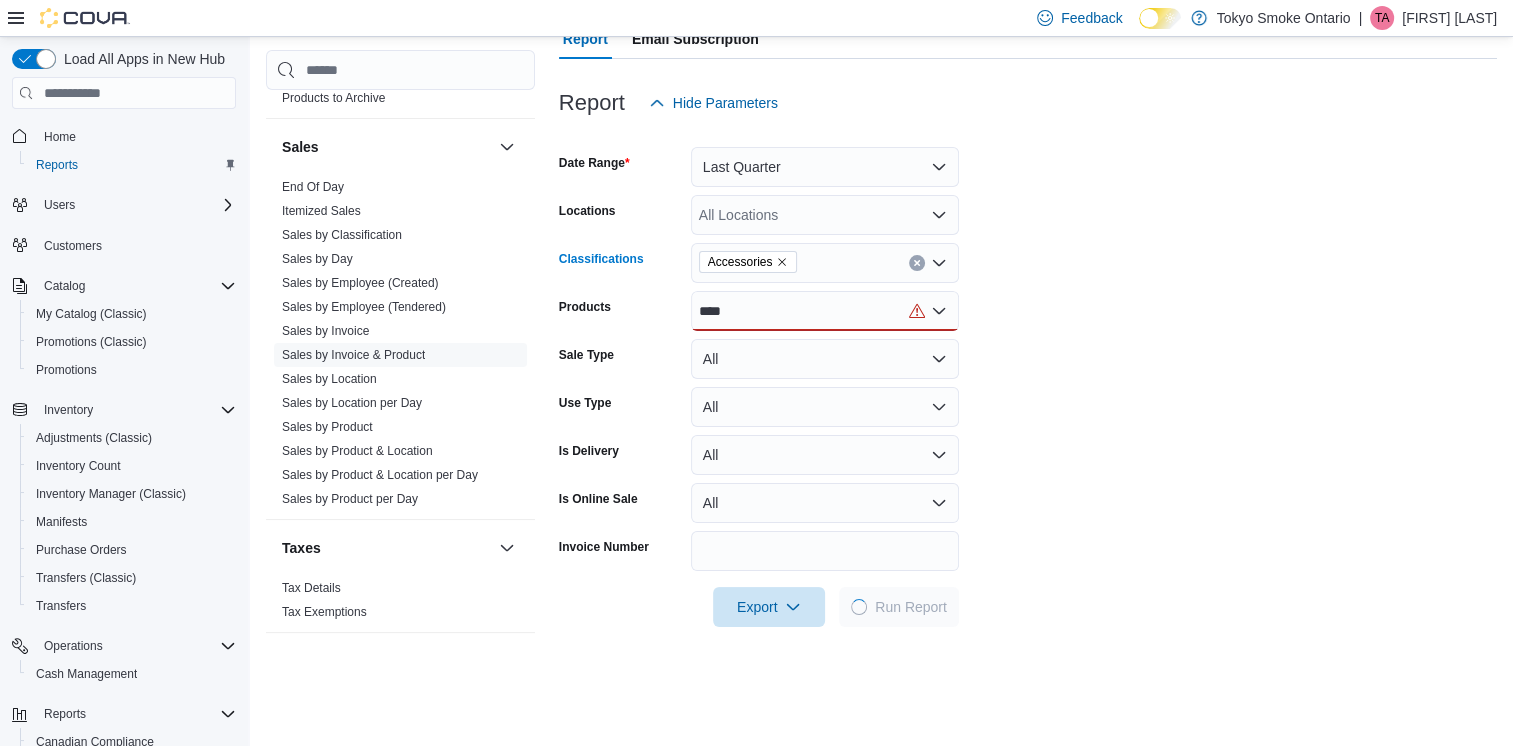 click 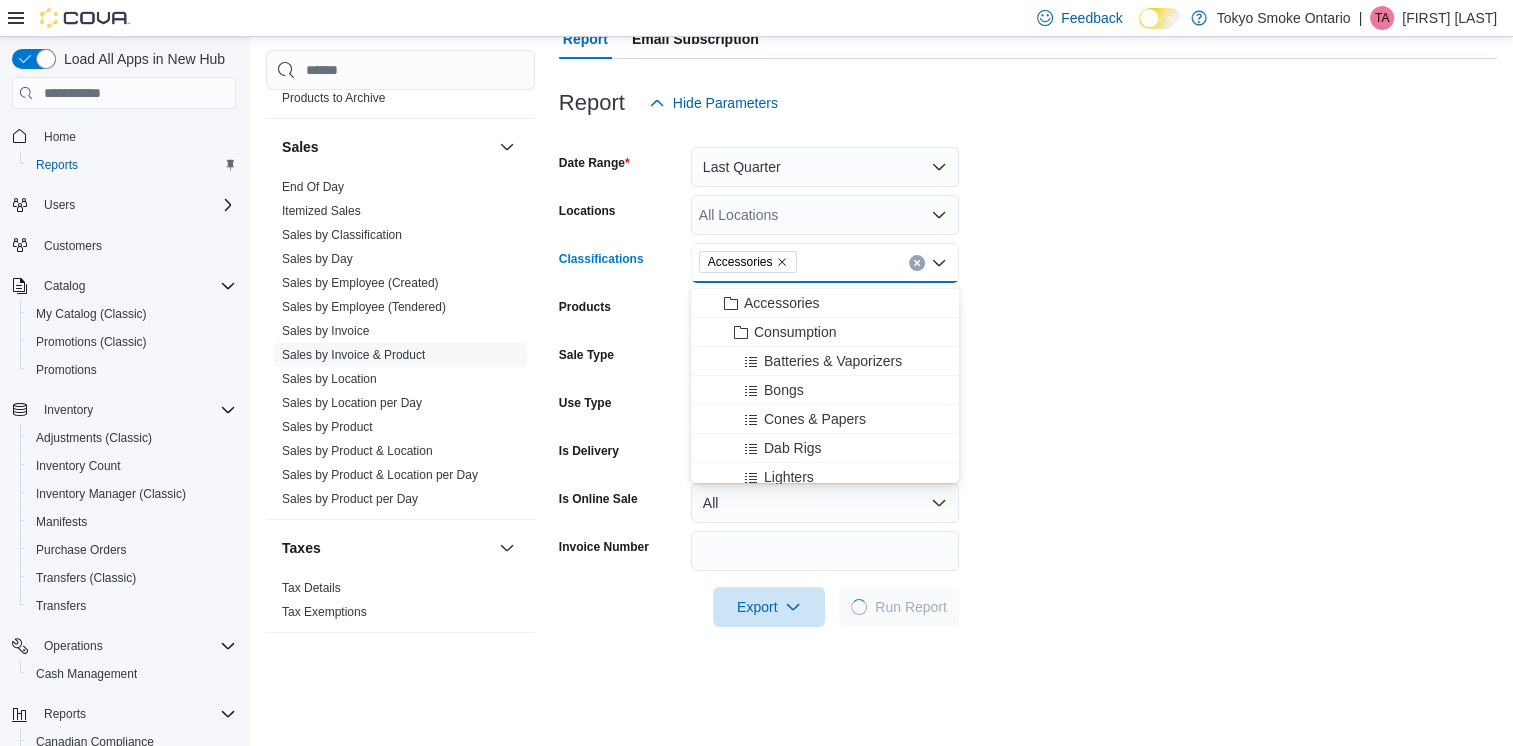 scroll, scrollTop: 500, scrollLeft: 0, axis: vertical 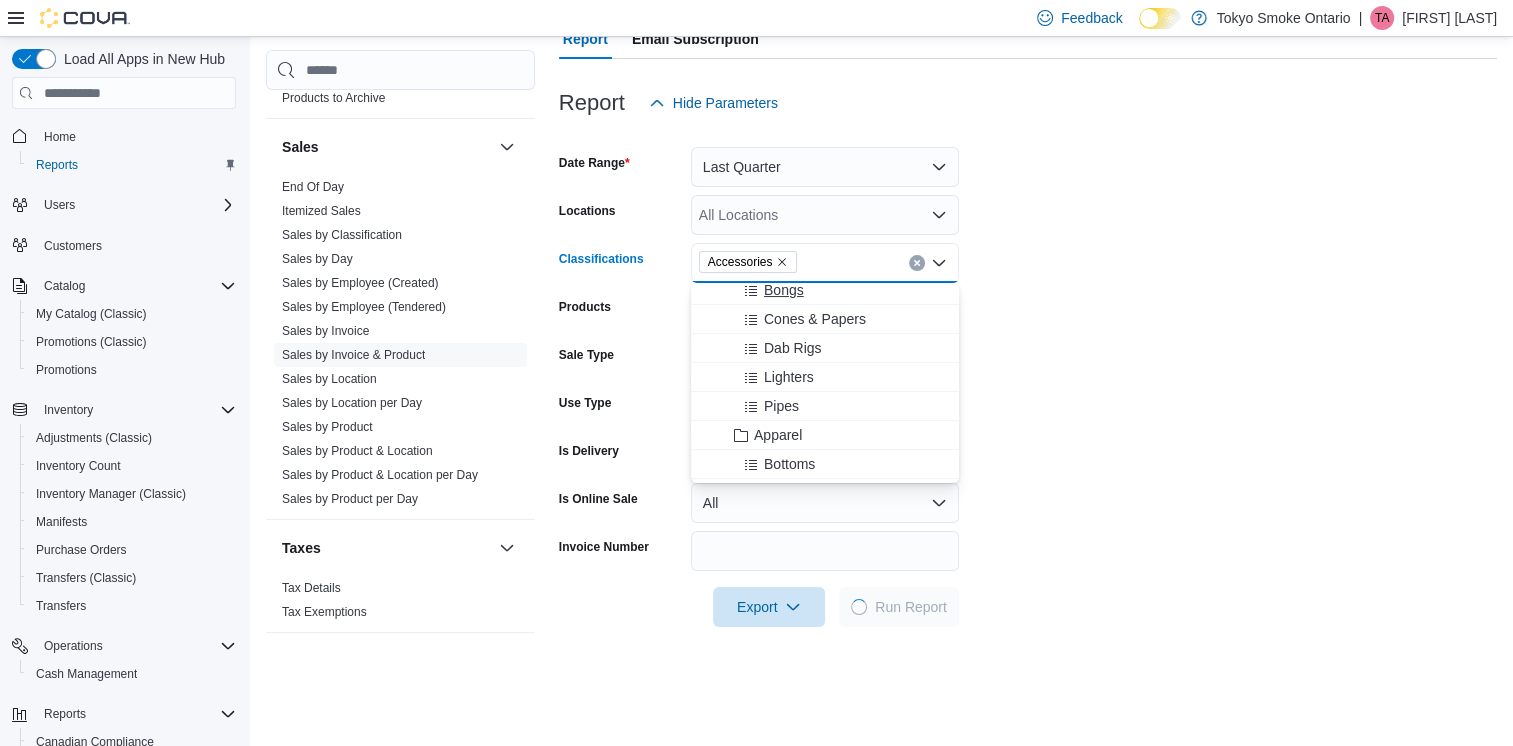 click on "Bongs" at bounding box center [784, 290] 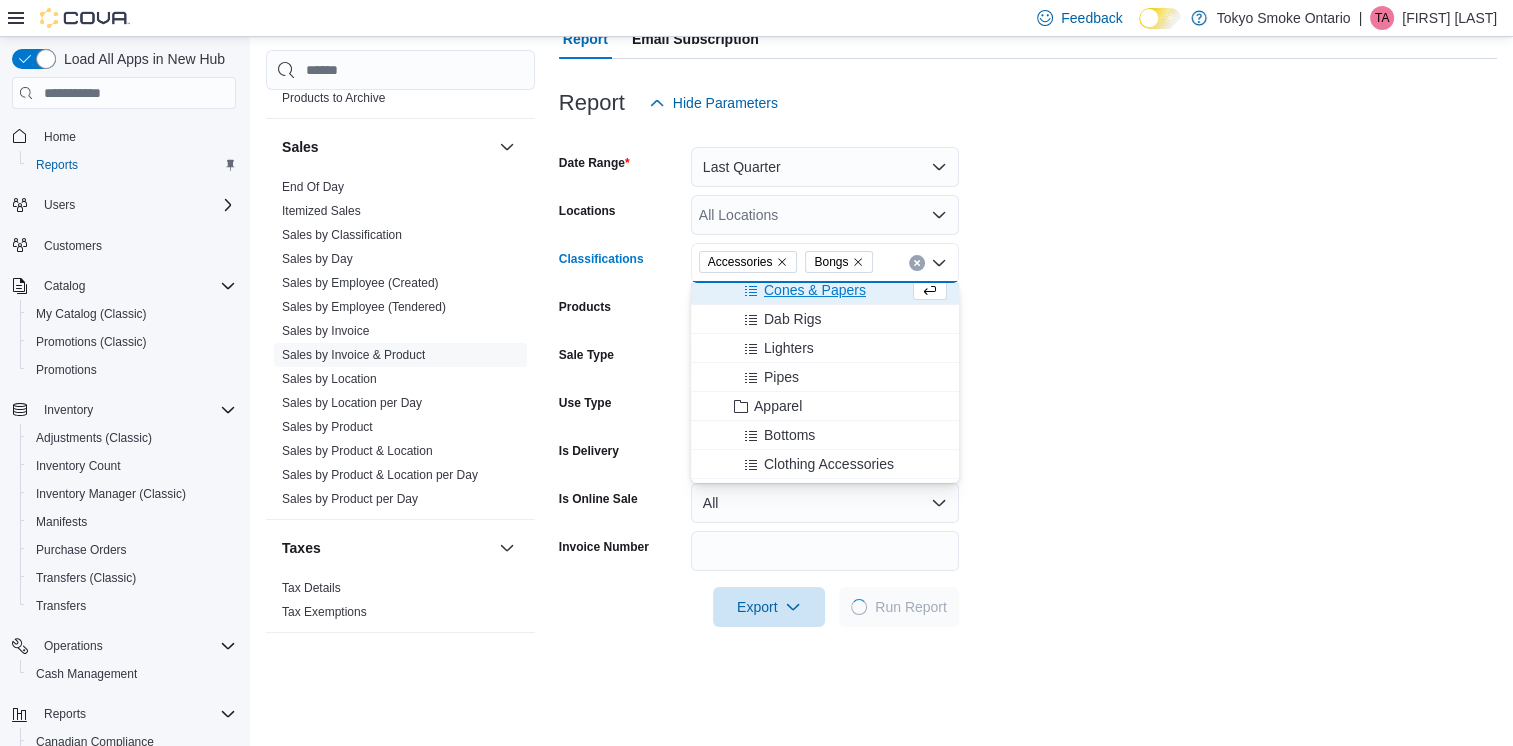 scroll, scrollTop: 492, scrollLeft: 0, axis: vertical 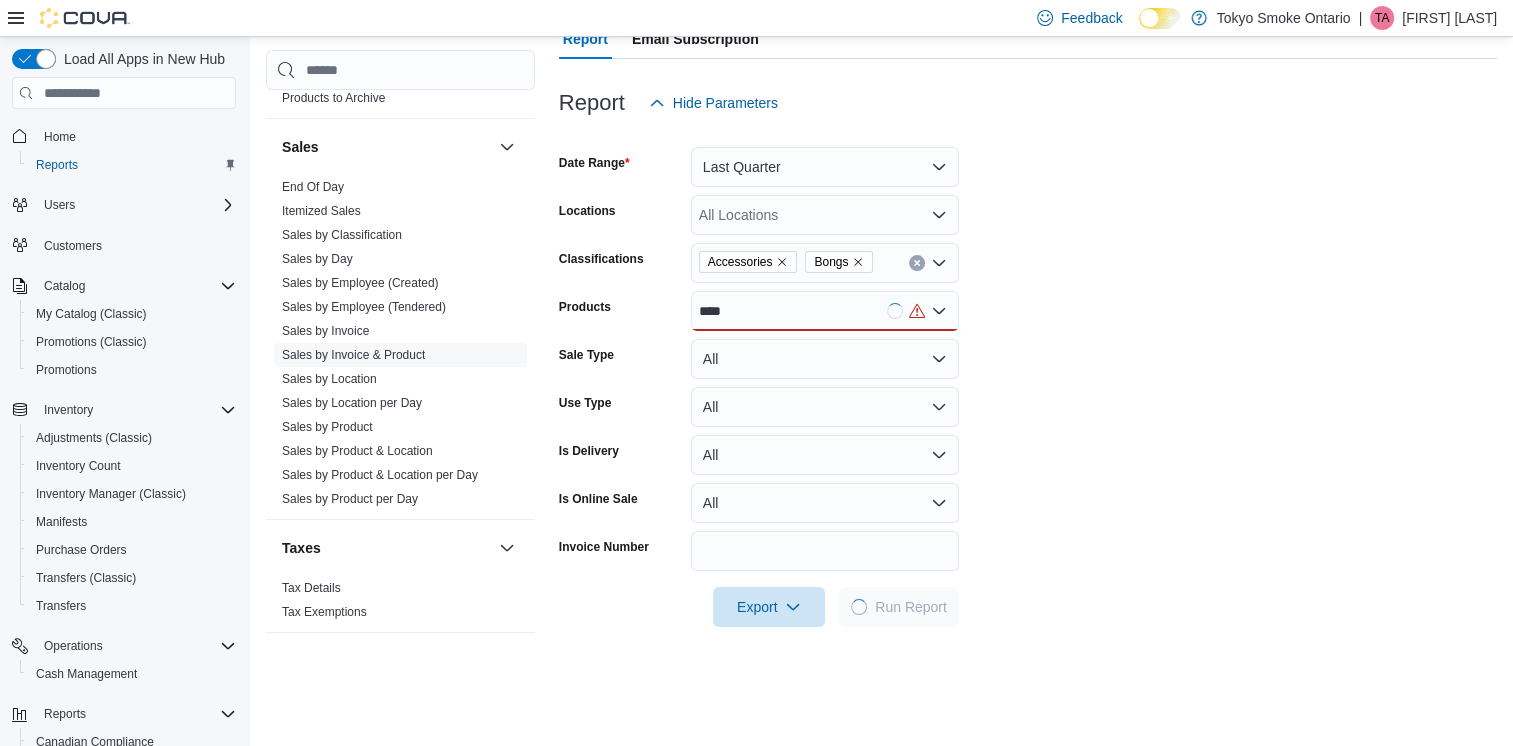 click on "Date Range Last Quarter Locations All Locations Classifications Accessories Bongs Products **** Sale Type All Use Type All Is Delivery All Is Online Sale All Invoice Number Export  Run Report" at bounding box center (1028, 375) 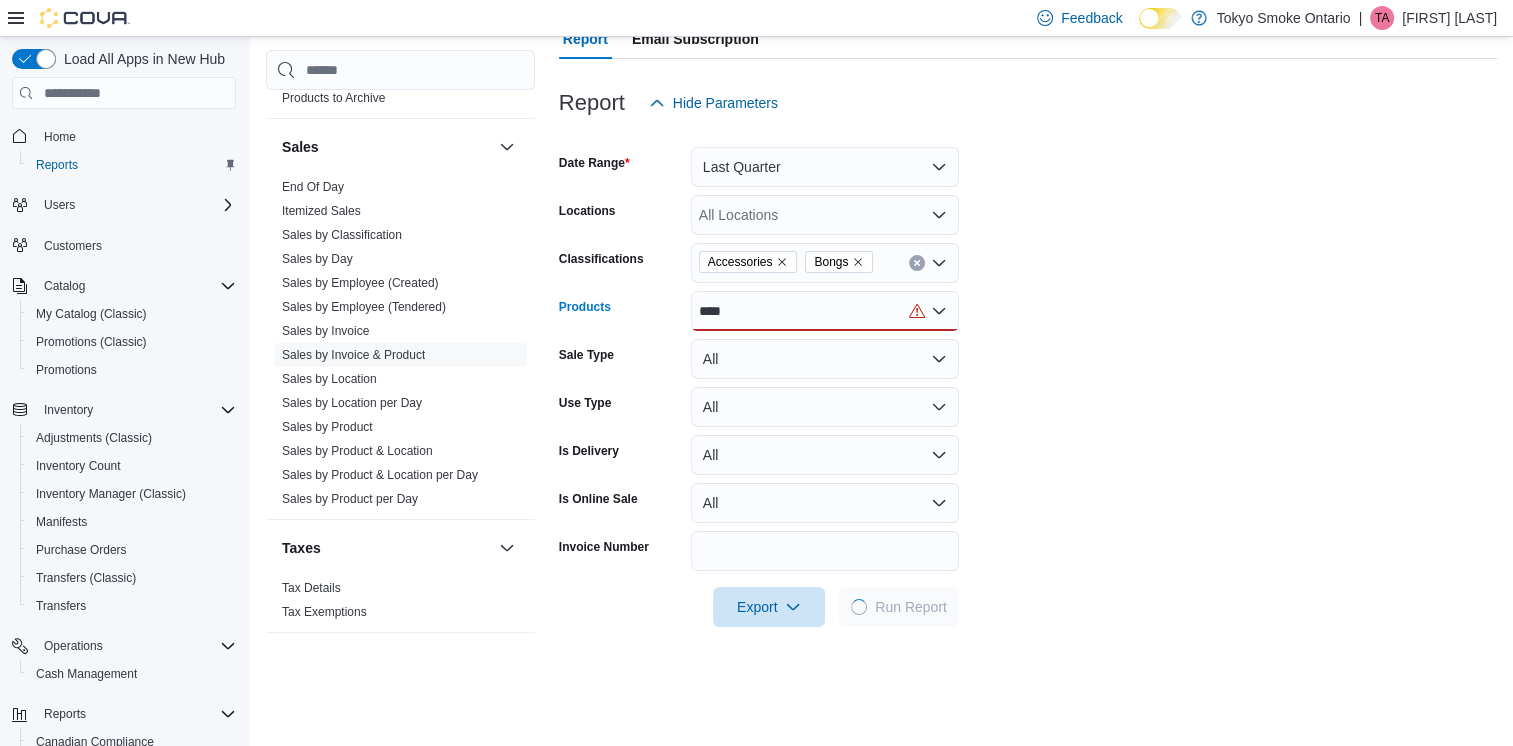 click 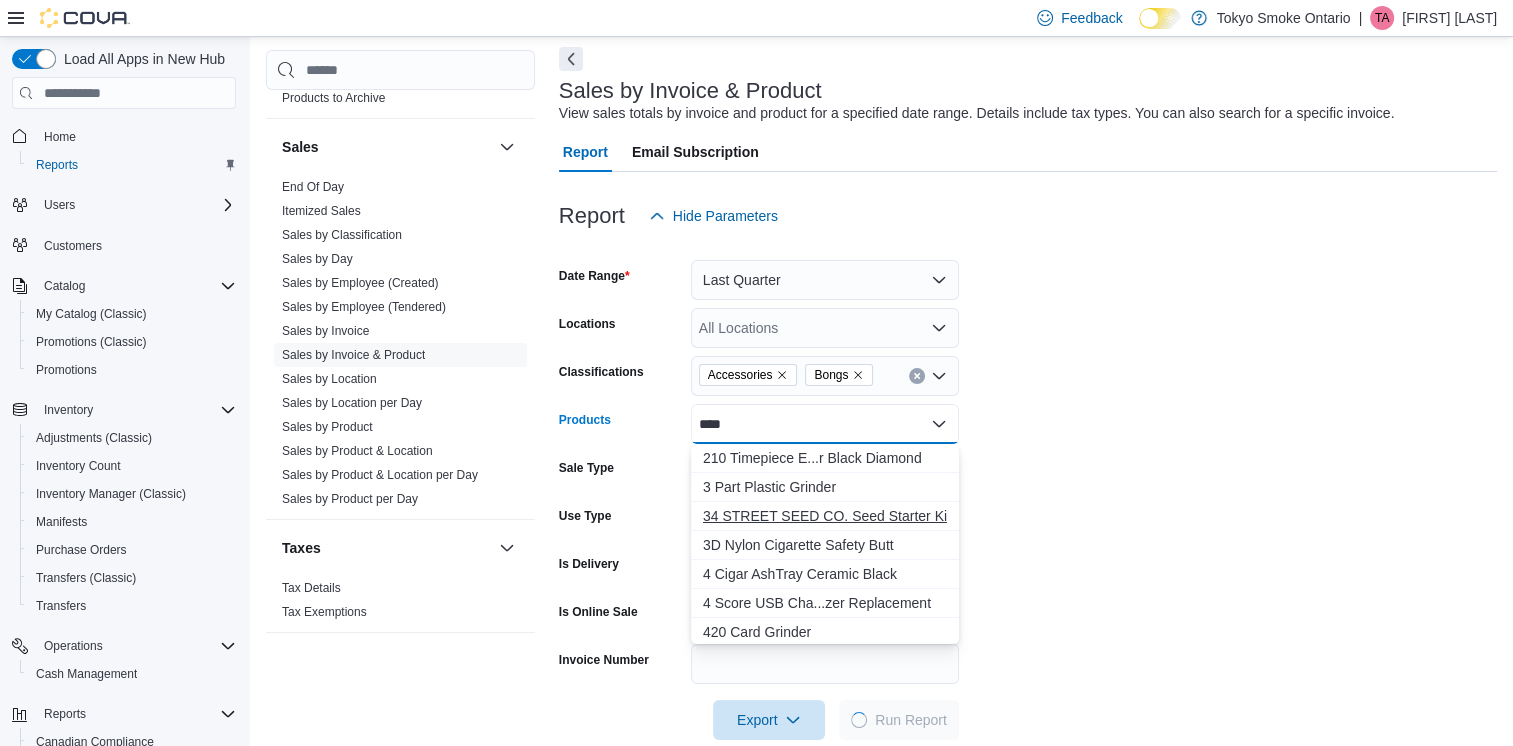 scroll, scrollTop: 0, scrollLeft: 0, axis: both 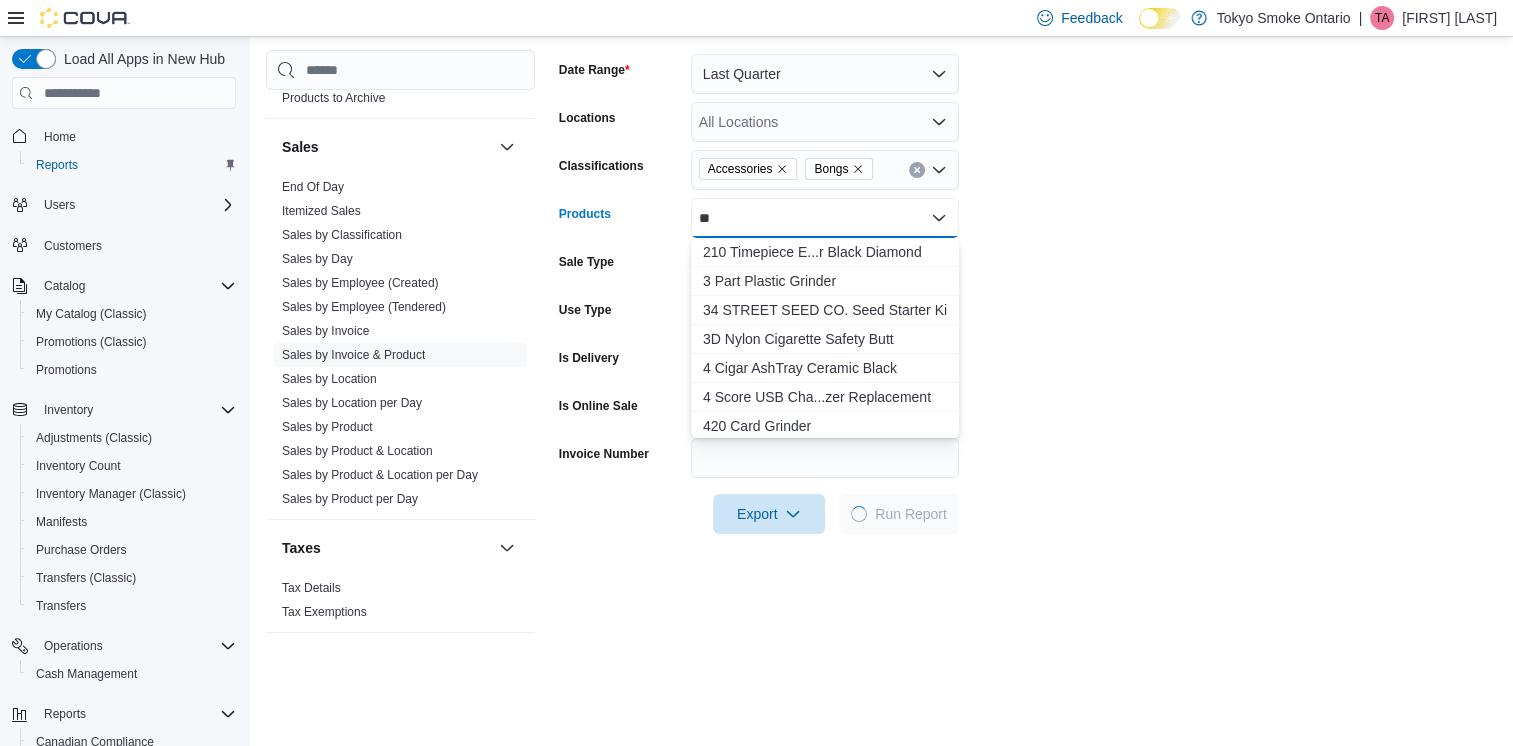 type on "*" 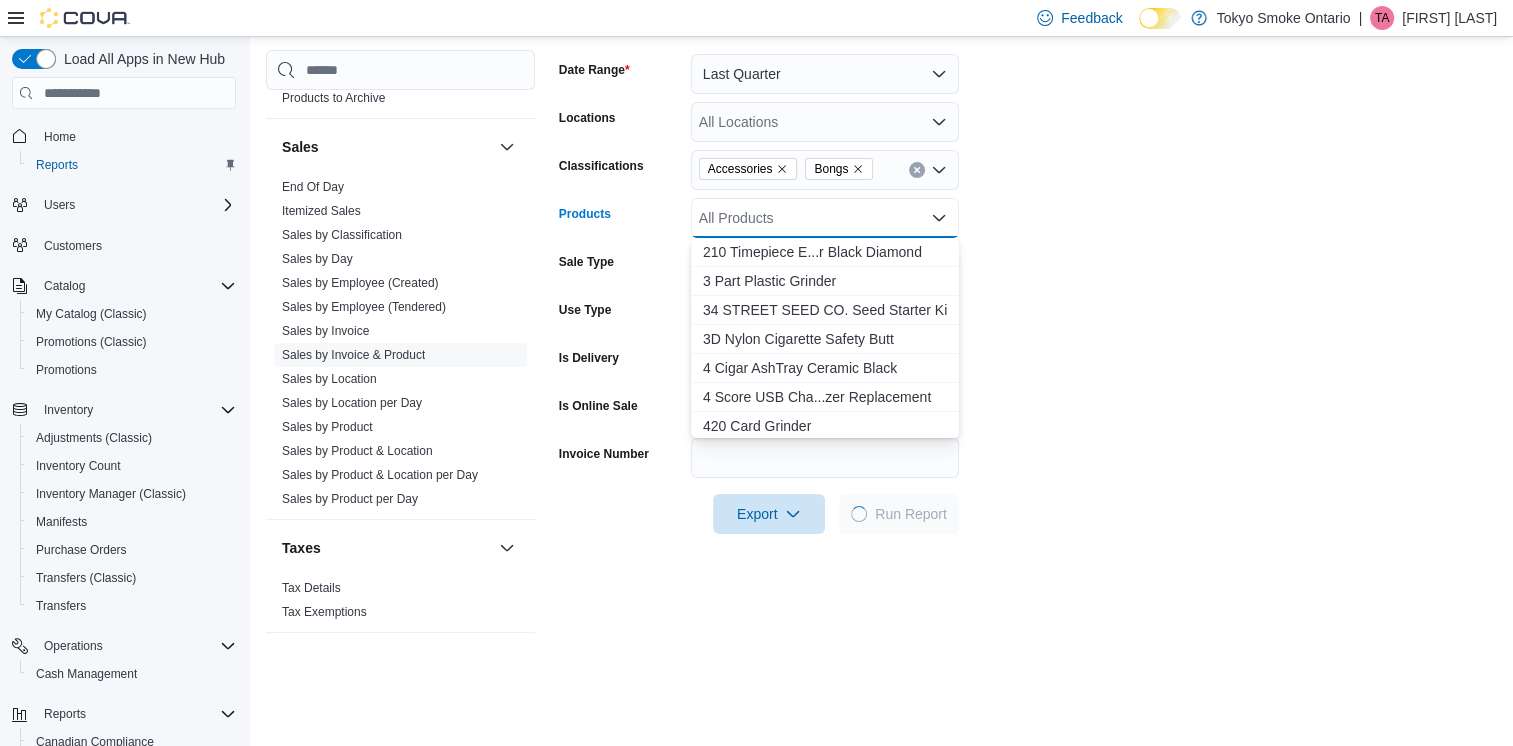 type 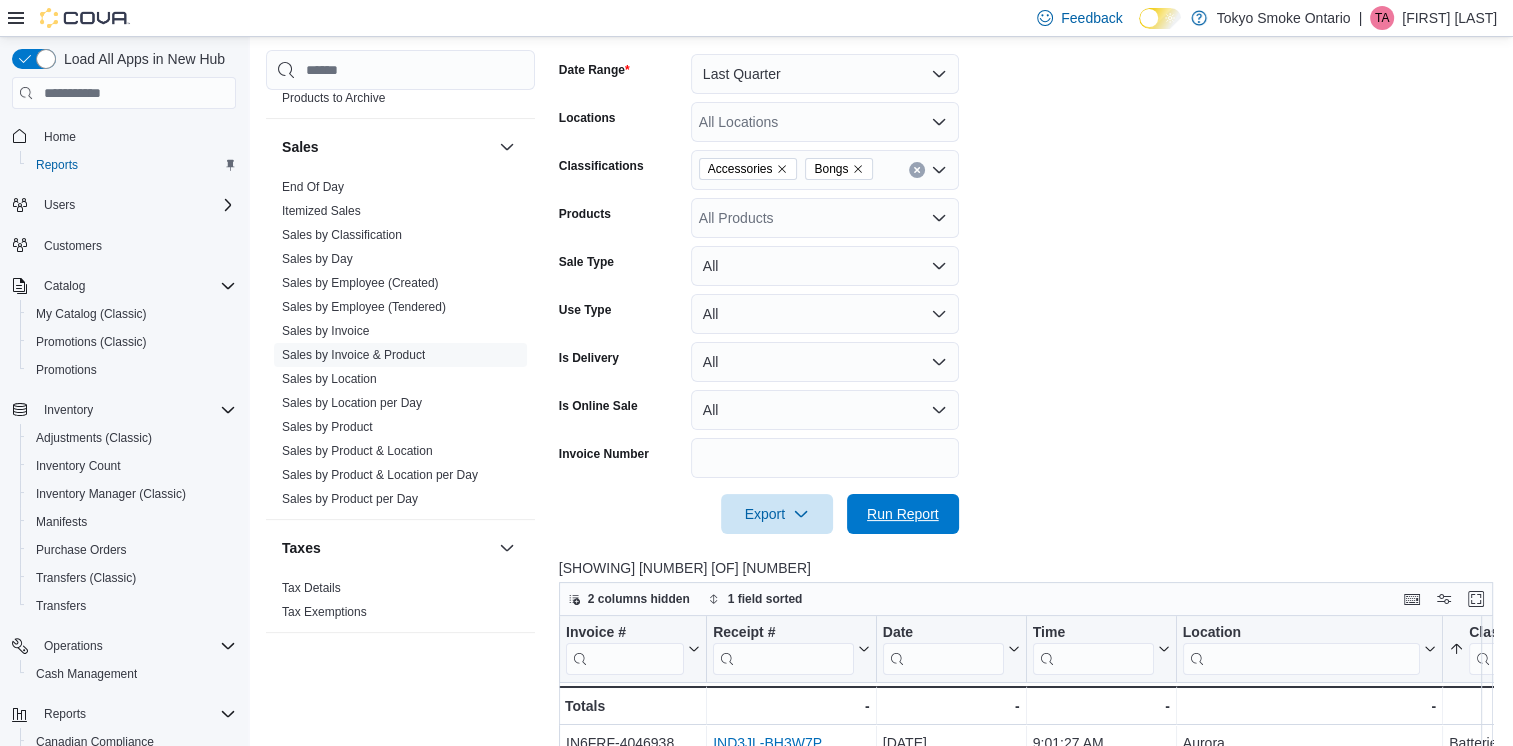 drag, startPoint x: 933, startPoint y: 530, endPoint x: 961, endPoint y: 545, distance: 31.764761 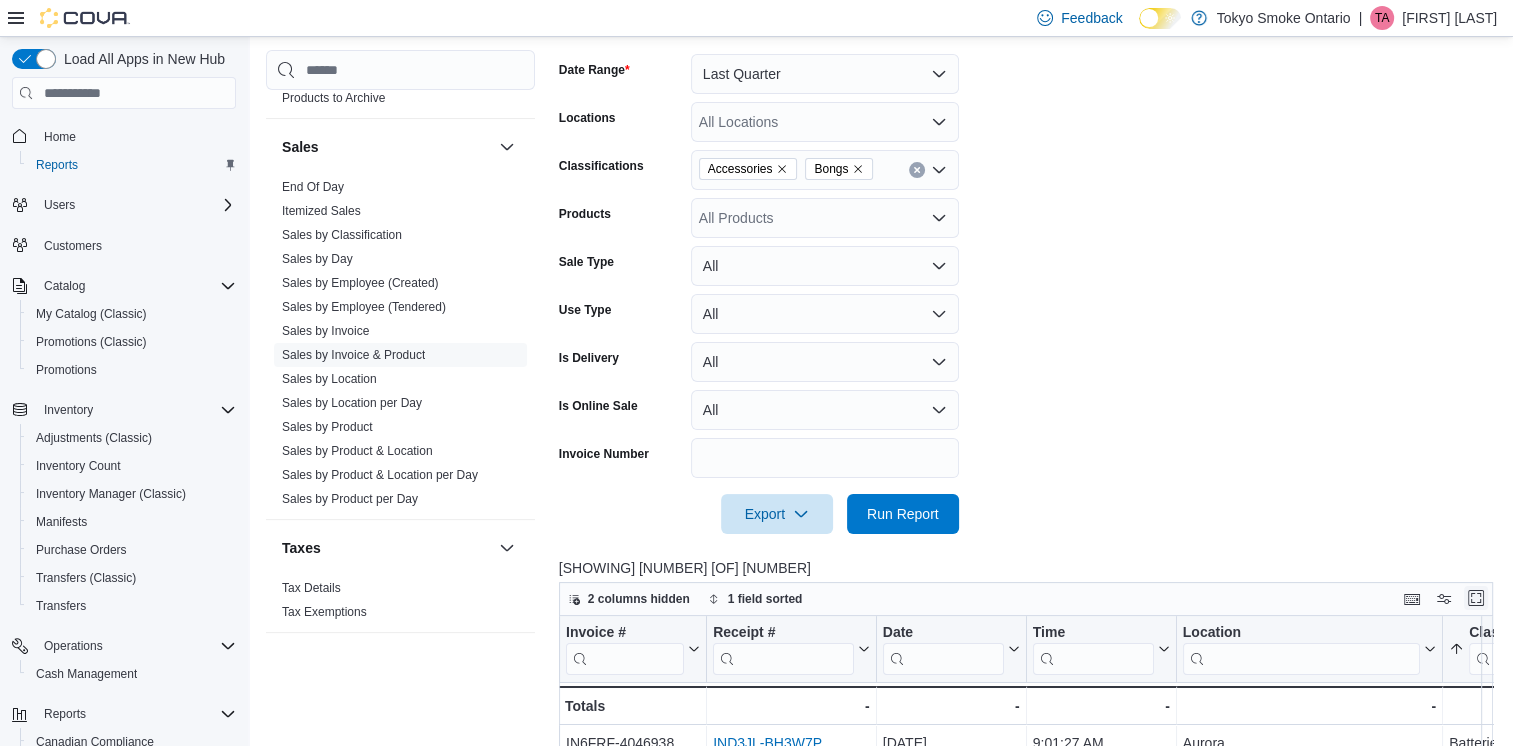 click at bounding box center (1476, 598) 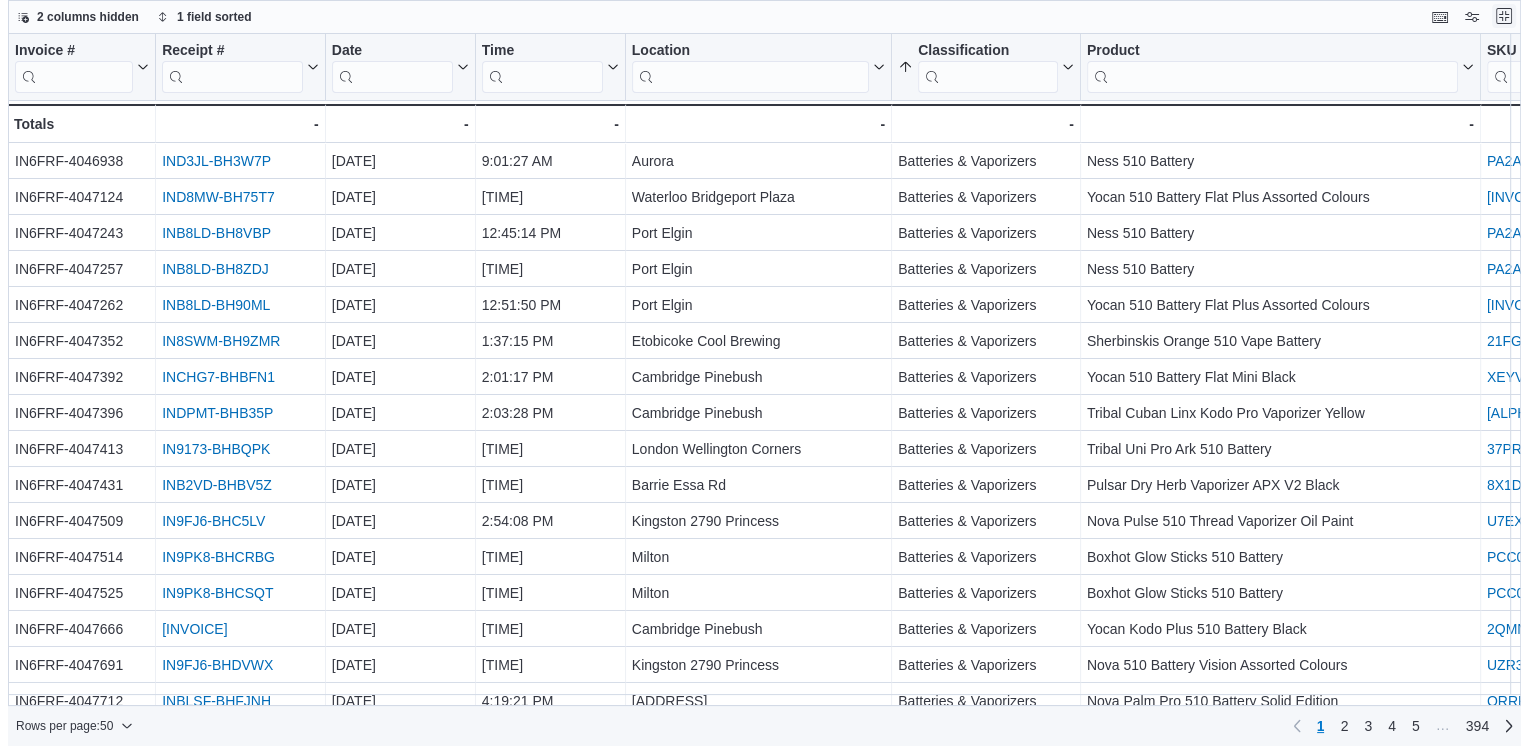 scroll, scrollTop: 0, scrollLeft: 0, axis: both 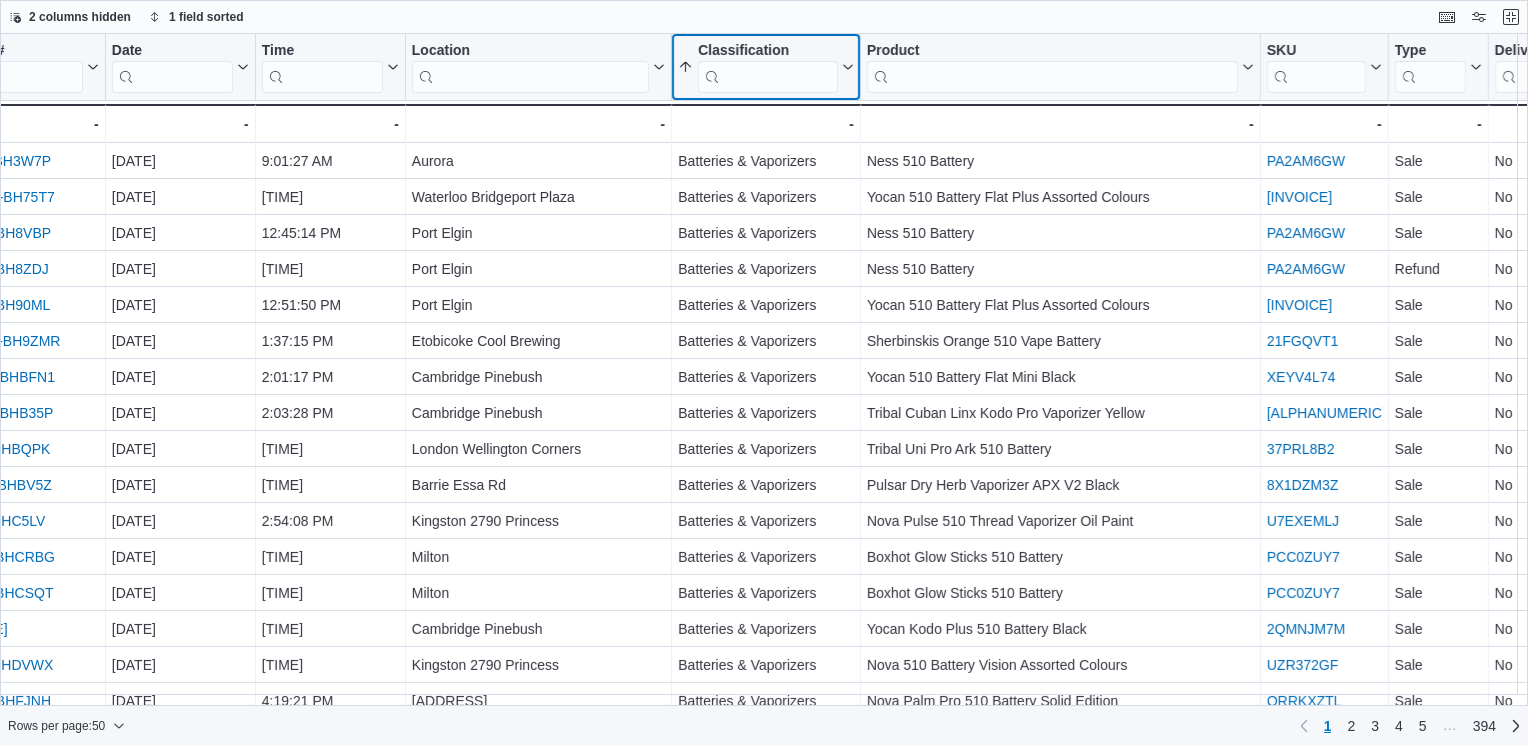 click 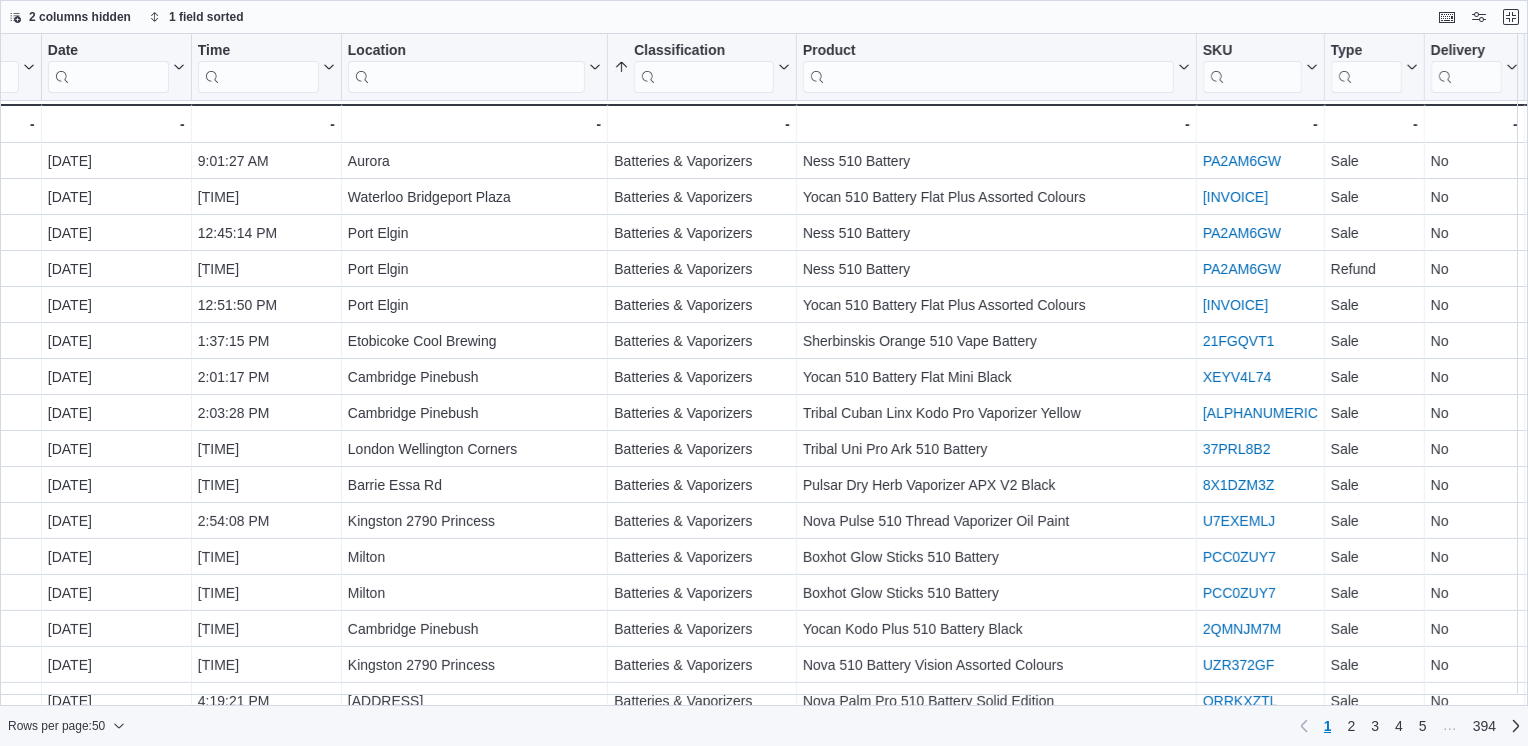 scroll, scrollTop: 0, scrollLeft: 288, axis: horizontal 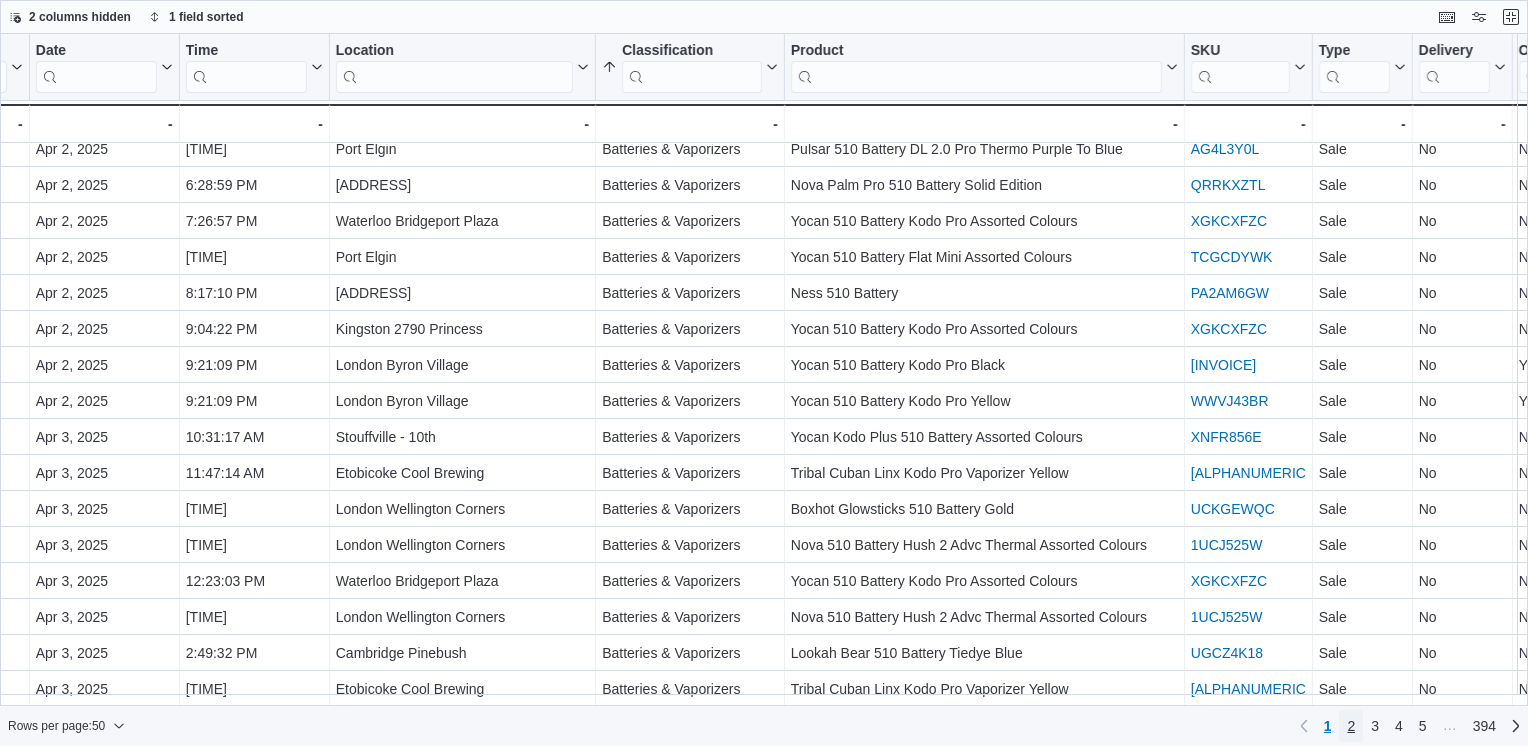 click on "2" at bounding box center [1351, 726] 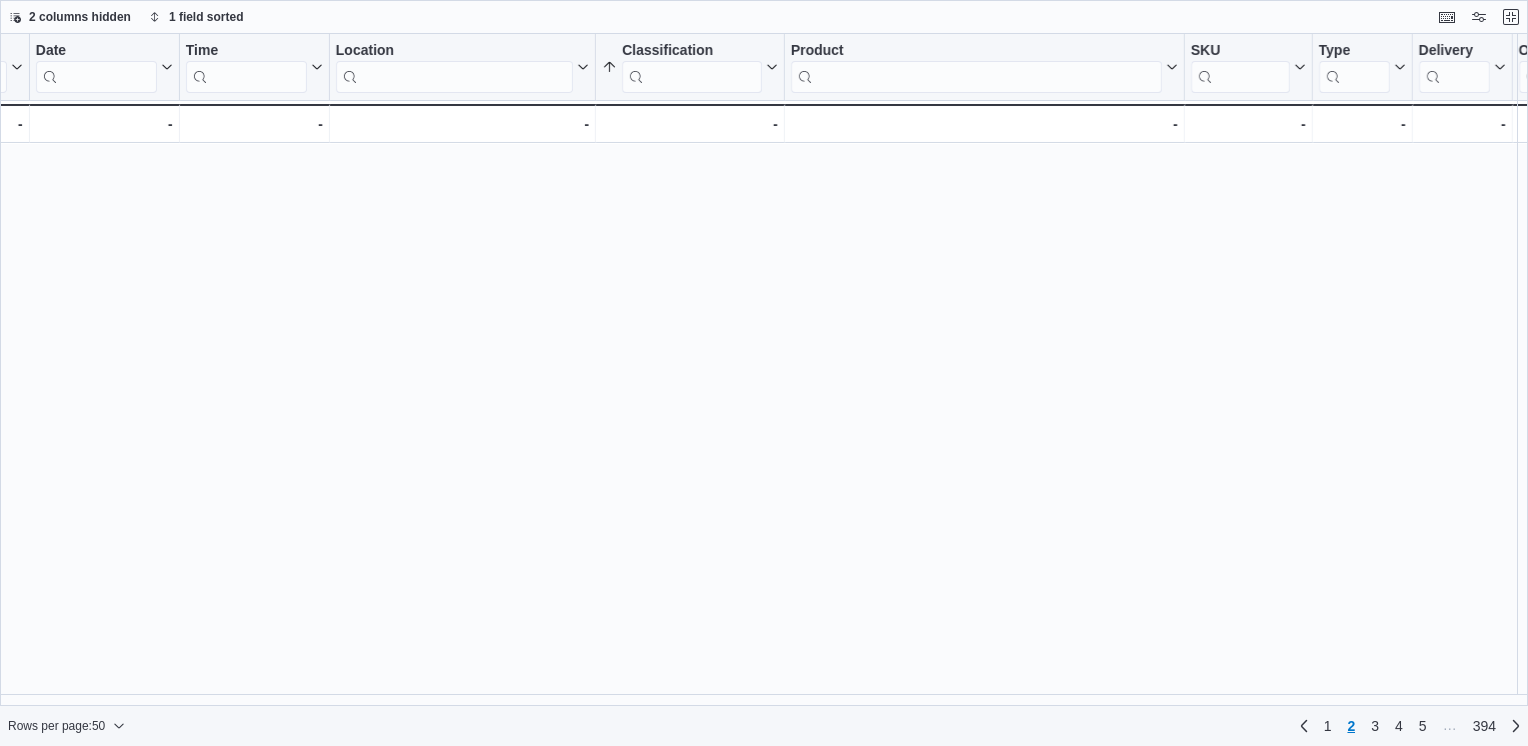 scroll, scrollTop: 0, scrollLeft: 0, axis: both 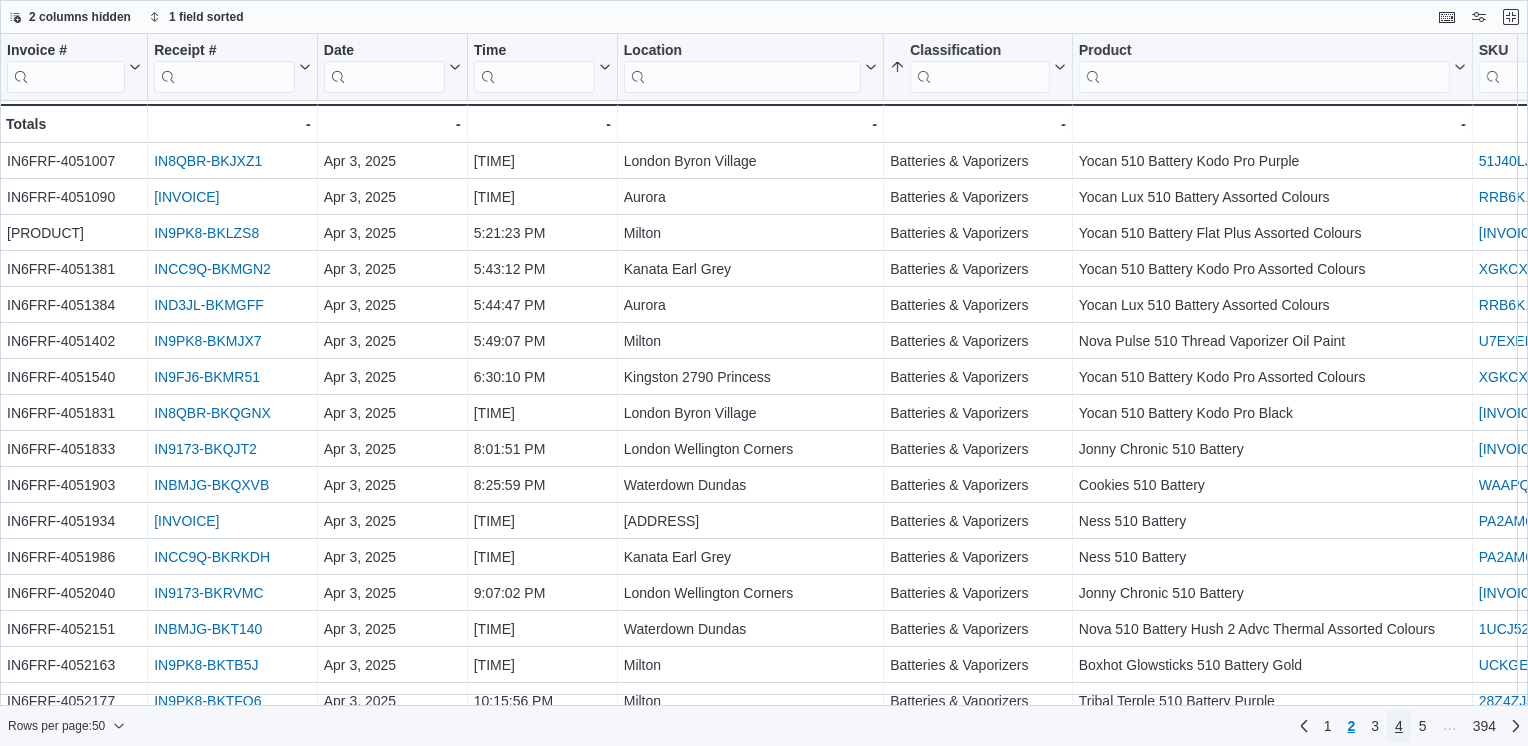 click on "4" at bounding box center [1399, 726] 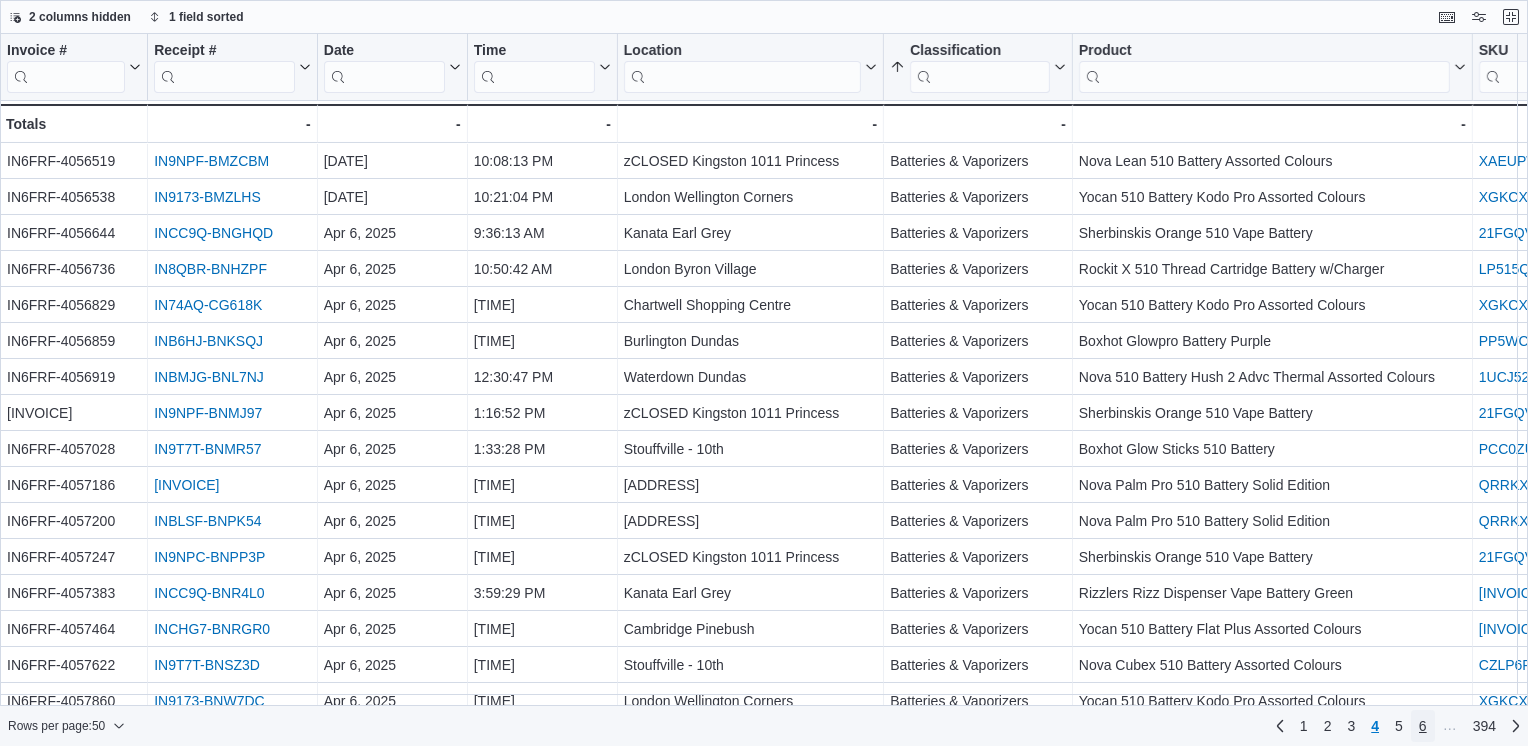 click on "6" at bounding box center [1423, 726] 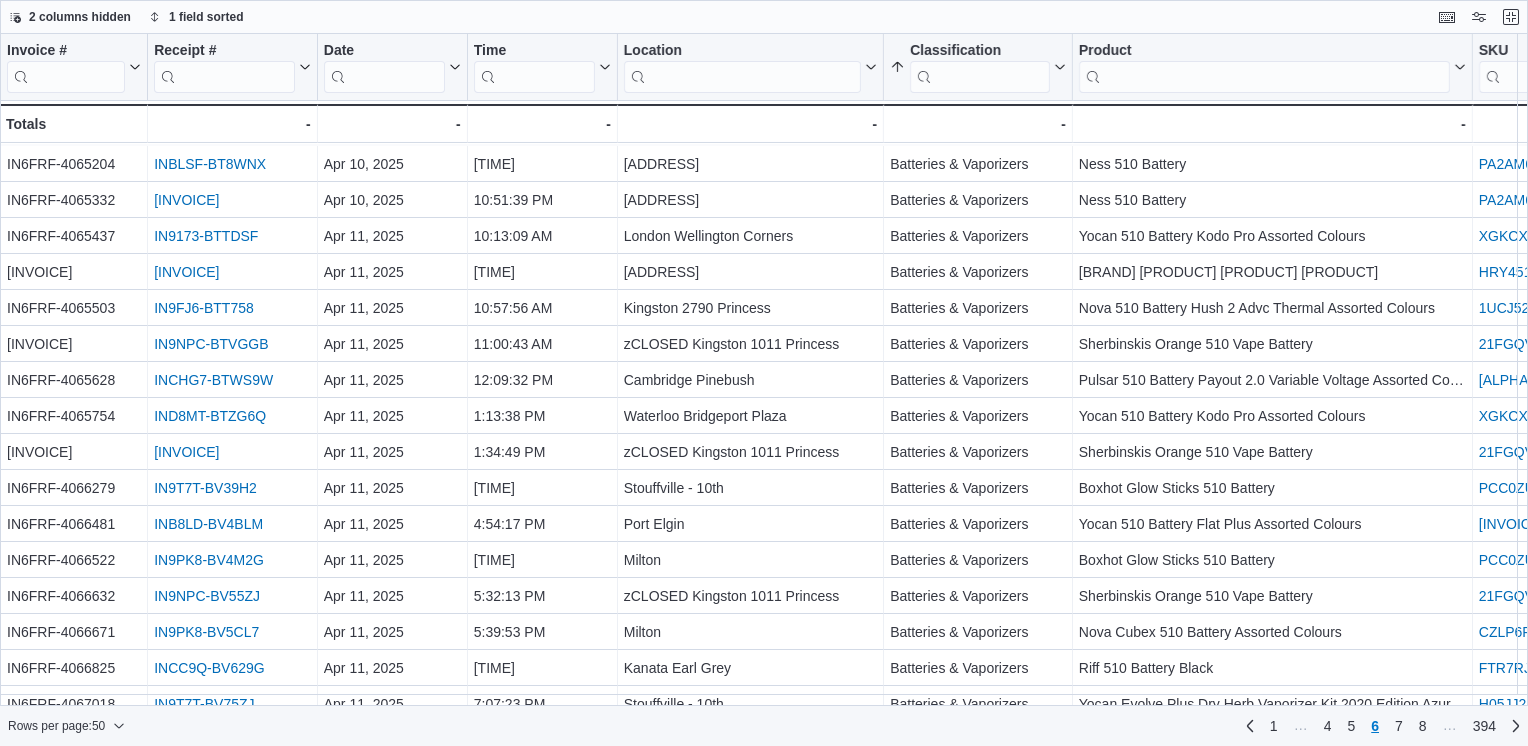scroll, scrollTop: 1247, scrollLeft: 0, axis: vertical 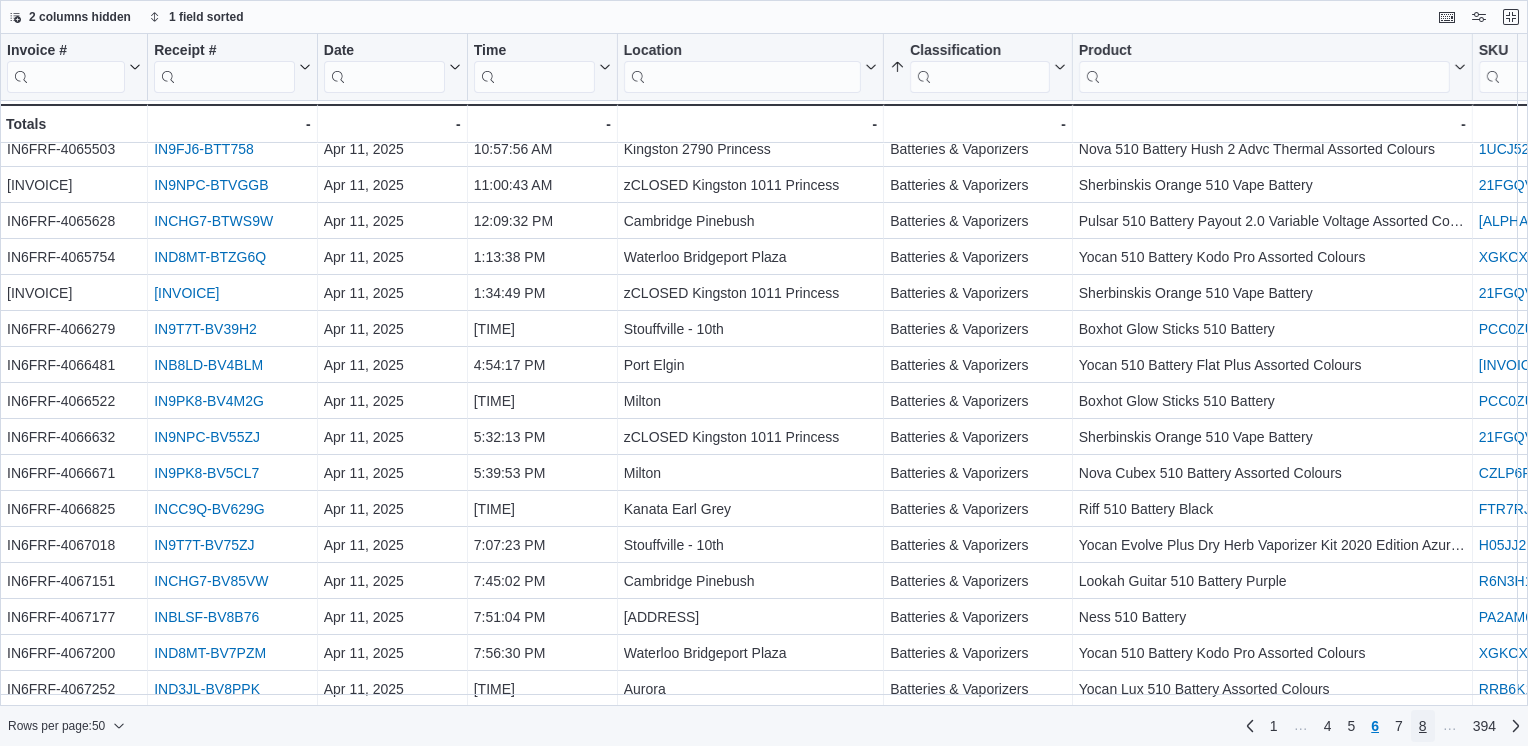 click on "8" at bounding box center (1423, 726) 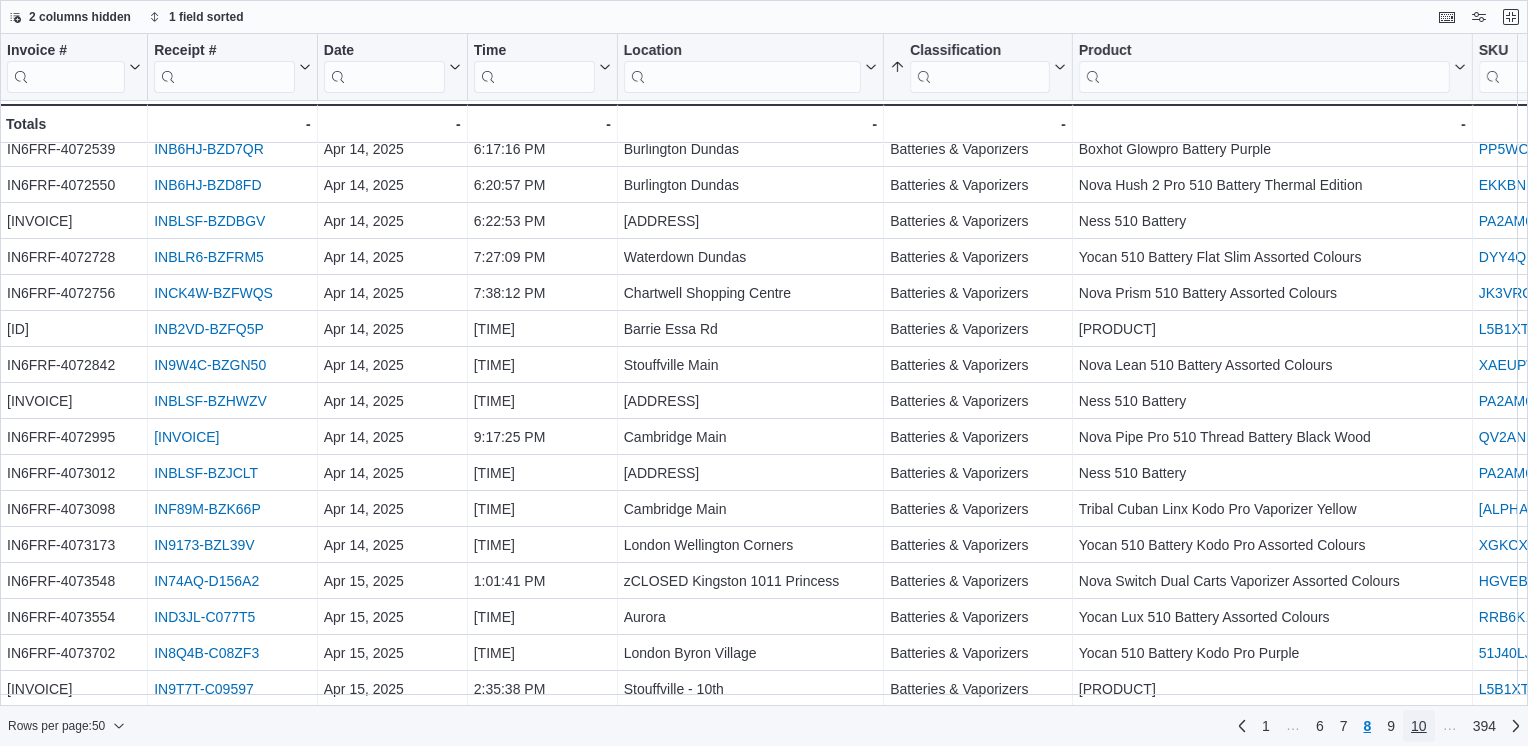 click on "10" at bounding box center [1419, 726] 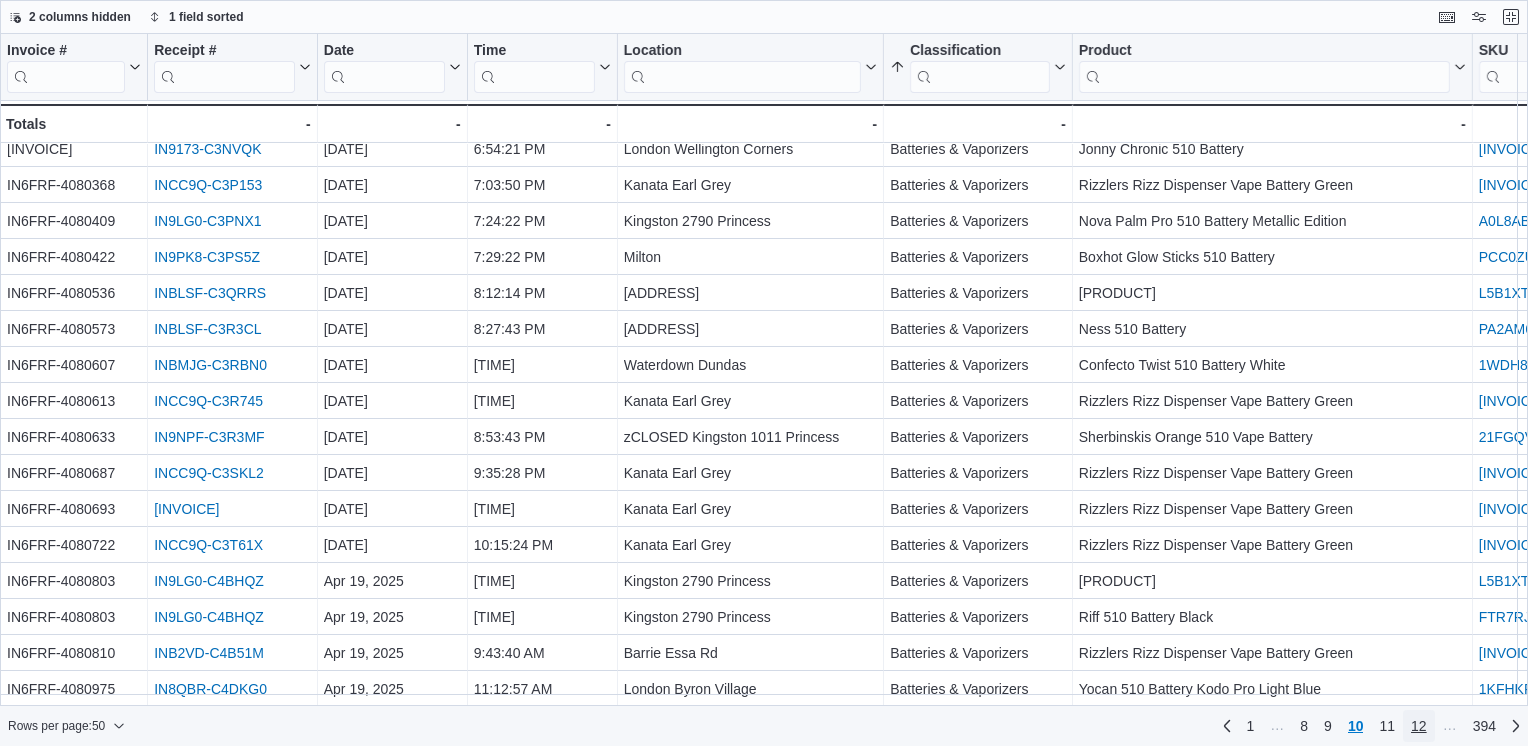 click on "12" at bounding box center (1419, 726) 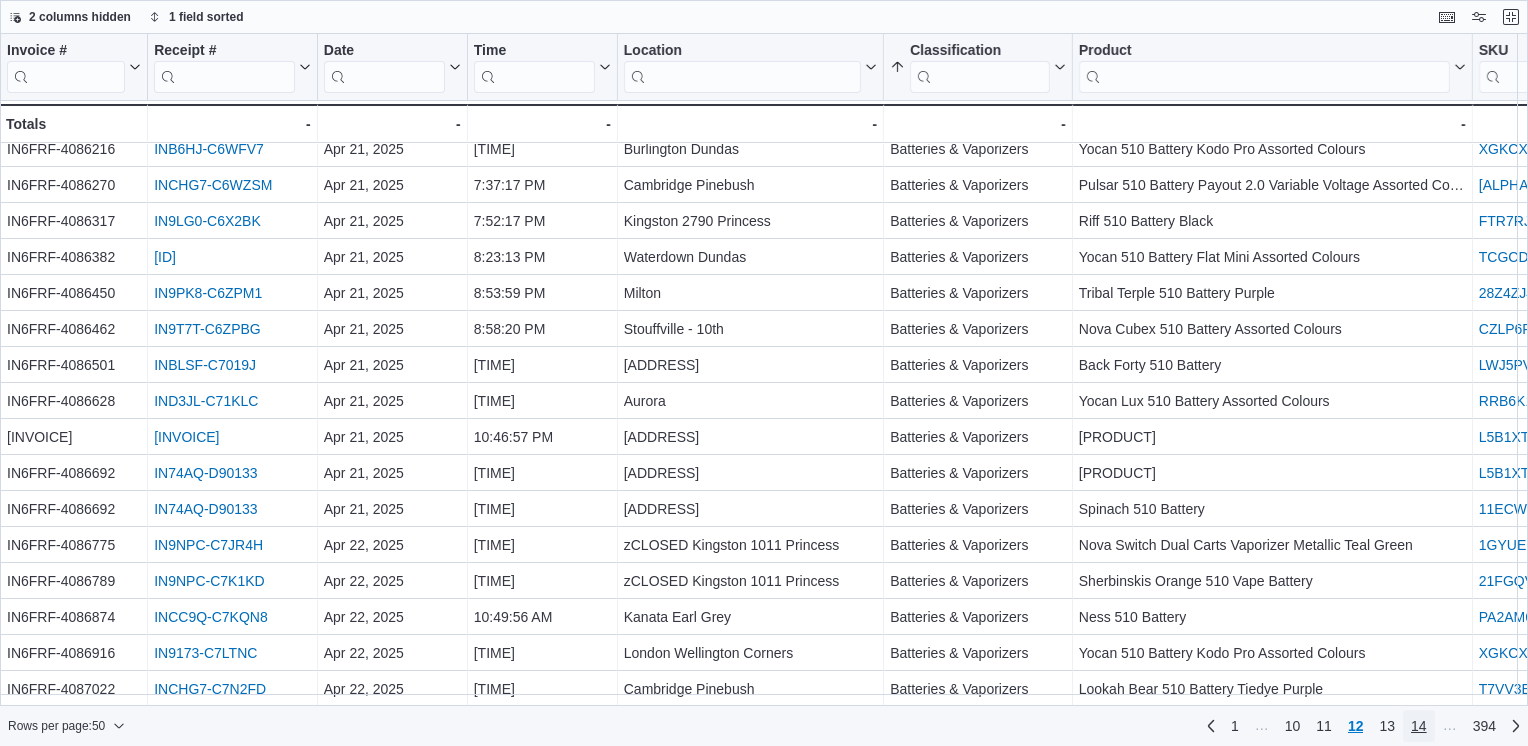 click on "14" at bounding box center [1419, 726] 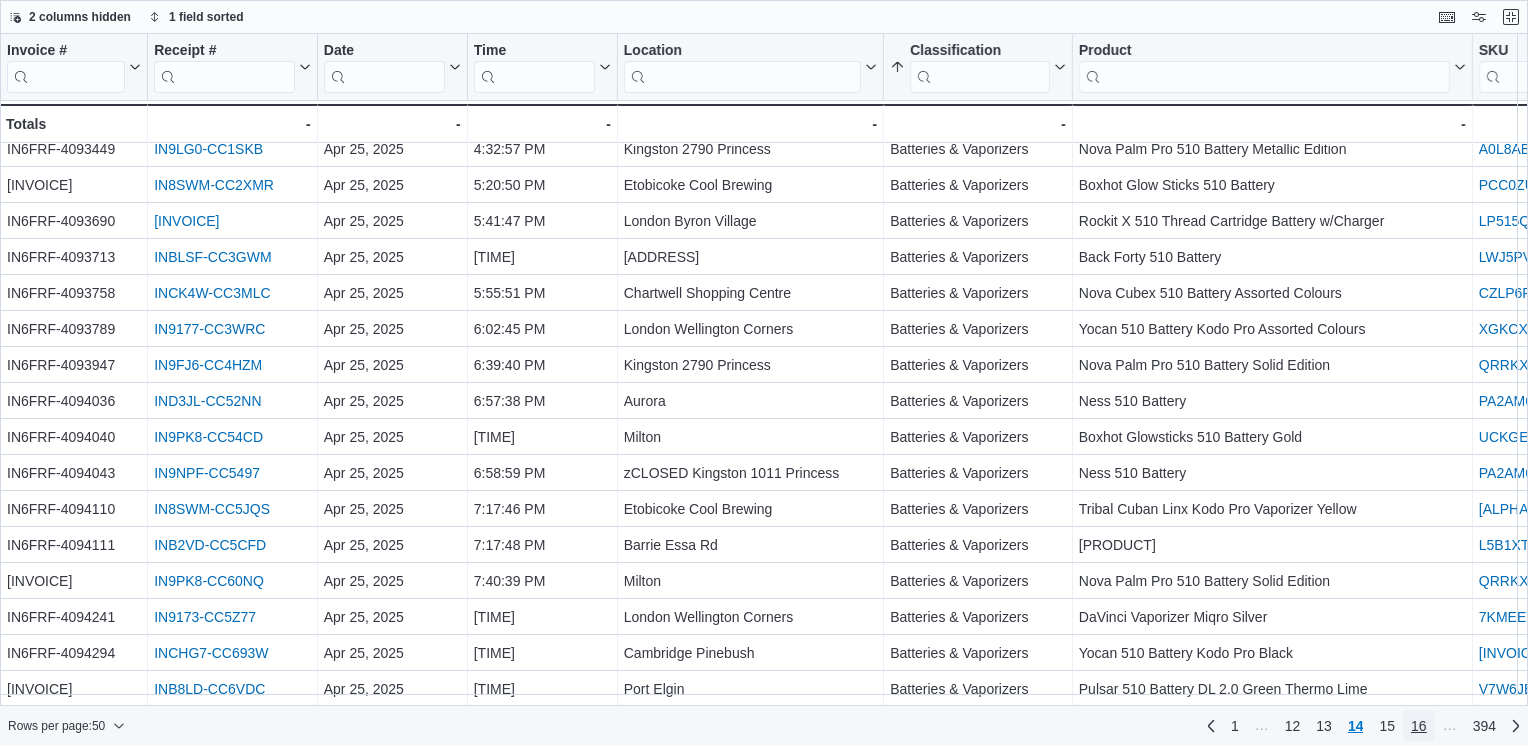 click on "16" at bounding box center [1419, 726] 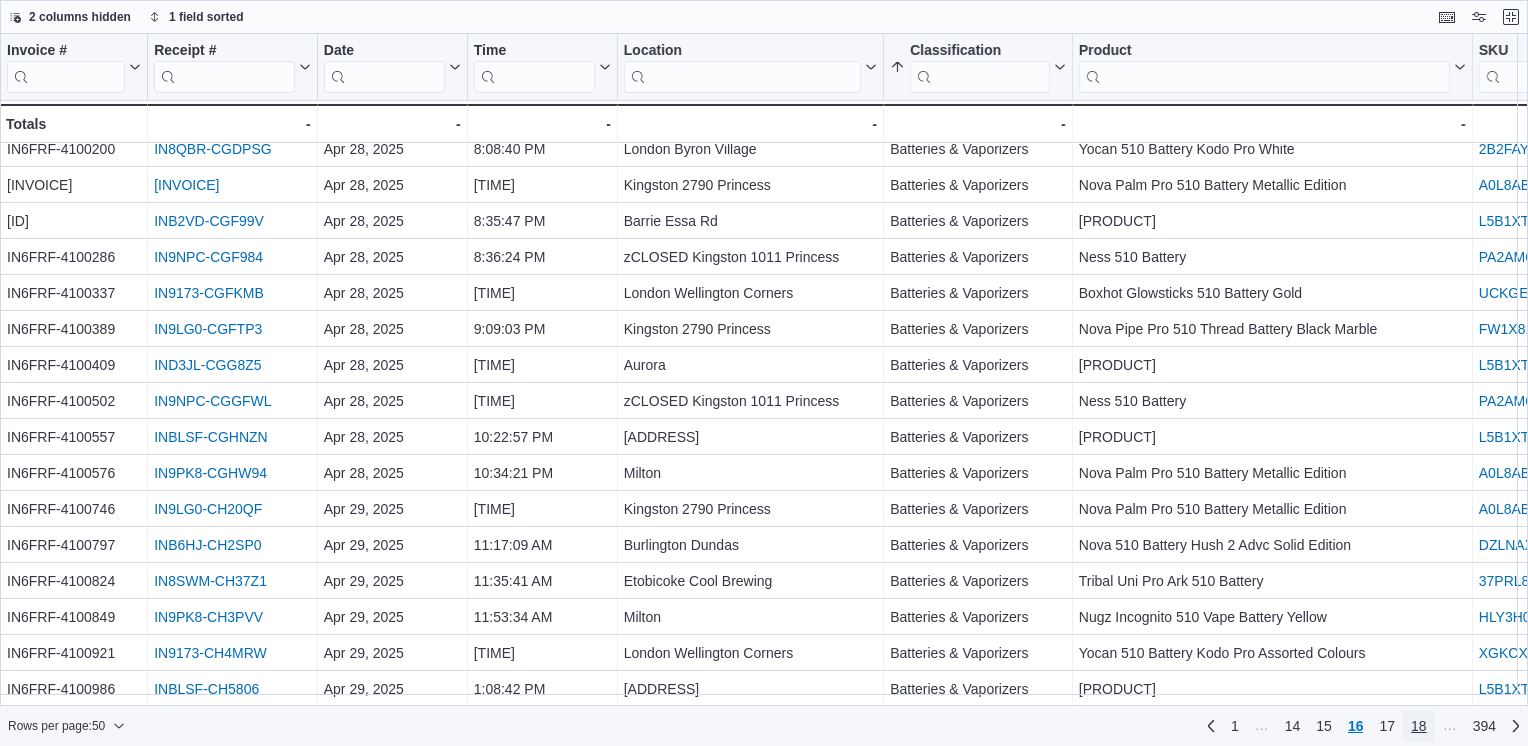 click on "18" at bounding box center (1419, 726) 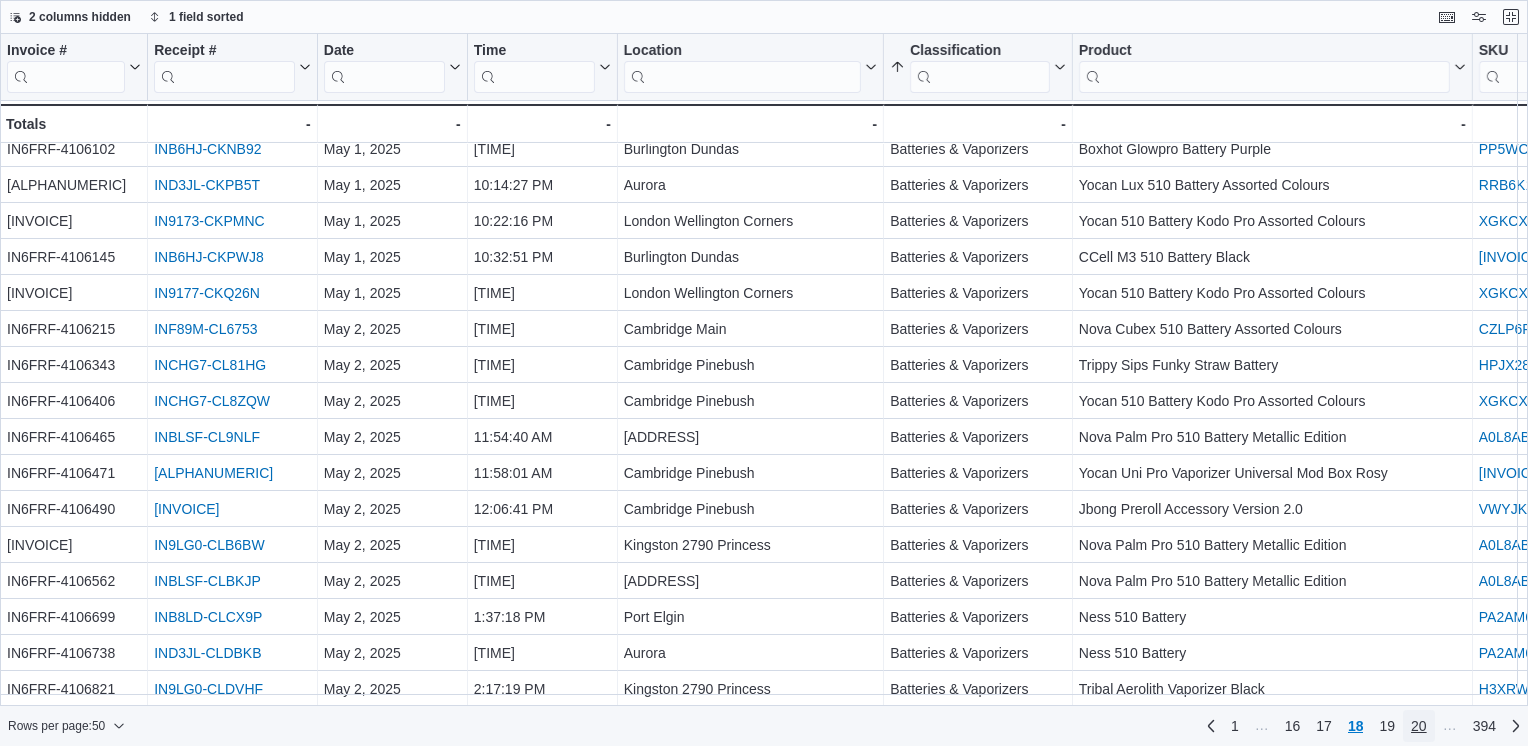 click on "20" at bounding box center (1419, 726) 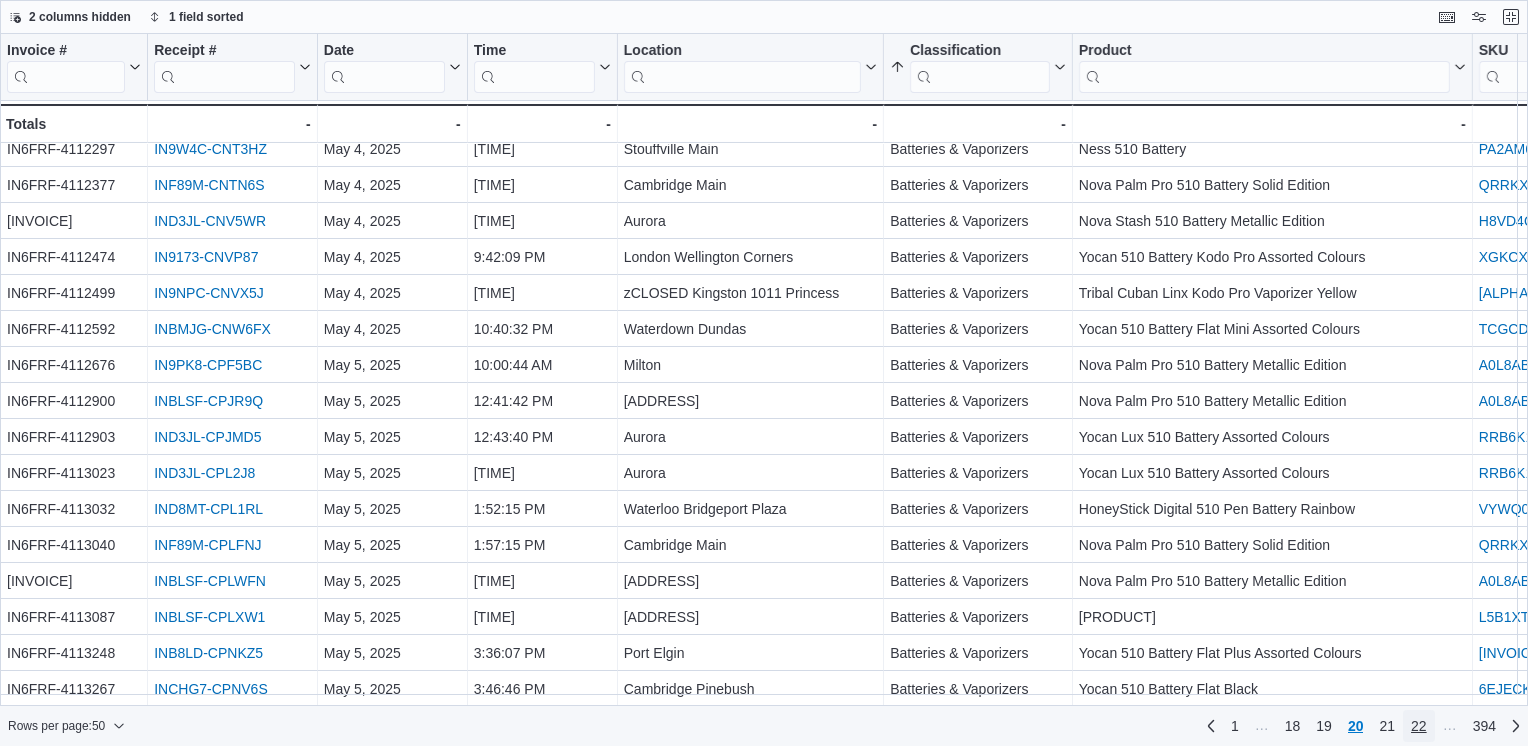 click on "22" at bounding box center [1419, 726] 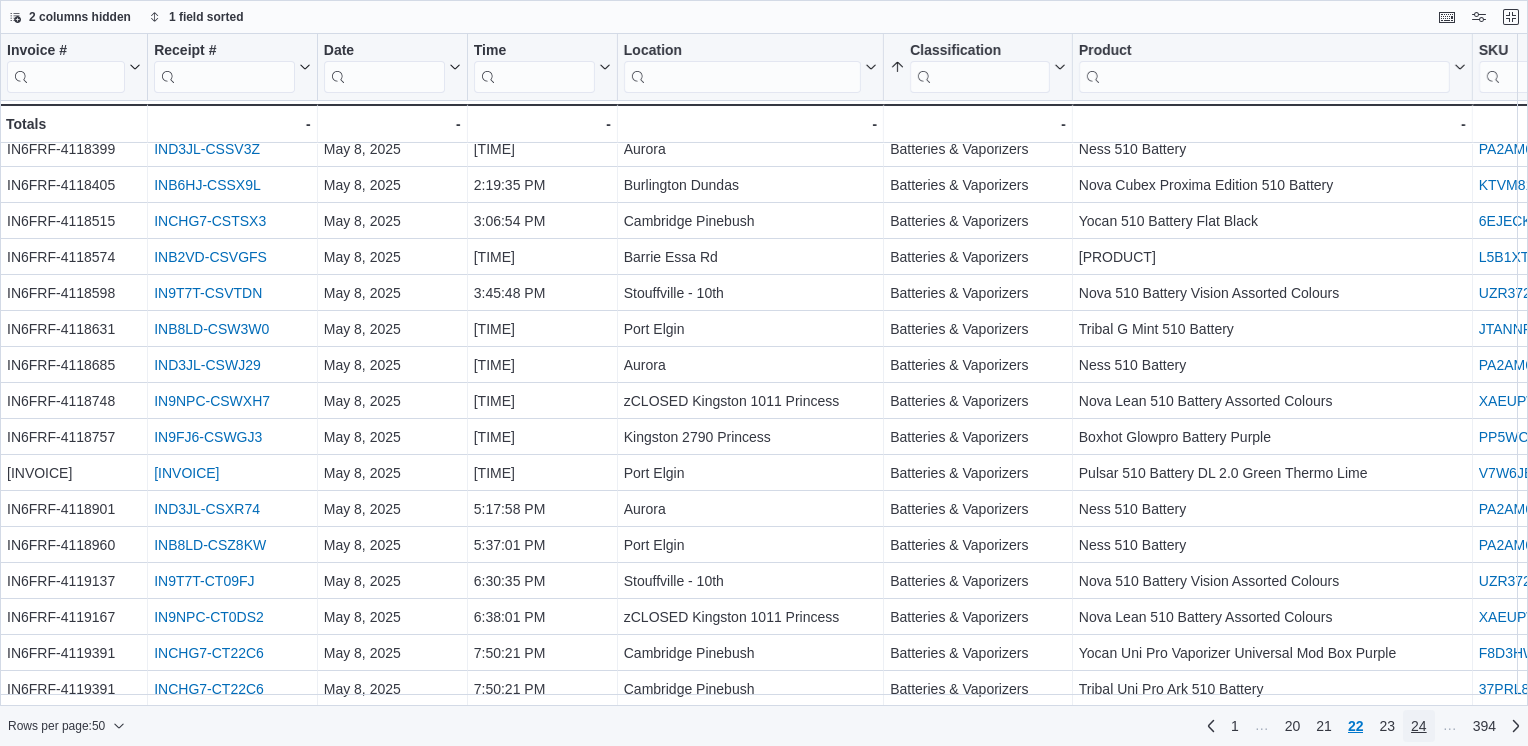 click on "24" at bounding box center (1419, 726) 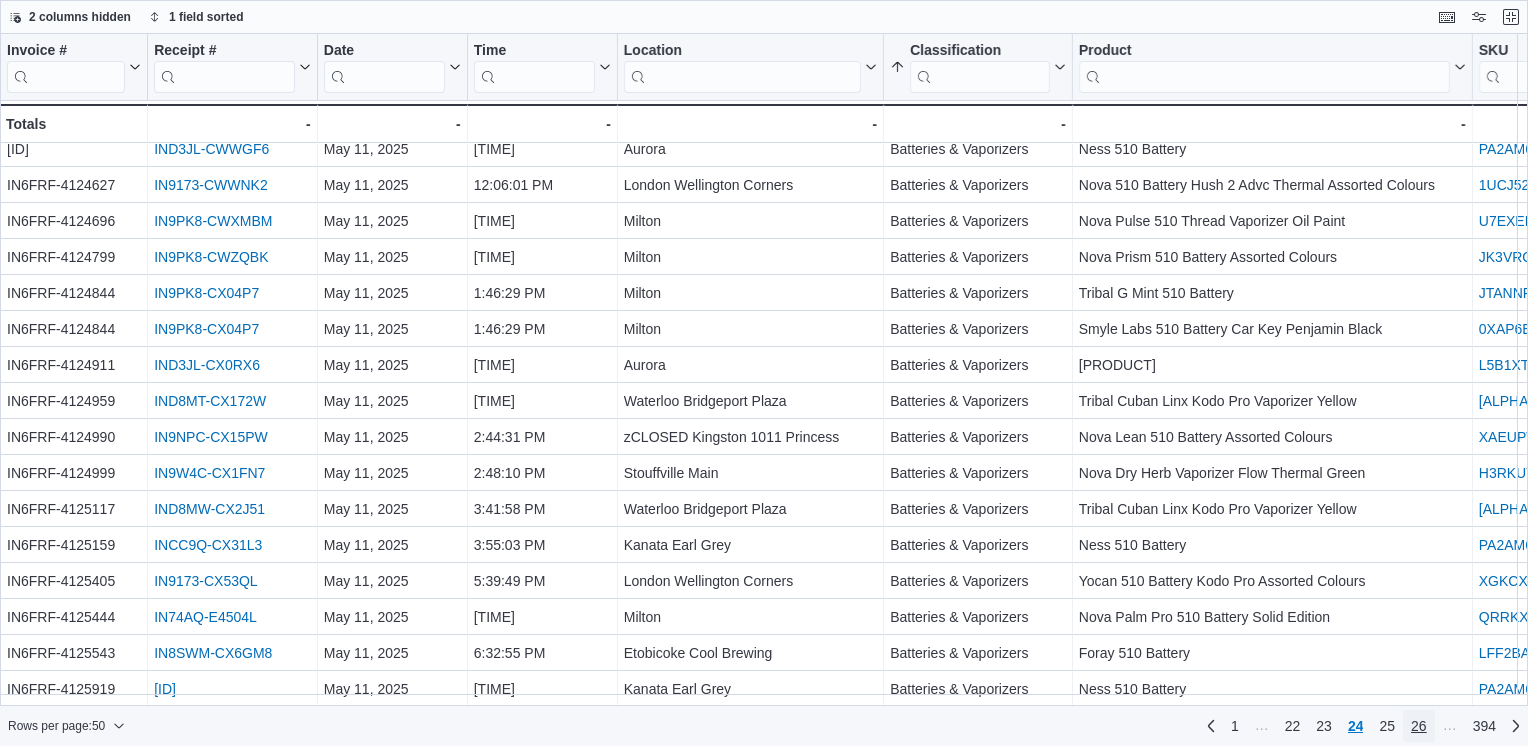 click on "26" at bounding box center (1419, 726) 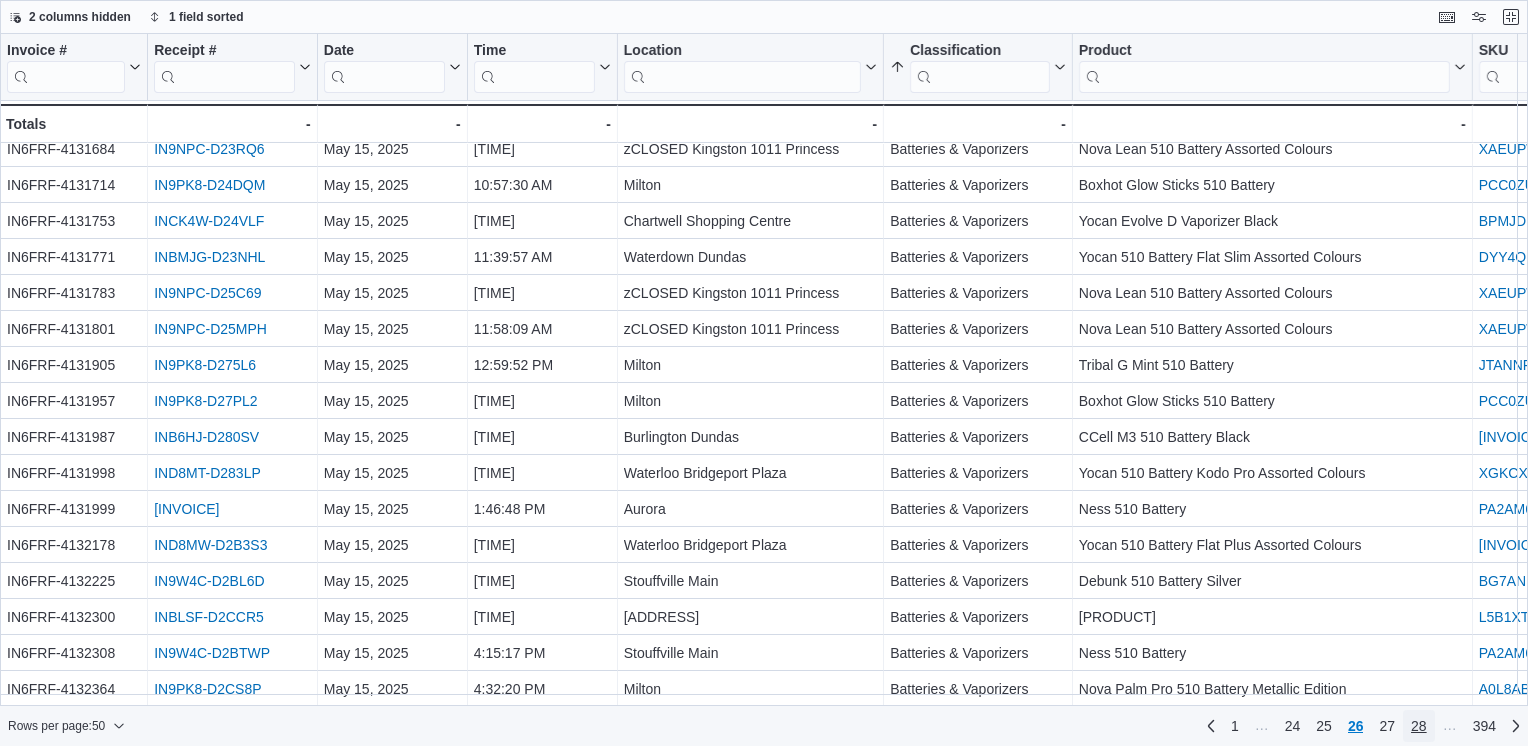 click on "28" at bounding box center (1419, 726) 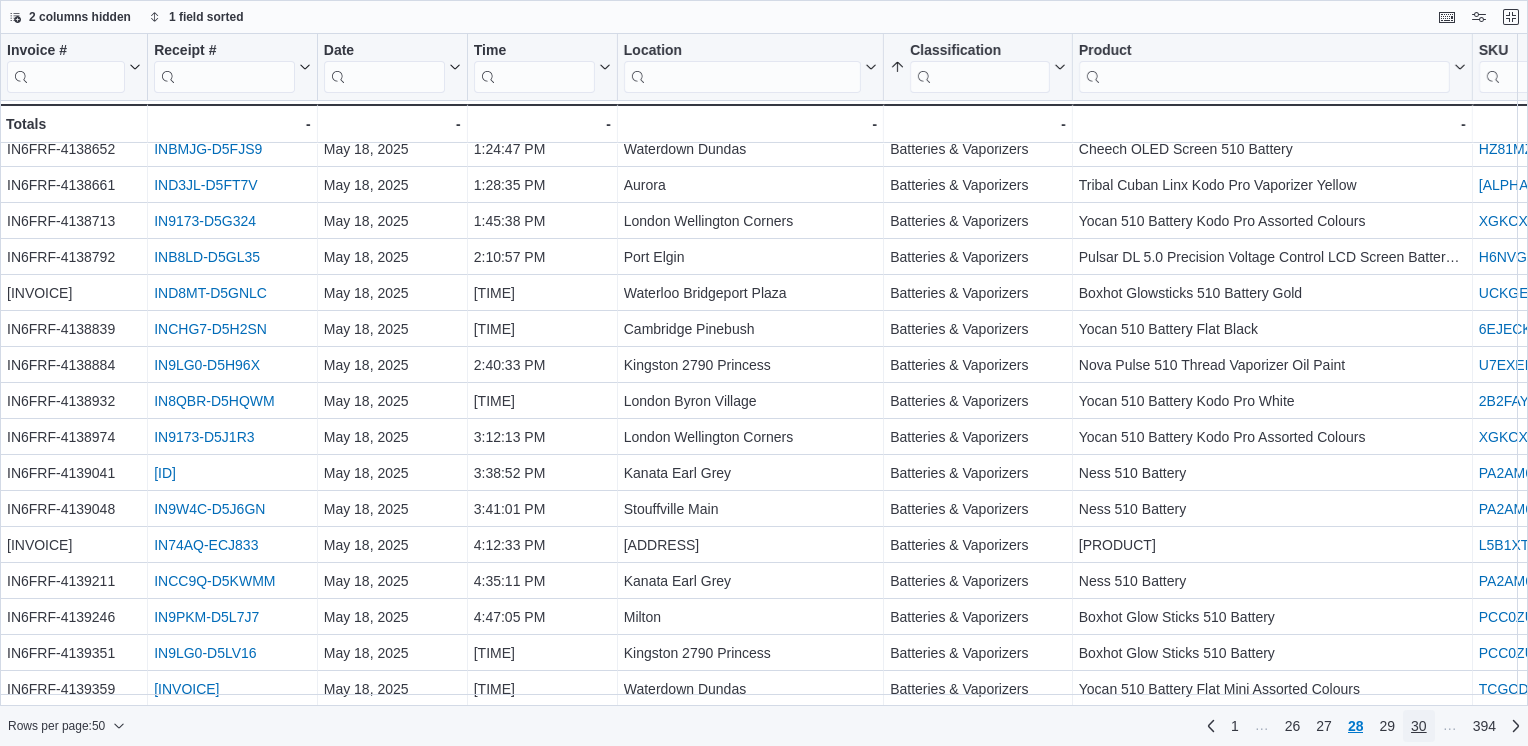click on "30" at bounding box center (1419, 726) 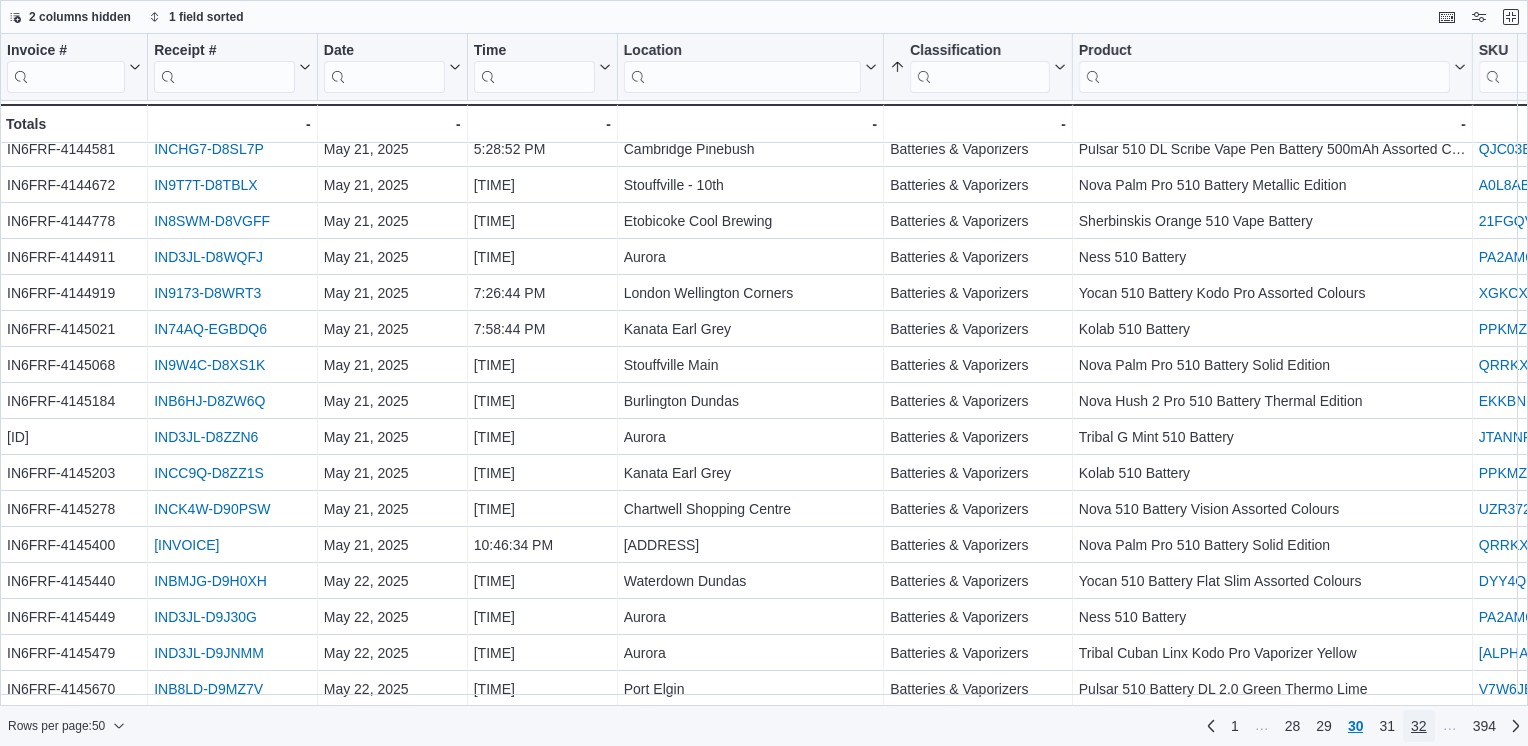 click on "32" at bounding box center [1419, 726] 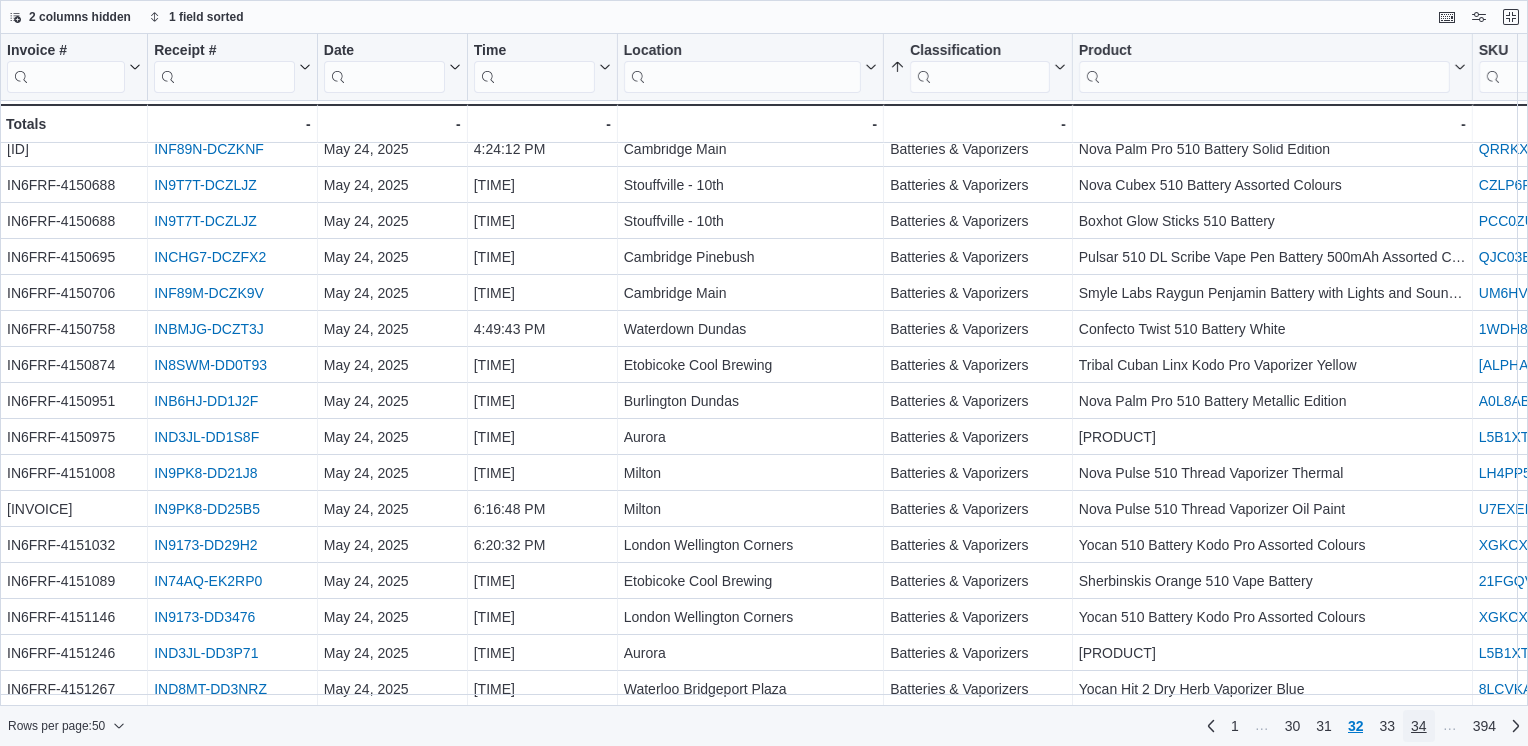 click on "34" at bounding box center (1419, 726) 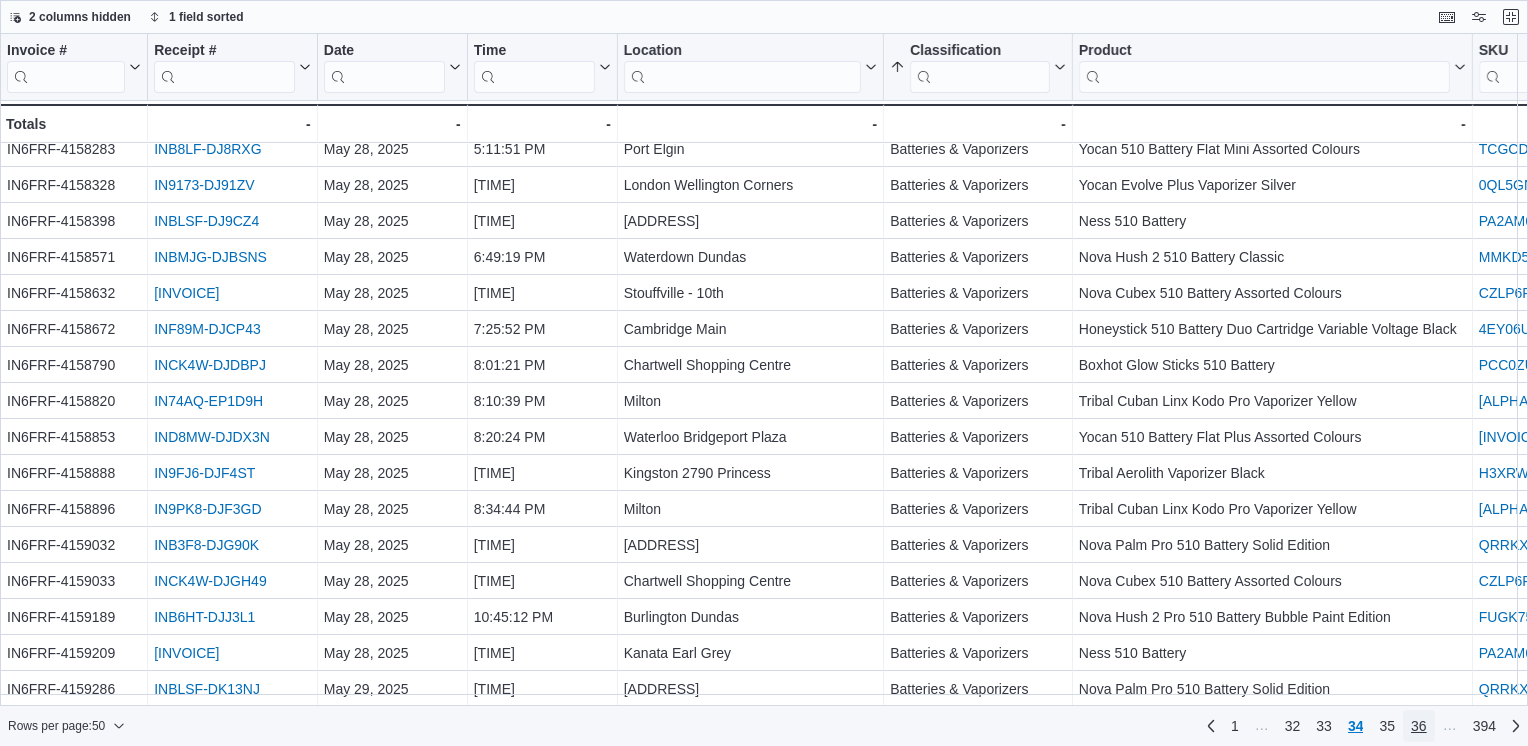 click on "36" at bounding box center [1419, 726] 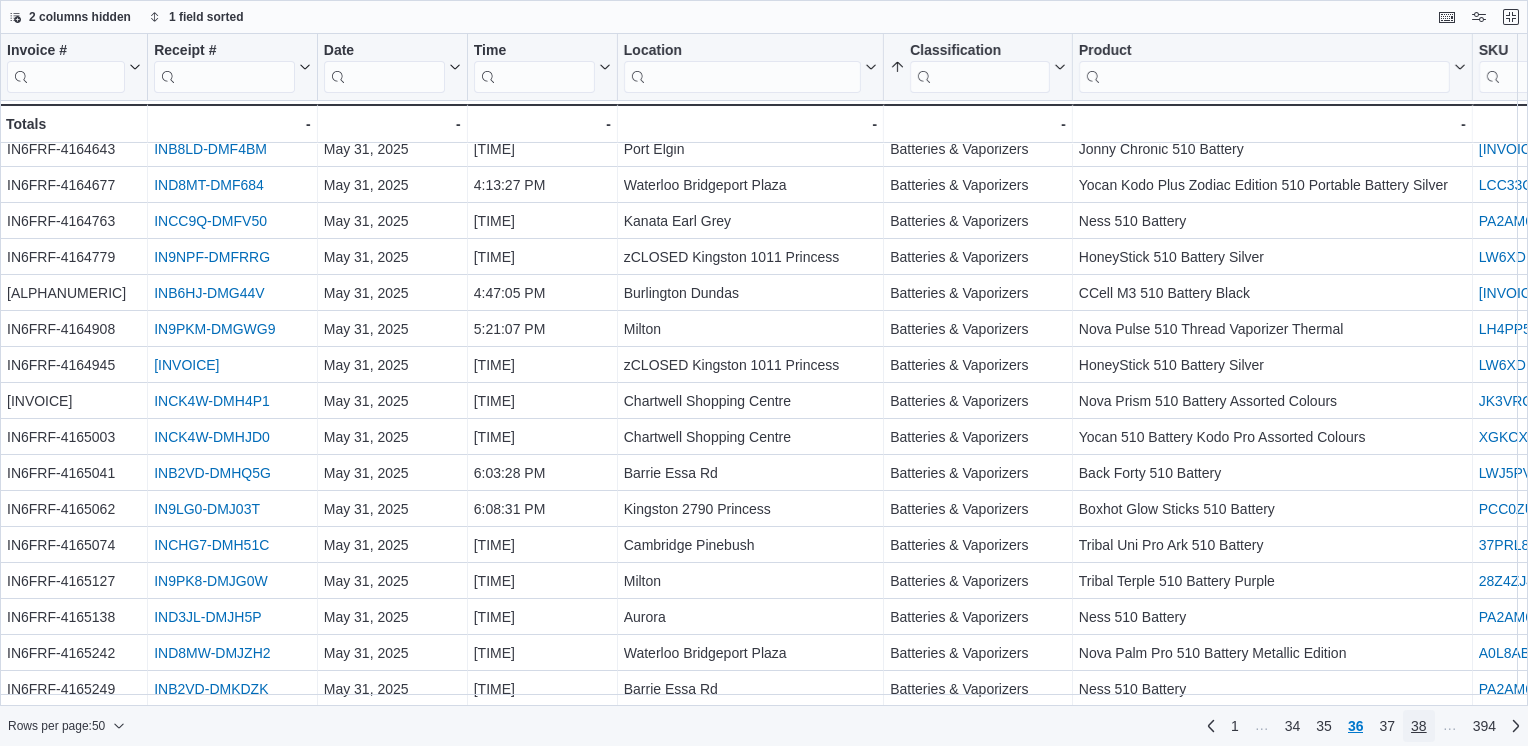 click on "38" at bounding box center (1419, 726) 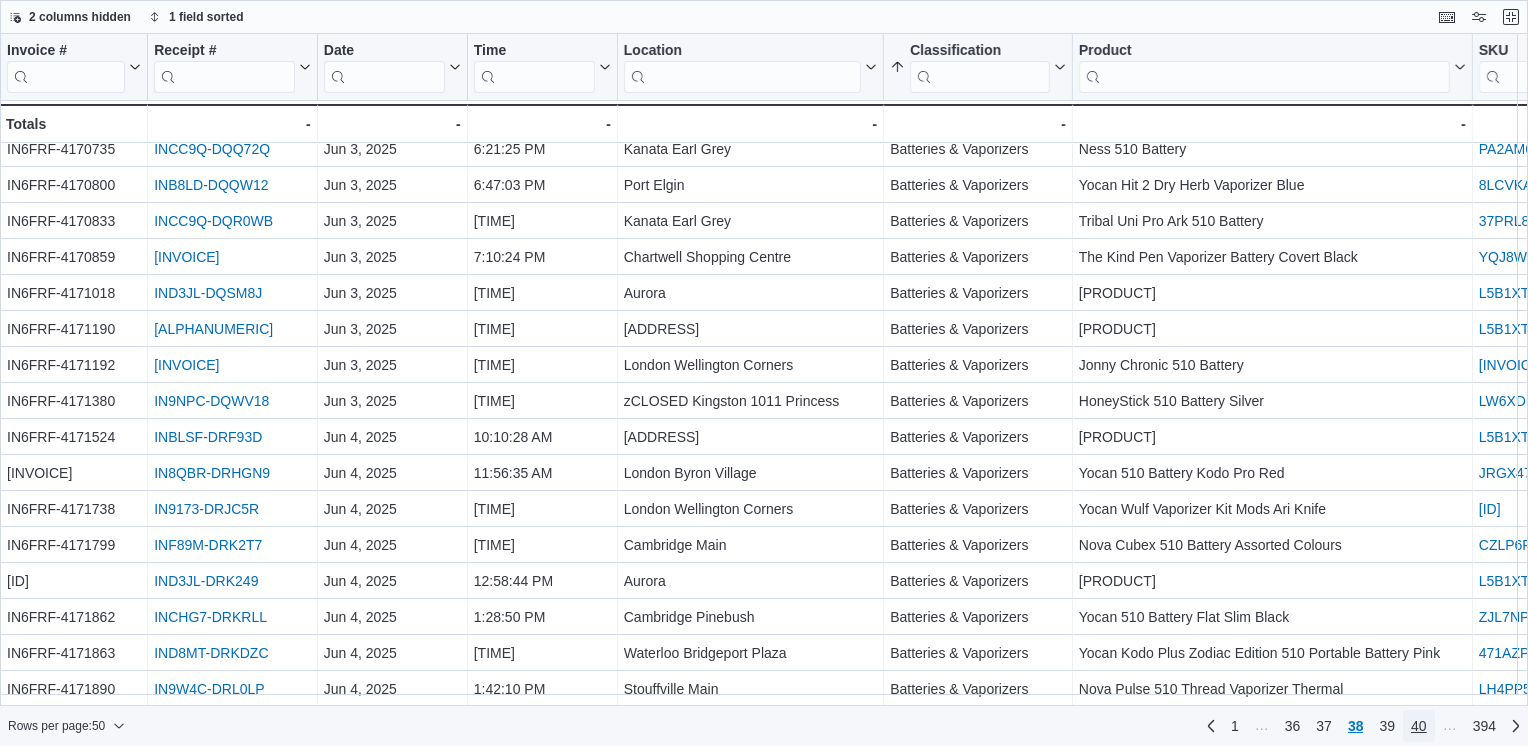 click on "40" at bounding box center [1419, 726] 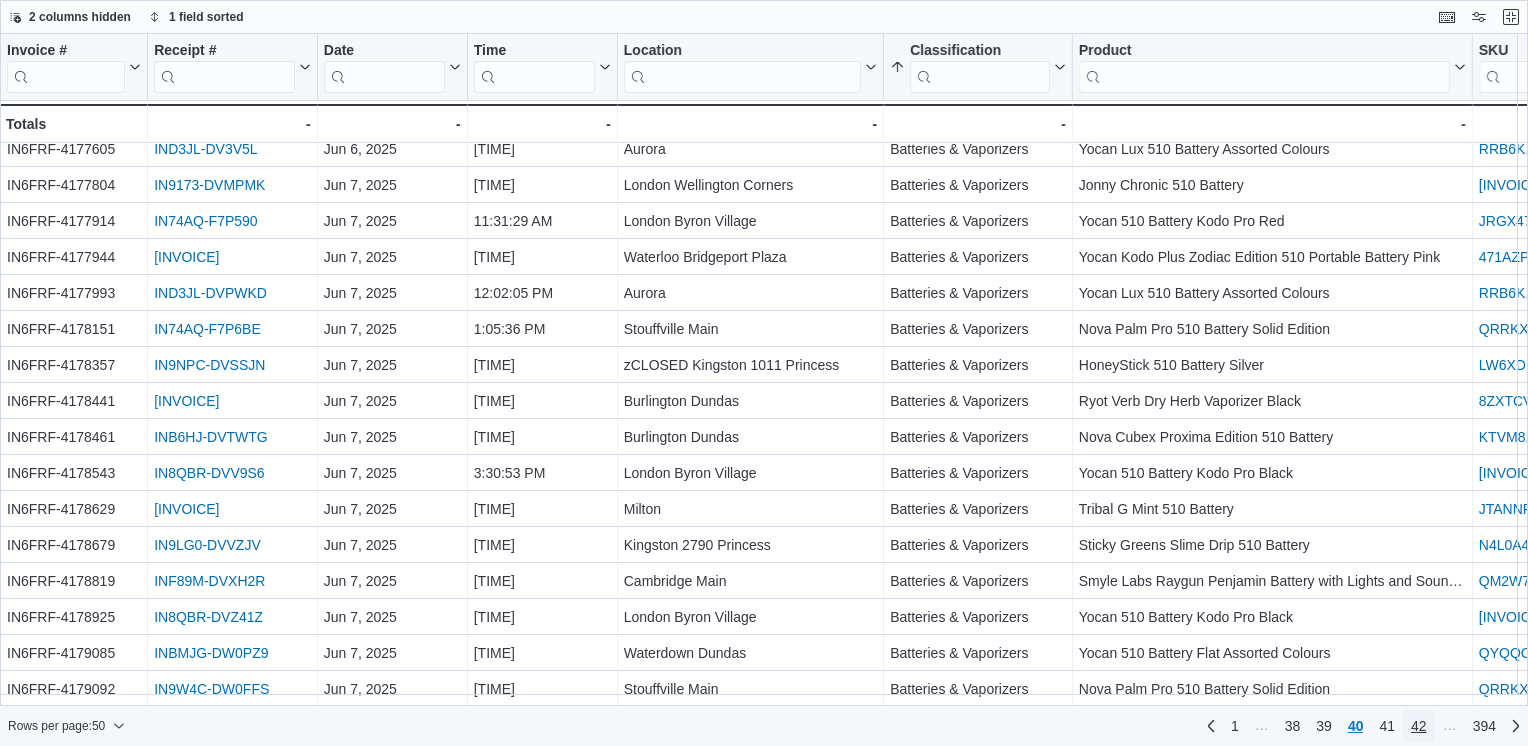 click on "42" at bounding box center (1419, 726) 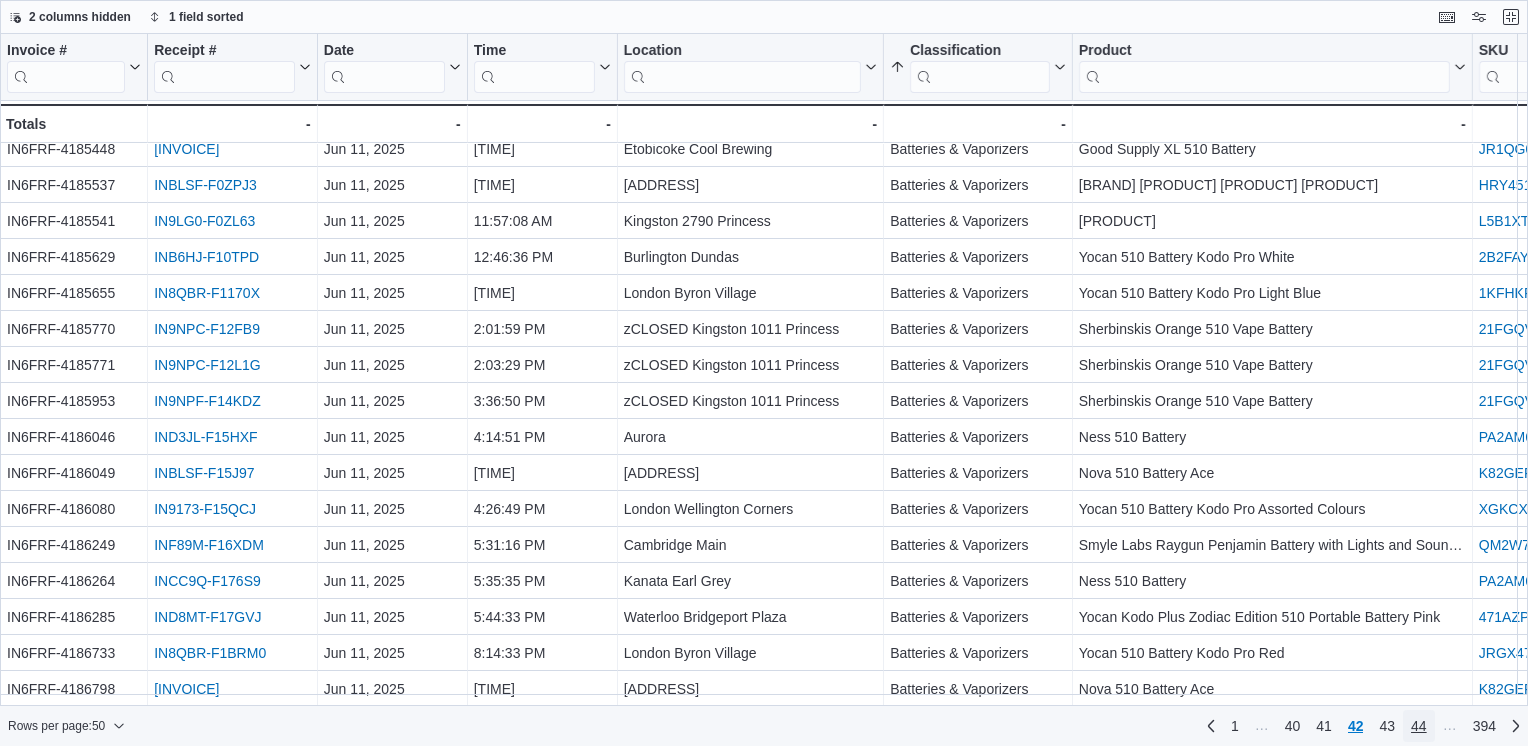 click on "44" at bounding box center [1419, 726] 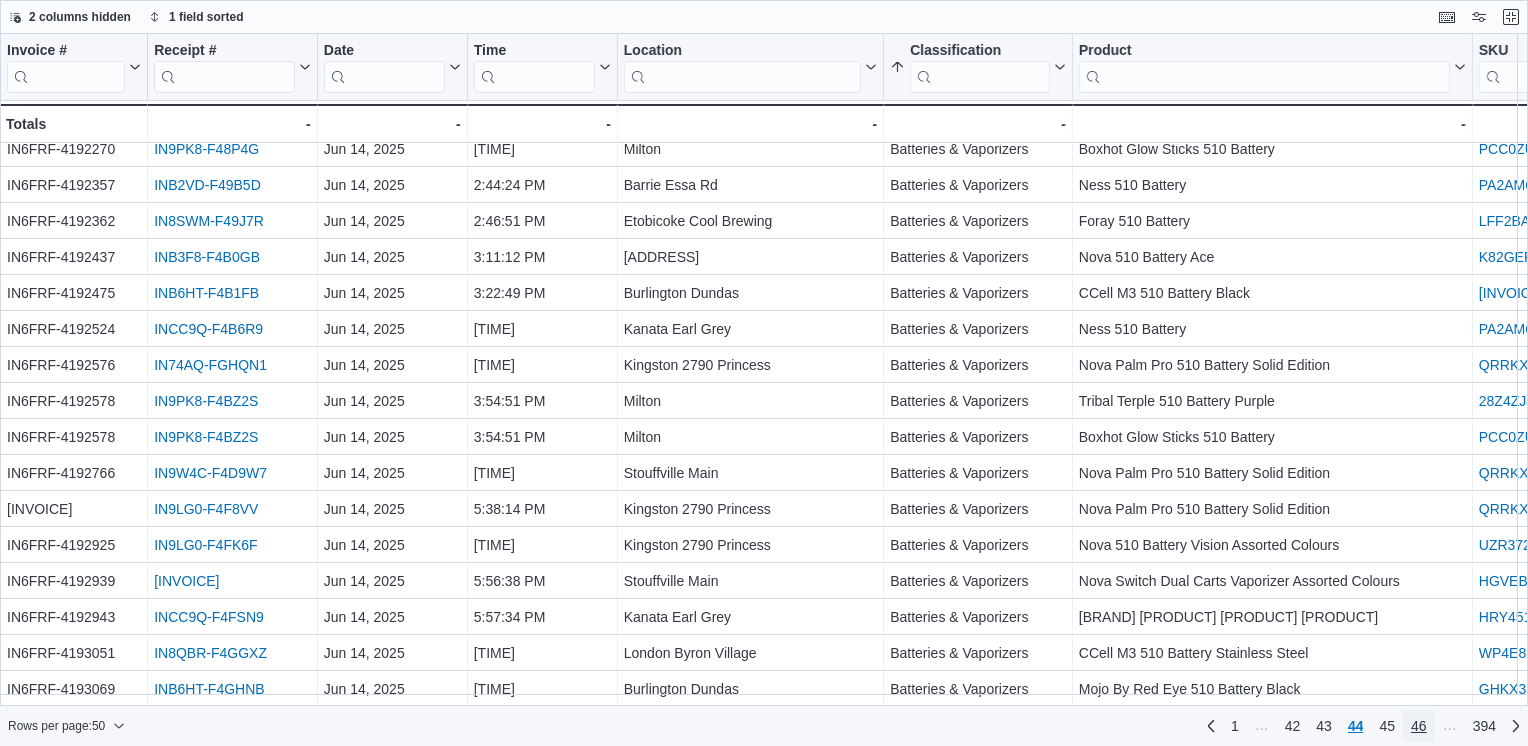 click on "46" at bounding box center [1419, 726] 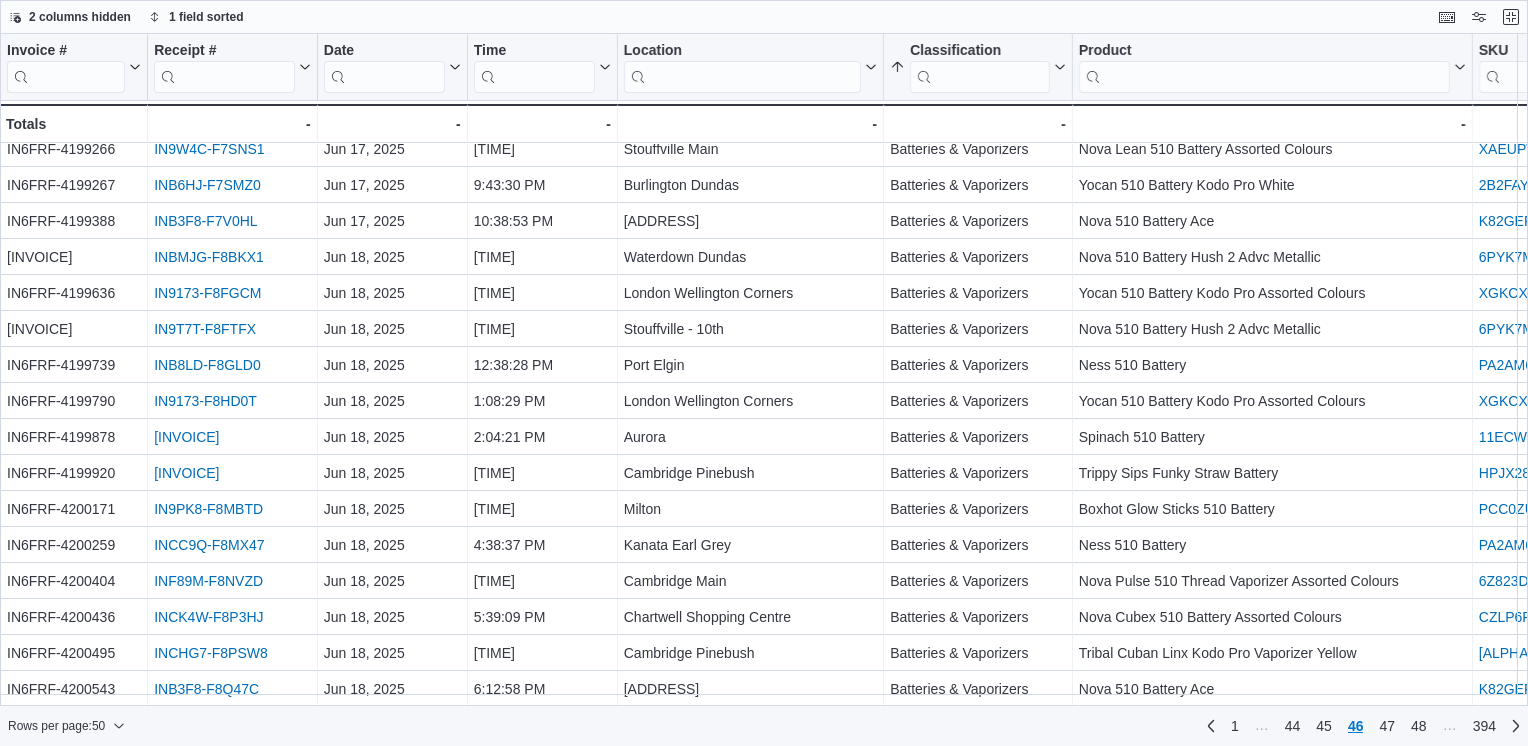 click on "48" at bounding box center (1419, 726) 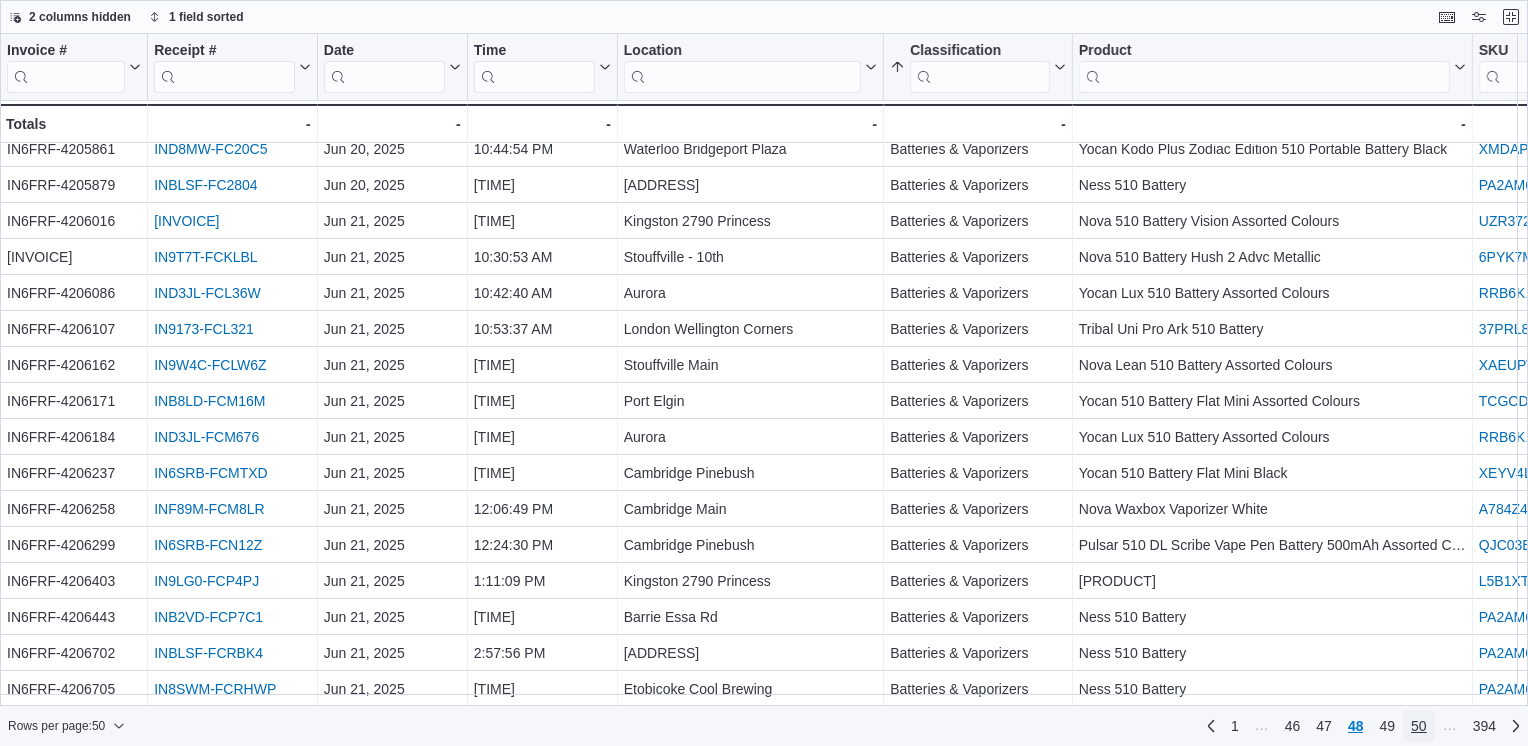 click on "50" at bounding box center (1419, 726) 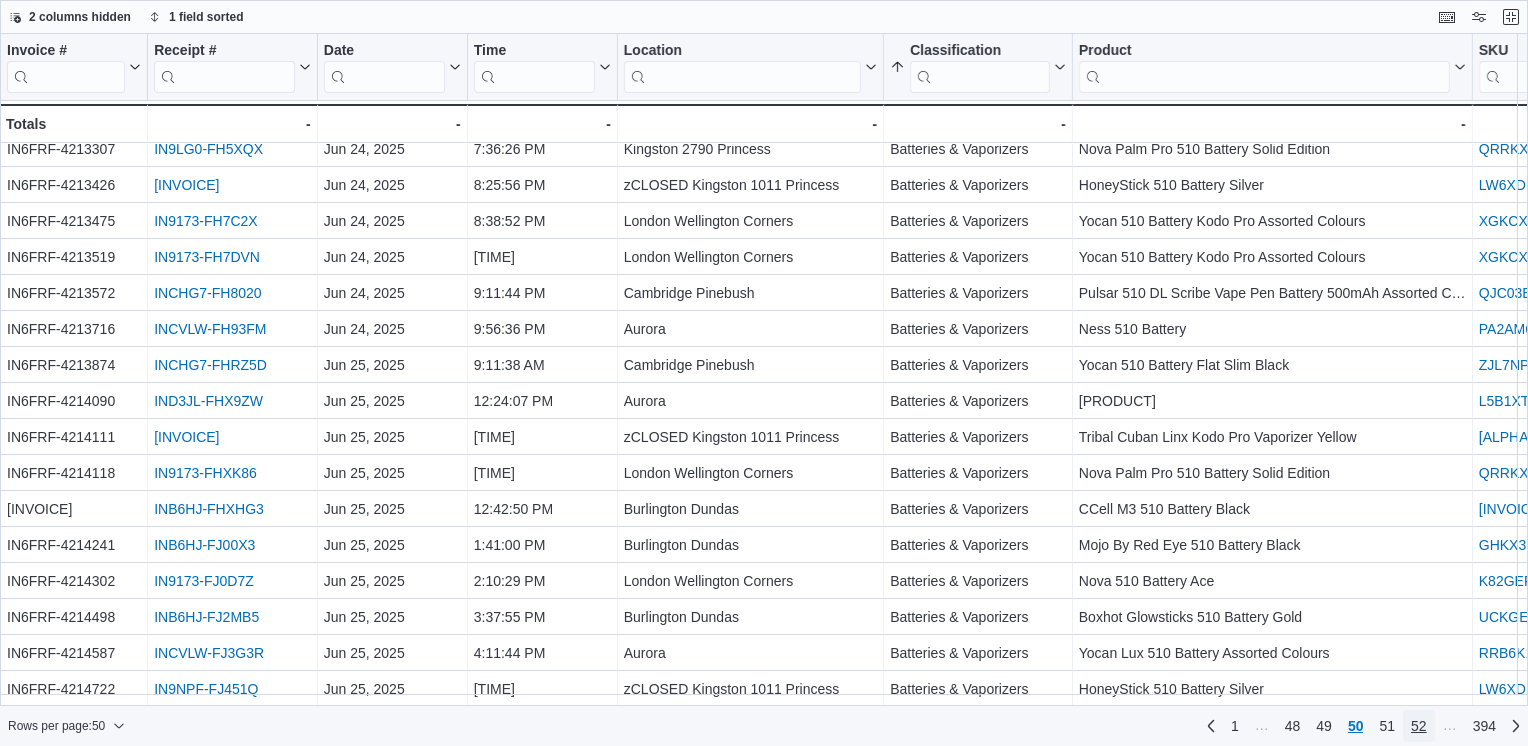click on "52" at bounding box center [1419, 726] 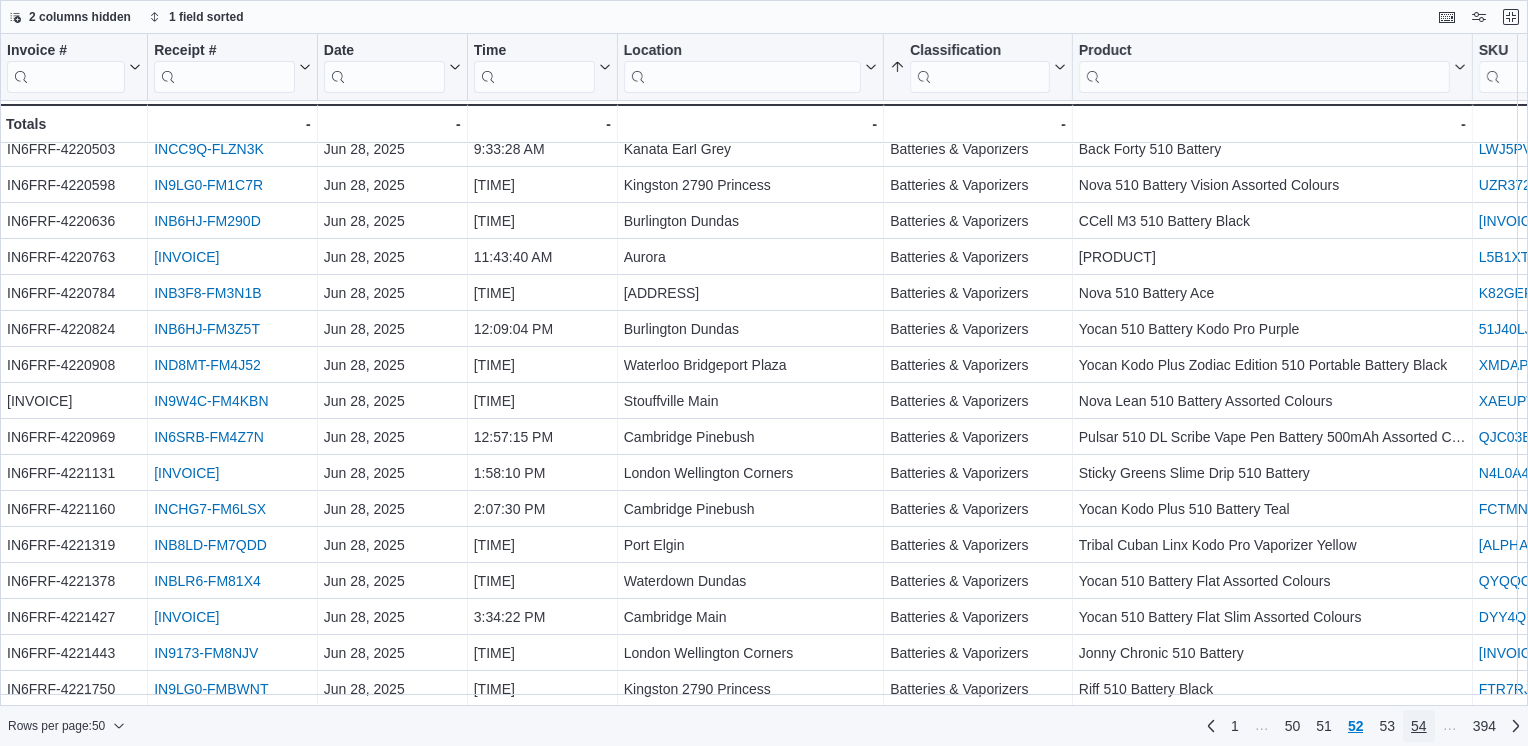 click on "54" at bounding box center [1419, 726] 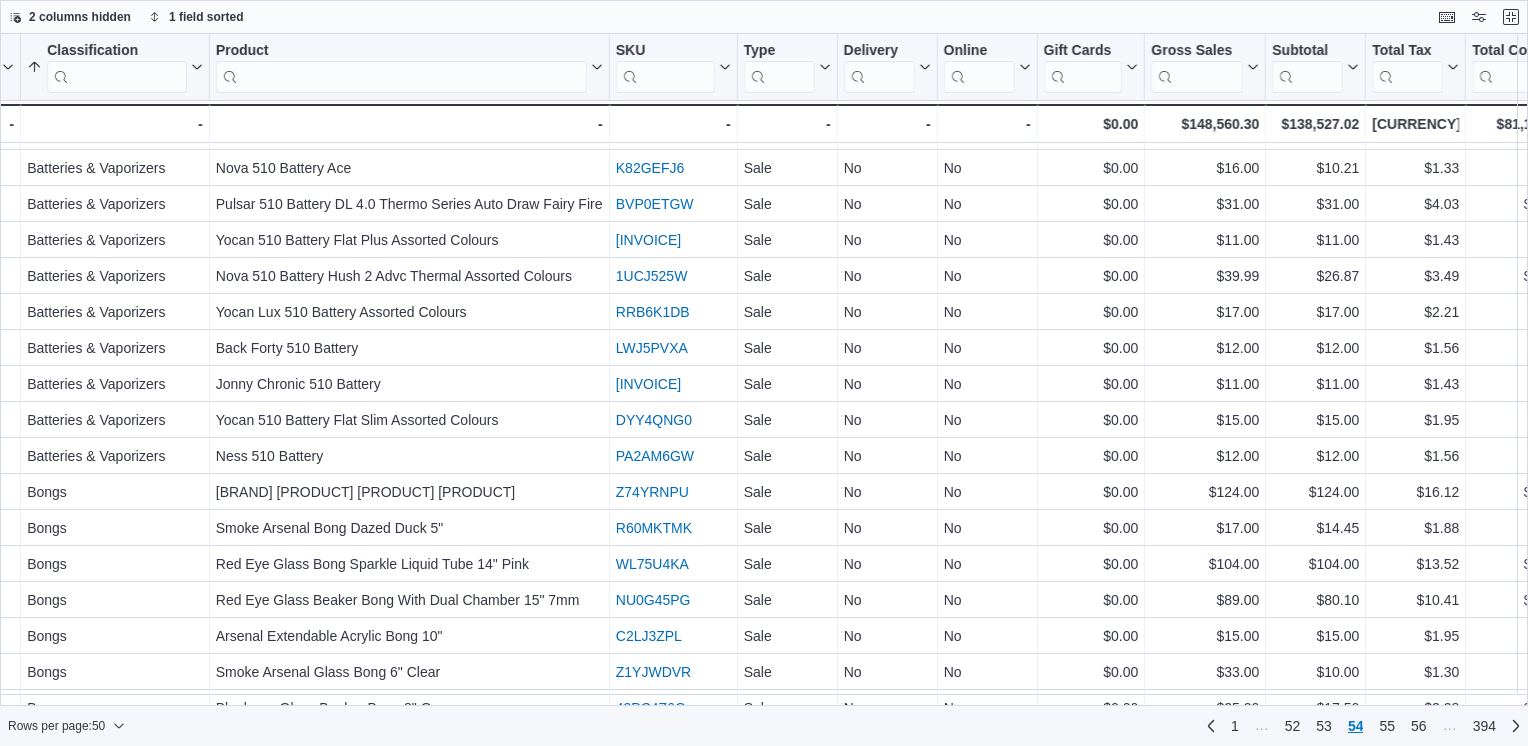 scroll, scrollTop: 497, scrollLeft: 872, axis: both 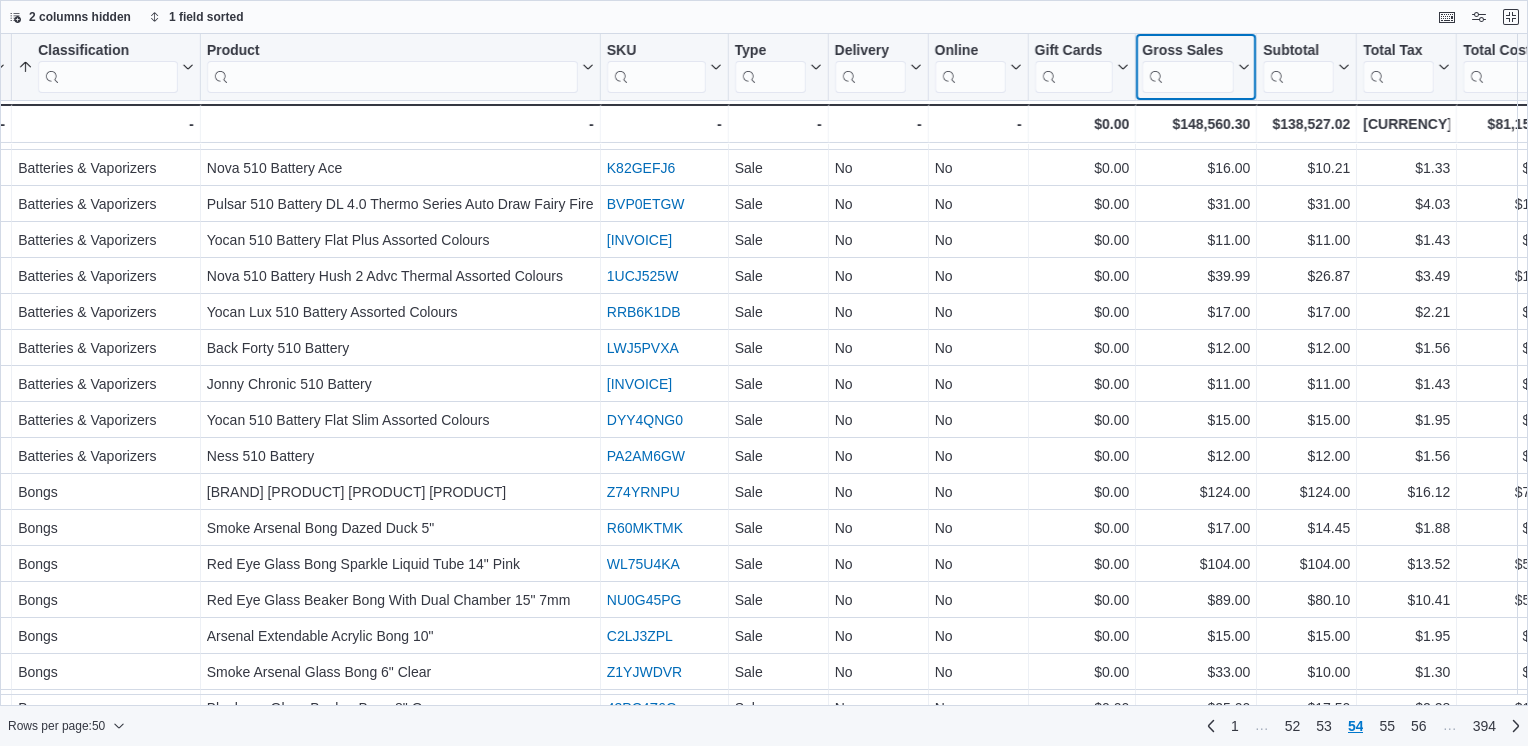 click 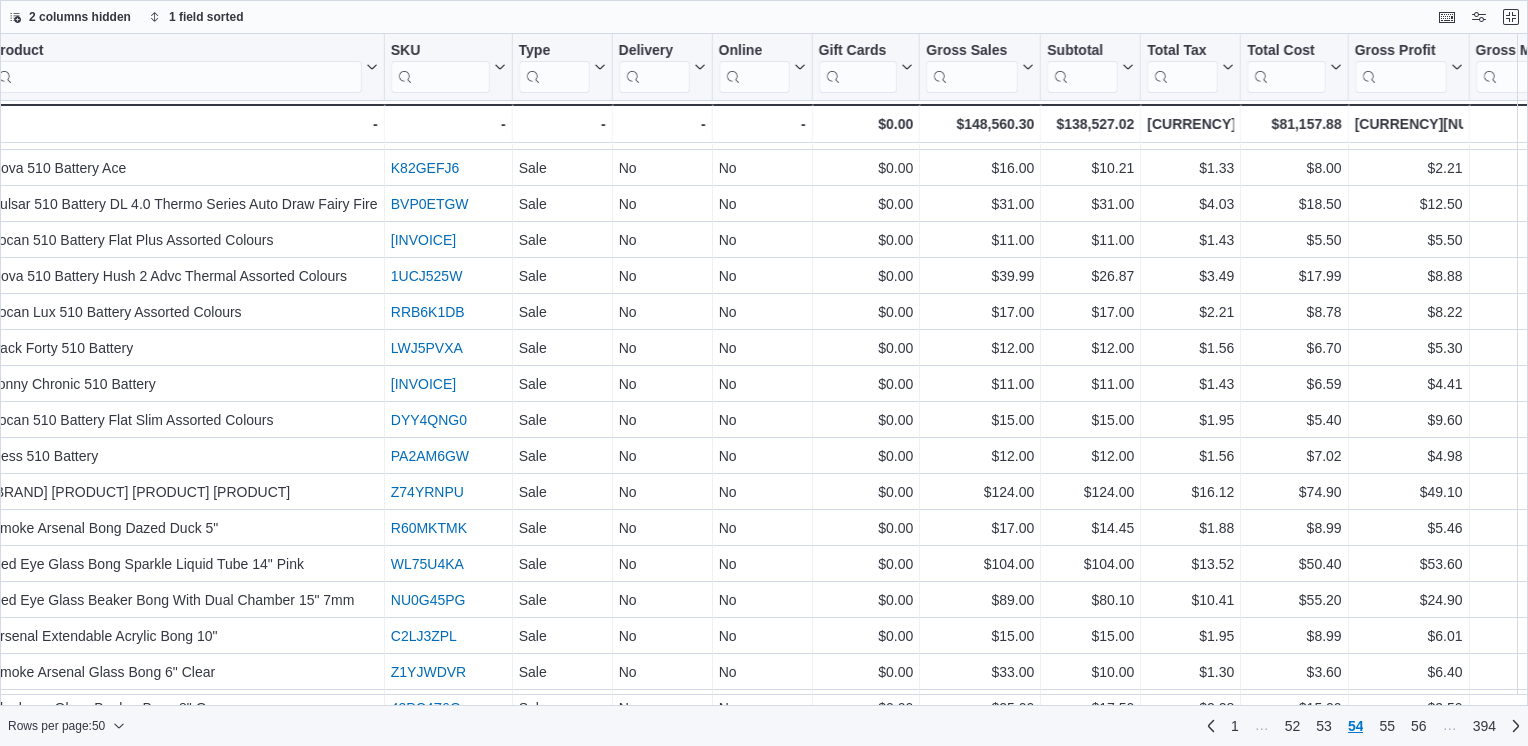 scroll, scrollTop: 497, scrollLeft: 1213, axis: both 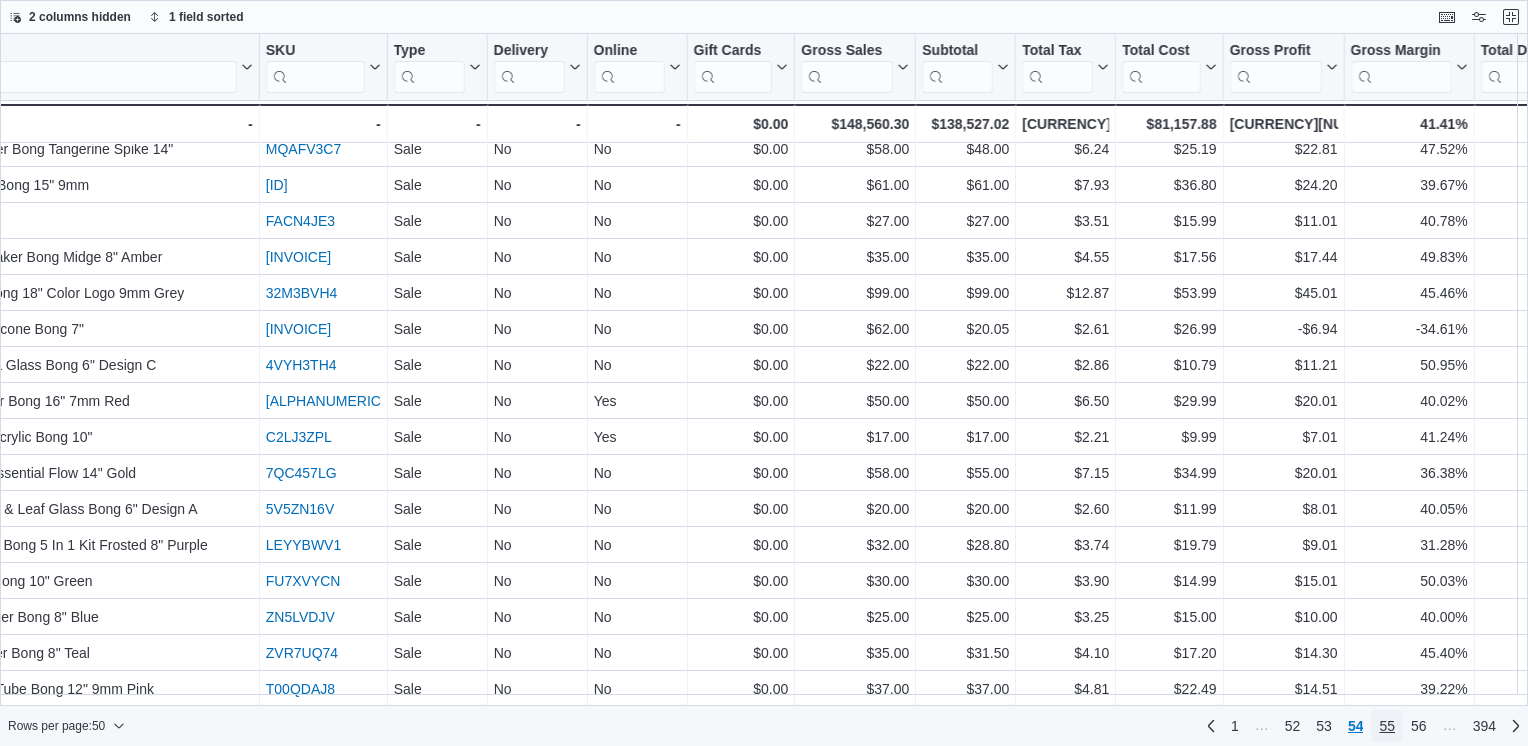 click on "55" at bounding box center (1387, 726) 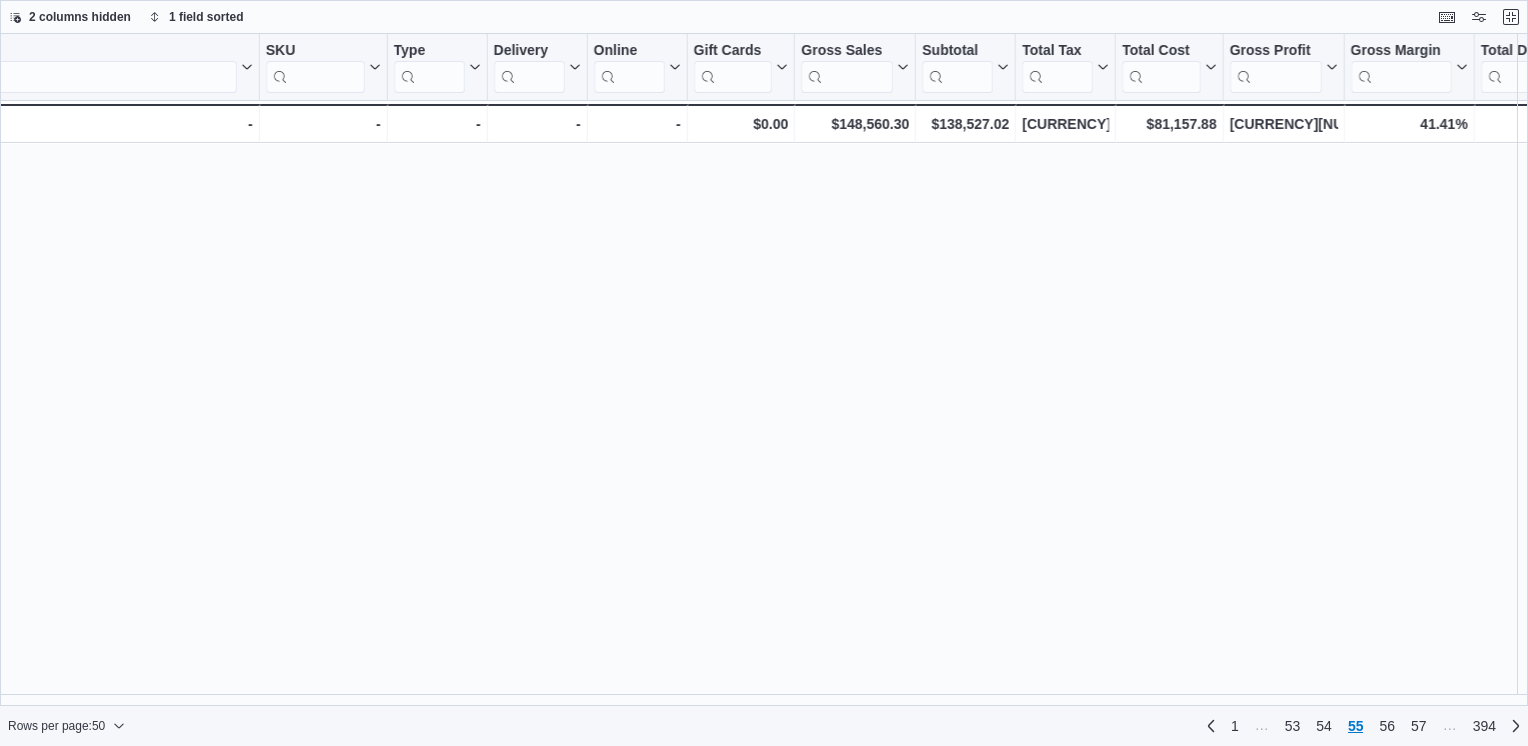 scroll, scrollTop: 0, scrollLeft: 0, axis: both 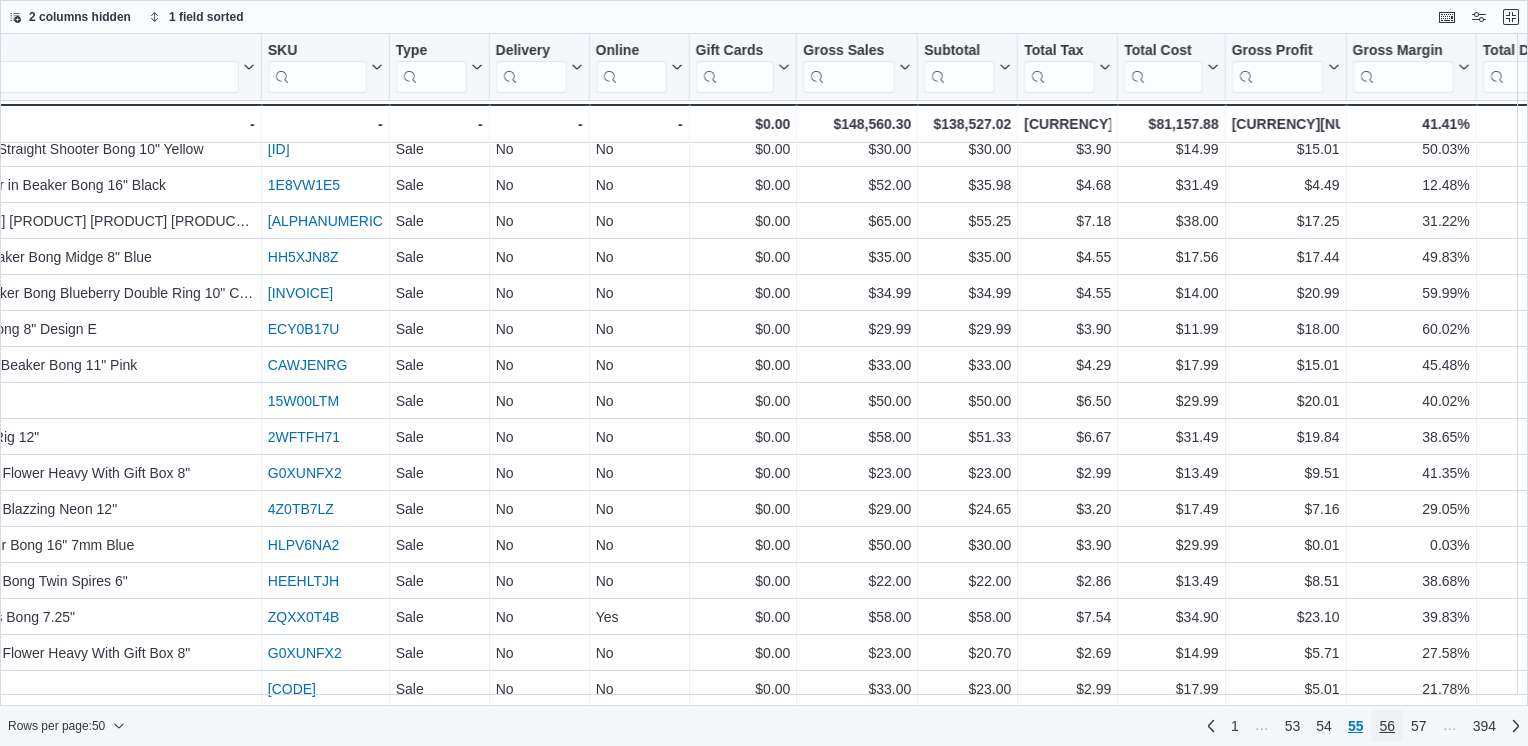 click on "56" at bounding box center [1387, 726] 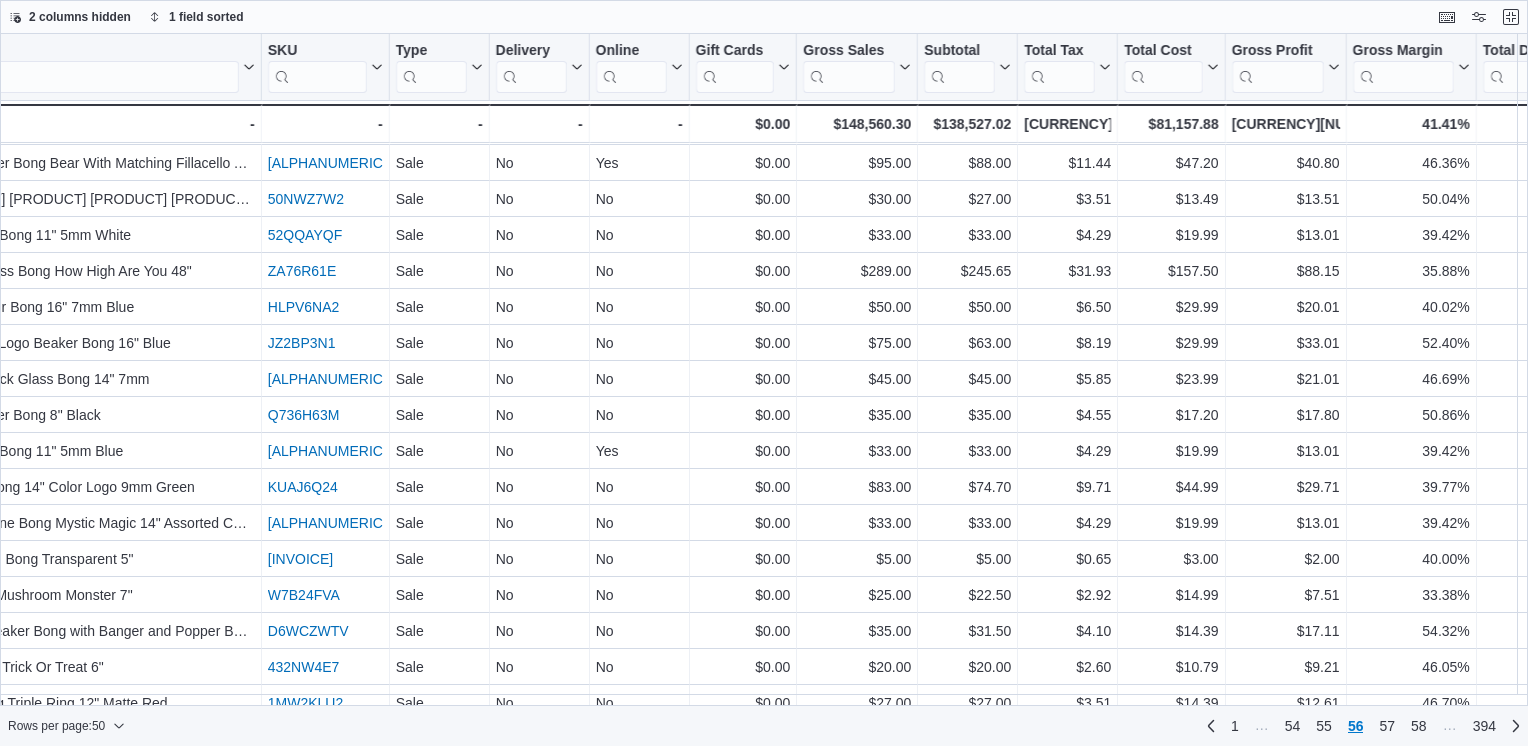 scroll, scrollTop: 821, scrollLeft: 1211, axis: both 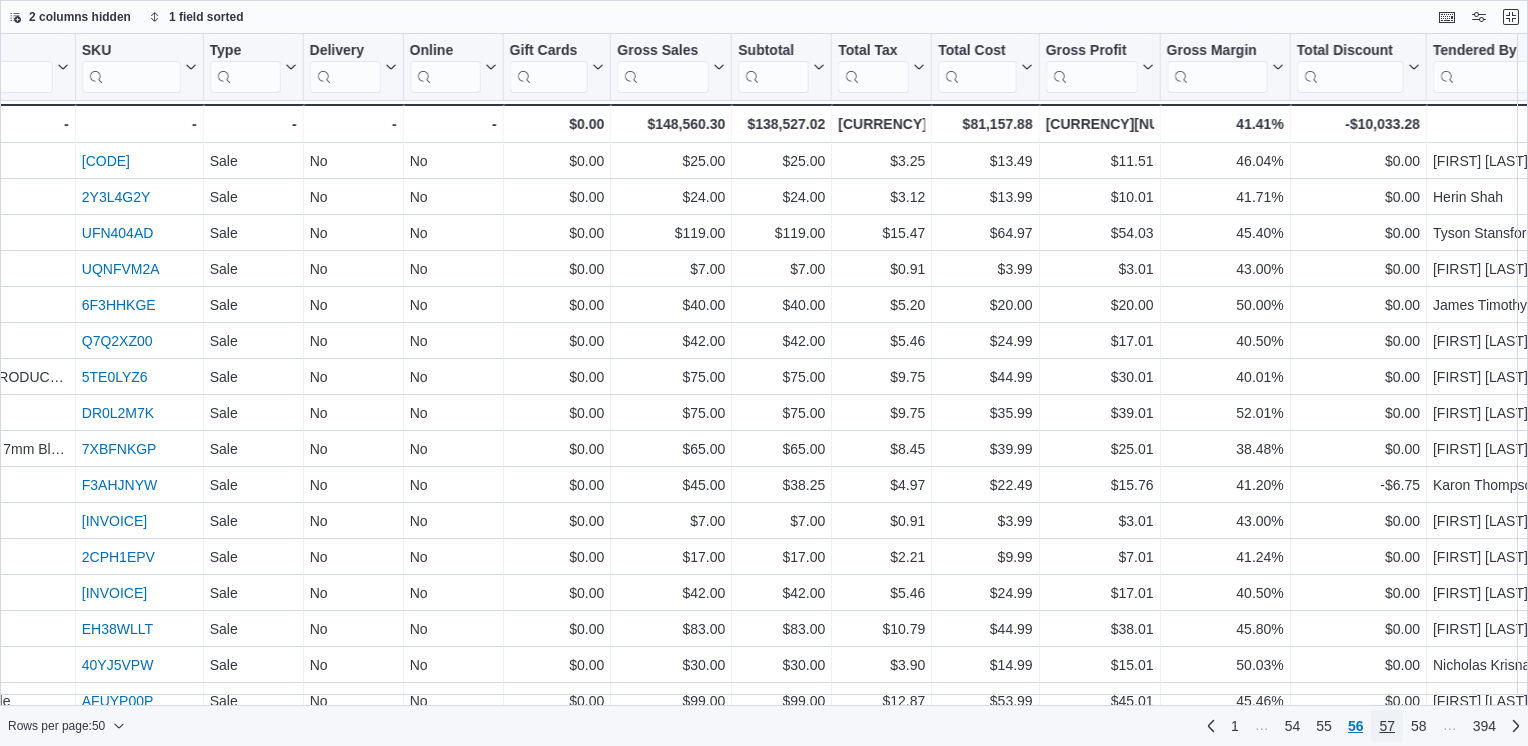 click on "57" at bounding box center (1387, 726) 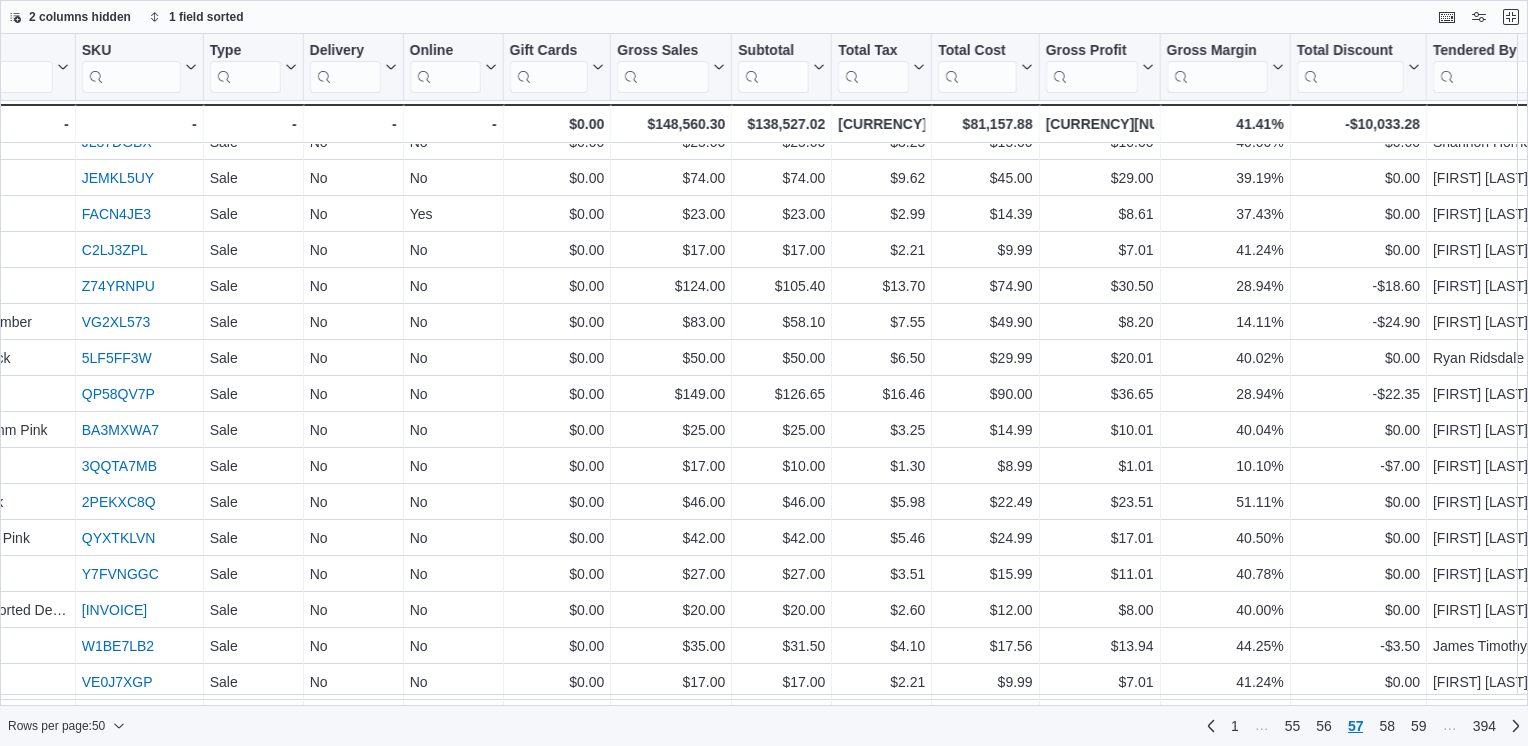 scroll, scrollTop: 849, scrollLeft: 1397, axis: both 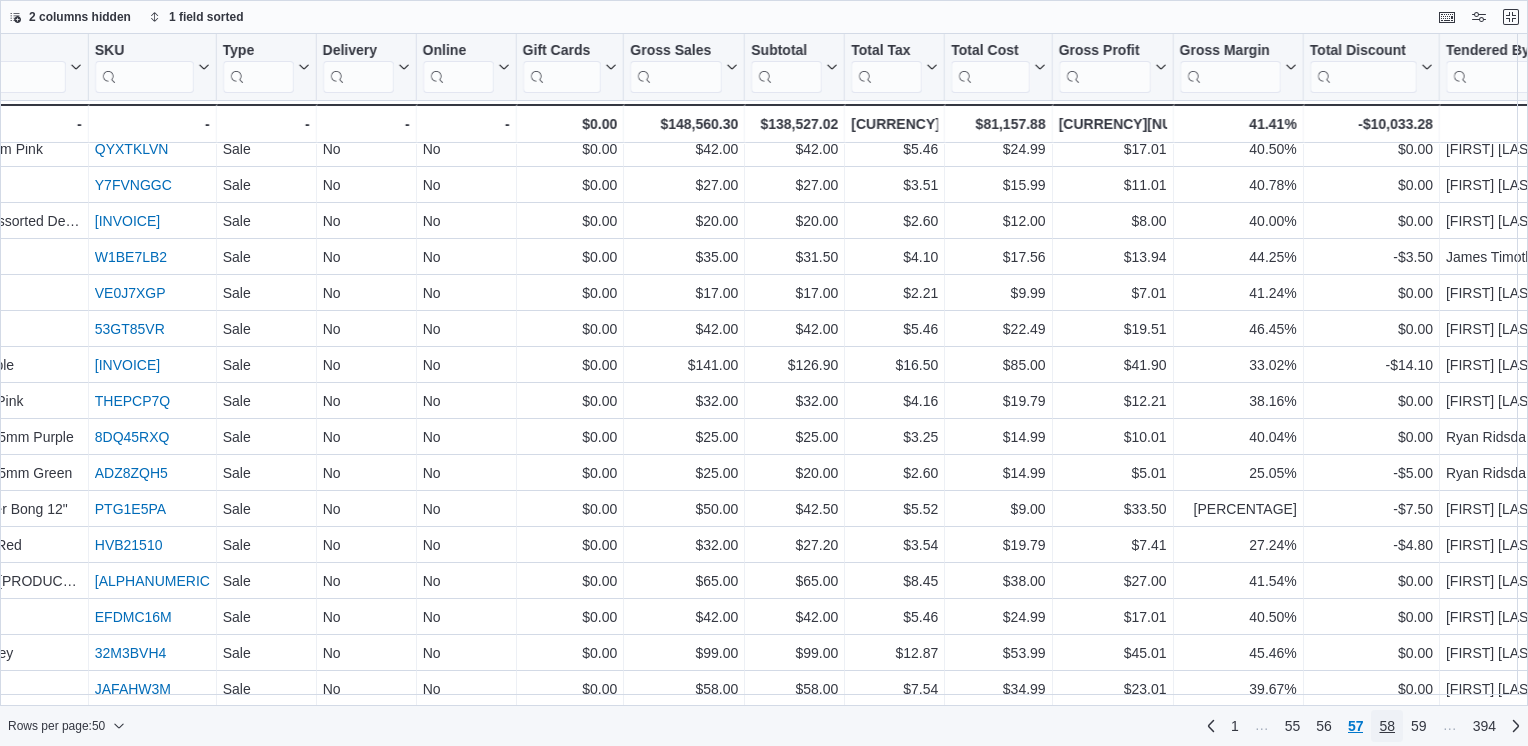 click on "58" at bounding box center (1387, 726) 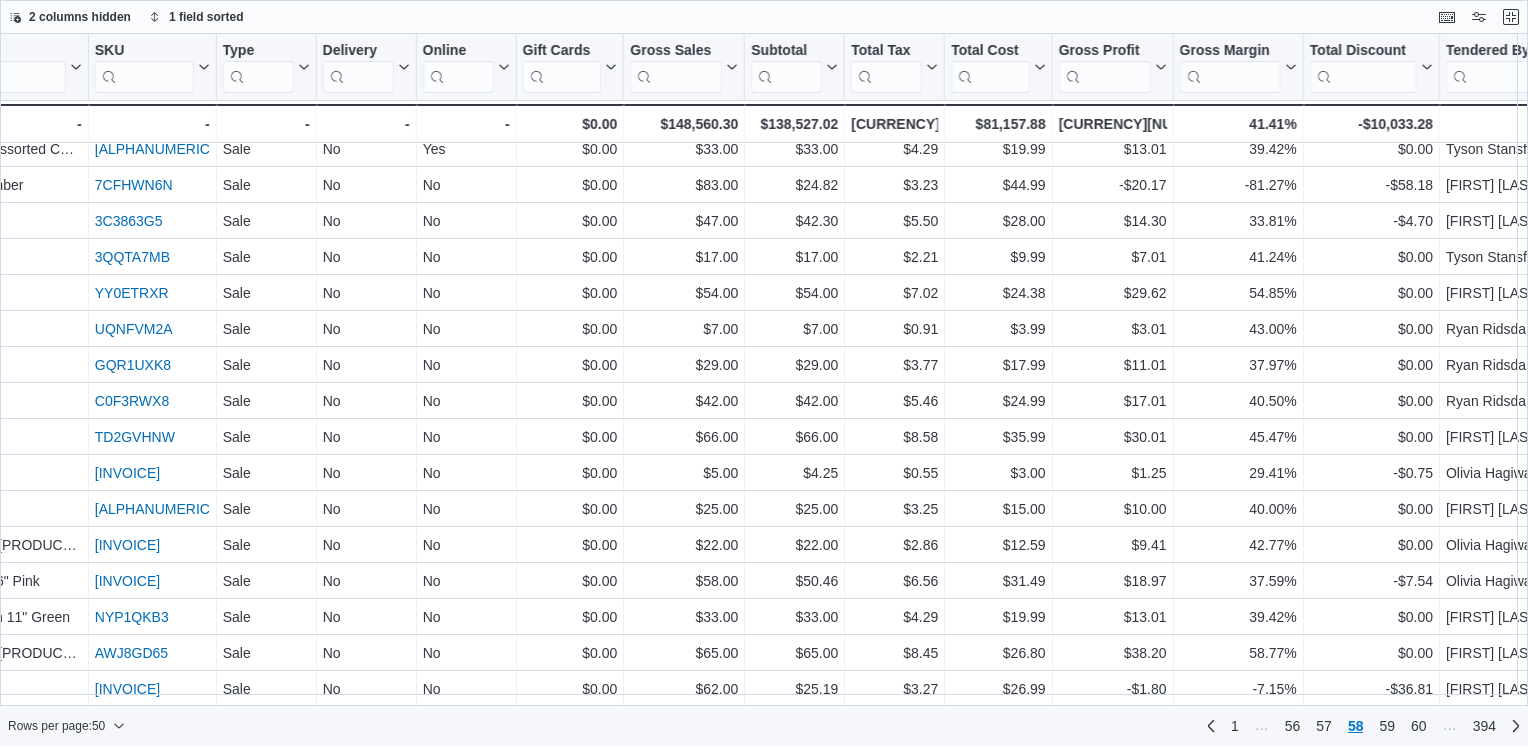 scroll, scrollTop: 1247, scrollLeft: 1384, axis: both 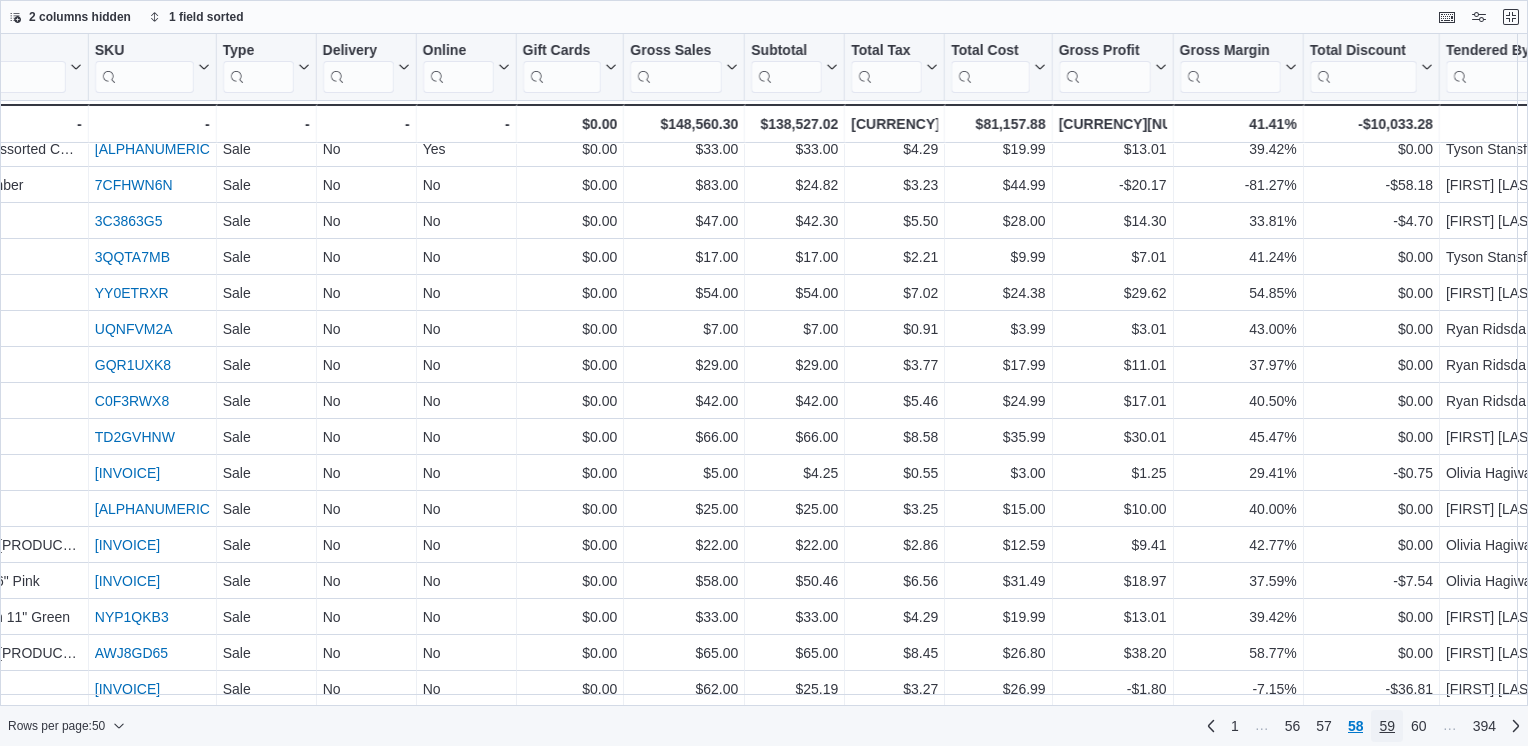 click on "59" at bounding box center (1387, 726) 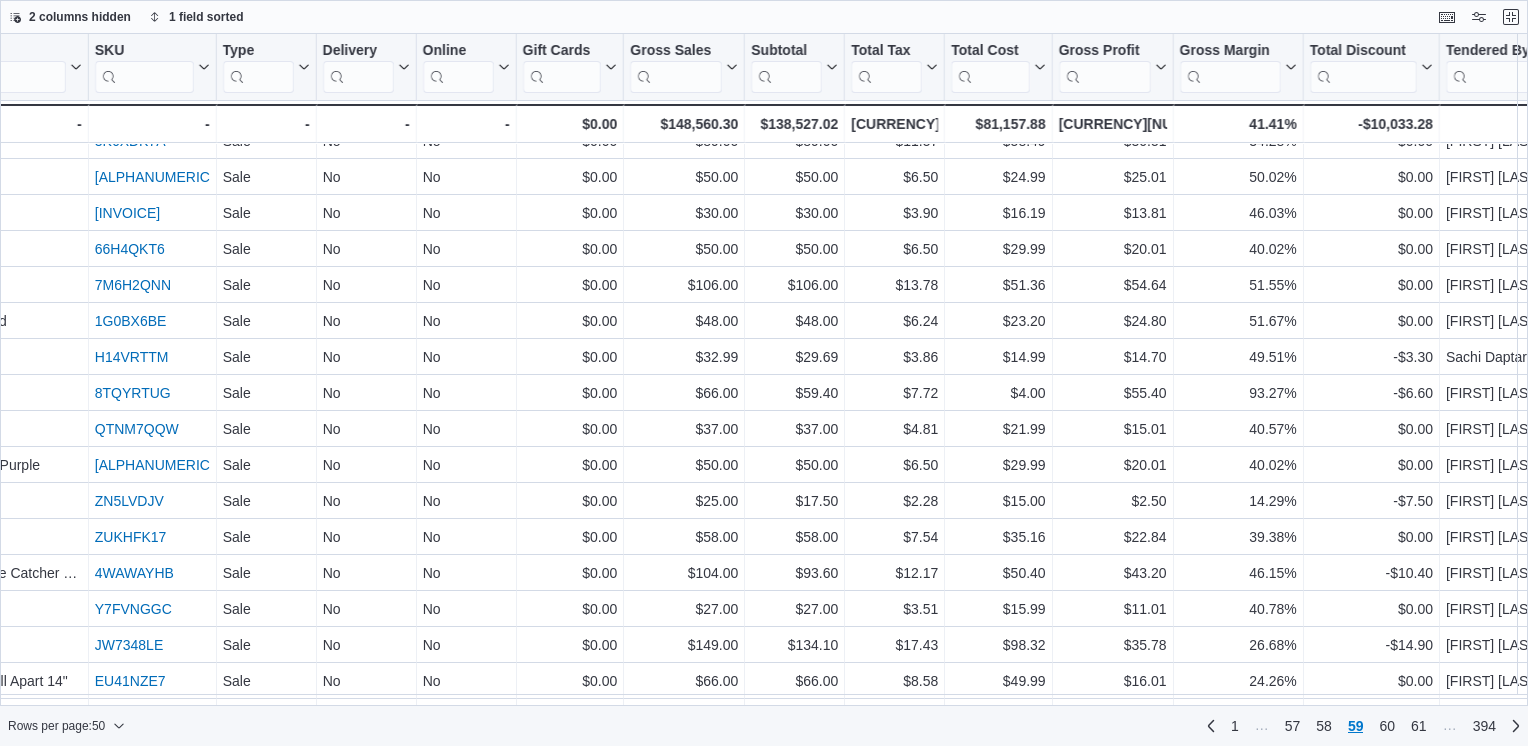 scroll, scrollTop: 1200, scrollLeft: 1384, axis: both 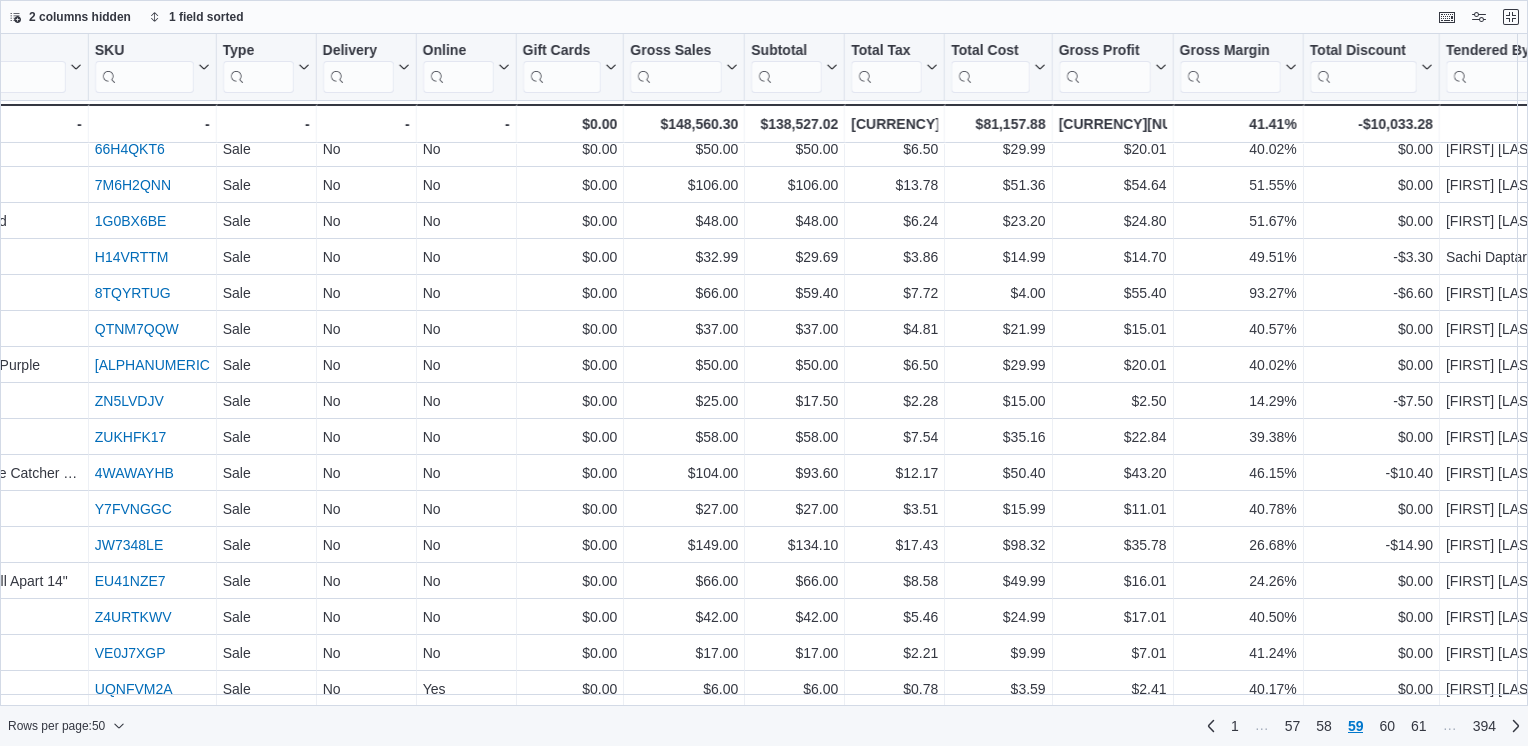 drag, startPoint x: 1039, startPoint y: 706, endPoint x: 967, endPoint y: 730, distance: 75.89466 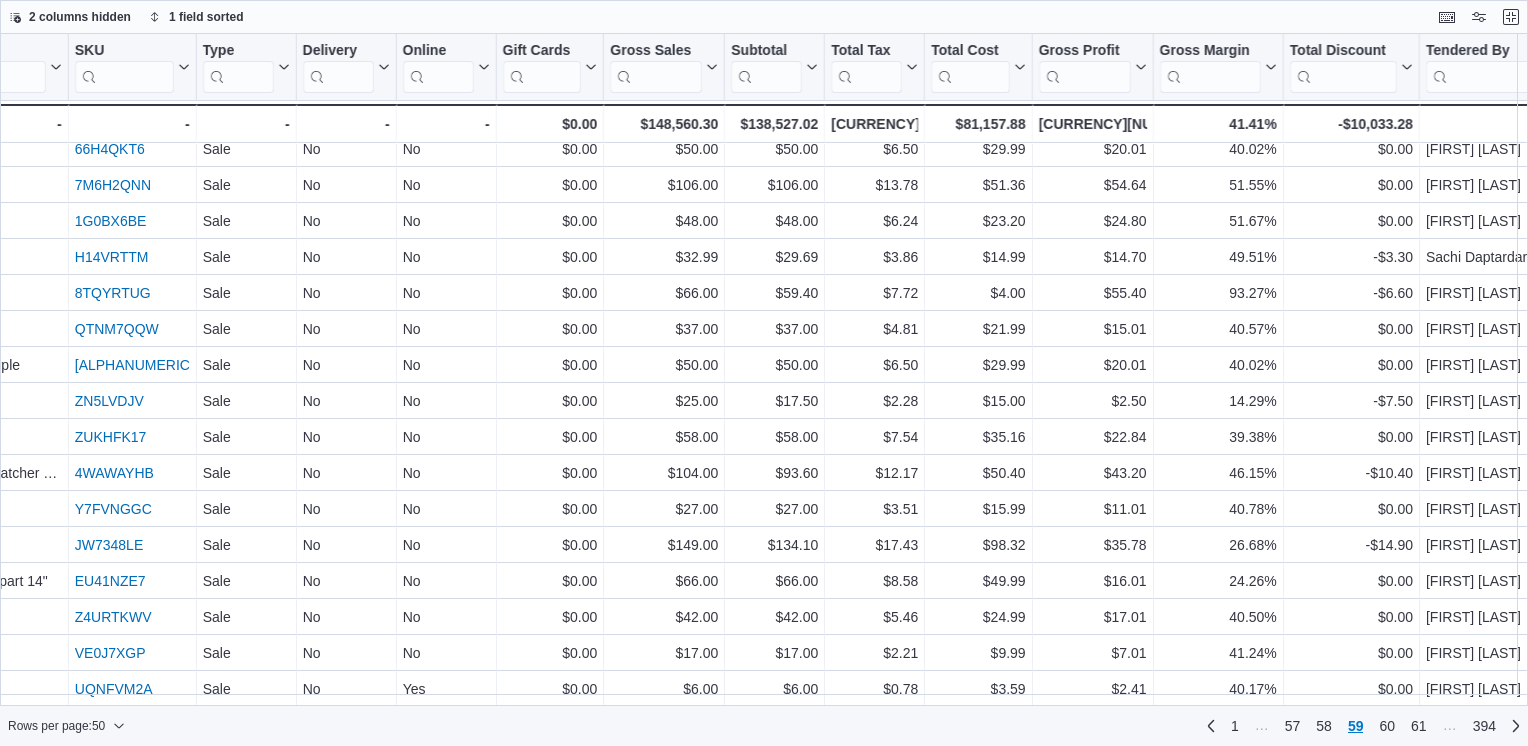 scroll, scrollTop: 1200, scrollLeft: 1406, axis: both 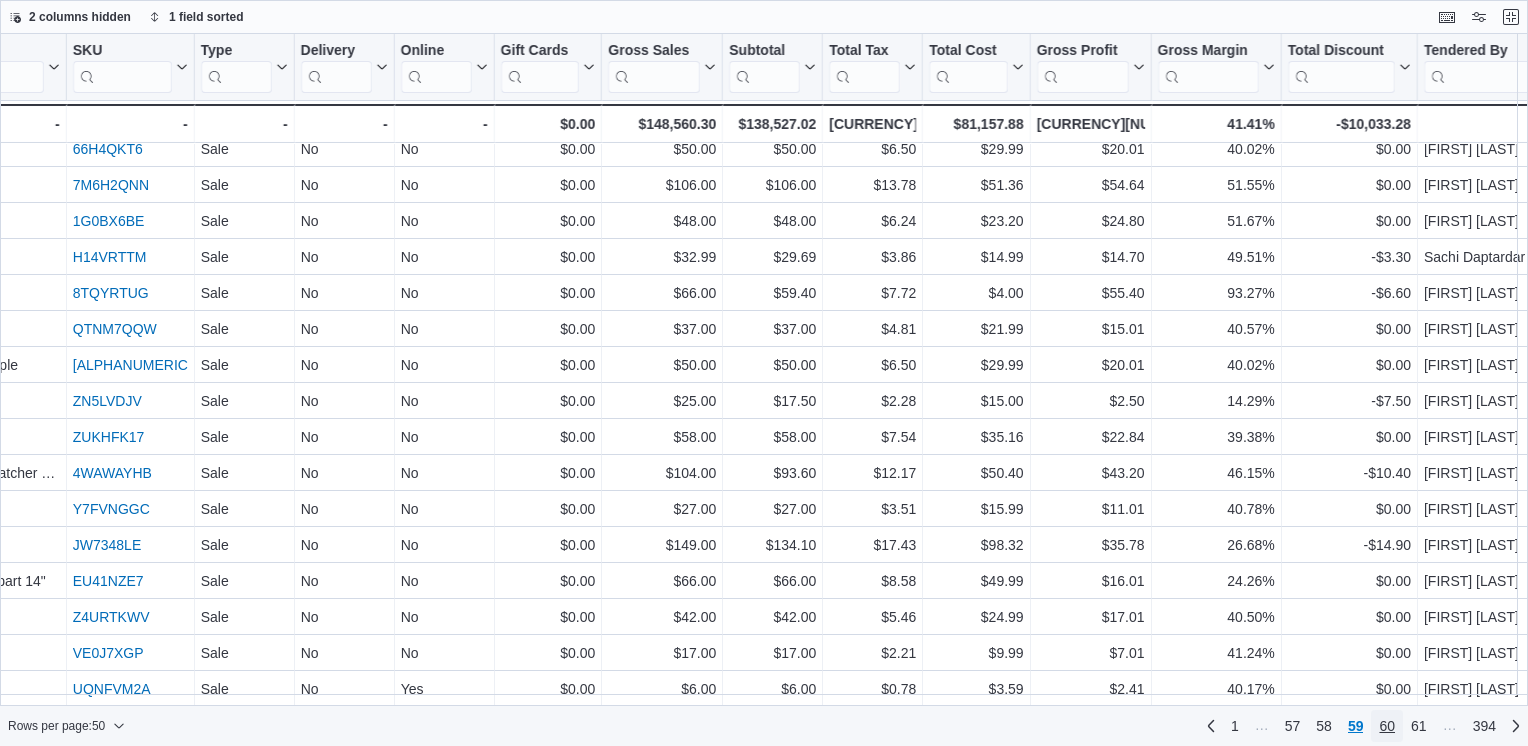 click on "60" at bounding box center [1387, 726] 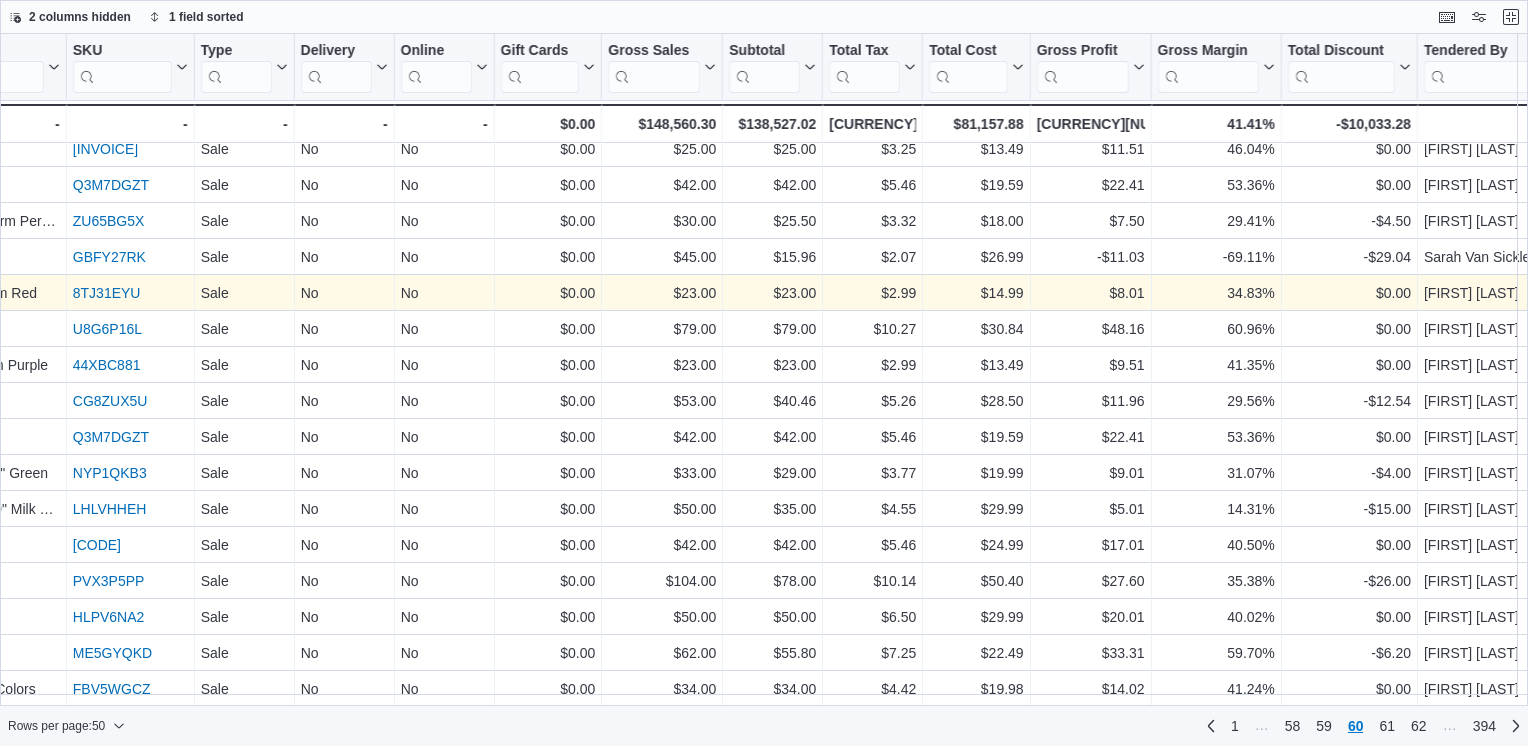 scroll, scrollTop: 1247, scrollLeft: 1406, axis: both 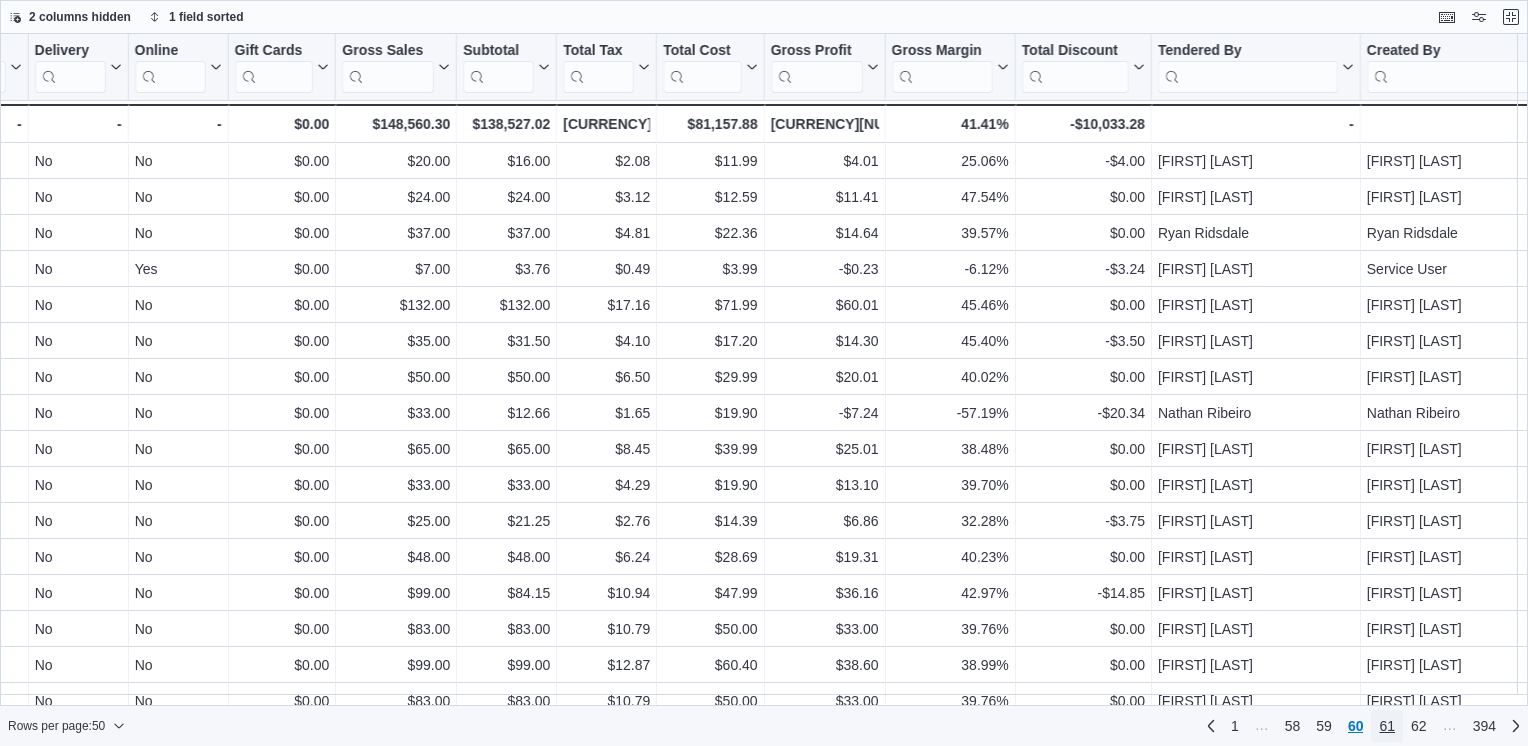 click on "61" at bounding box center [1387, 726] 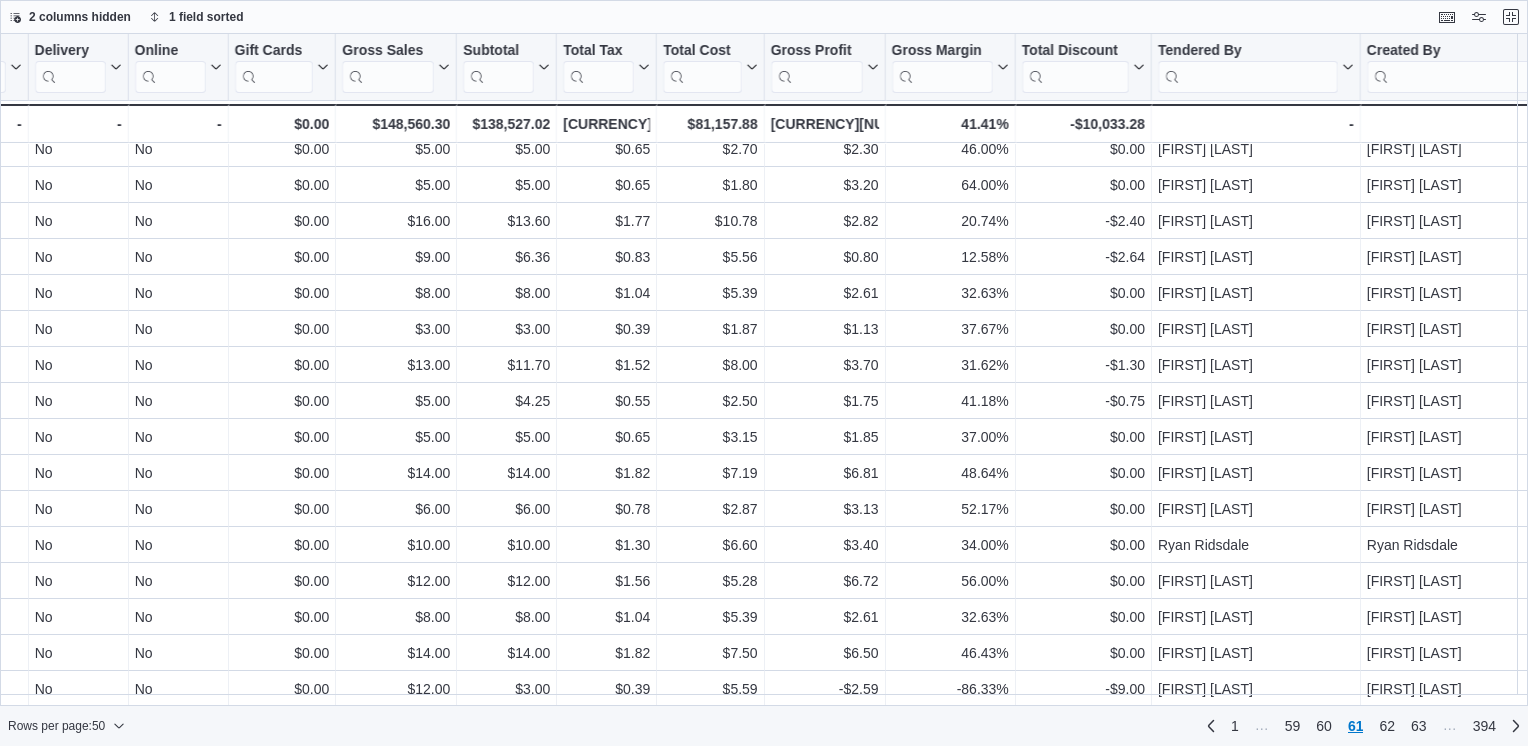 scroll, scrollTop: 1247, scrollLeft: 1672, axis: both 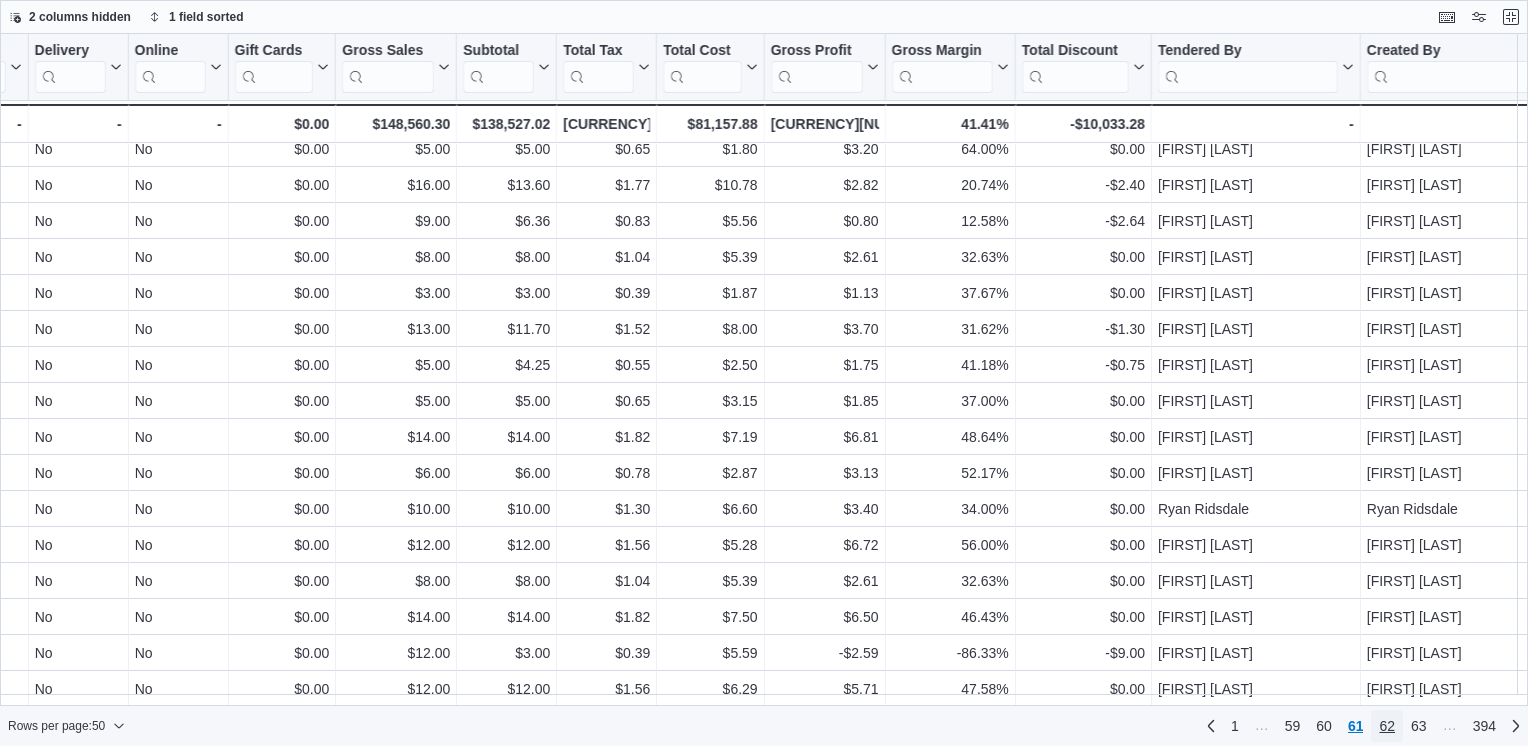 click on "62" at bounding box center (1387, 726) 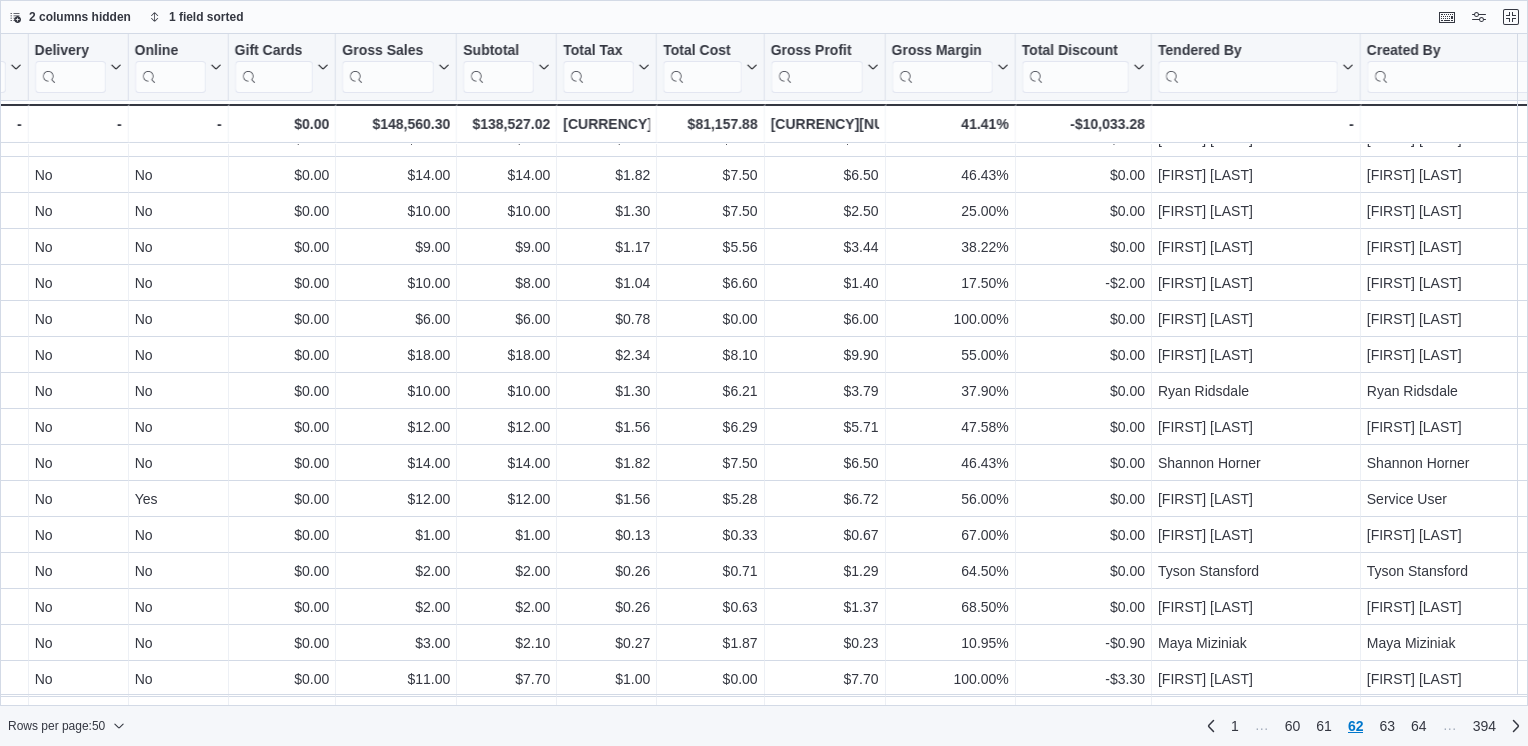 scroll, scrollTop: 1000, scrollLeft: 1672, axis: both 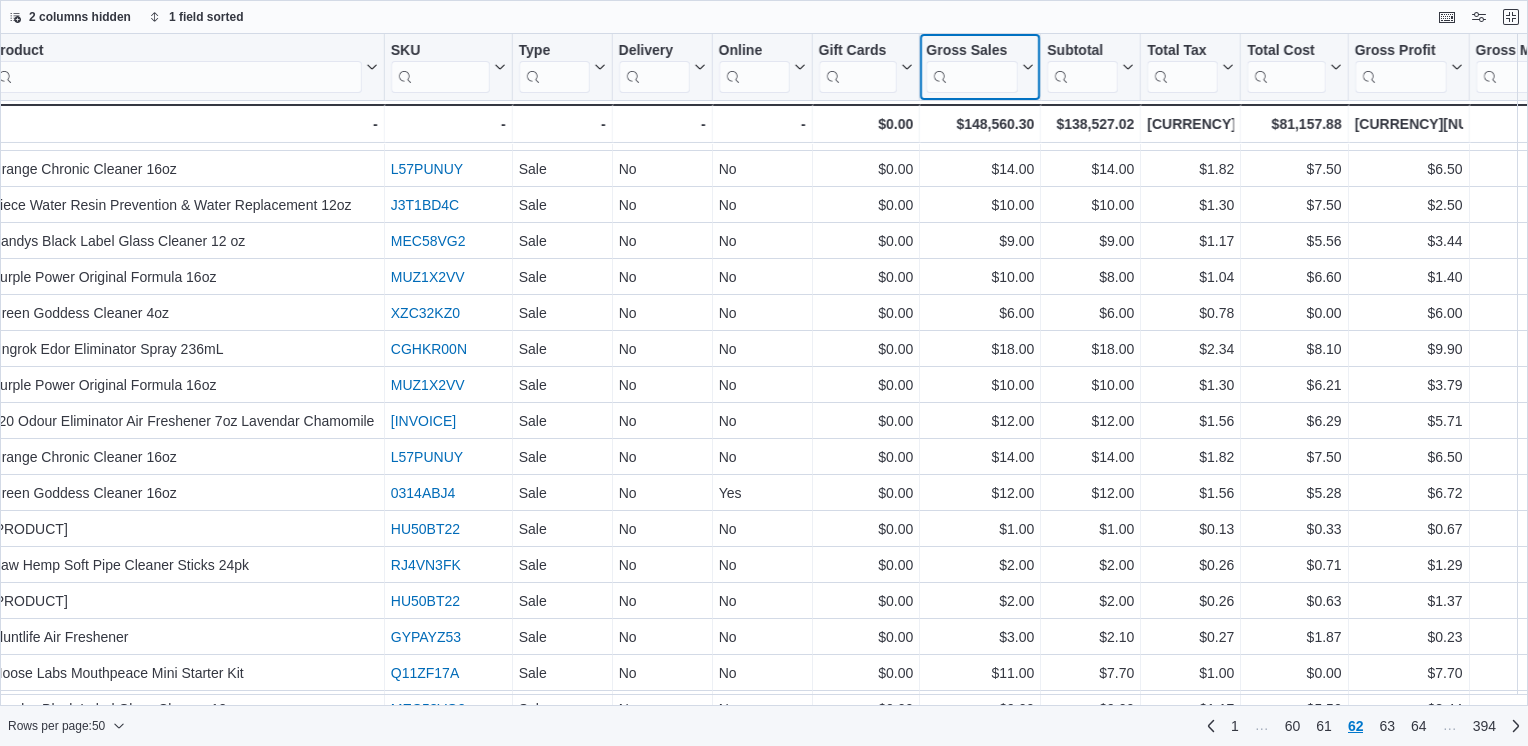 click 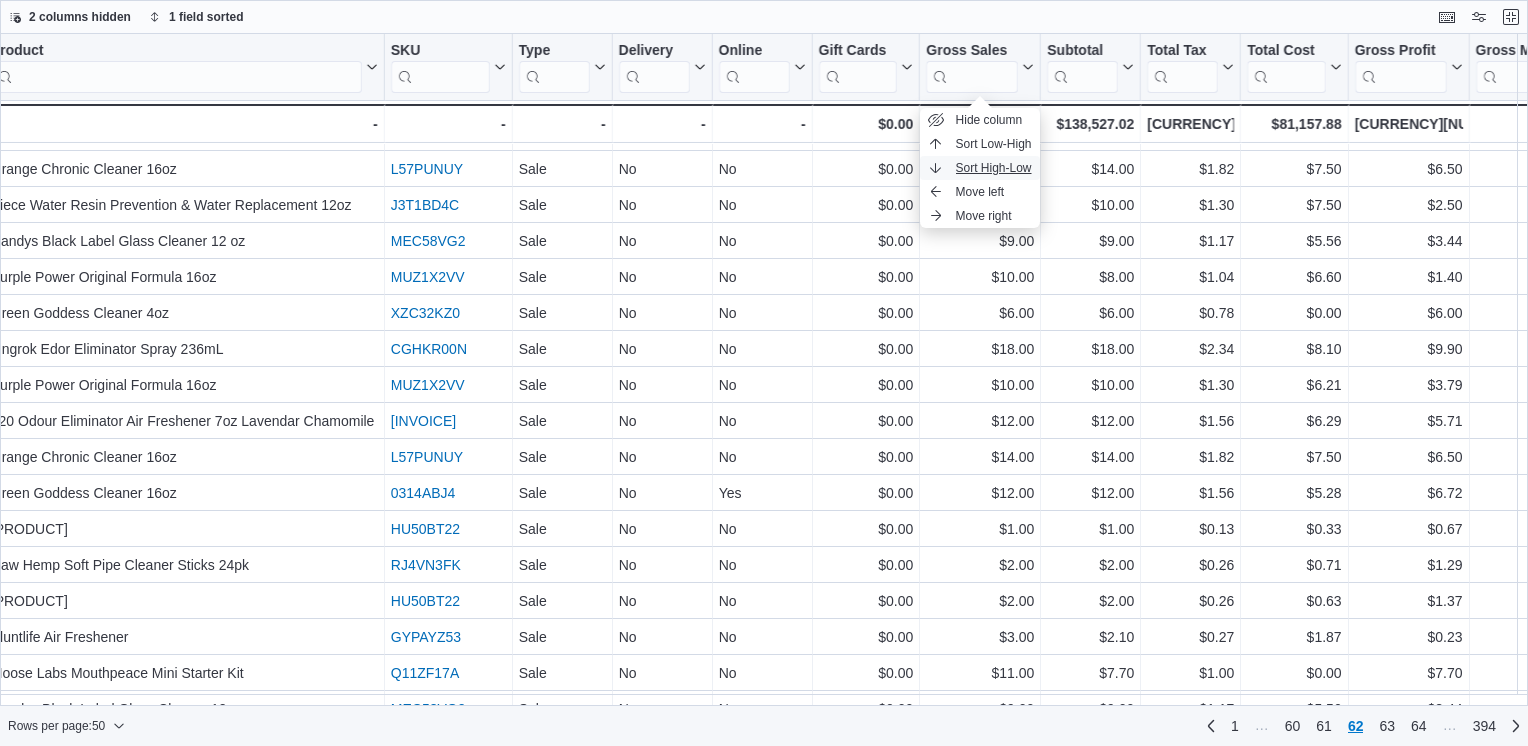 click on "Sort High-Low" at bounding box center (994, 168) 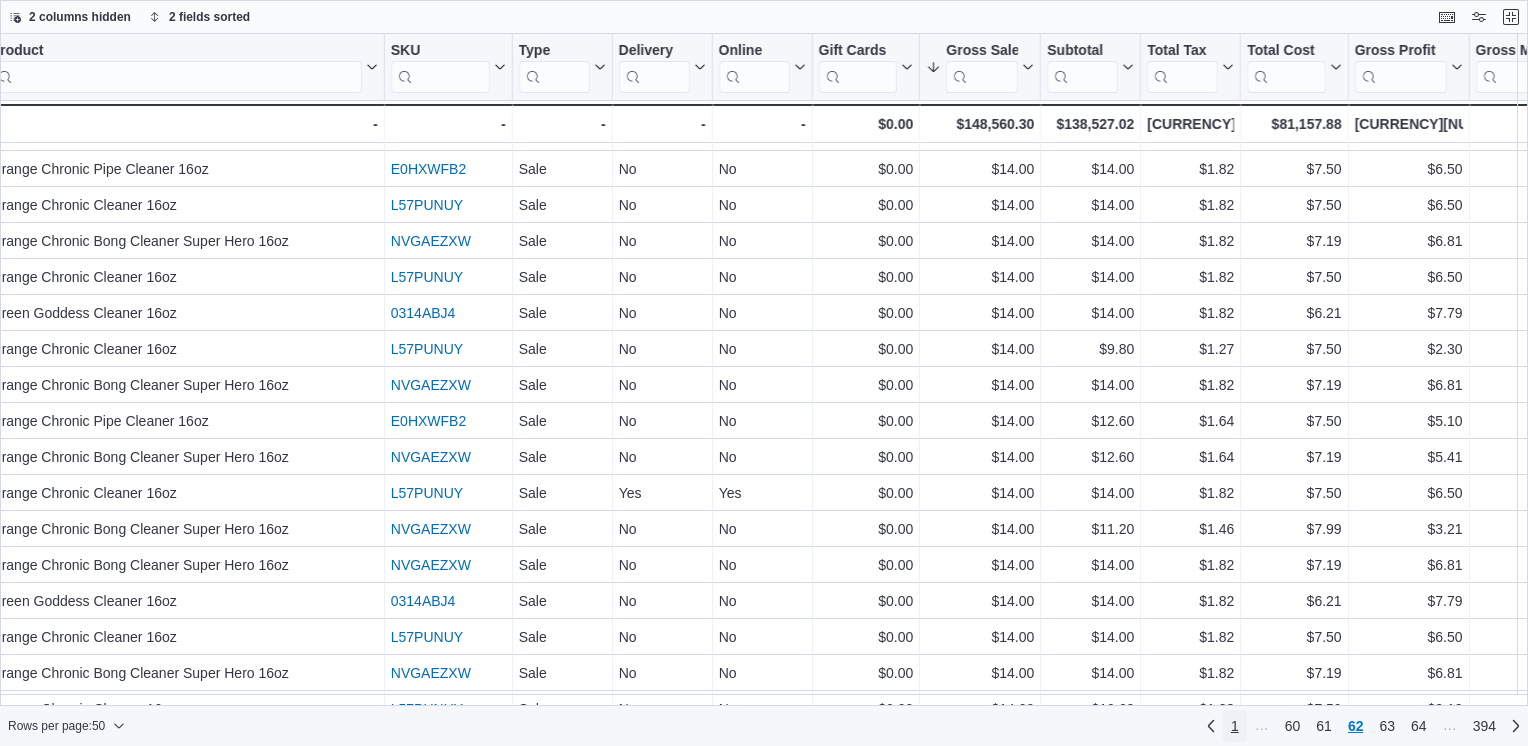 click on "1" at bounding box center (1235, 726) 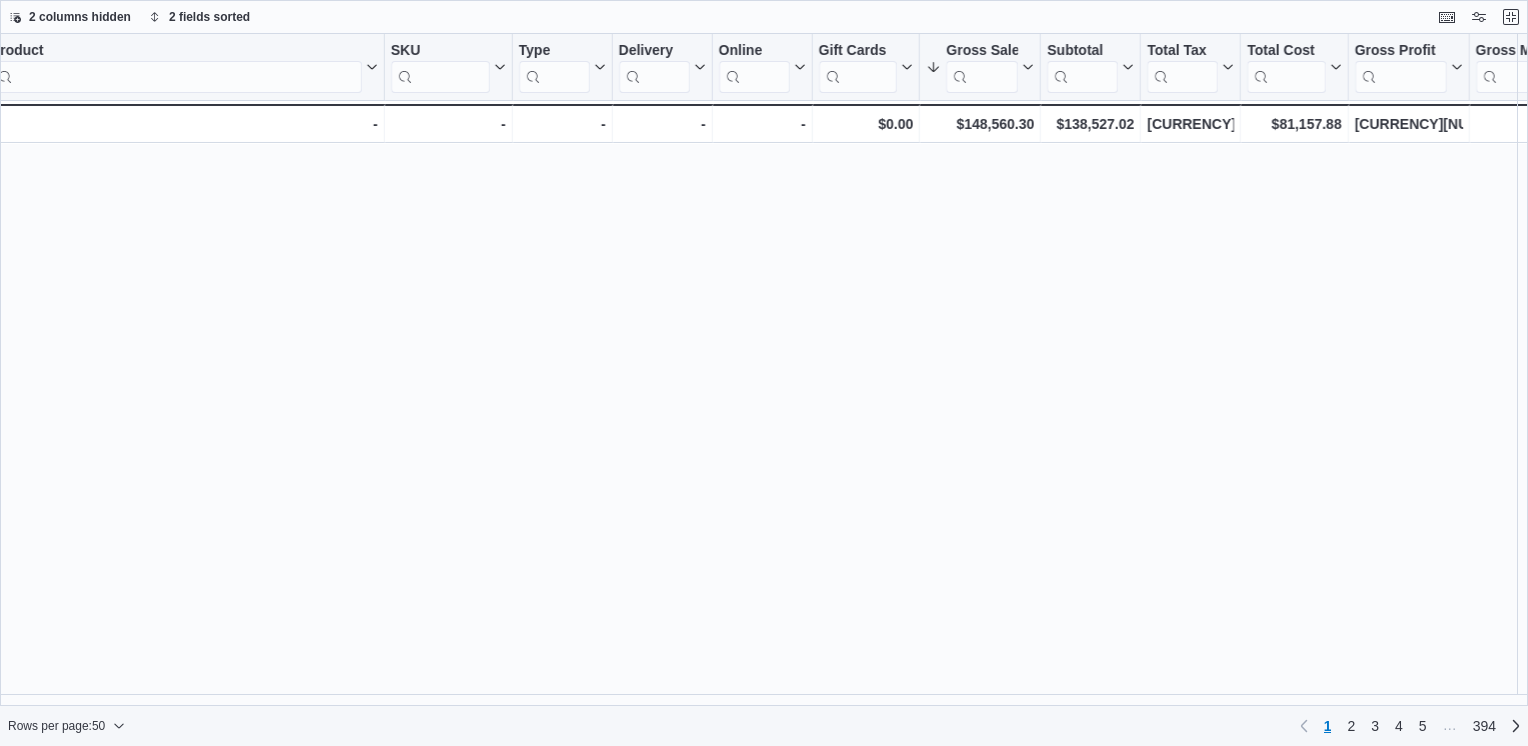 scroll, scrollTop: 0, scrollLeft: 0, axis: both 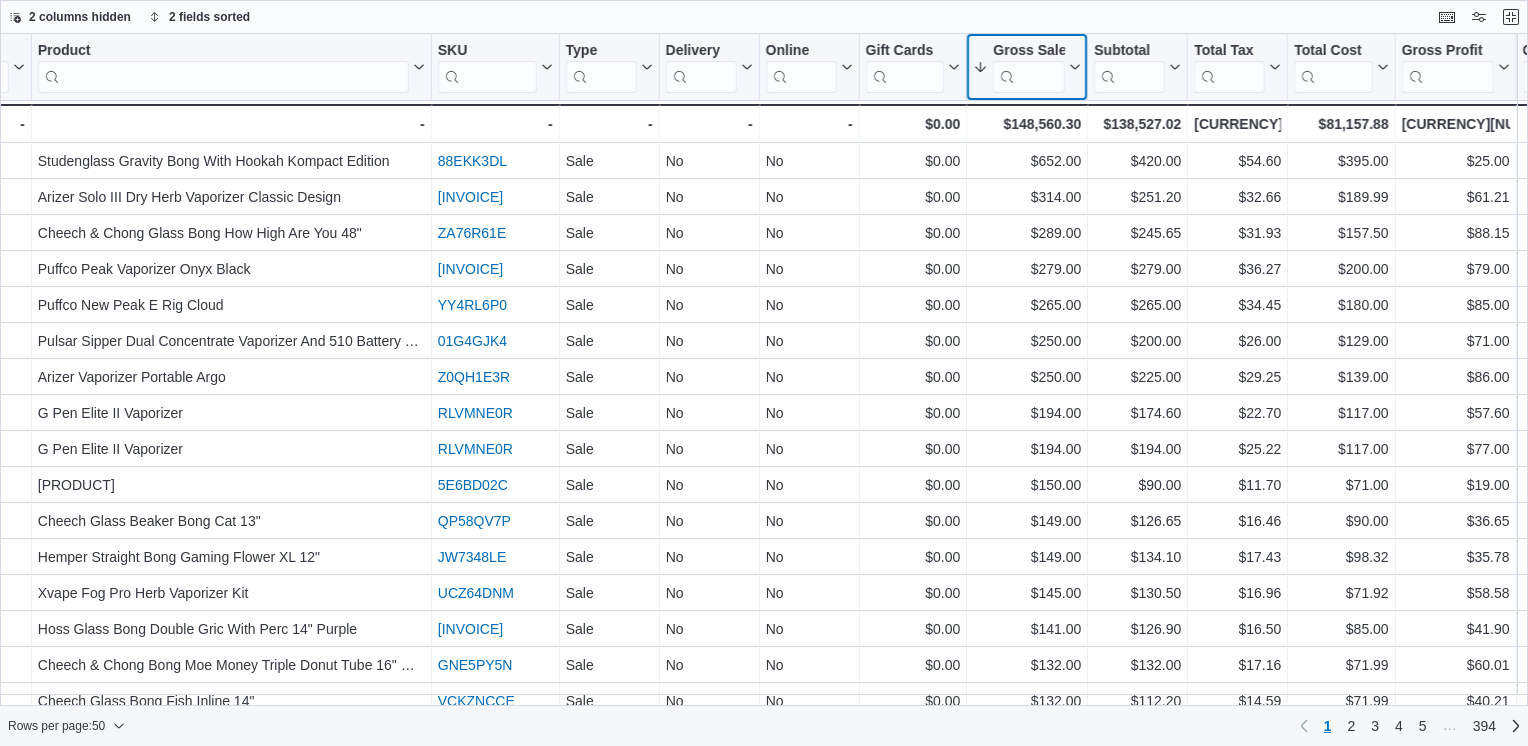 click on "Gross Sales" at bounding box center [1027, 67] 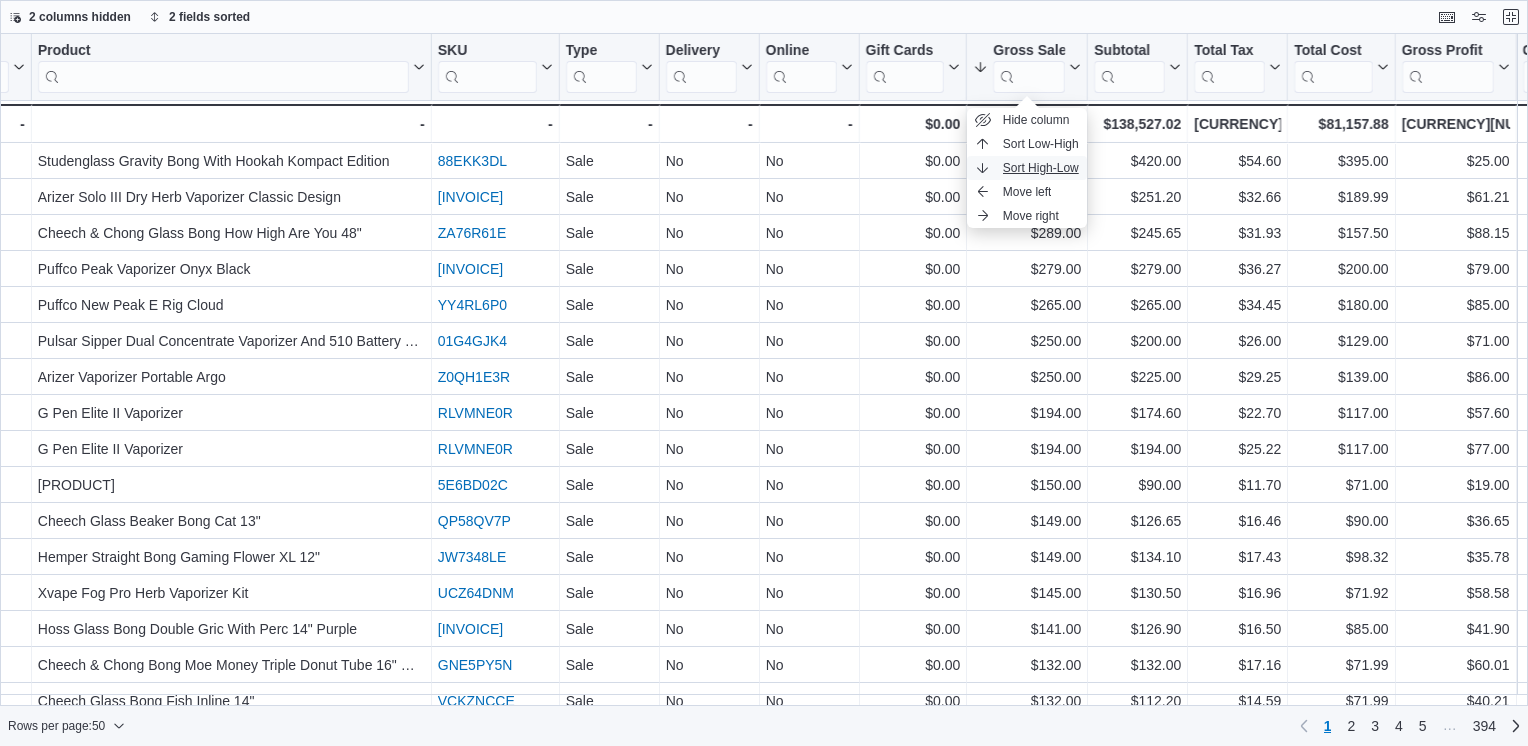 click on "Sort High-Low" at bounding box center [1041, 168] 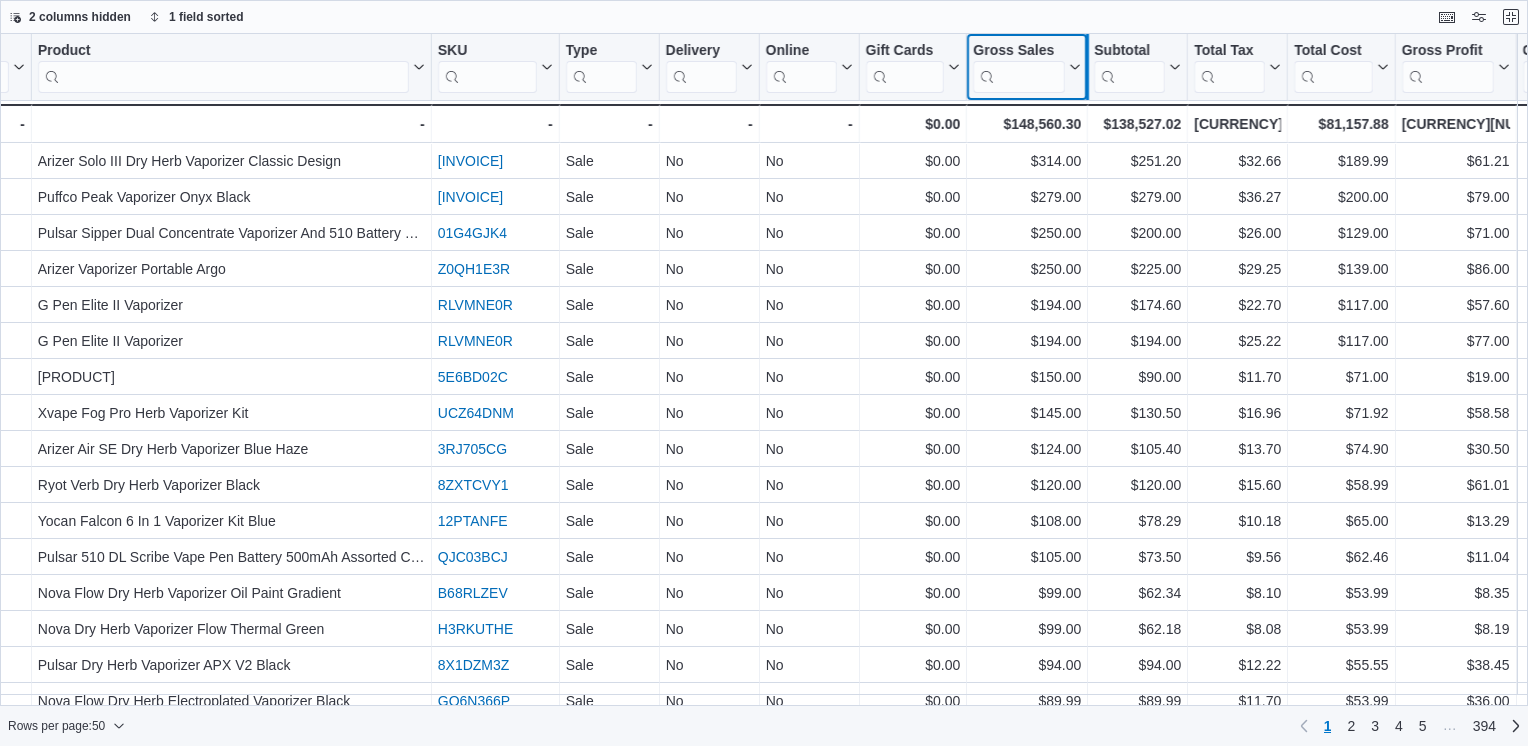 click at bounding box center (1087, 67) 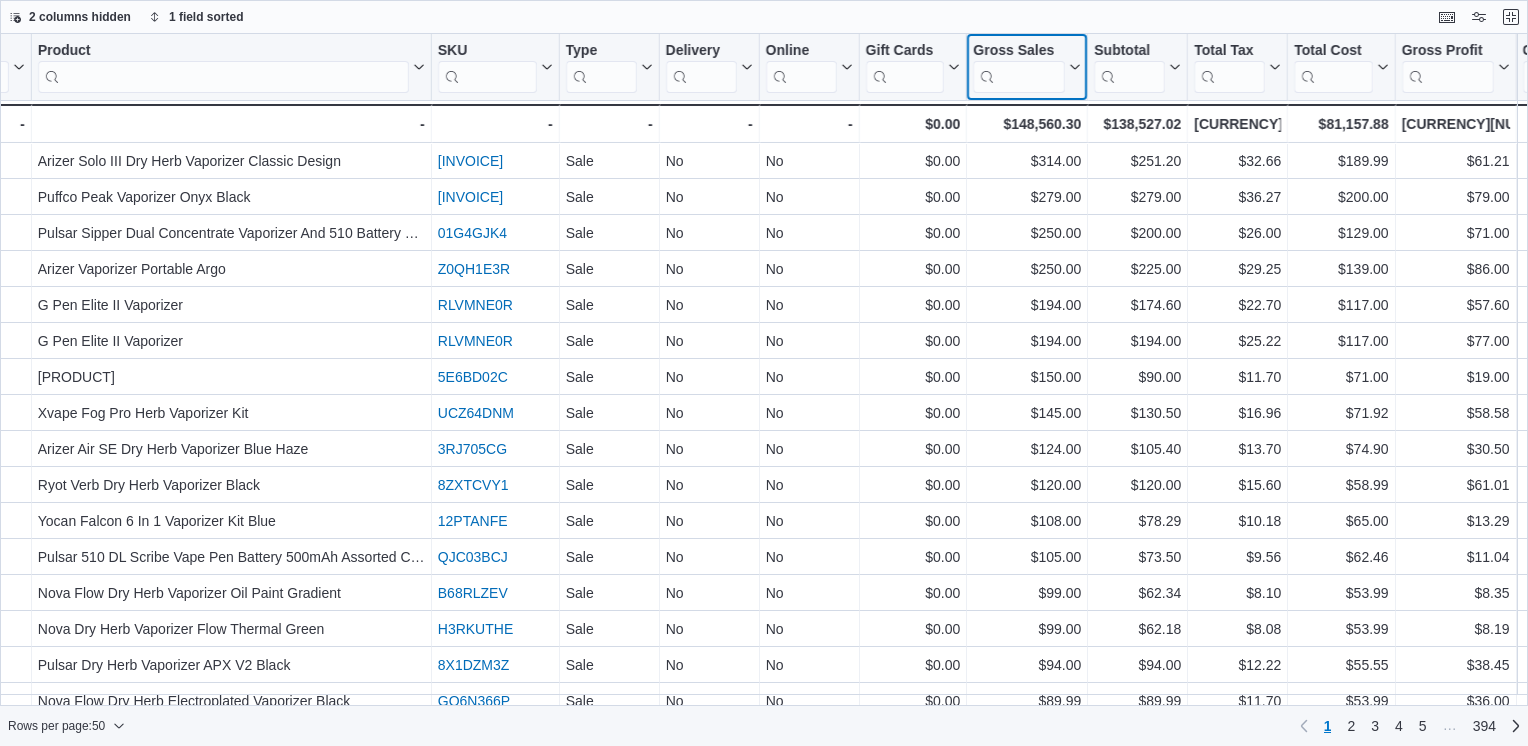 click 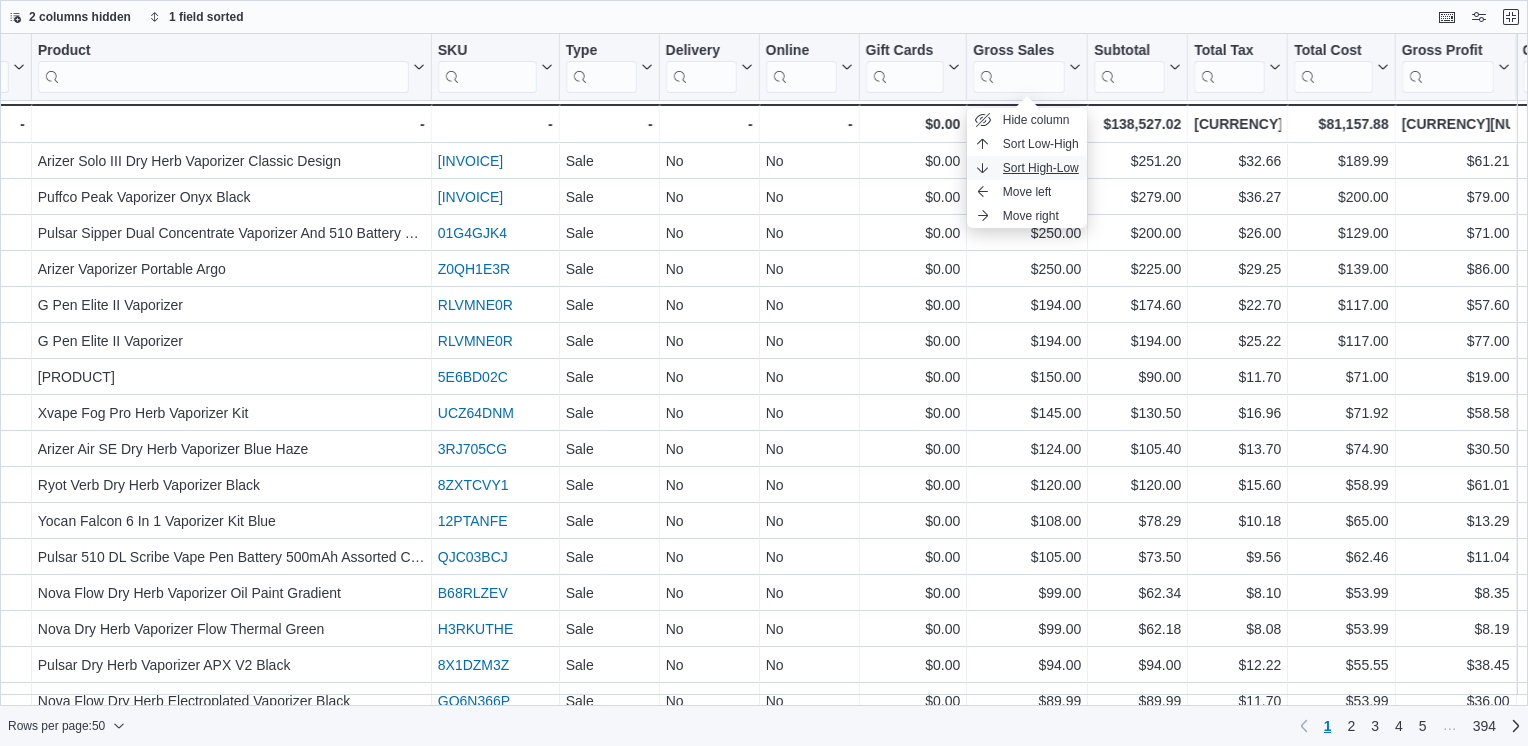 click on "Sort High-Low" at bounding box center [1041, 168] 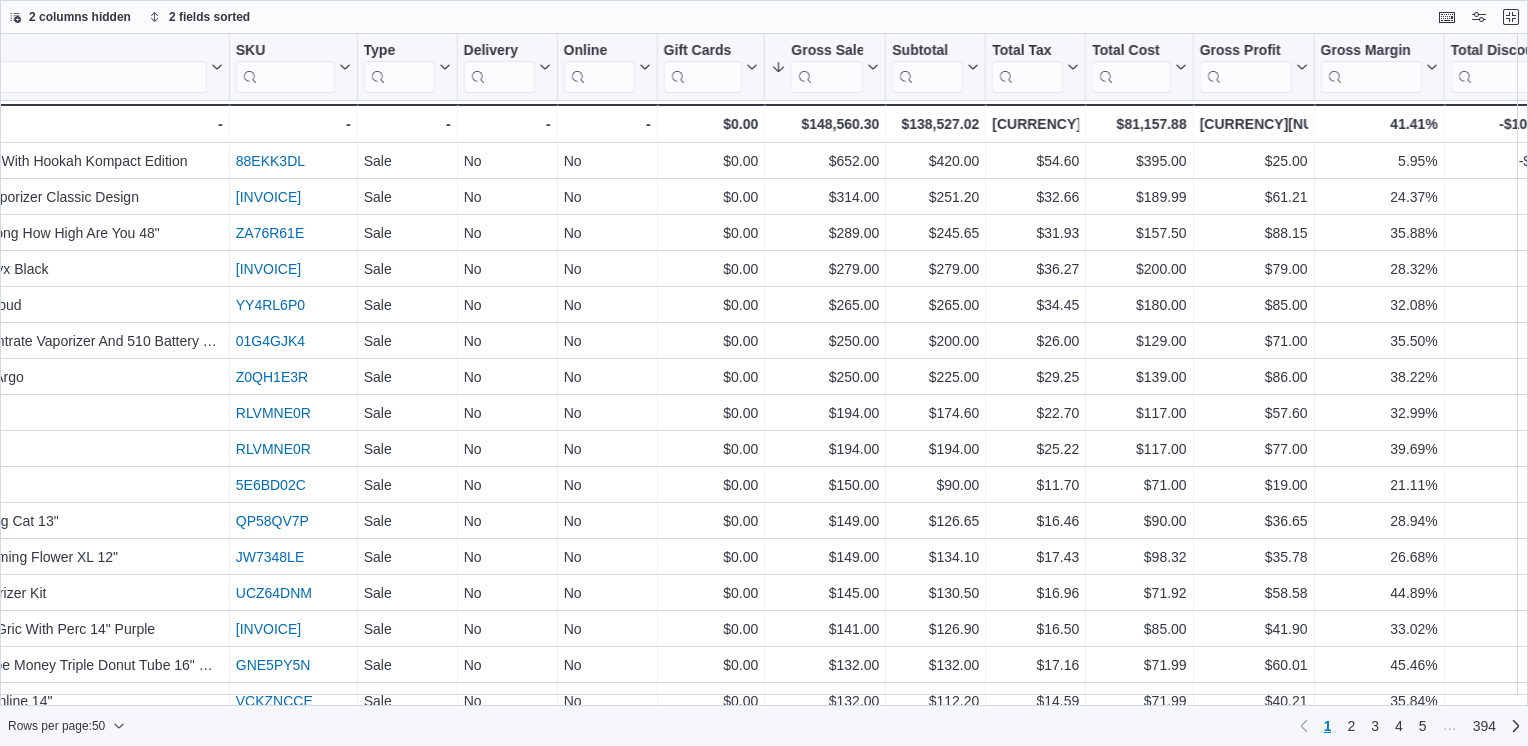 scroll, scrollTop: 0, scrollLeft: 1248, axis: horizontal 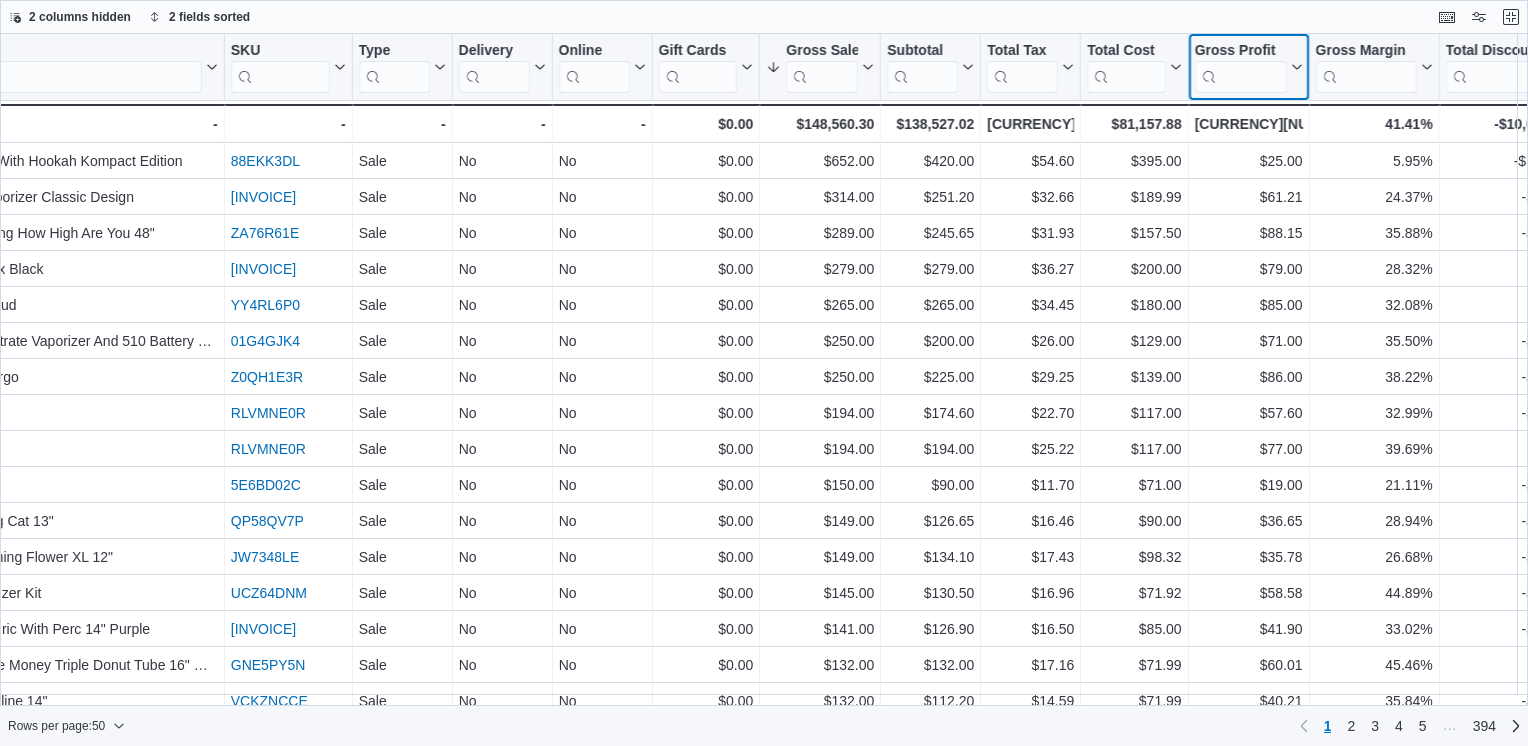 click 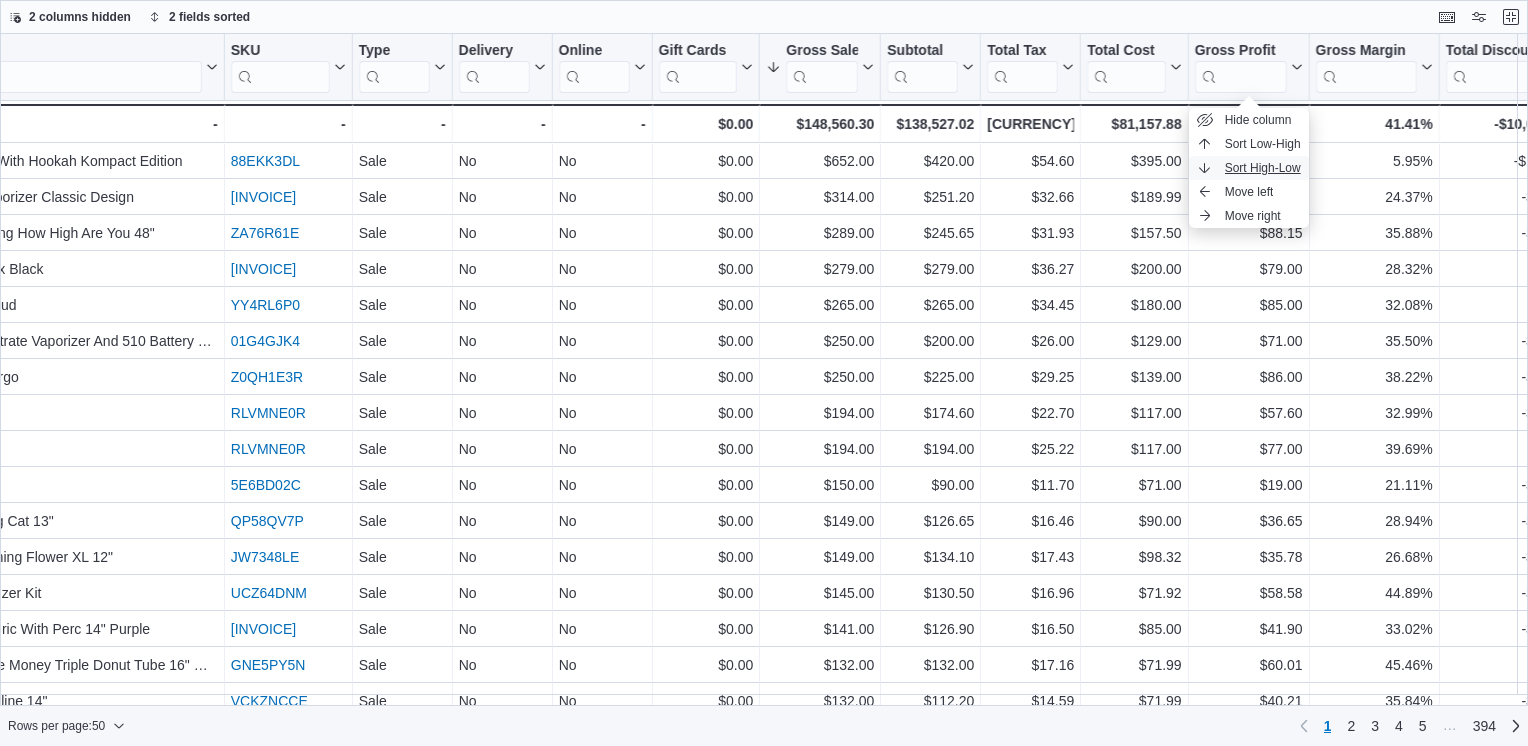 click on "Sort High-Low" at bounding box center [1263, 168] 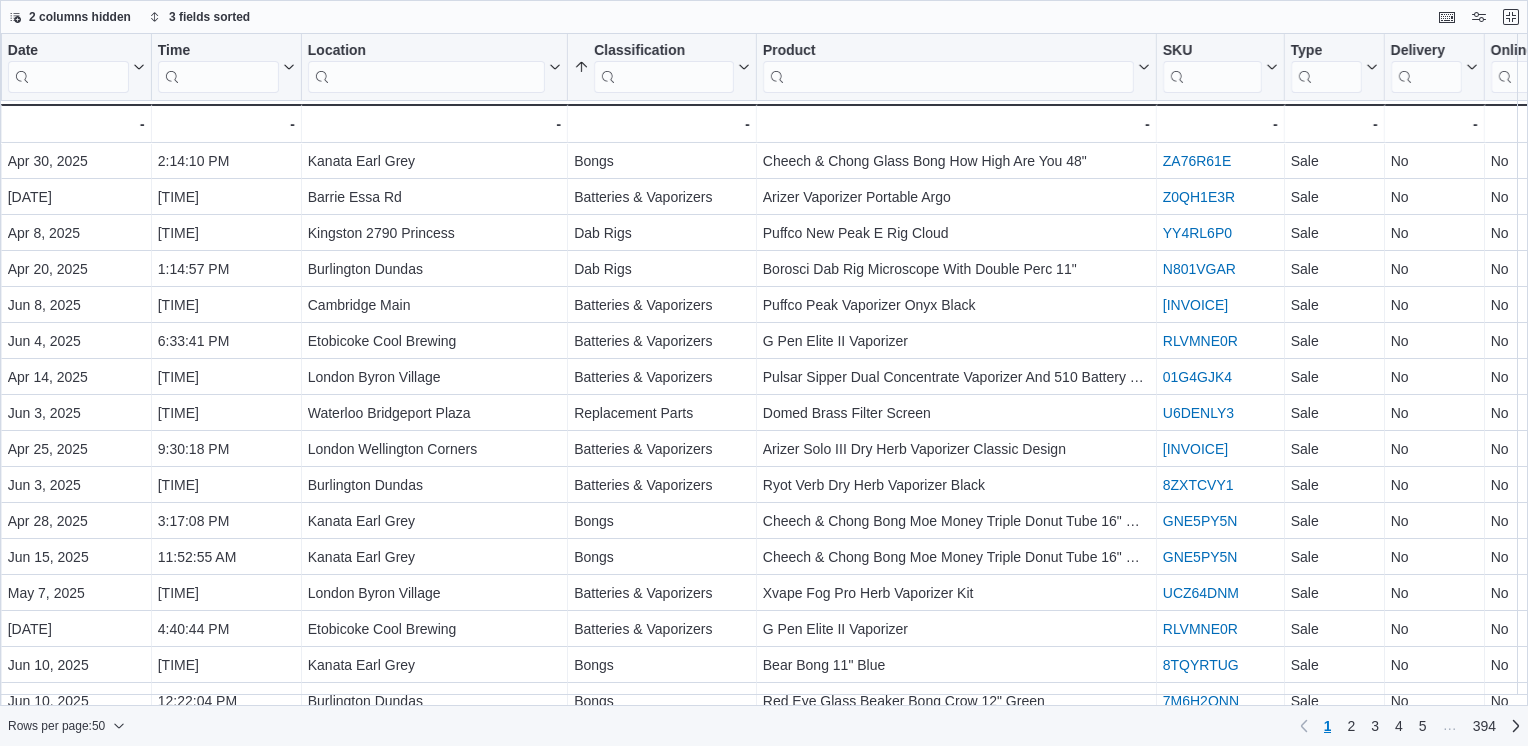 scroll, scrollTop: 0, scrollLeft: 313, axis: horizontal 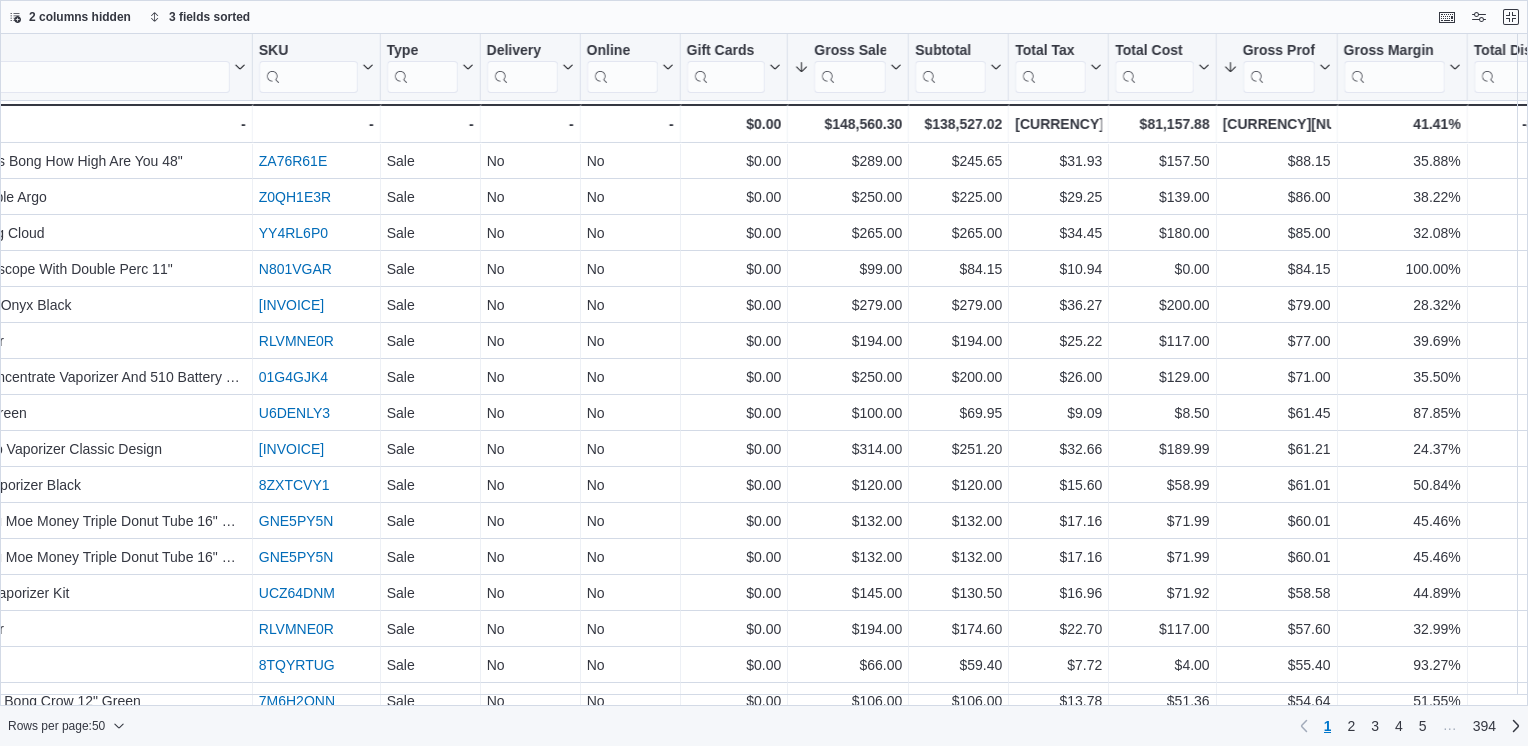 drag, startPoint x: 999, startPoint y: 706, endPoint x: 920, endPoint y: 721, distance: 80.411446 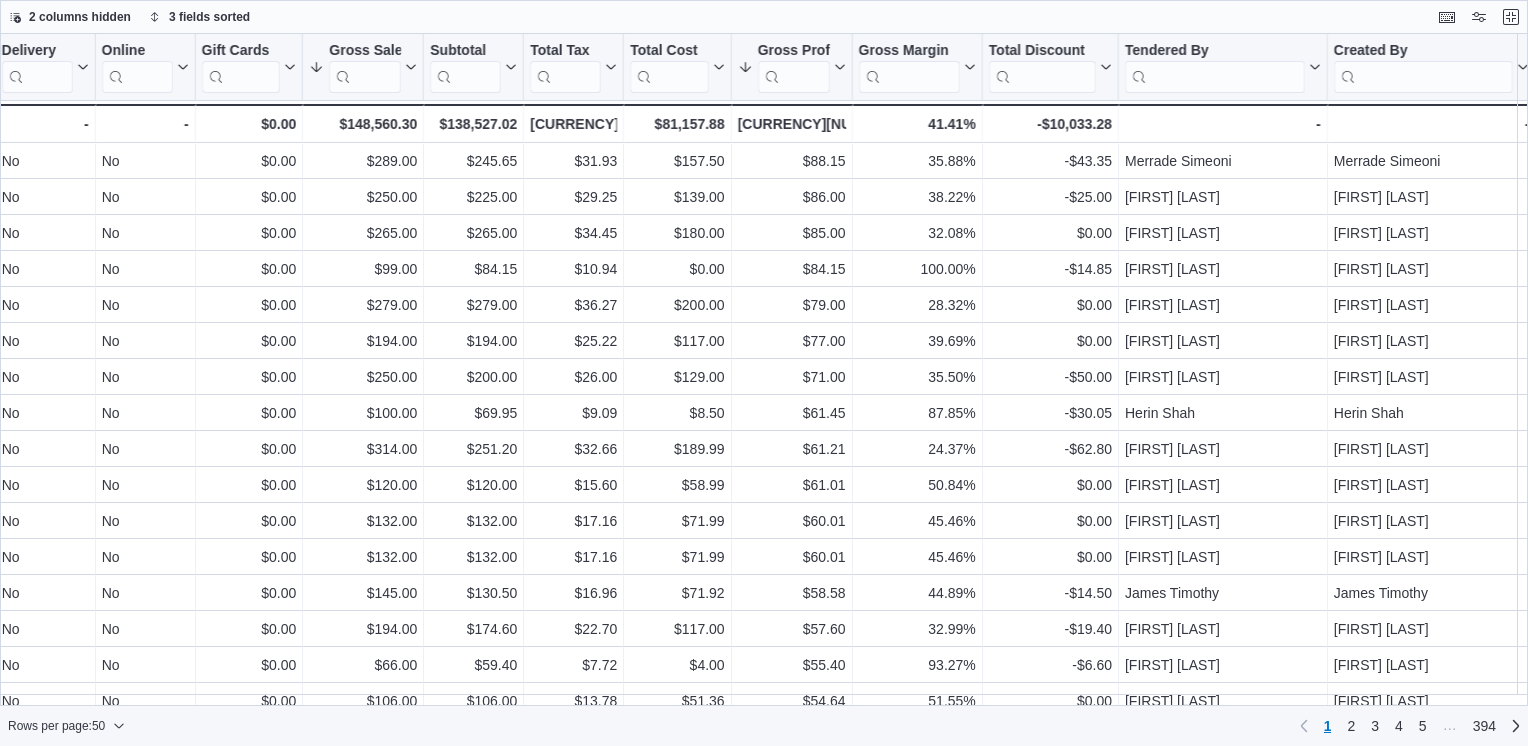 scroll, scrollTop: 0, scrollLeft: 1703, axis: horizontal 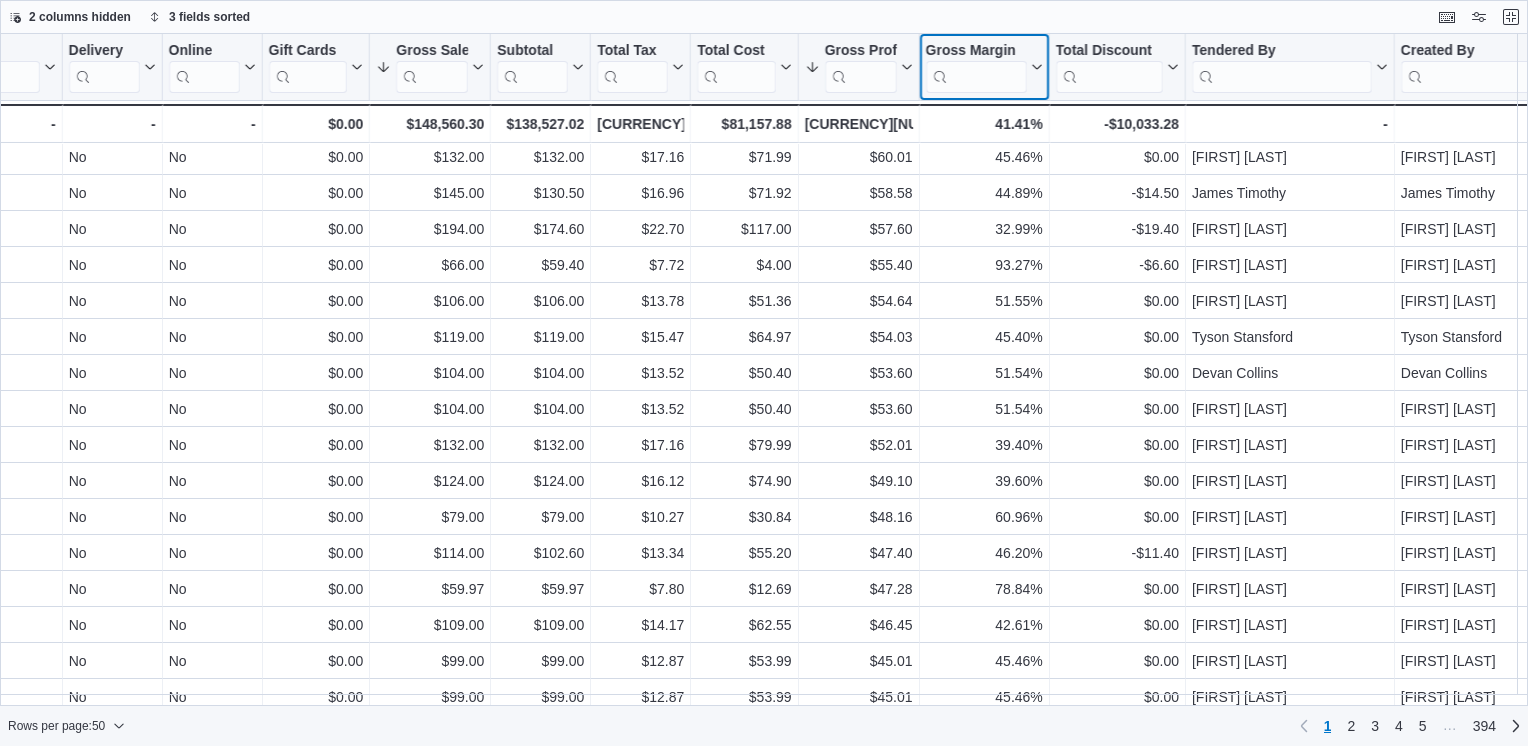 click 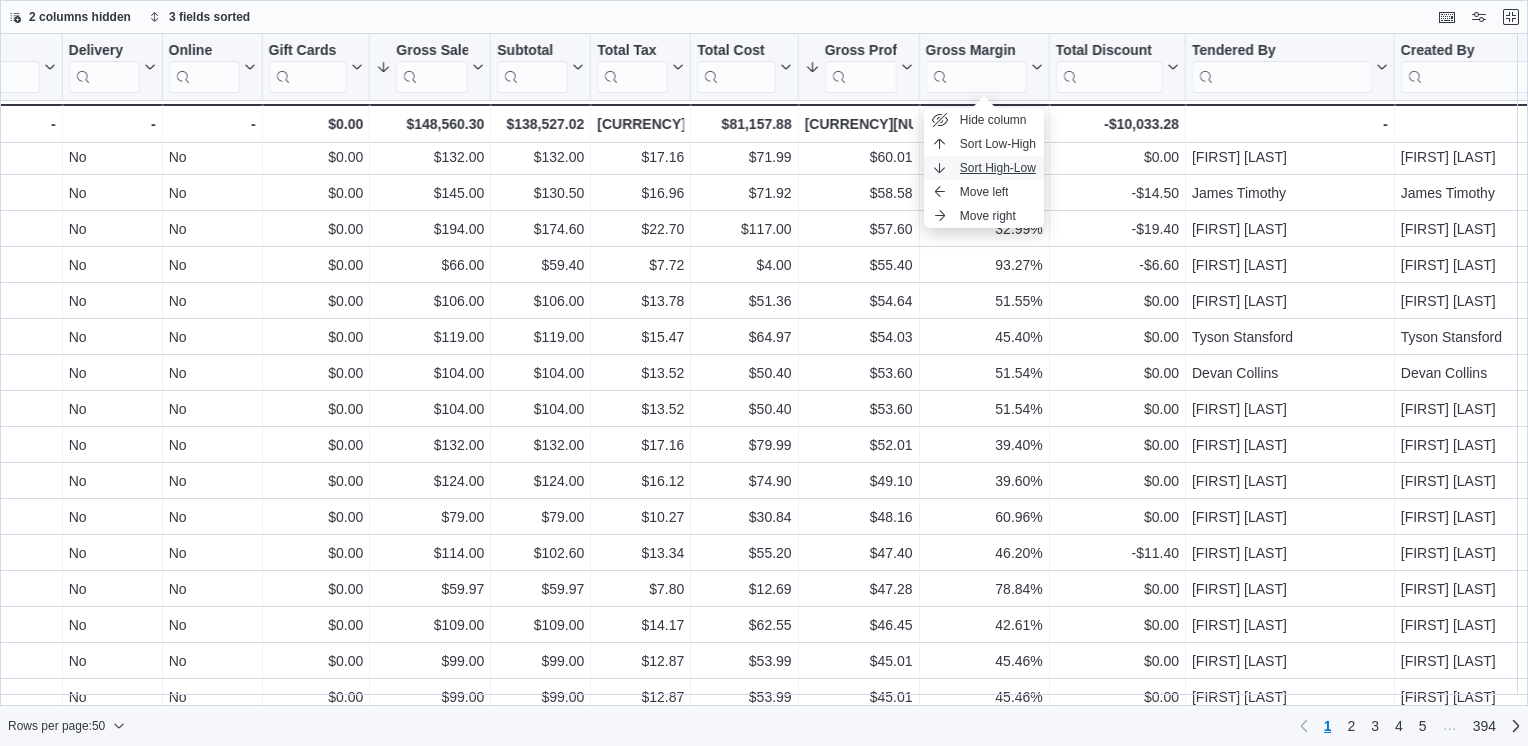 click on "Sort High-Low" at bounding box center [998, 168] 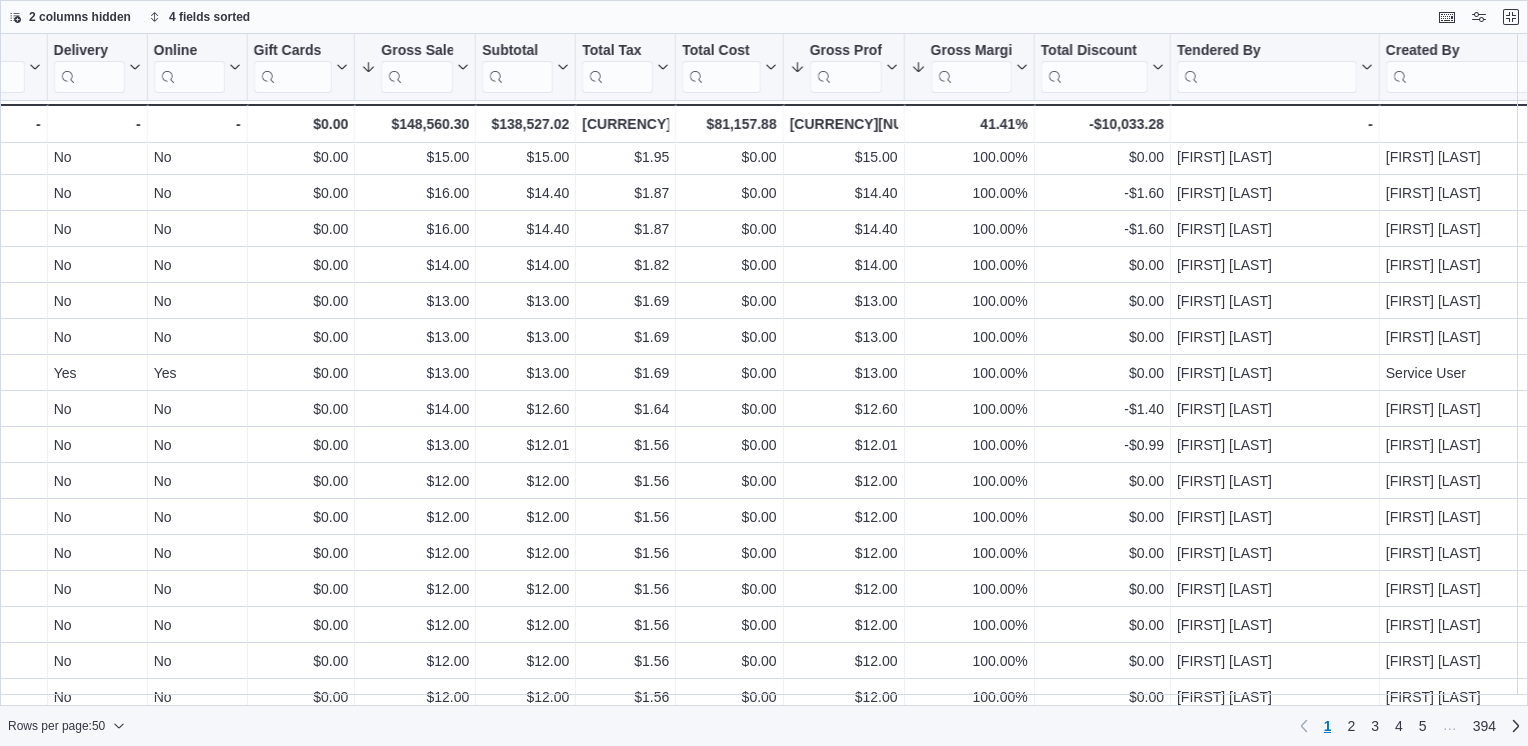 scroll, scrollTop: 400, scrollLeft: 1632, axis: both 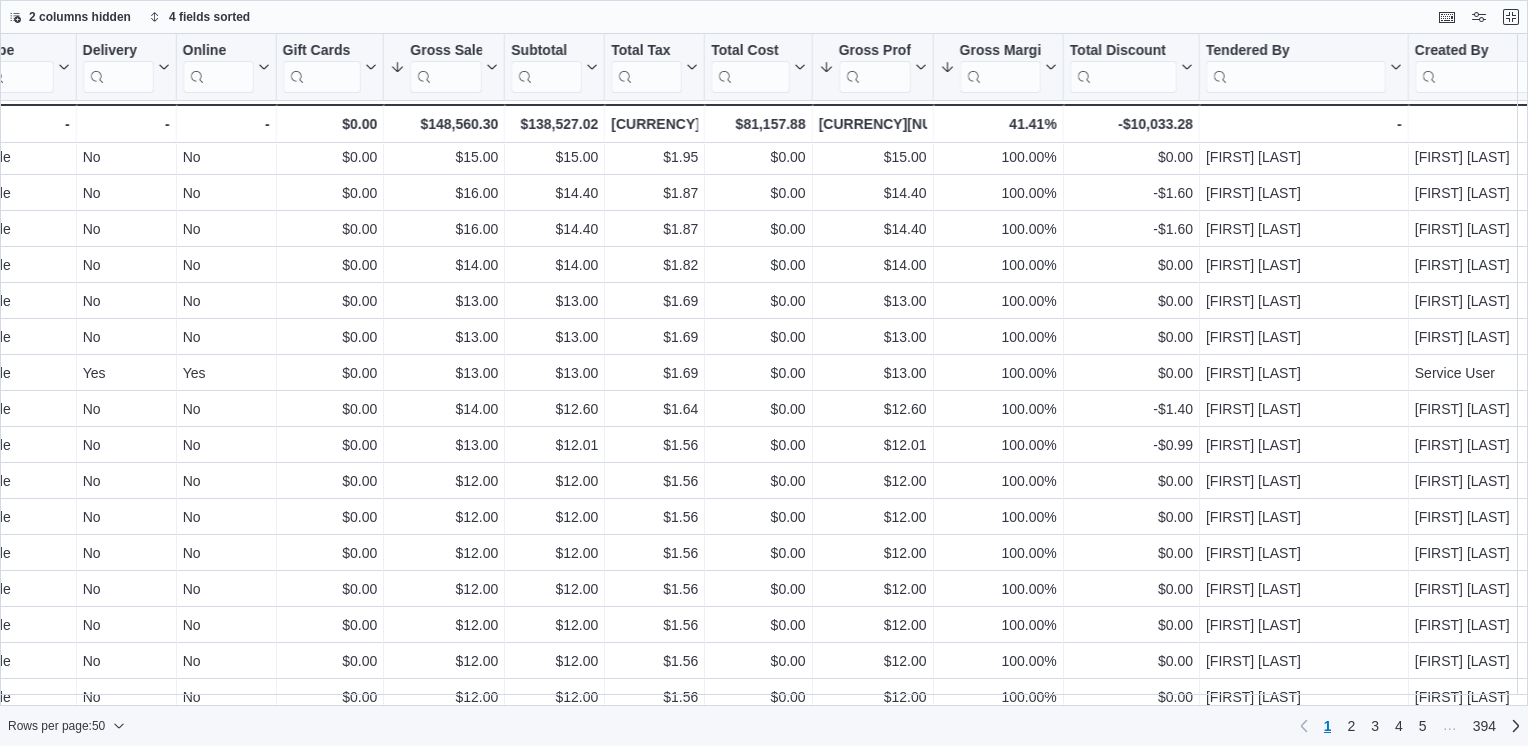 drag, startPoint x: 1172, startPoint y: 706, endPoint x: 1052, endPoint y: 728, distance: 122 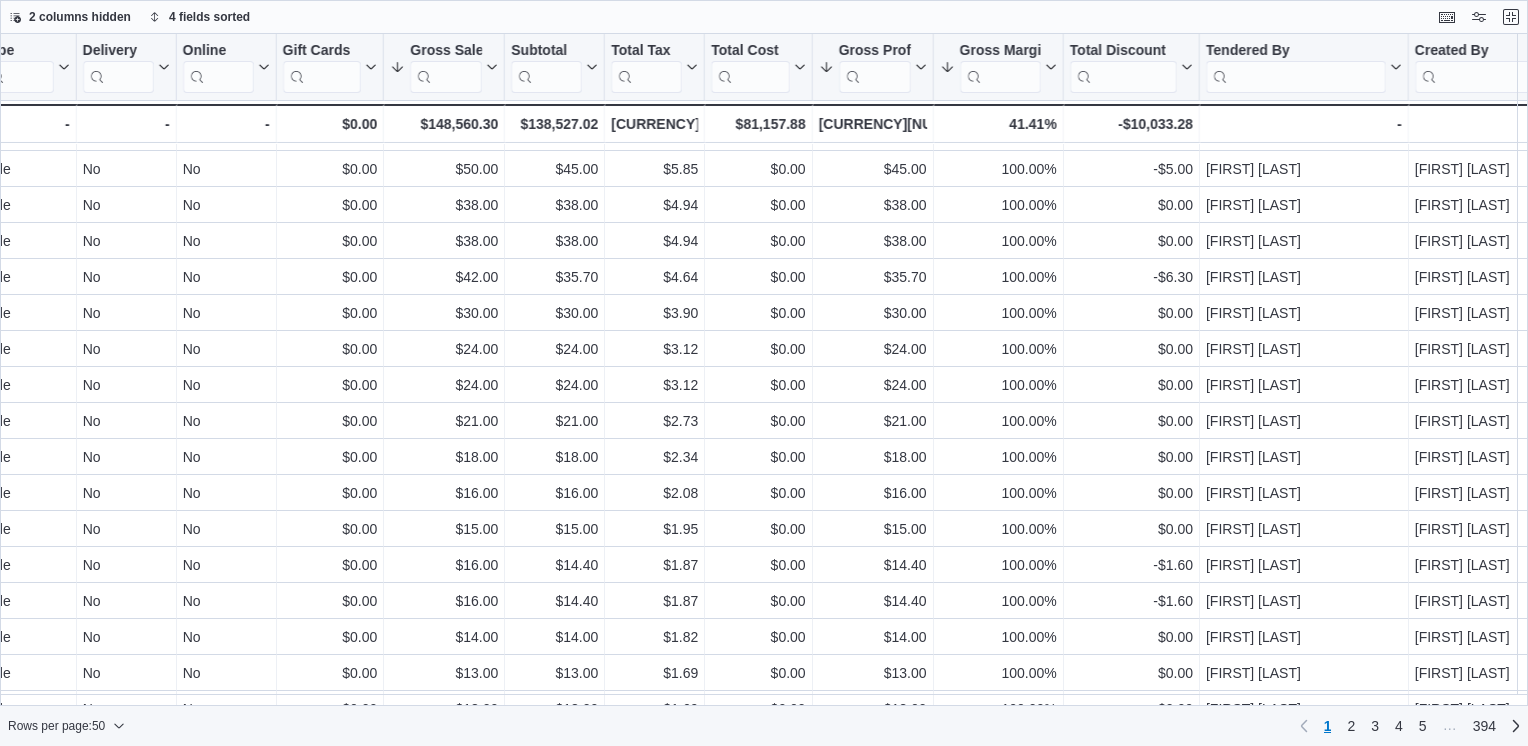 scroll, scrollTop: 0, scrollLeft: 1624, axis: horizontal 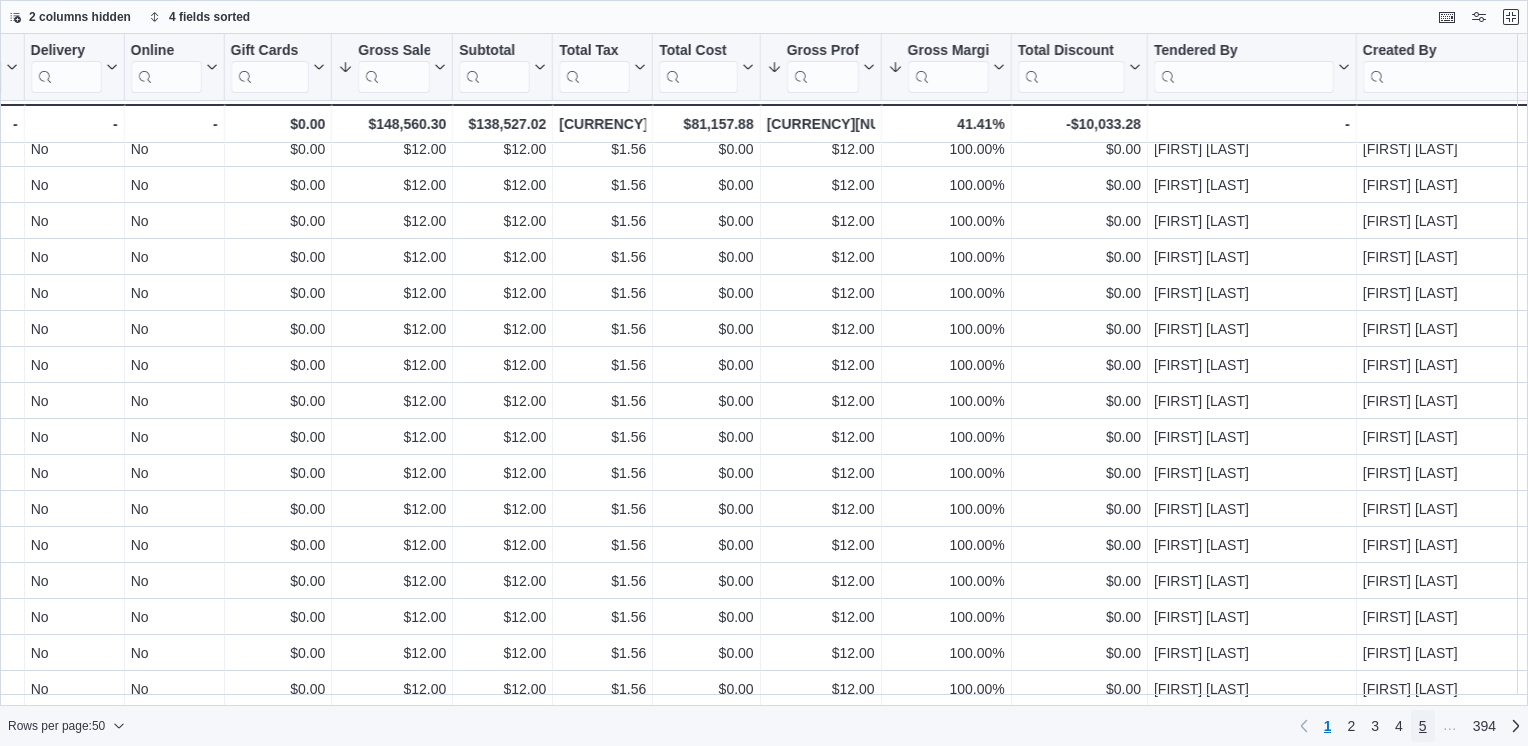 click on "5" at bounding box center [1423, 726] 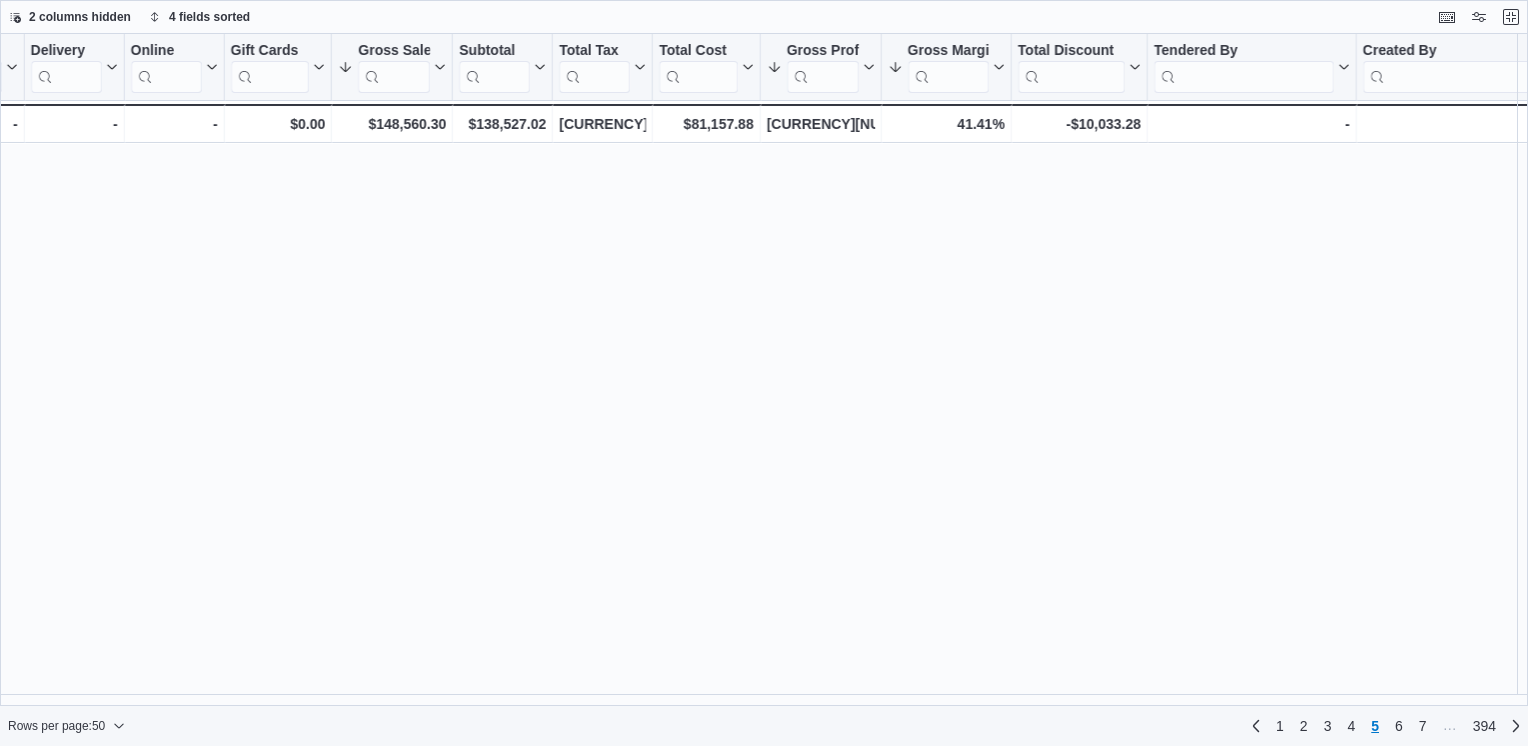 scroll, scrollTop: 0, scrollLeft: 0, axis: both 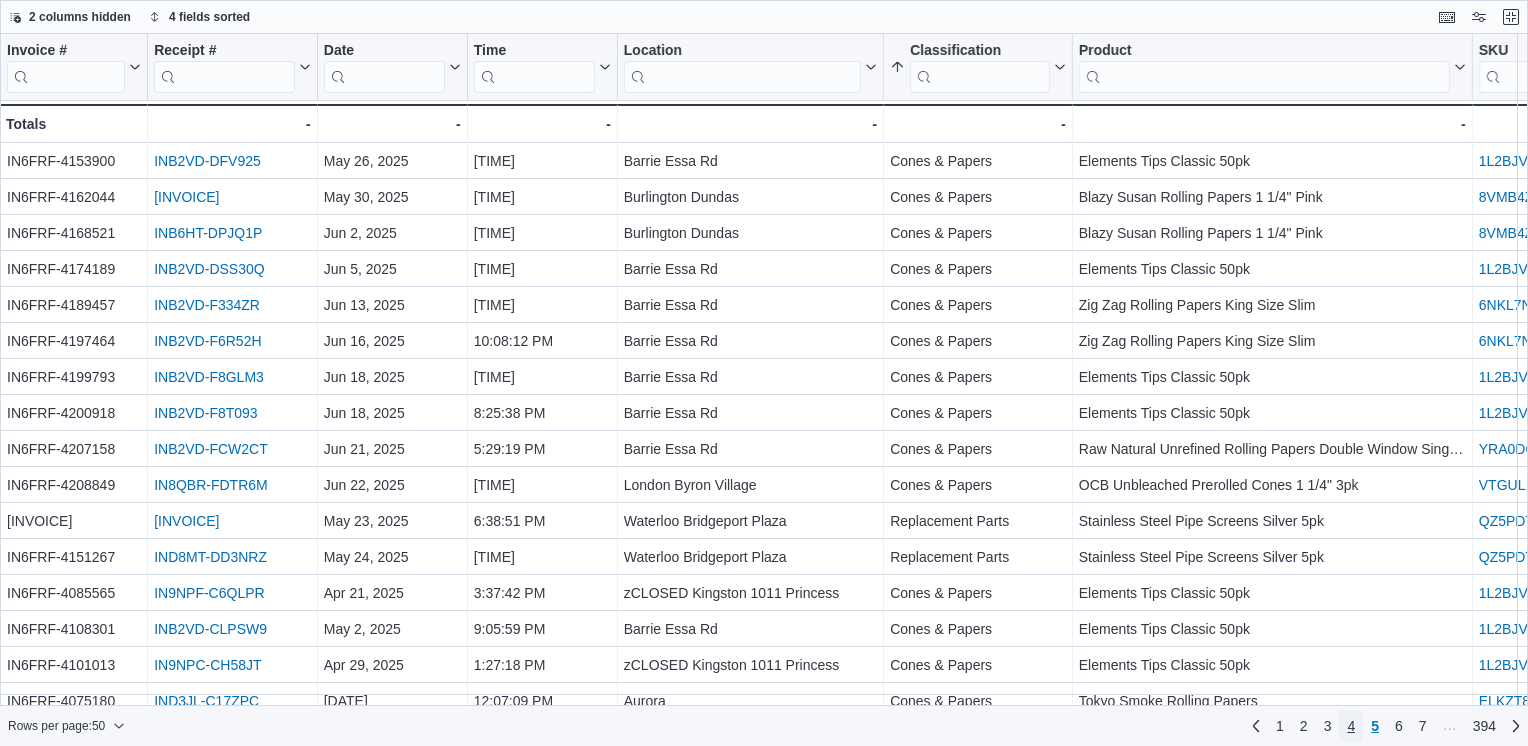 click on "4" at bounding box center [1351, 726] 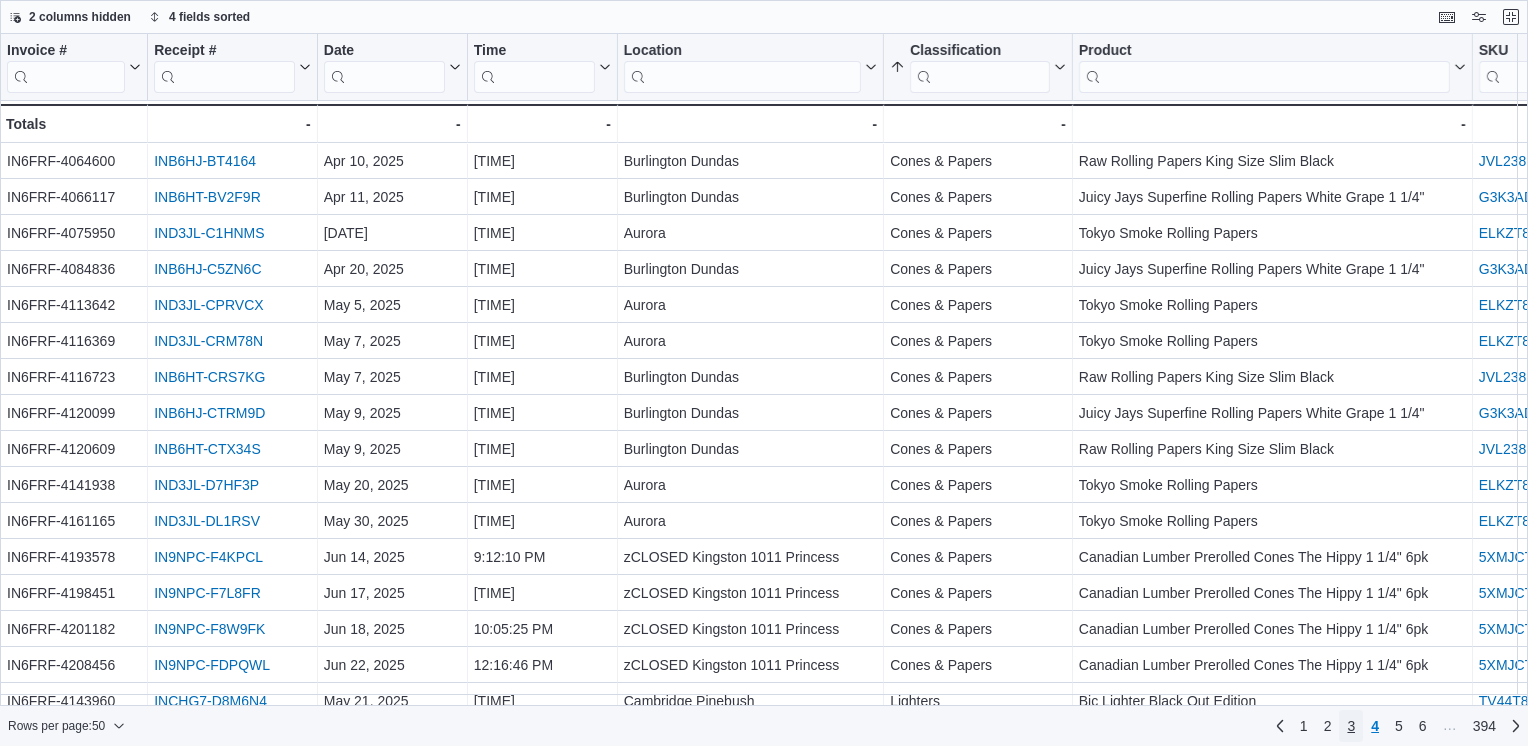click on "3" at bounding box center [1351, 726] 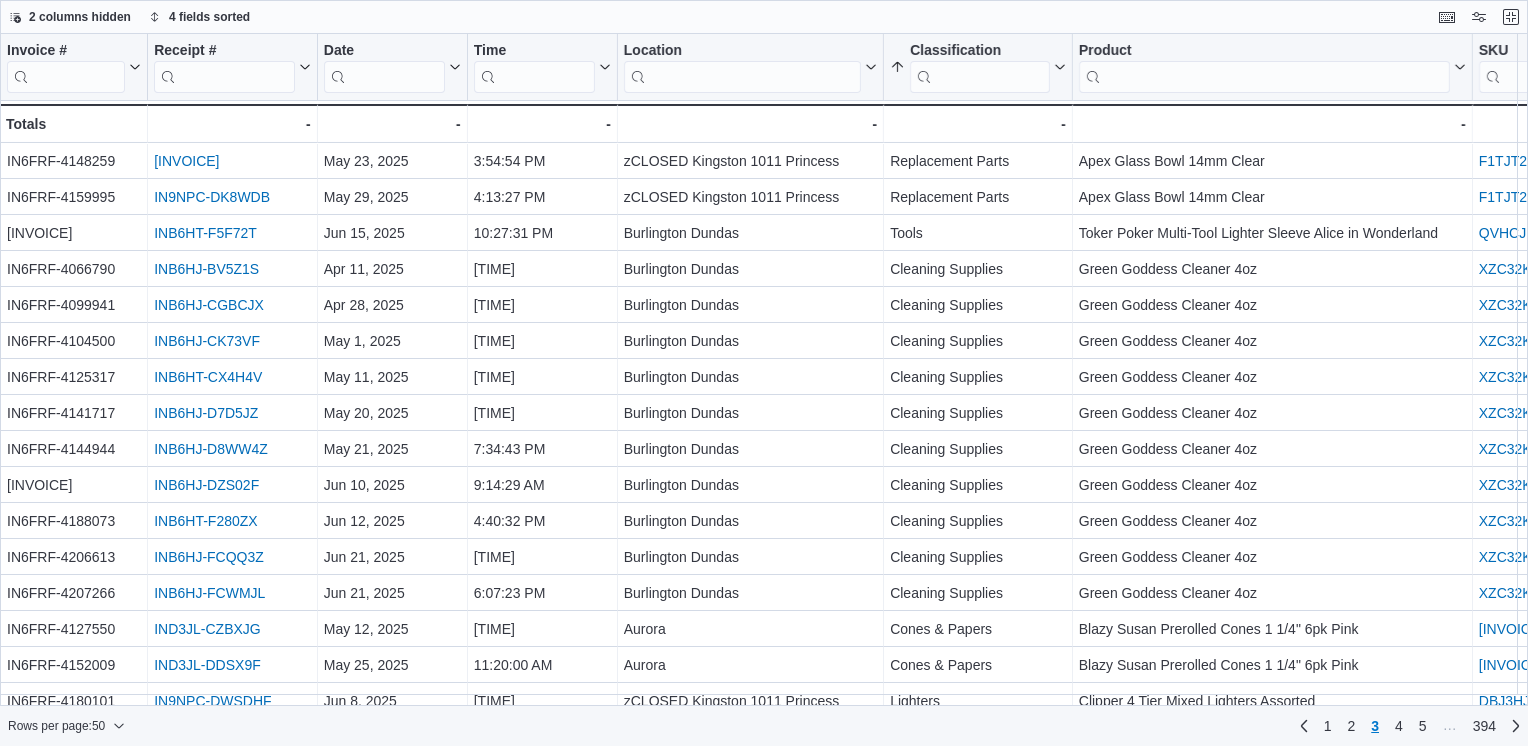 drag, startPoint x: 554, startPoint y: 706, endPoint x: 576, endPoint y: 709, distance: 22.203604 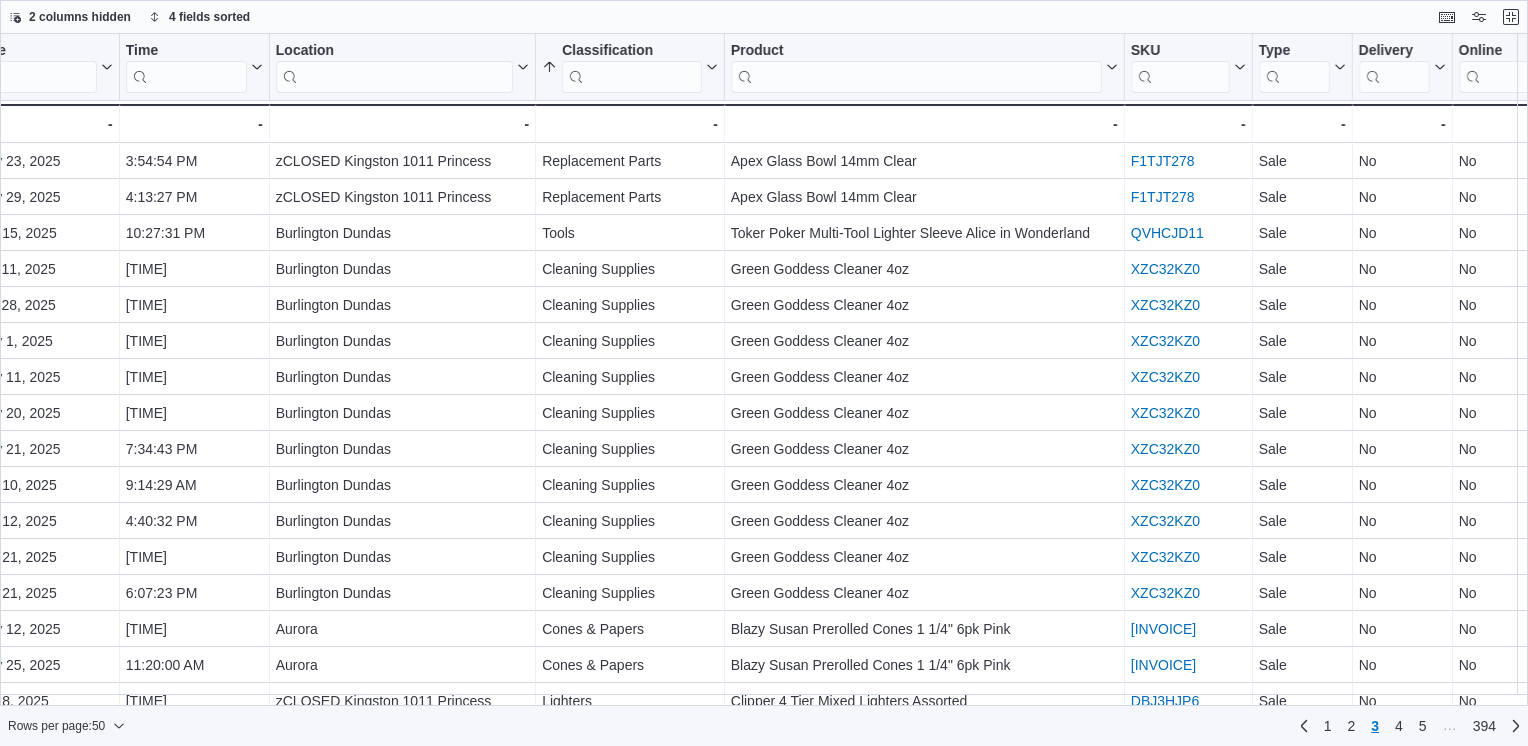 scroll, scrollTop: 0, scrollLeft: 352, axis: horizontal 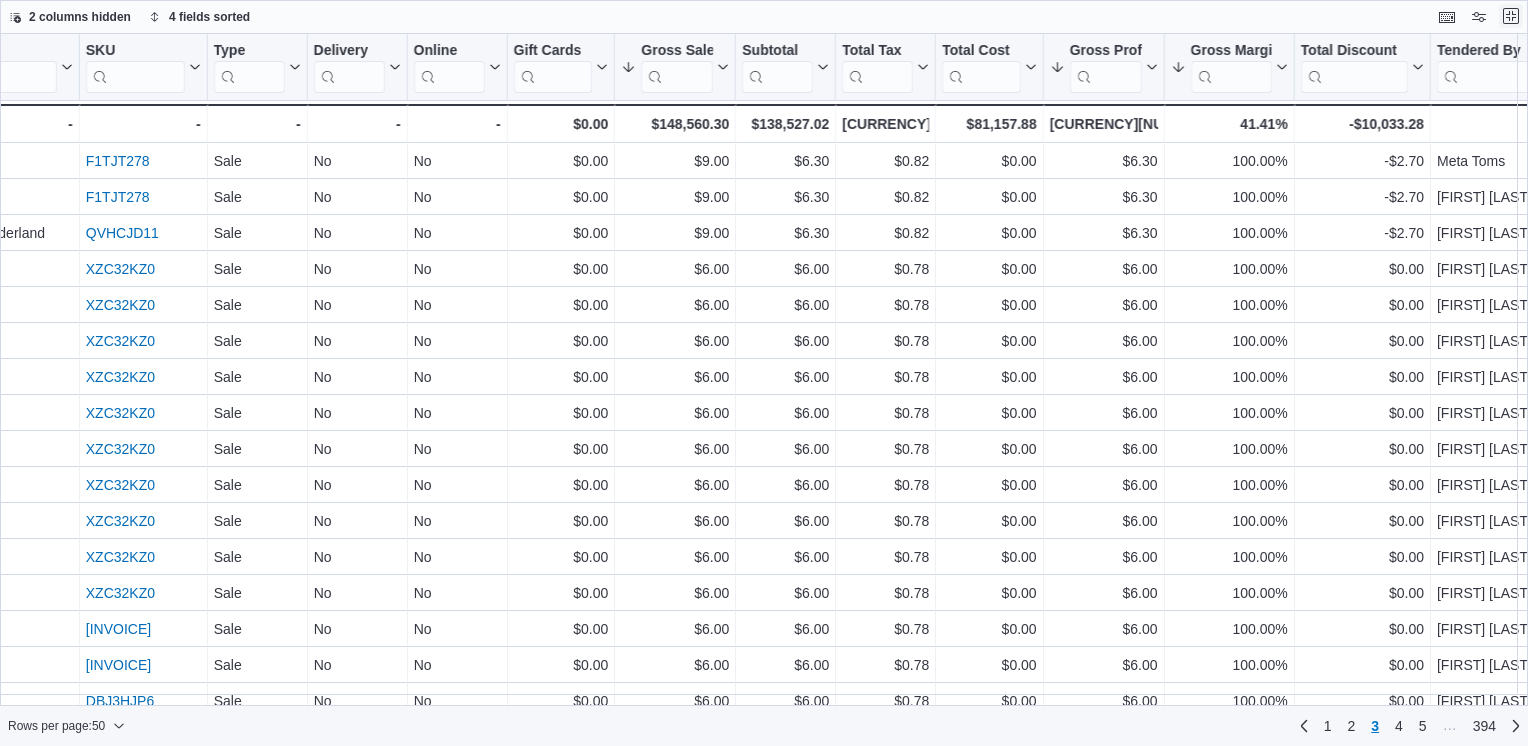 click at bounding box center (1511, 16) 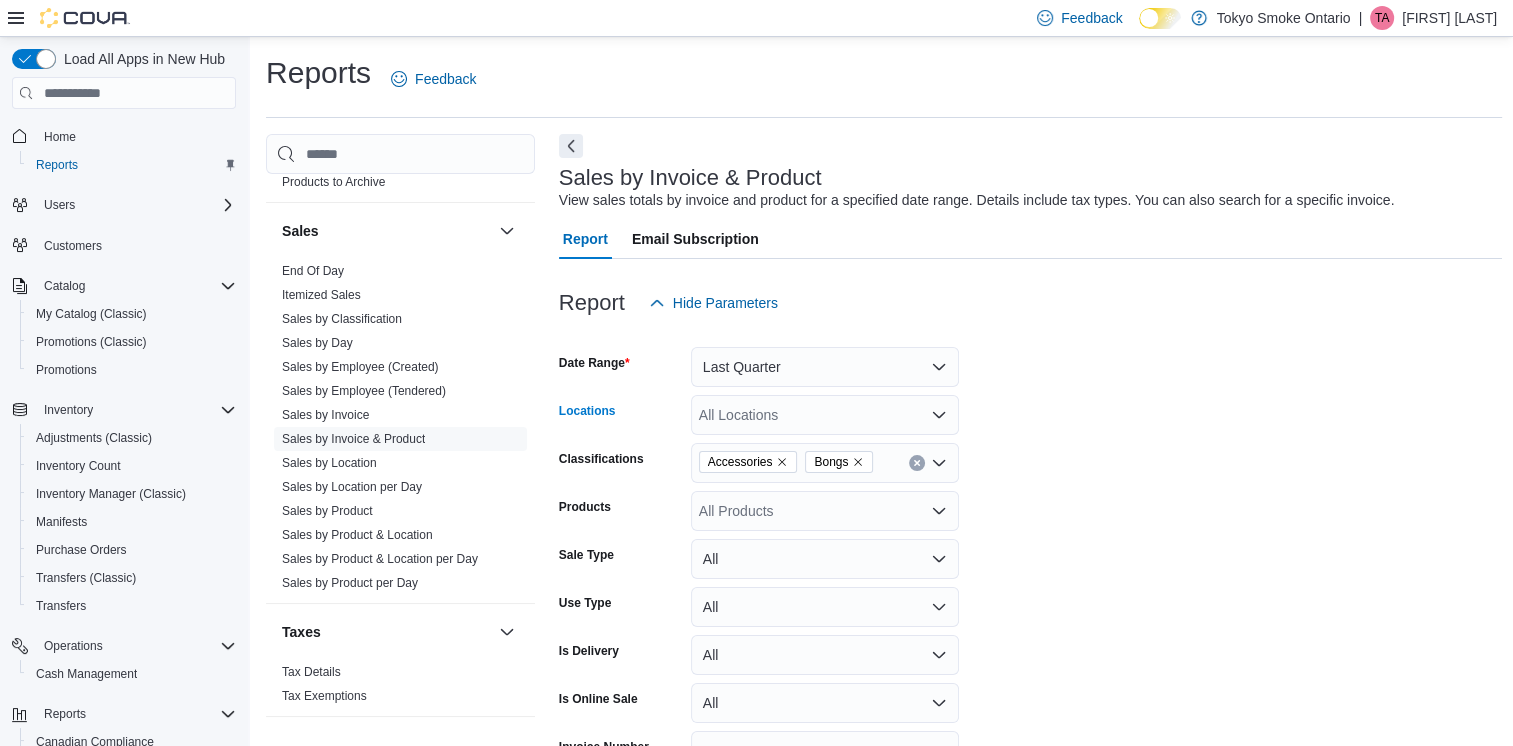 click 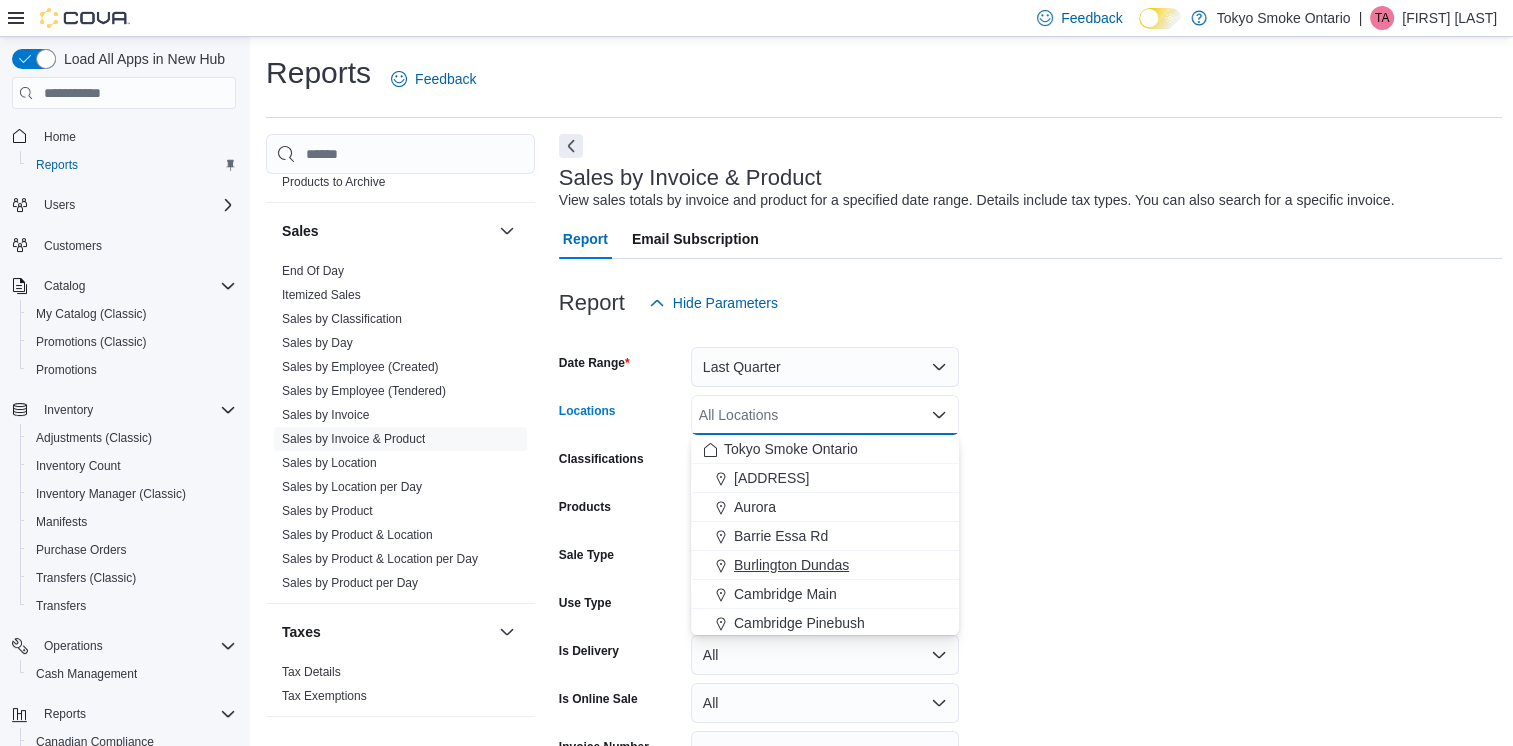 click on "Burlington Dundas" at bounding box center [791, 565] 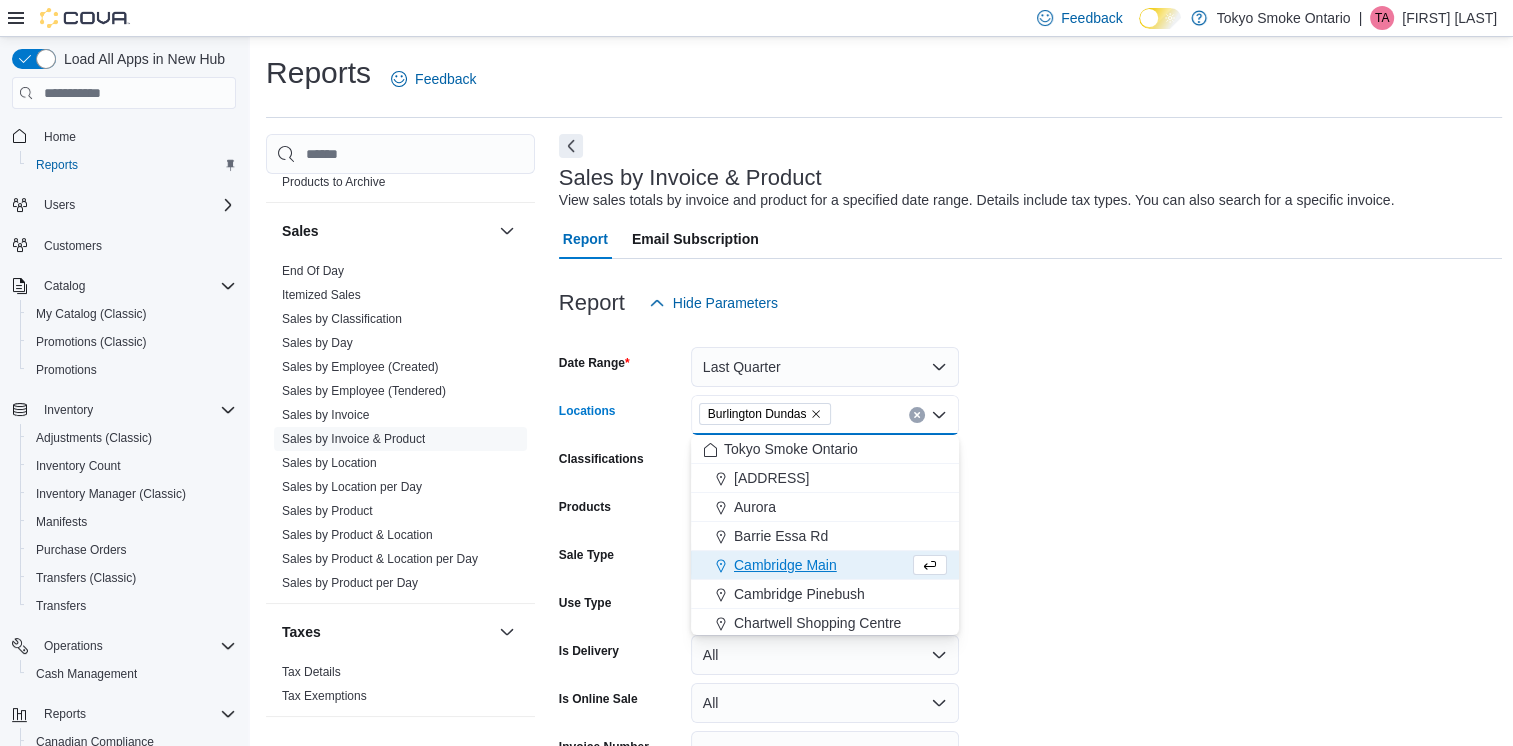 click on "Date Range Last Quarter Locations [CITY] [CITY] Combo box. Selected. [CITY] [CITY]. Press Backspace to delete [CITY] [CITY]. Combo box input. All Locations. Type some text or, to display a list of choices, press Down Arrow. To exit the list of choices, press Escape. Classifications Accessories Bongs Products All Products Sale Type All Use Type All Is Delivery All Is Online Sale All Invoice Number Export  Run Report" at bounding box center (1031, 575) 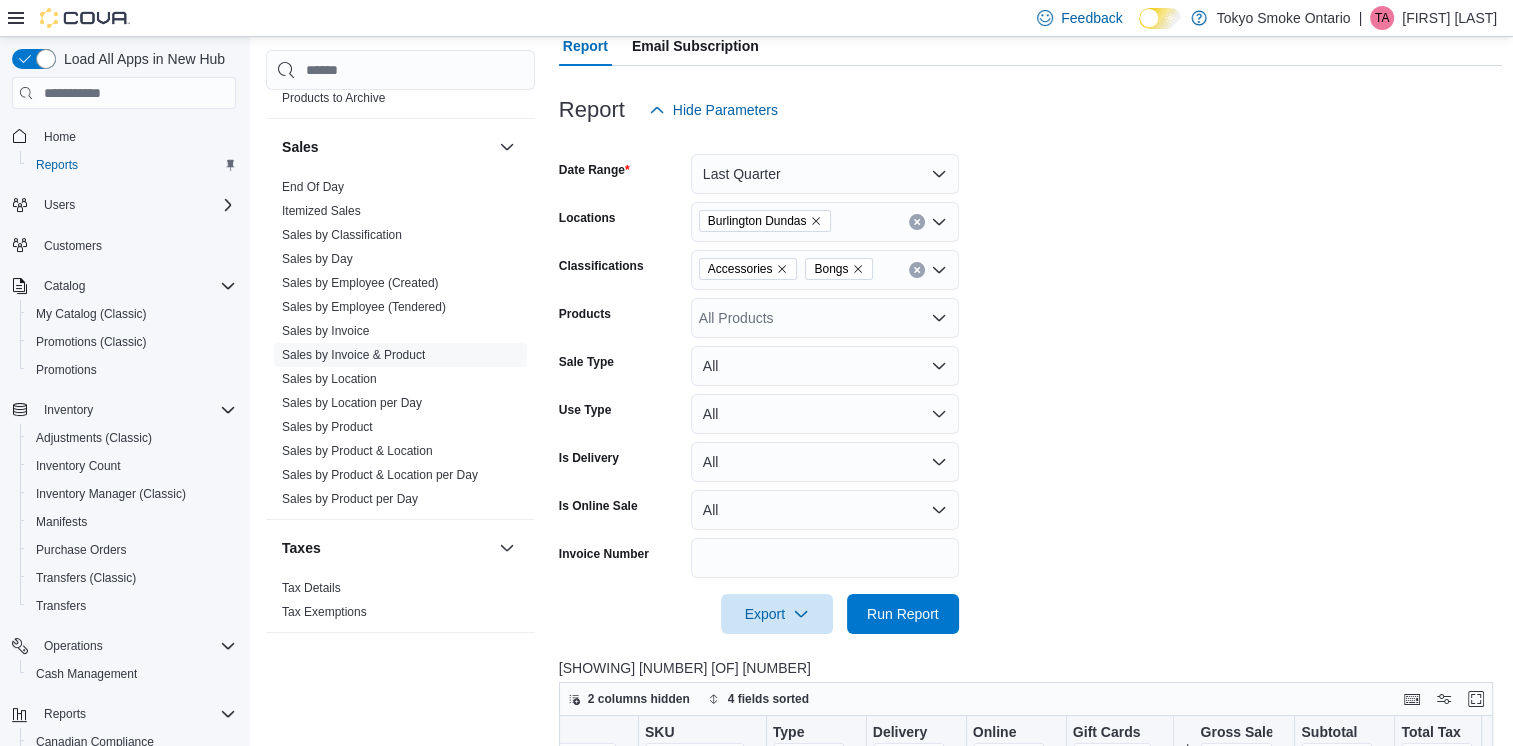 scroll, scrollTop: 200, scrollLeft: 0, axis: vertical 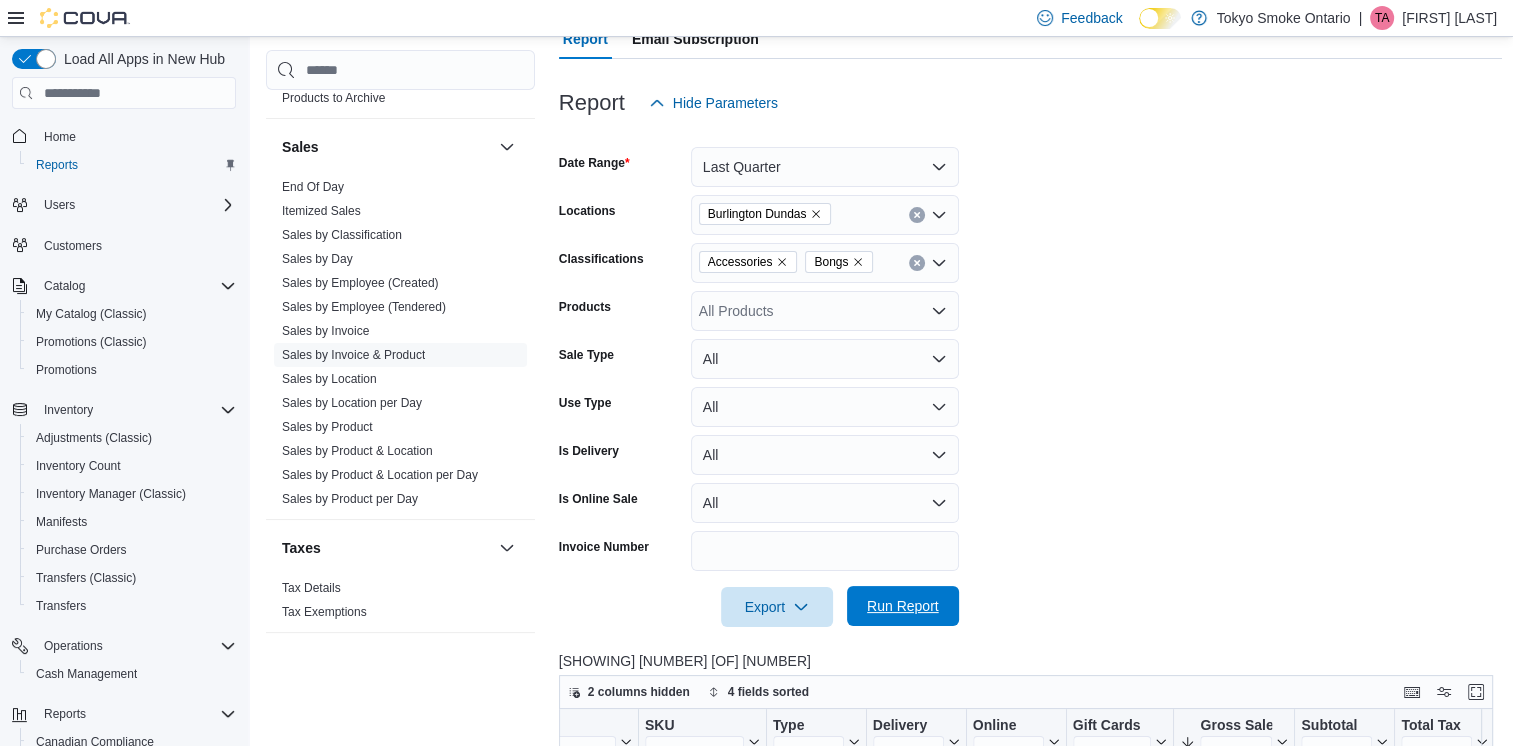 click on "Run Report" at bounding box center (903, 606) 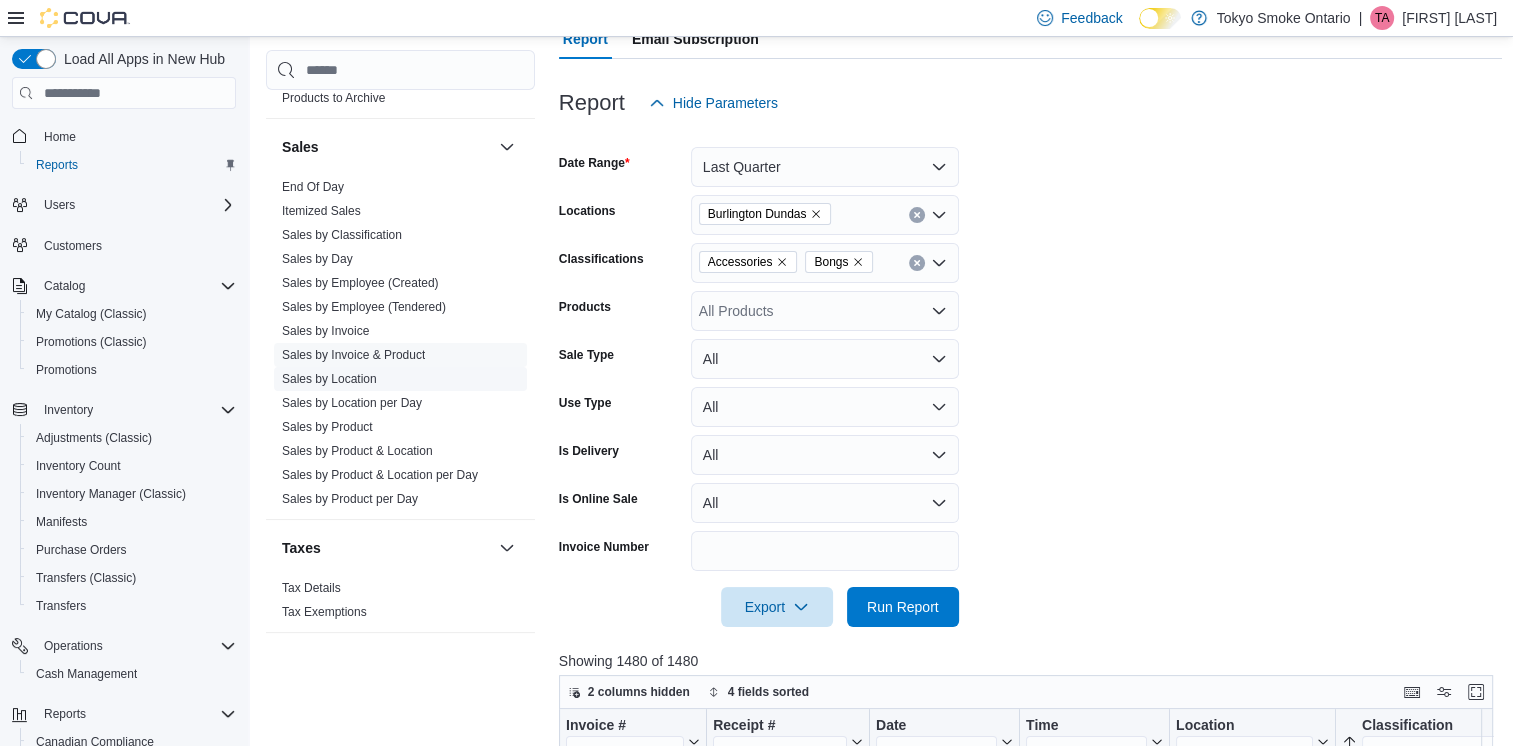 click on "Sales by Location" at bounding box center (329, 379) 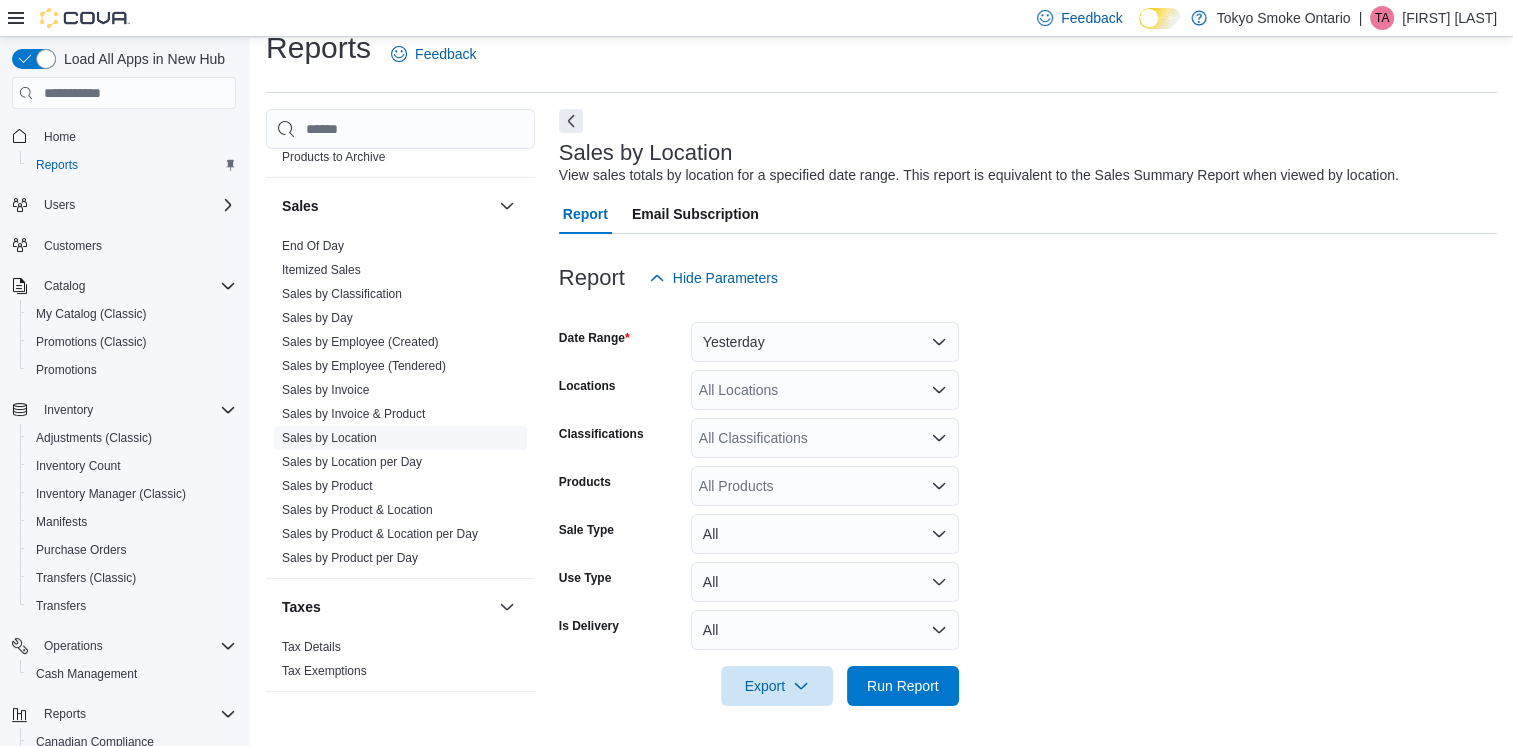 scroll, scrollTop: 24, scrollLeft: 0, axis: vertical 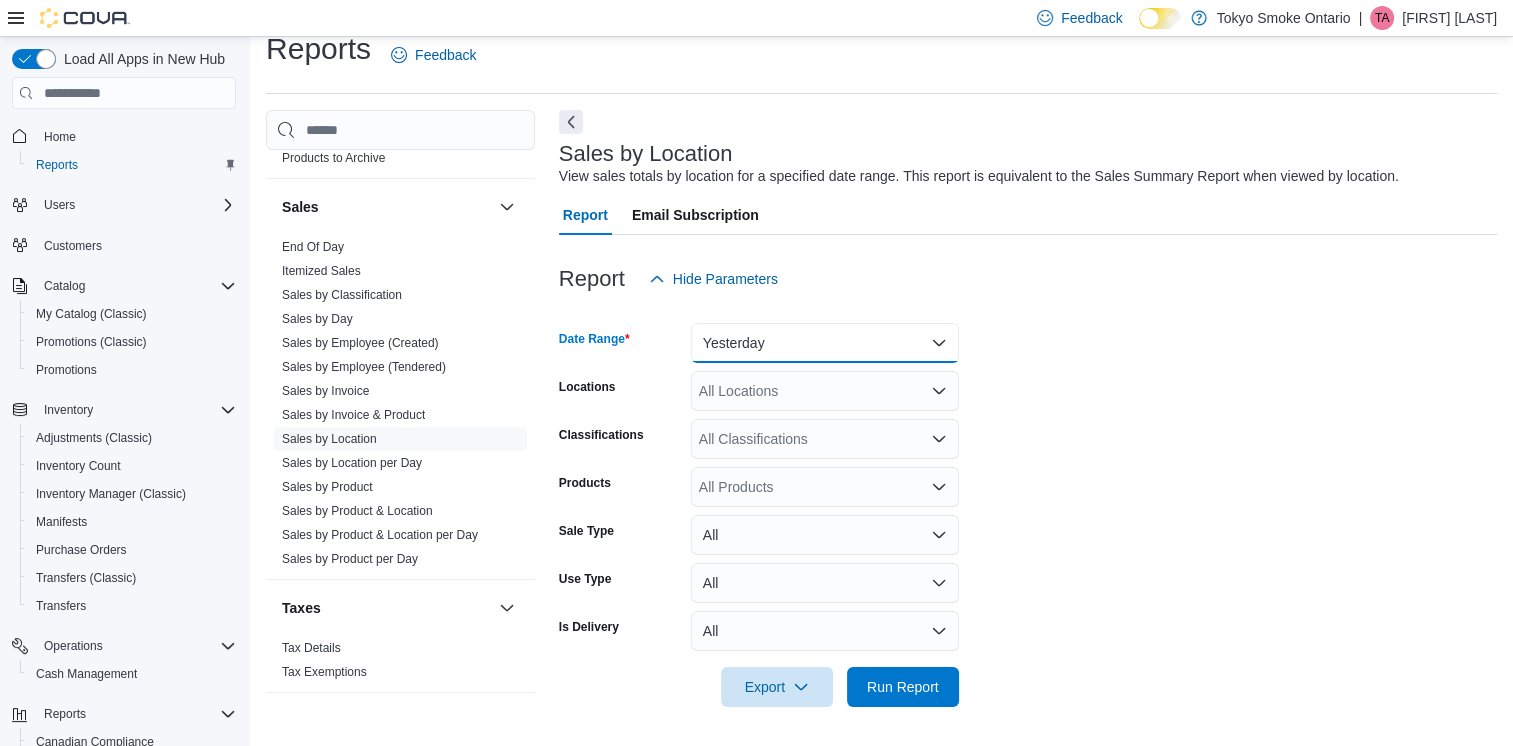 click on "Yesterday" at bounding box center (825, 343) 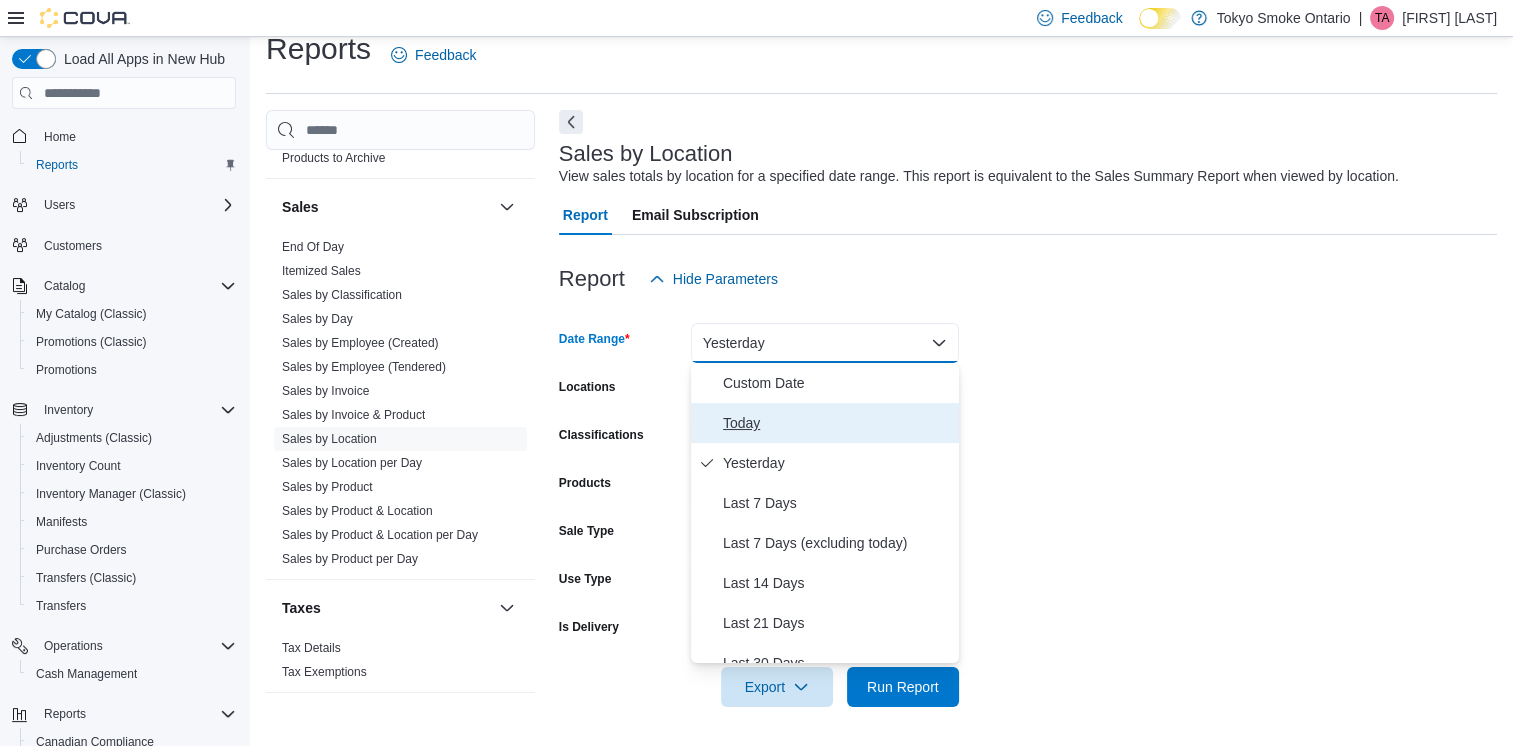 click on "Today" at bounding box center (825, 423) 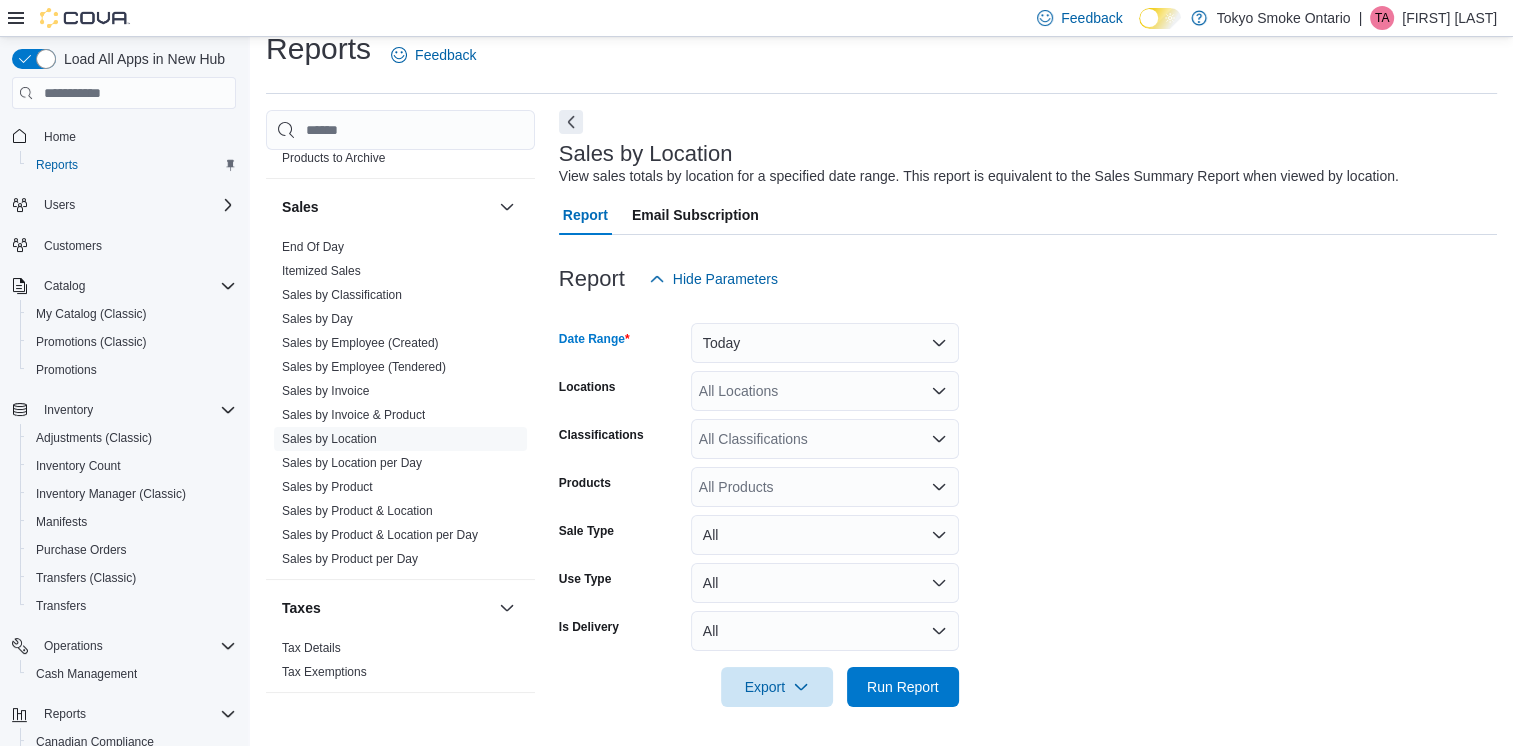 click on "Date Range Today Locations All Locations Classifications All Classifications Products All Products Sale Type All Use Type All Is Delivery All Export  Run Report" at bounding box center (1028, 503) 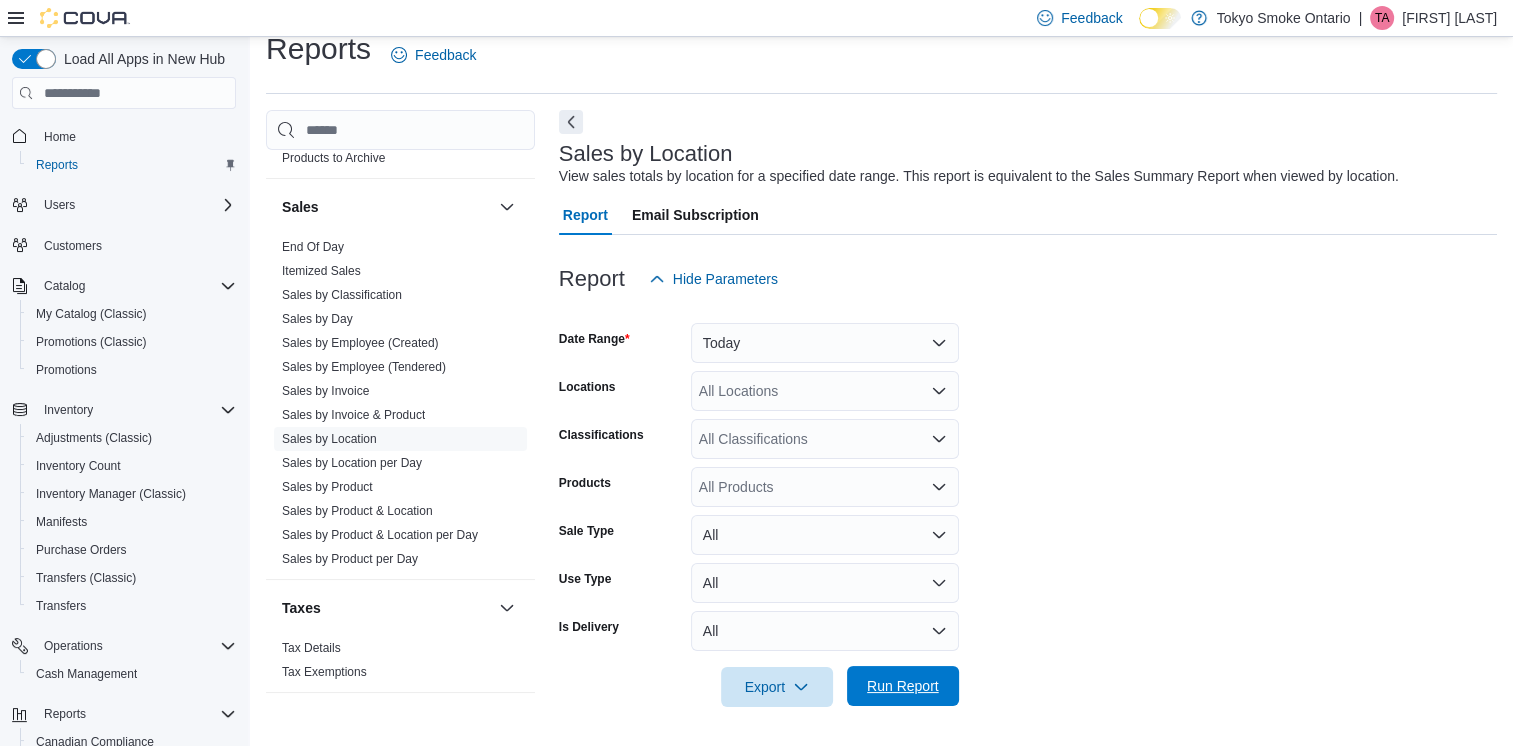 click on "Run Report" at bounding box center (903, 686) 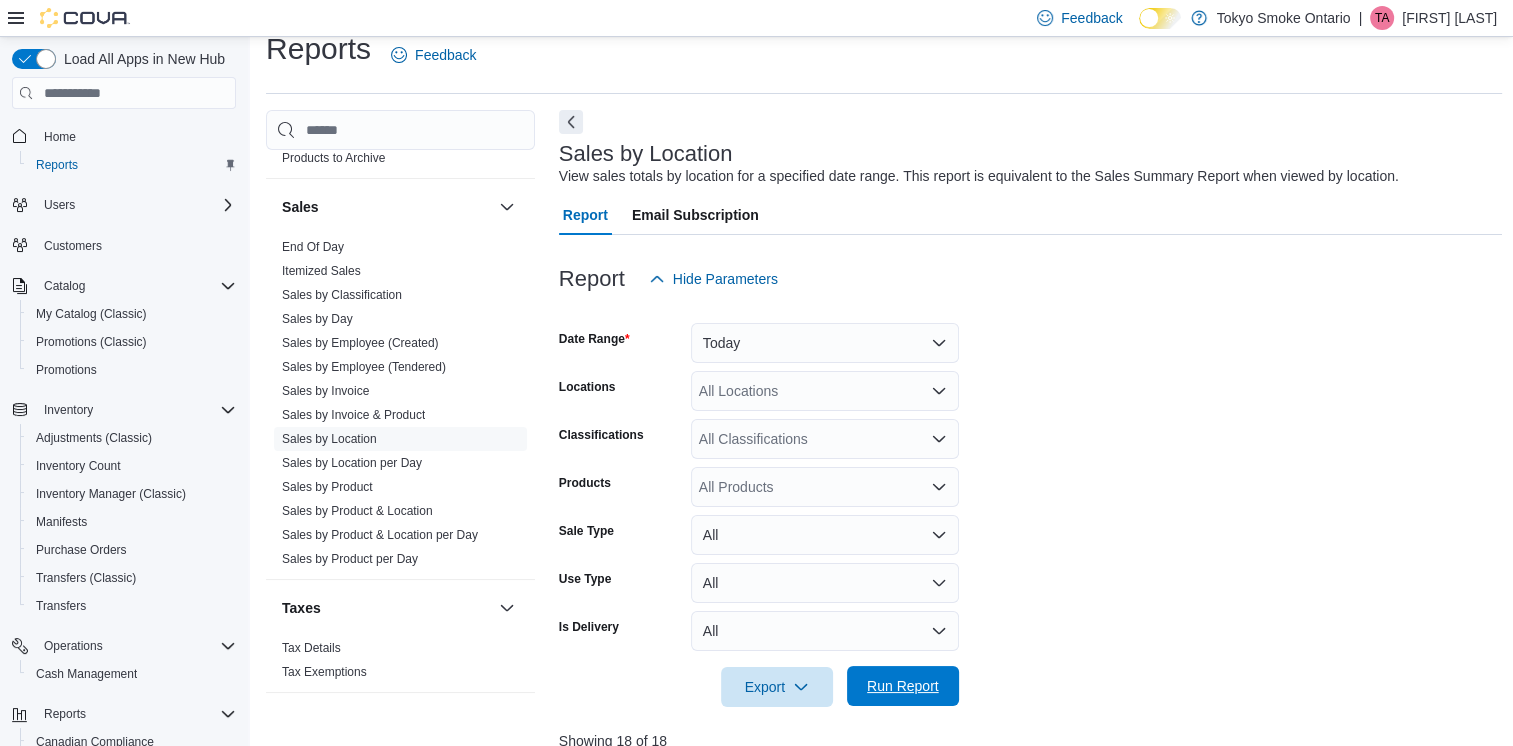 click on "Run Report" at bounding box center (903, 686) 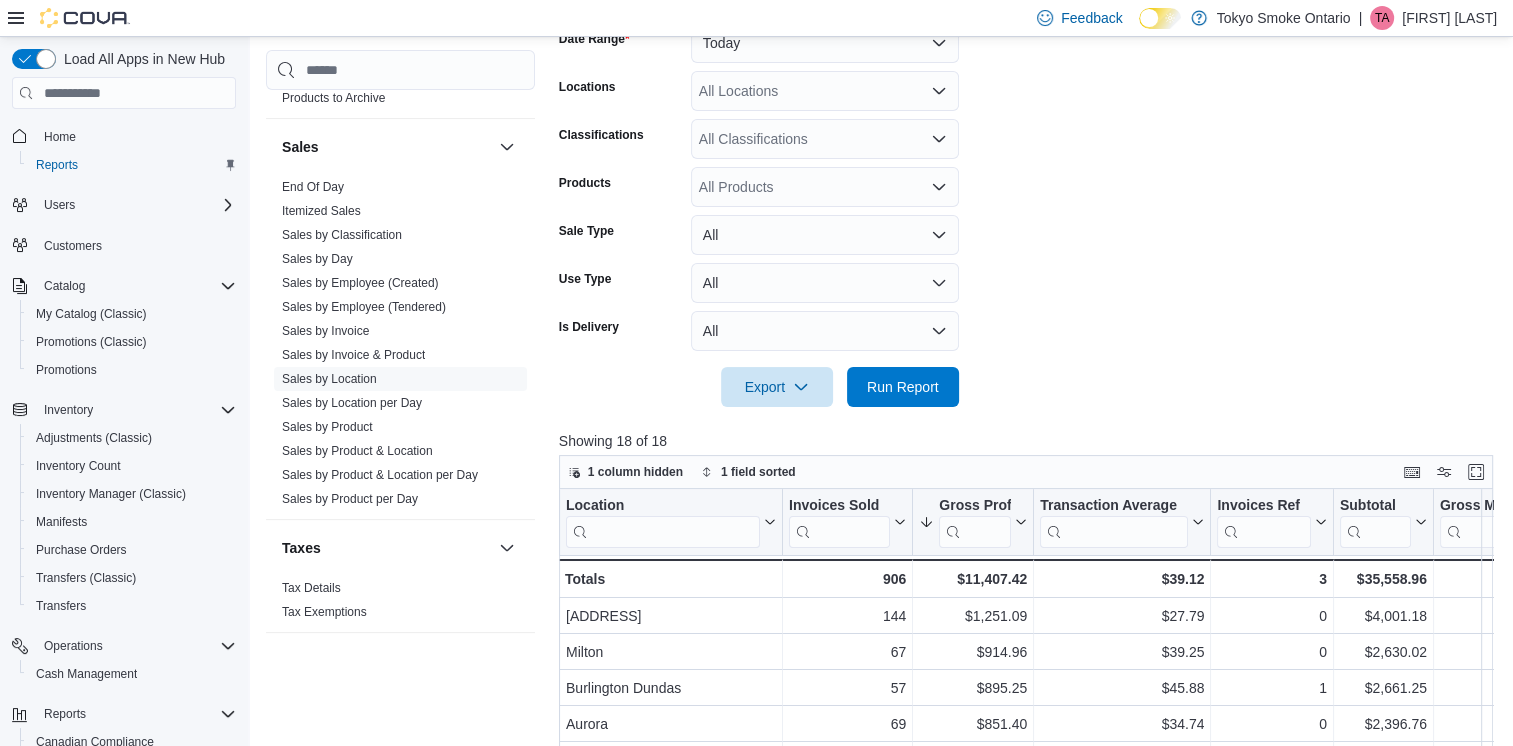 scroll, scrollTop: 424, scrollLeft: 0, axis: vertical 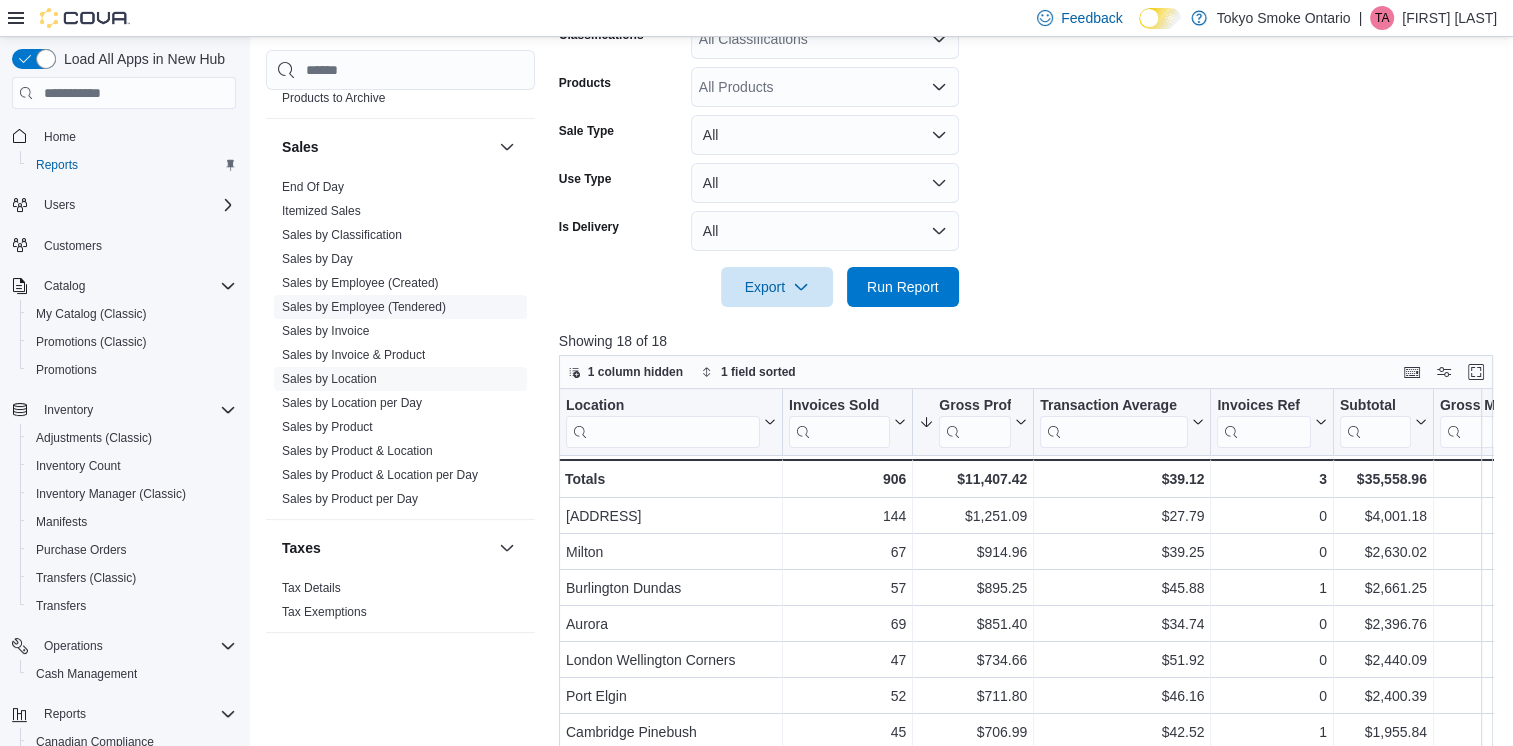 click on "Sales by Employee (Tendered)" at bounding box center [364, 307] 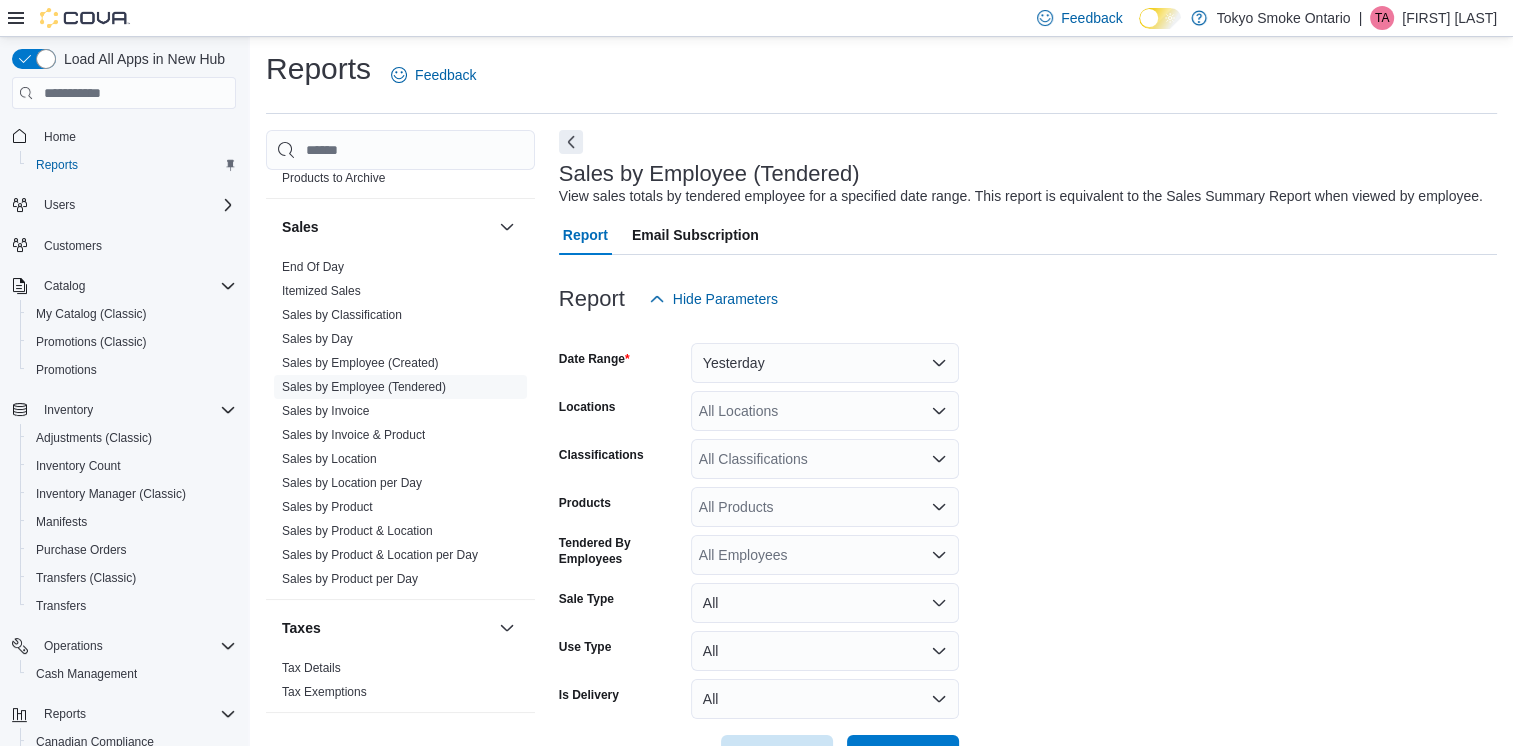 scroll, scrollTop: 46, scrollLeft: 0, axis: vertical 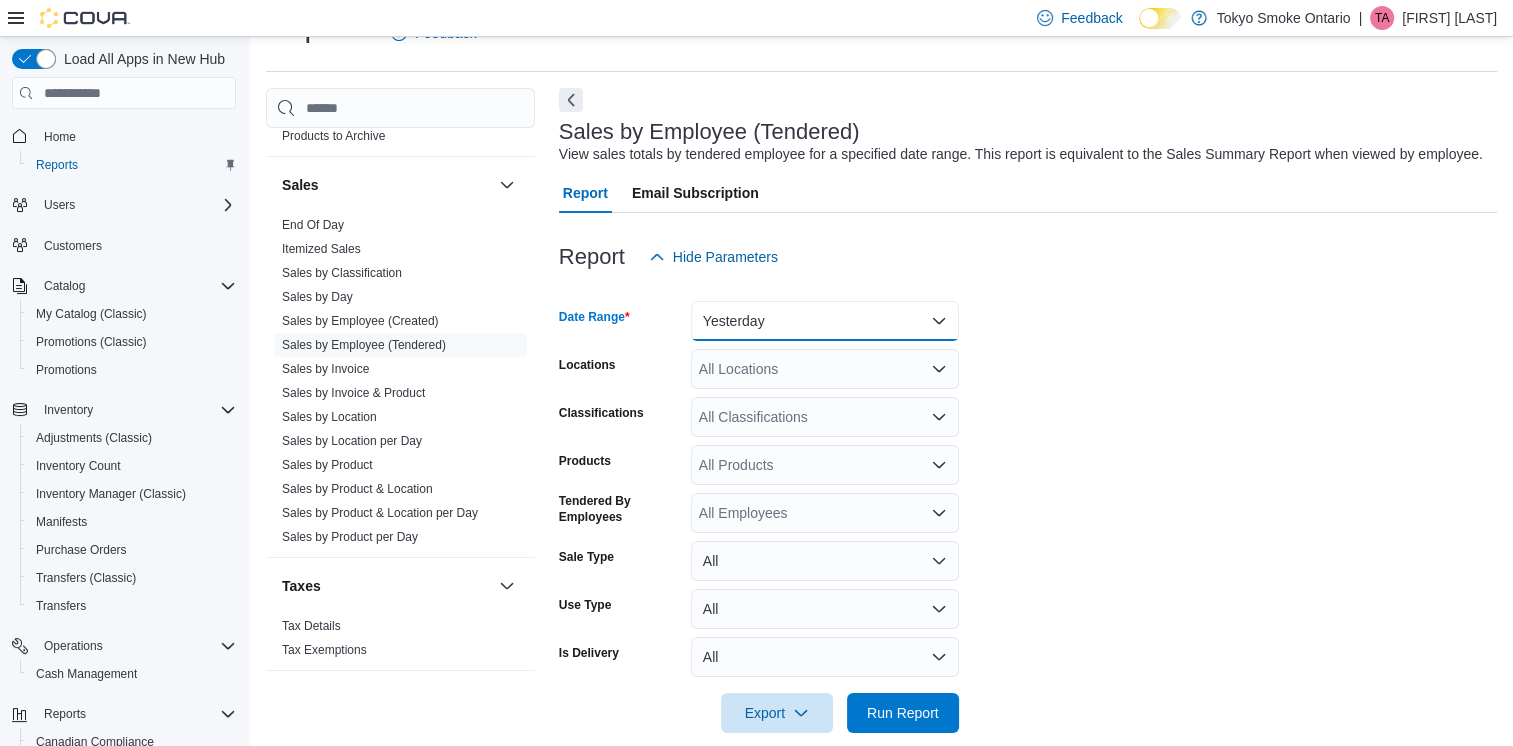 click on "Yesterday" at bounding box center [825, 321] 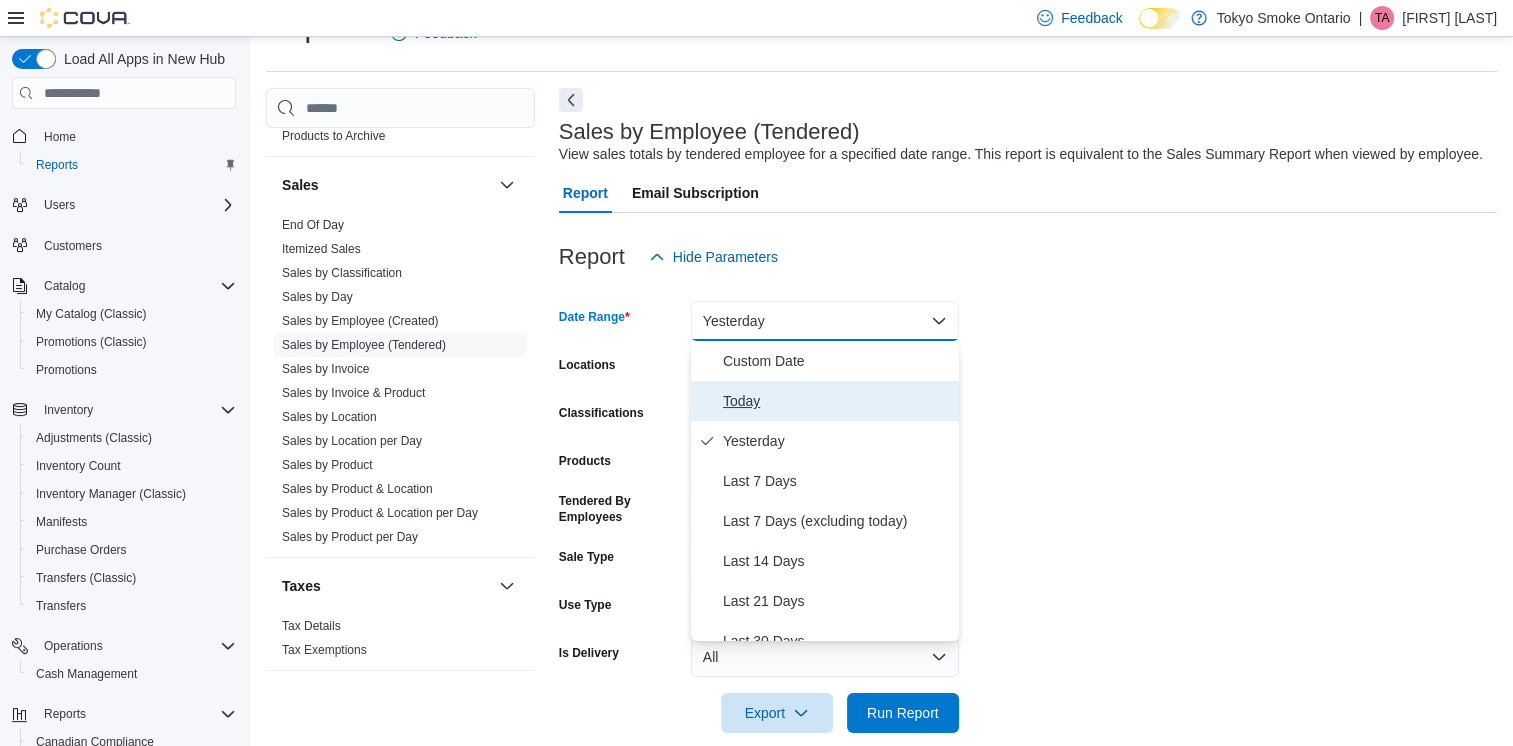 click on "Today" at bounding box center (837, 401) 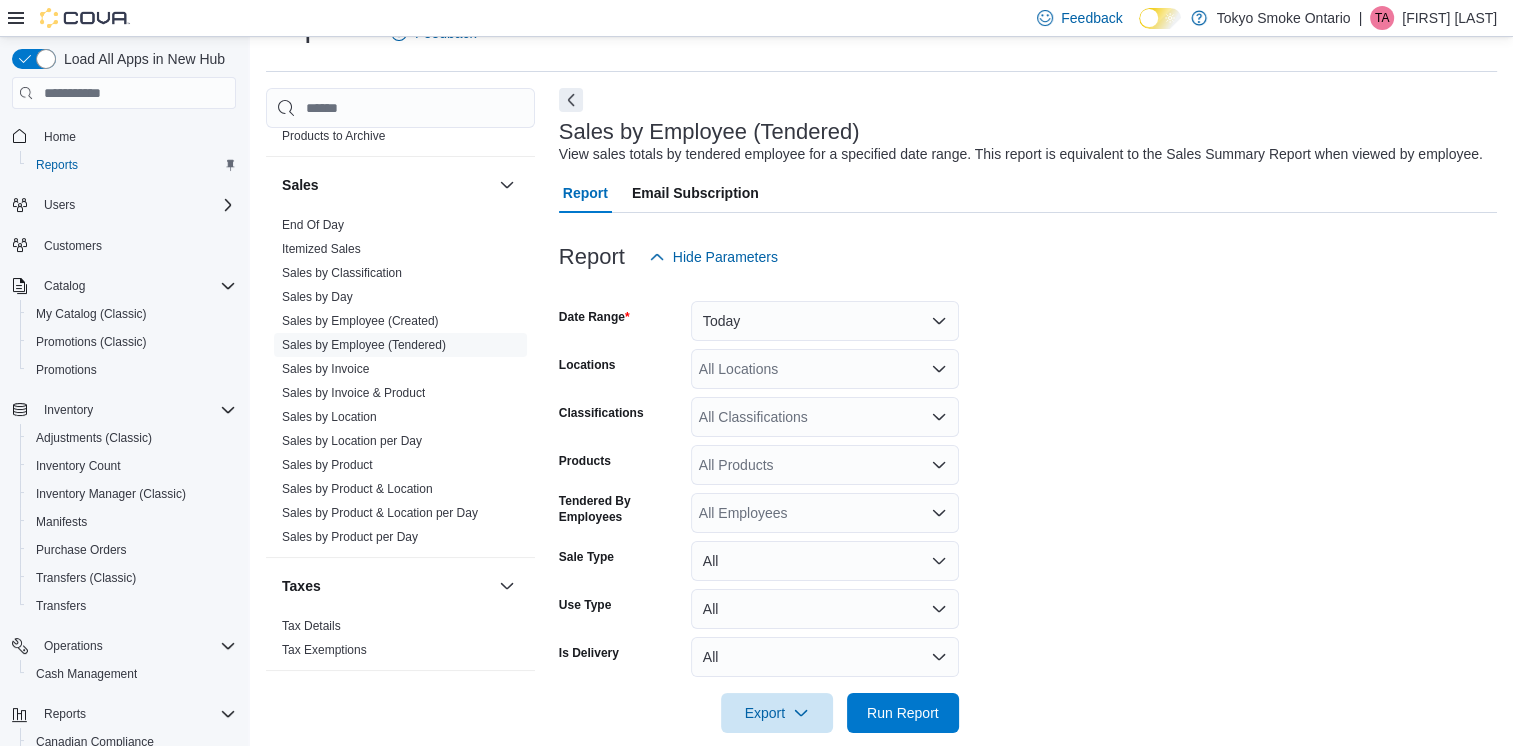 click on "Date Range Today Locations All Locations Classifications All Classifications Products All Products Tendered By Employees All Employees Sale Type All Use Type All Is Delivery All Export  Run Report" at bounding box center (1028, 505) 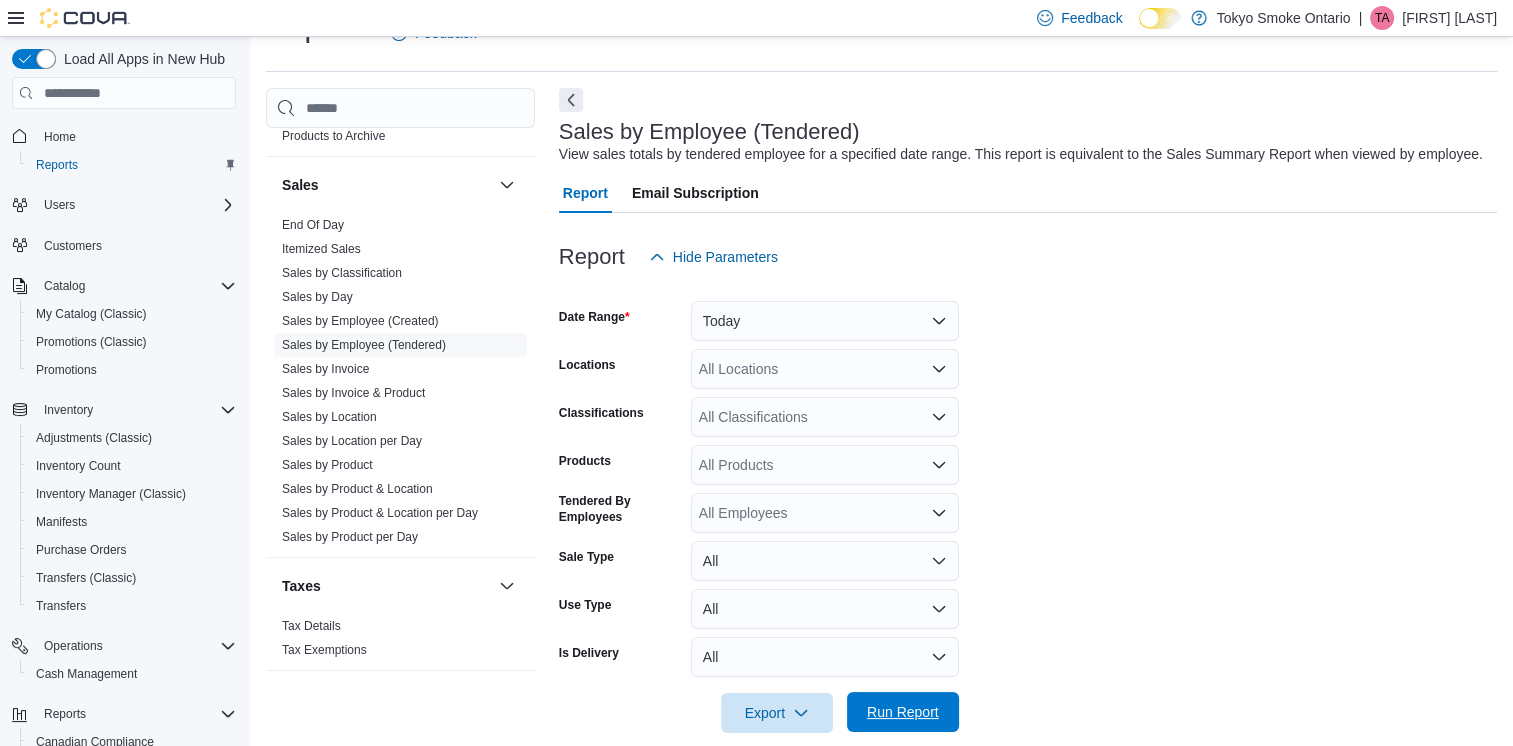 click on "Run Report" at bounding box center [903, 712] 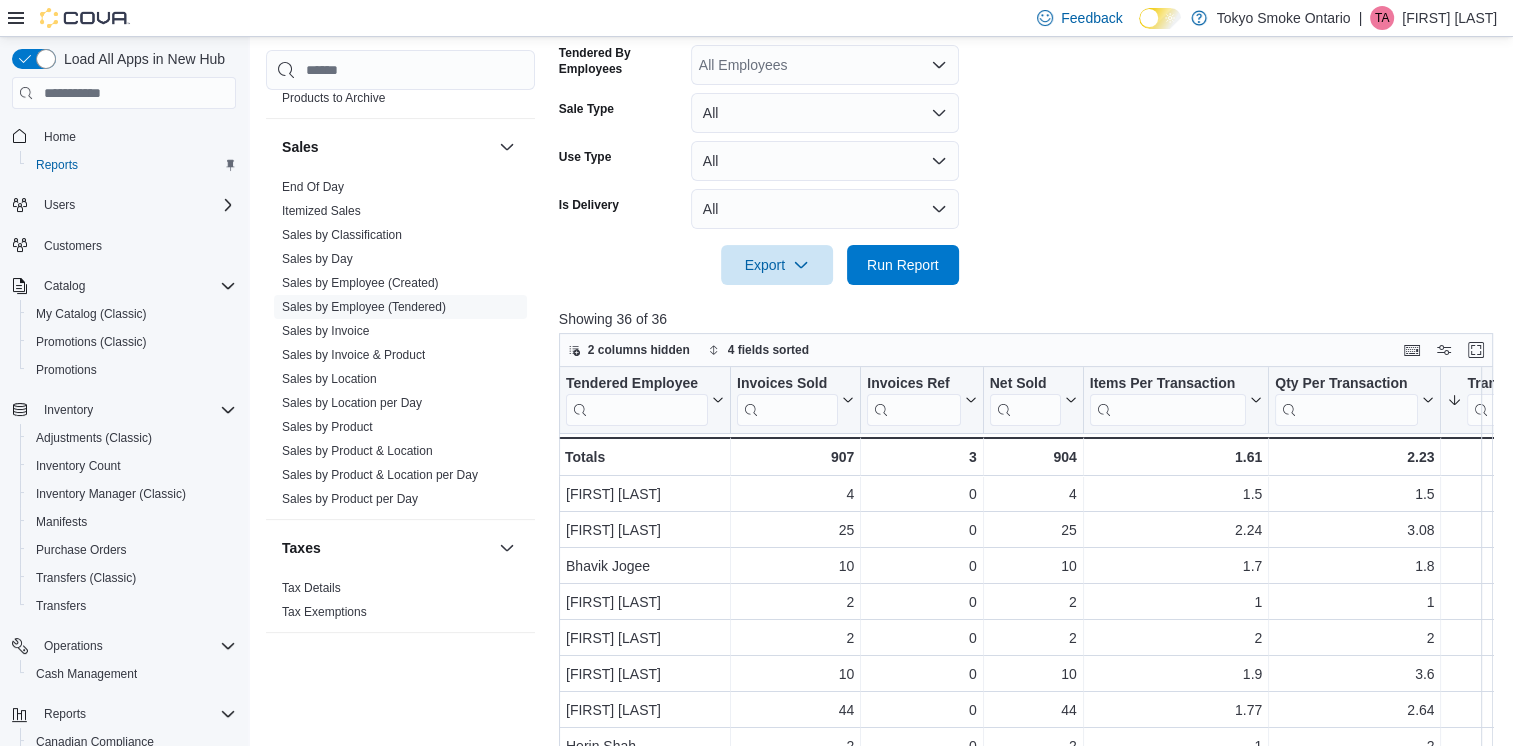 scroll, scrollTop: 603, scrollLeft: 0, axis: vertical 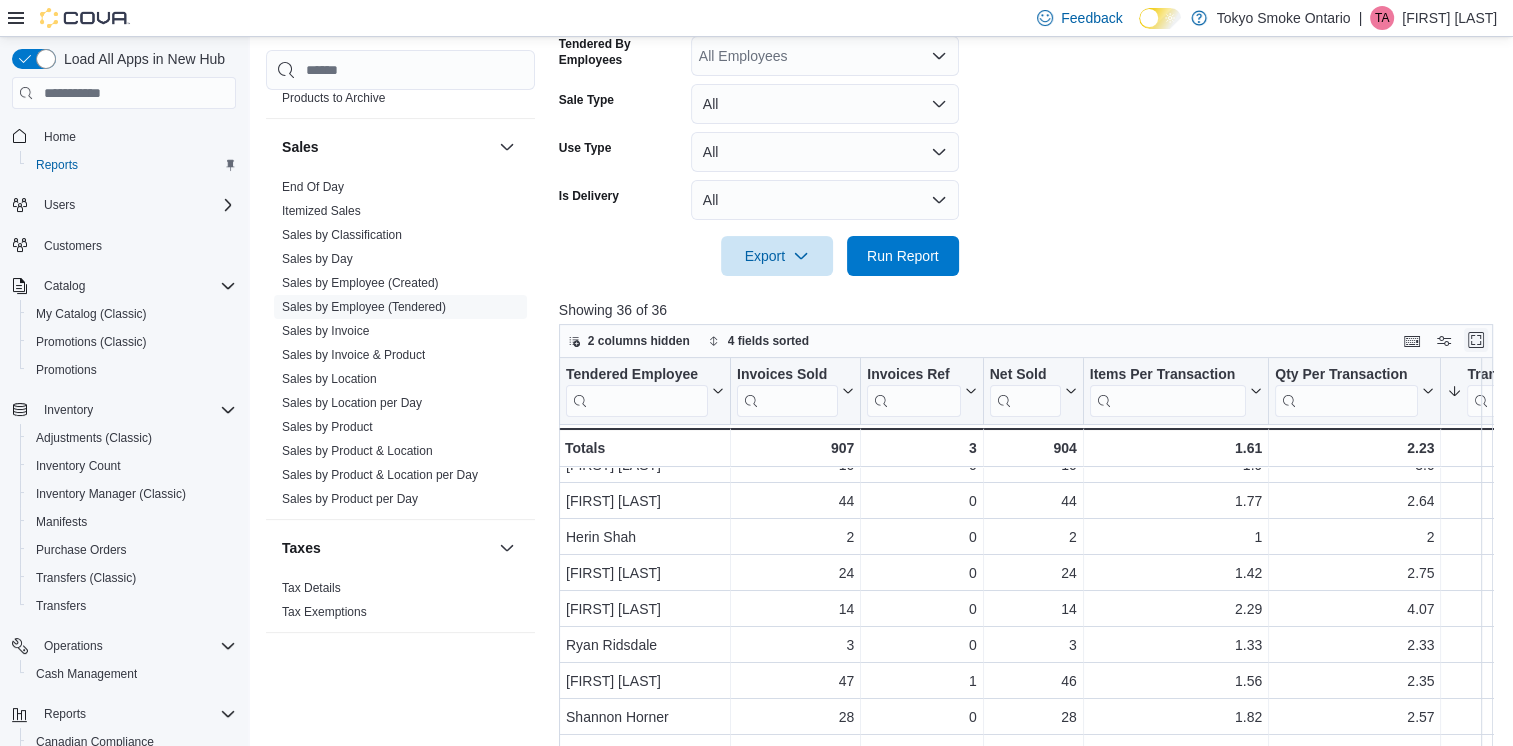 click at bounding box center (1476, 340) 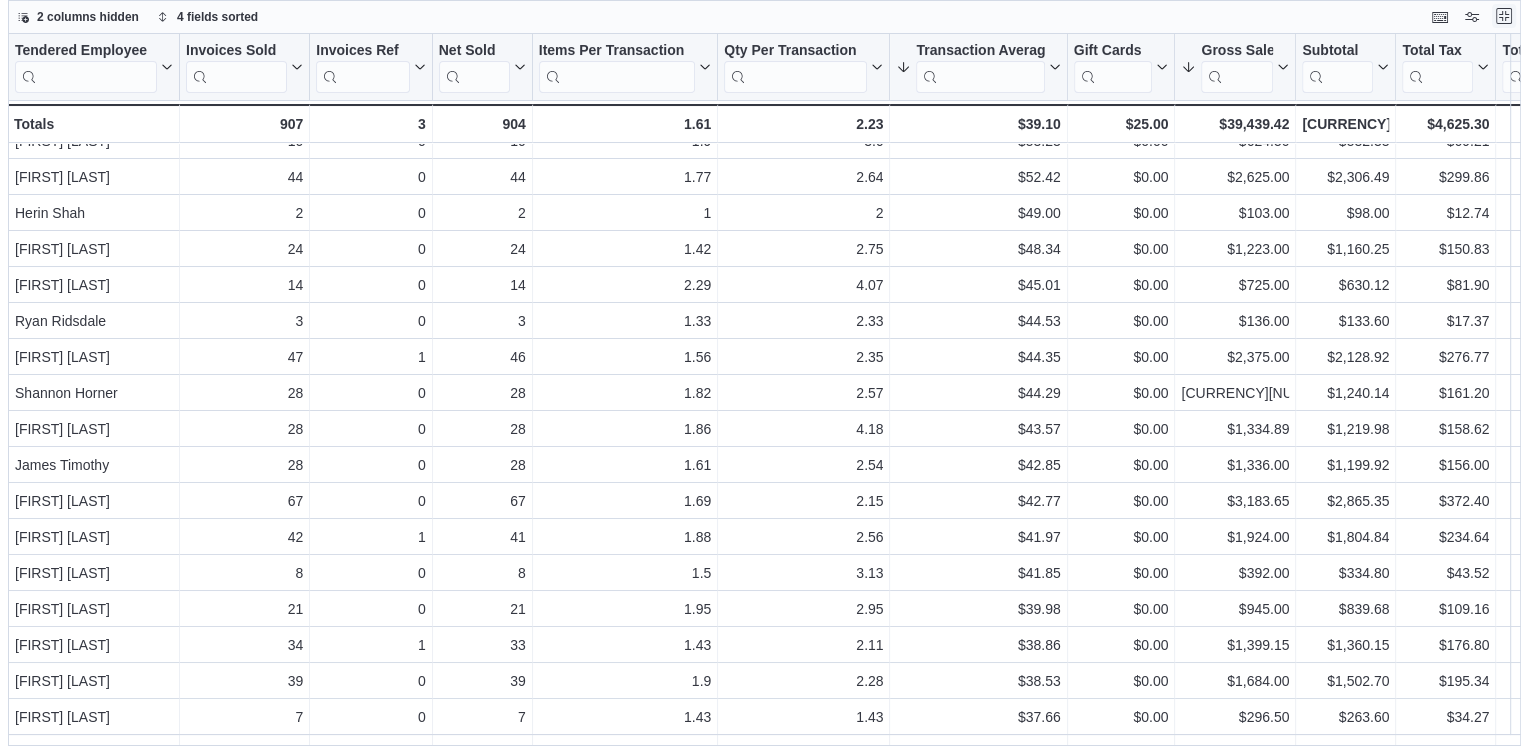 scroll, scrollTop: 0, scrollLeft: 0, axis: both 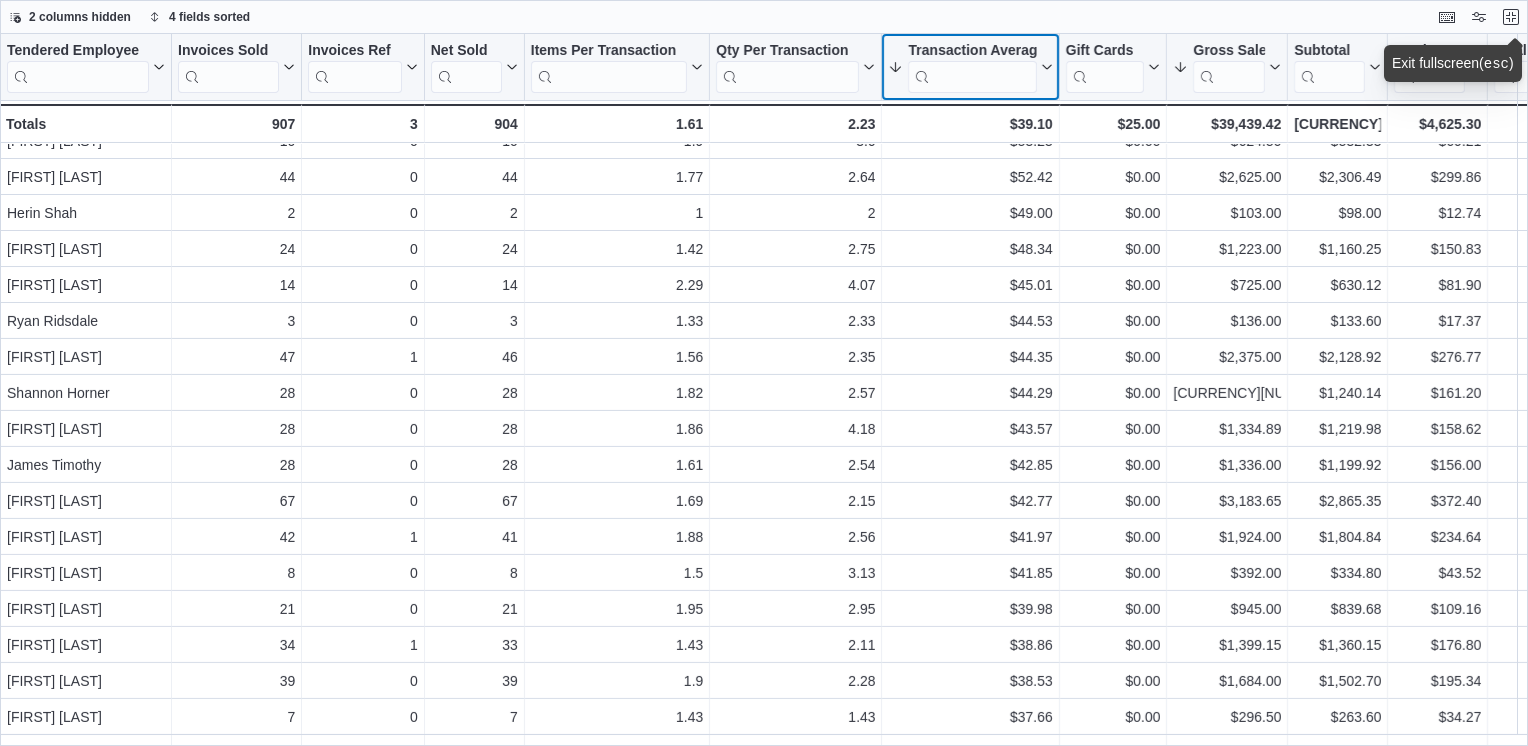 click 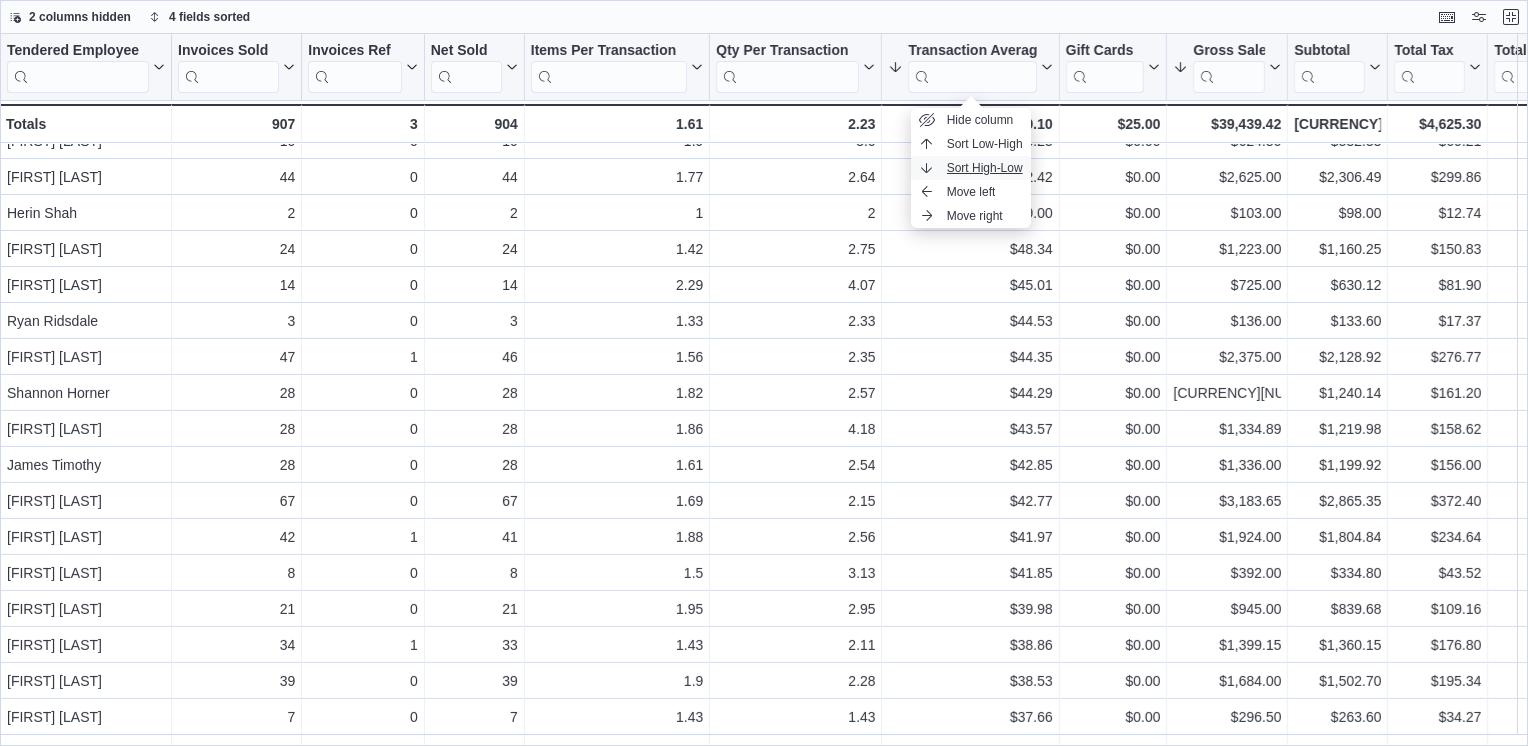 click on "Sort High-Low" at bounding box center [985, 168] 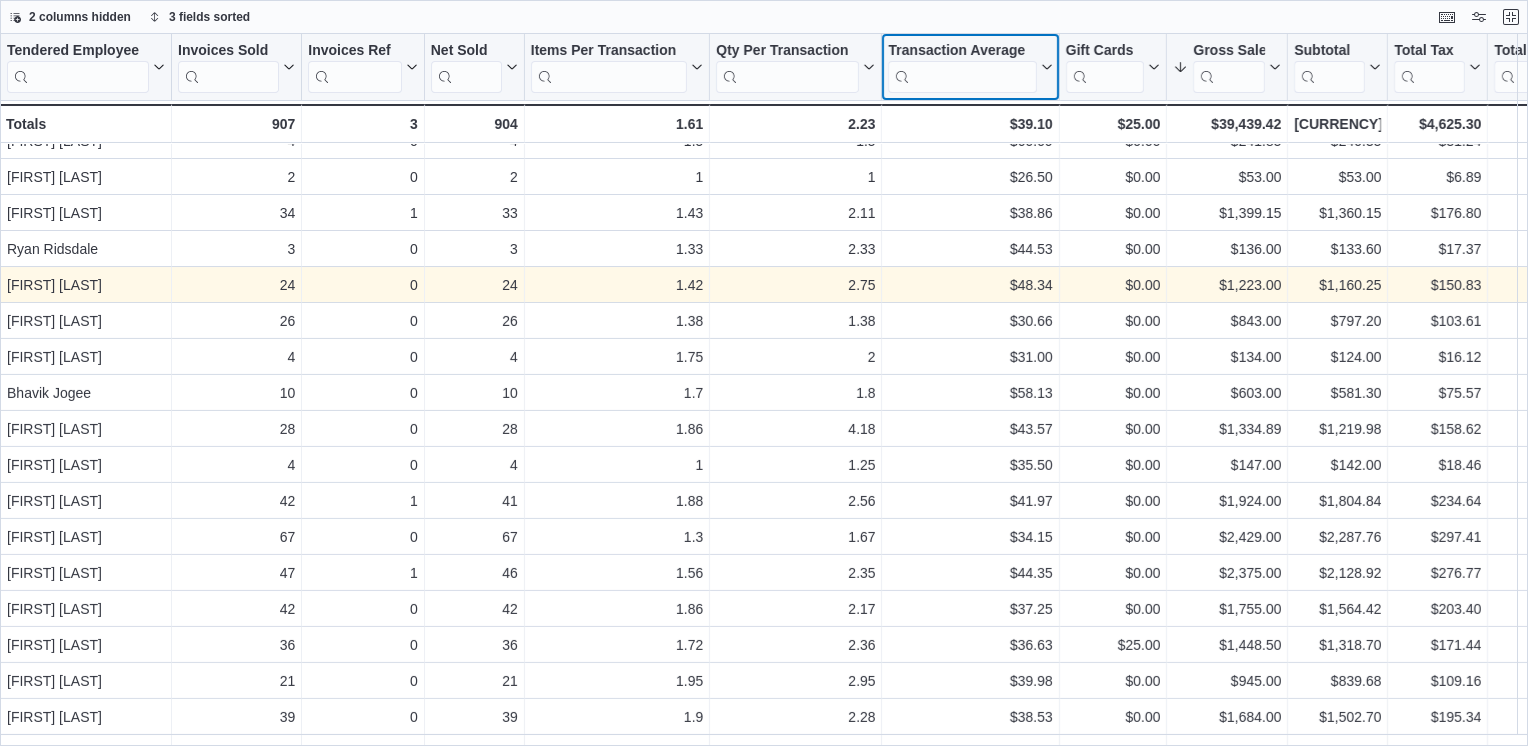 scroll, scrollTop: 0, scrollLeft: 0, axis: both 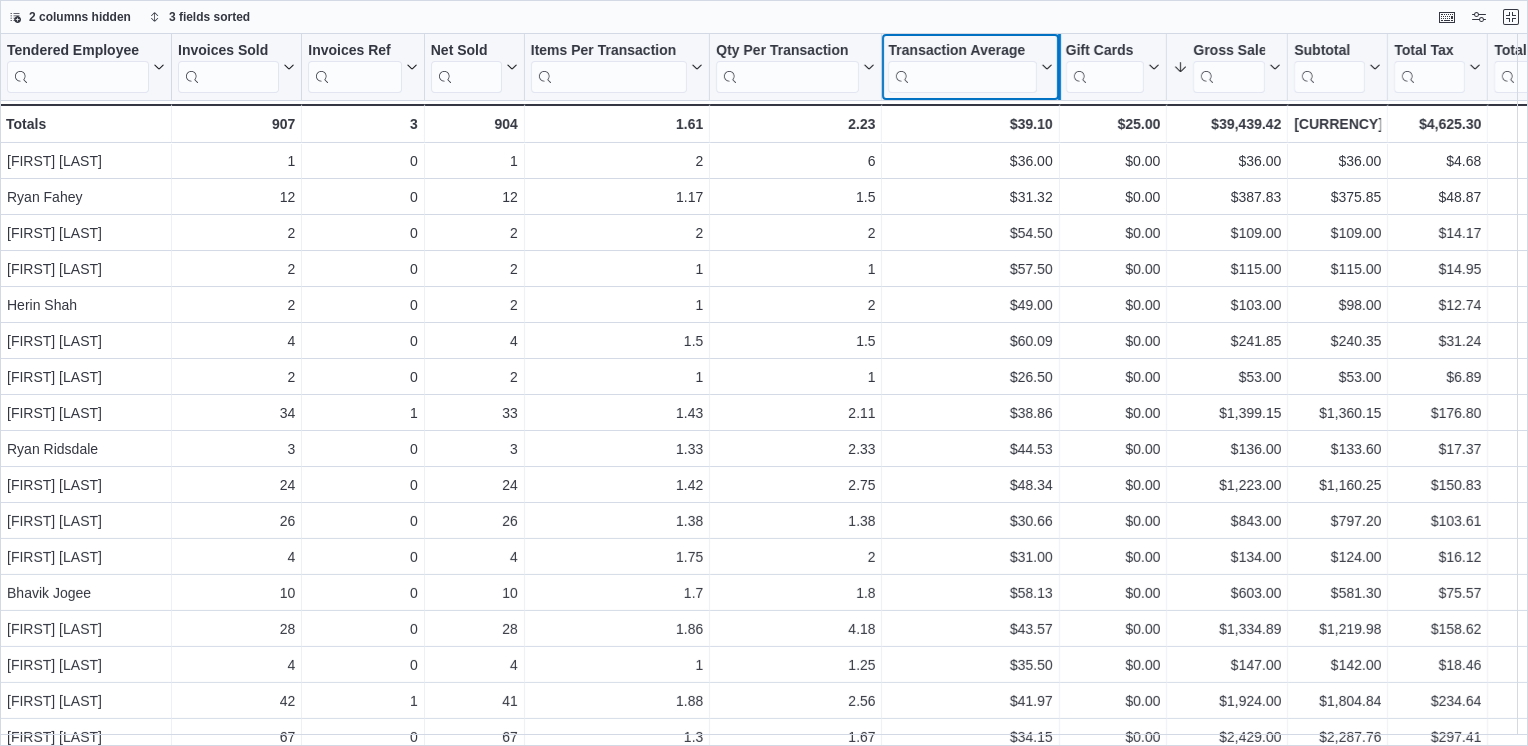 click at bounding box center (1059, 67) 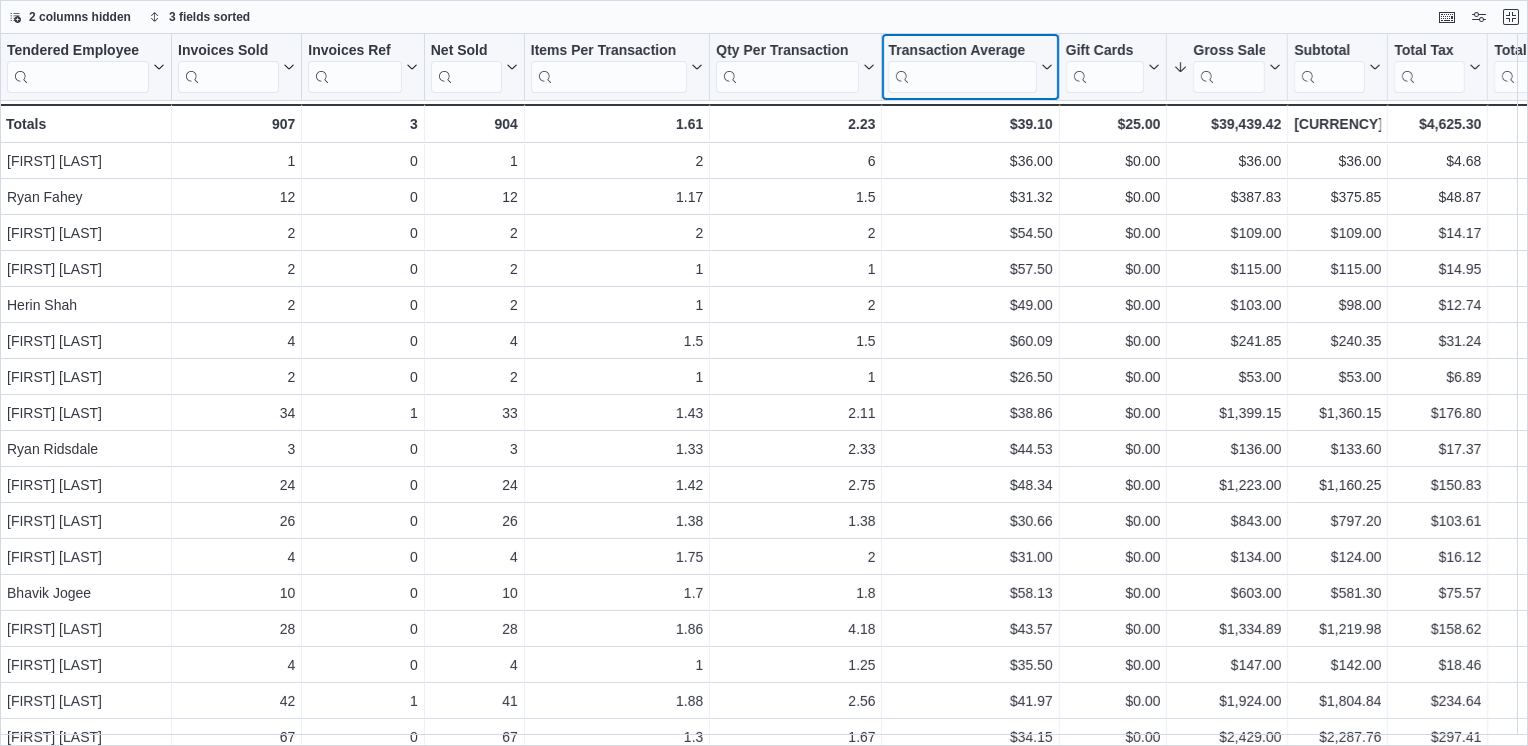click 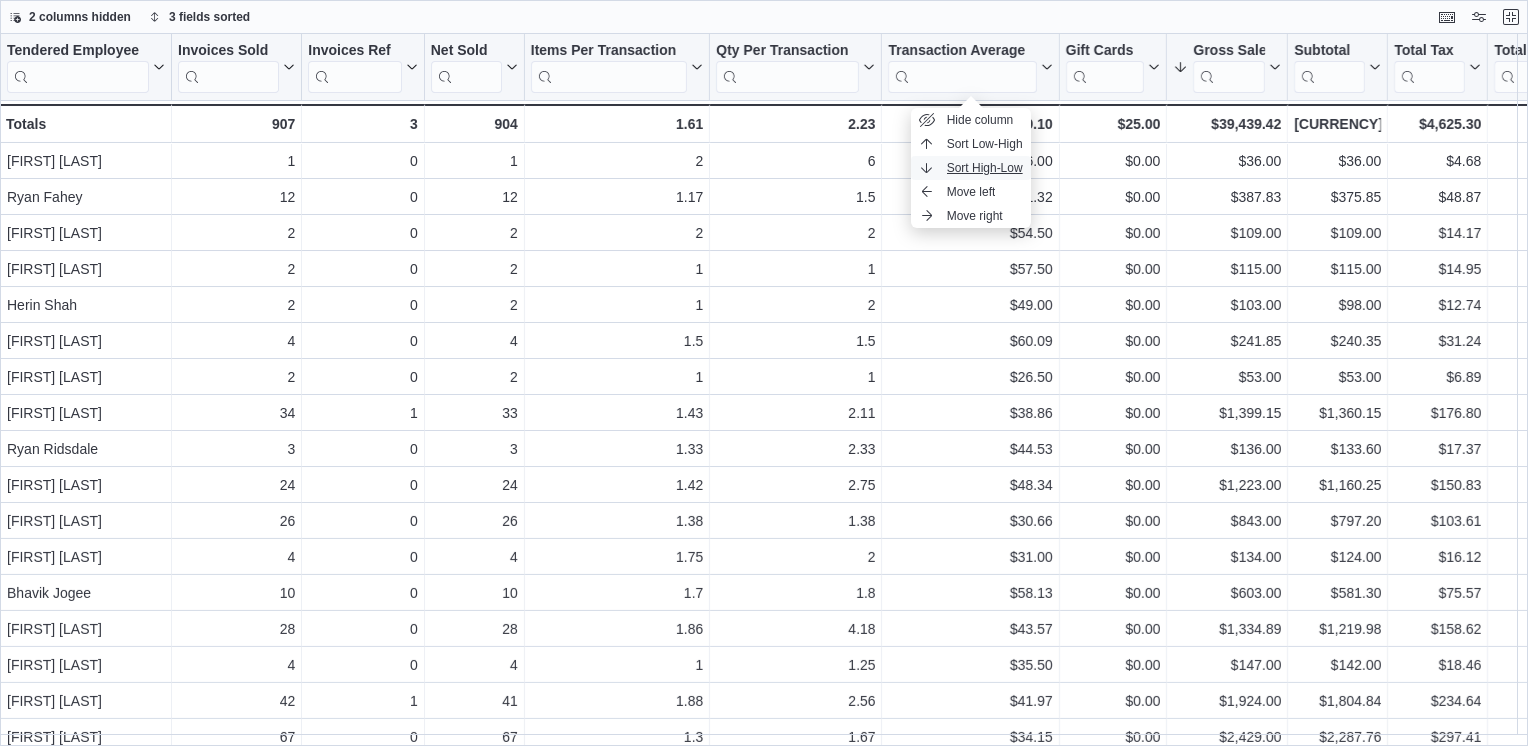 click on "Sort High-Low" at bounding box center [985, 168] 